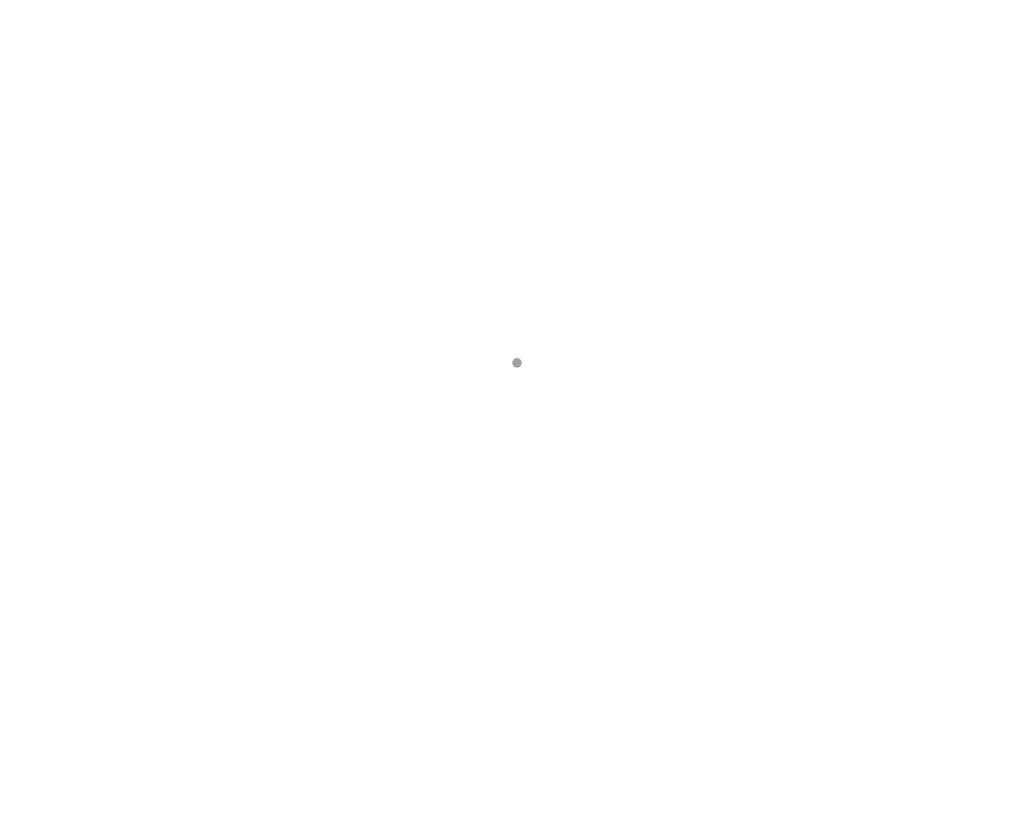 scroll, scrollTop: 0, scrollLeft: 0, axis: both 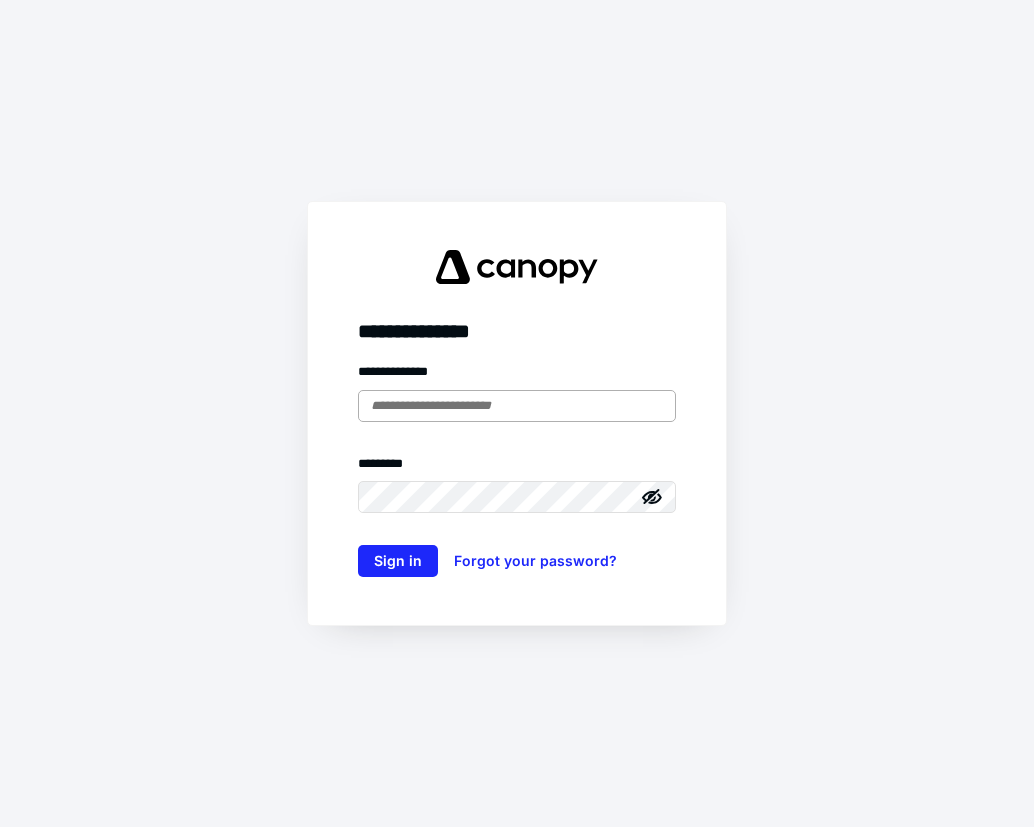 click at bounding box center [517, 406] 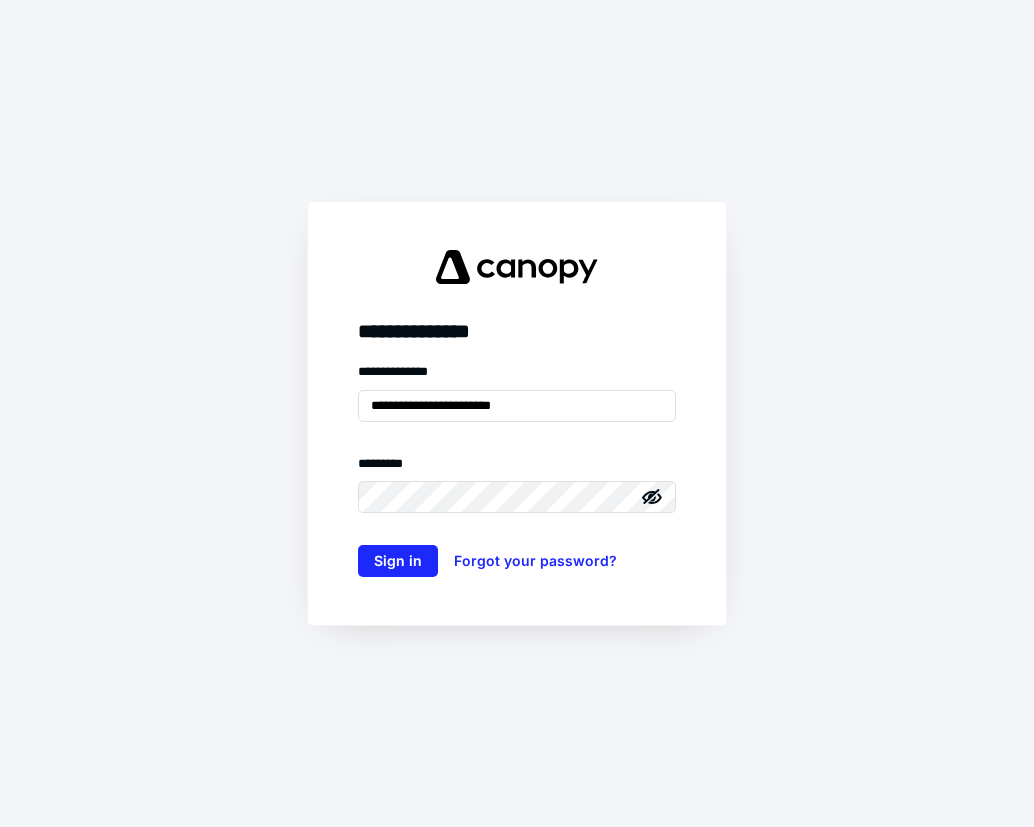 click 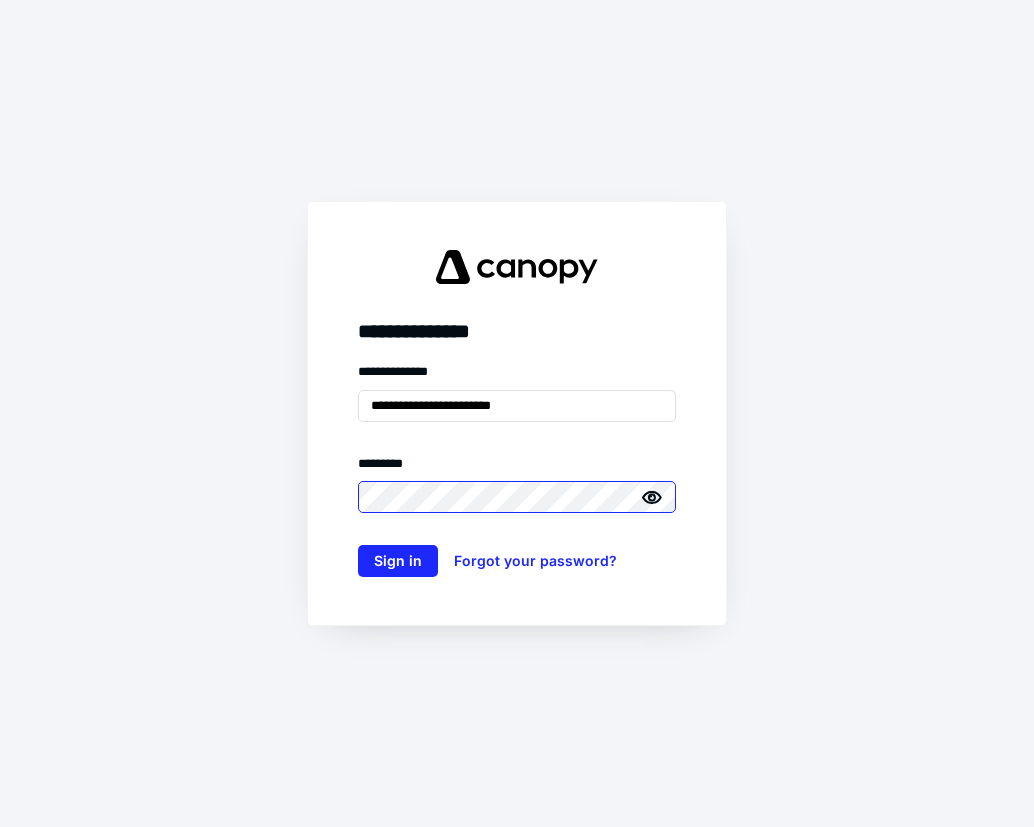 click on "Sign in" at bounding box center [398, 561] 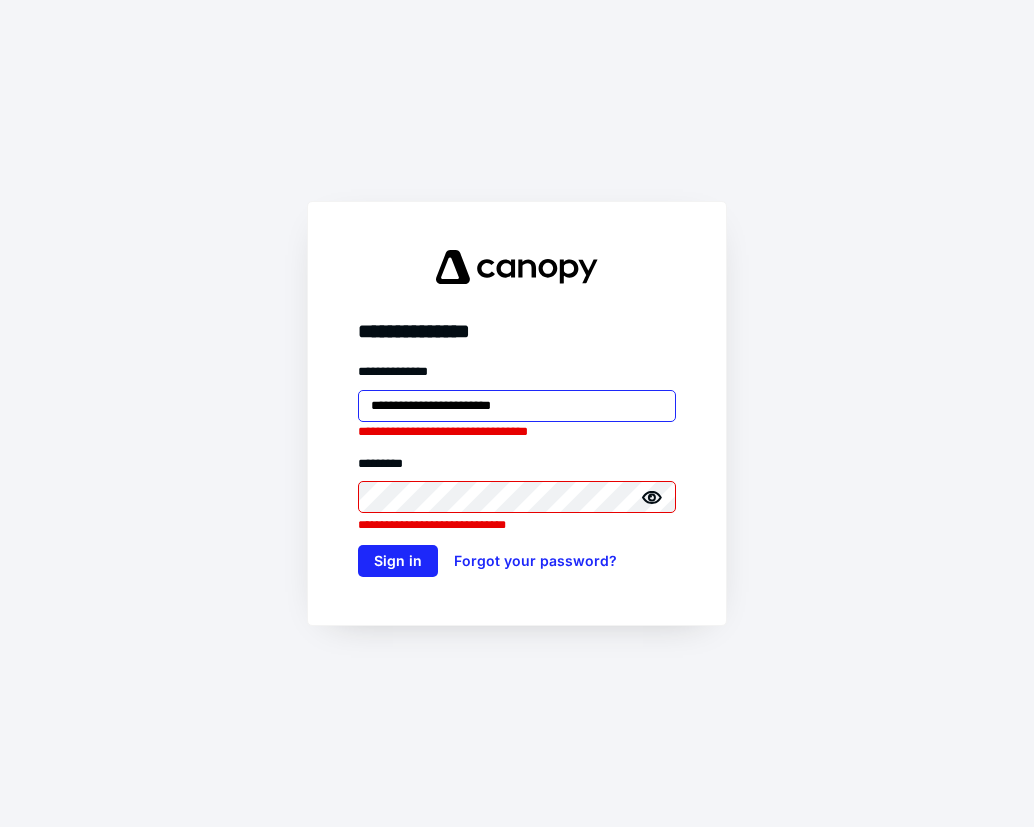 drag, startPoint x: 416, startPoint y: 407, endPoint x: 322, endPoint y: 407, distance: 94 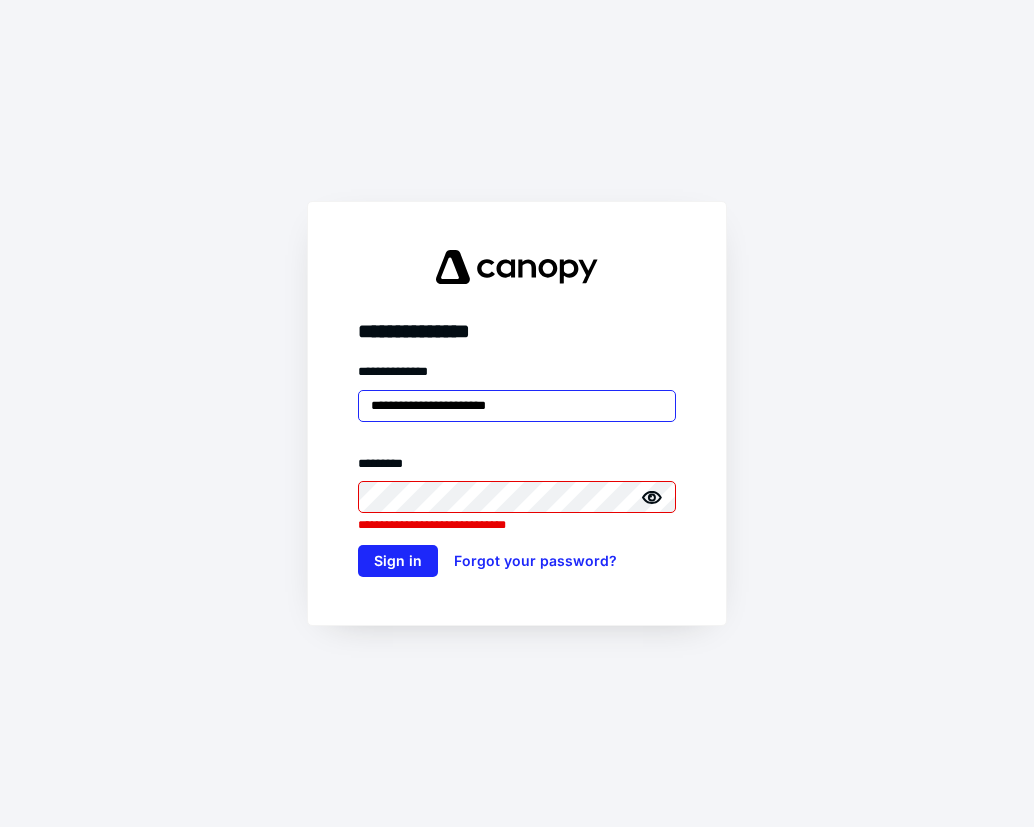 type on "**********" 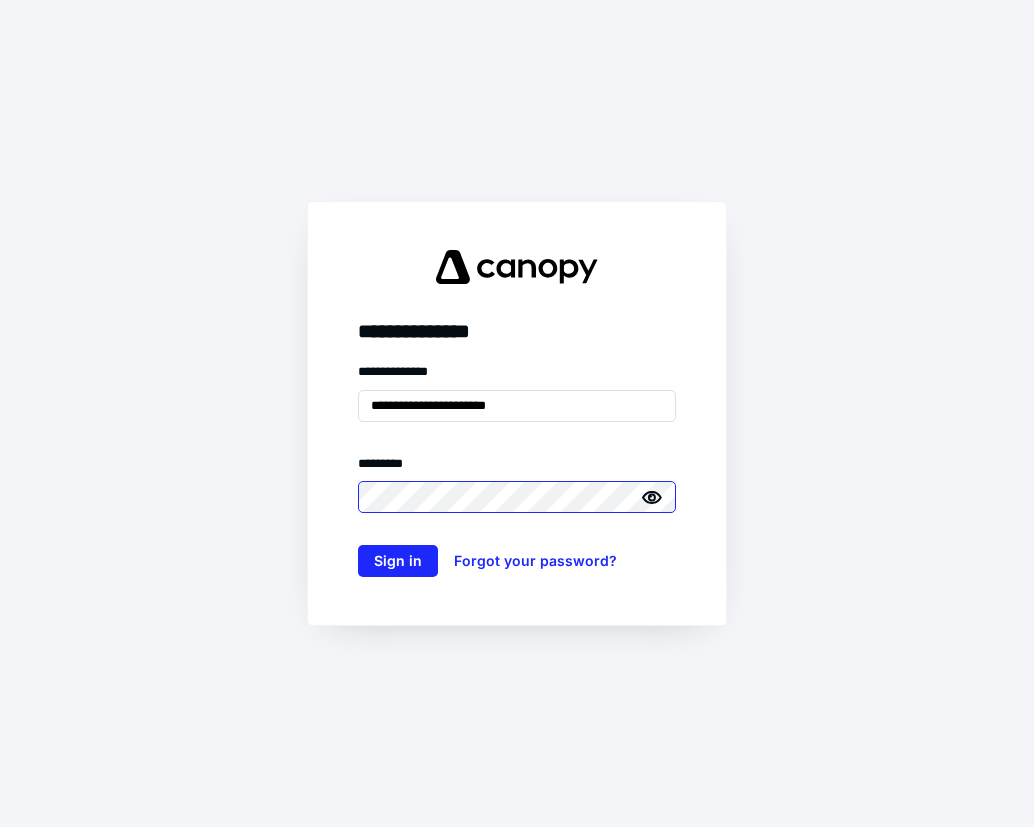 click on "Sign in" at bounding box center [398, 561] 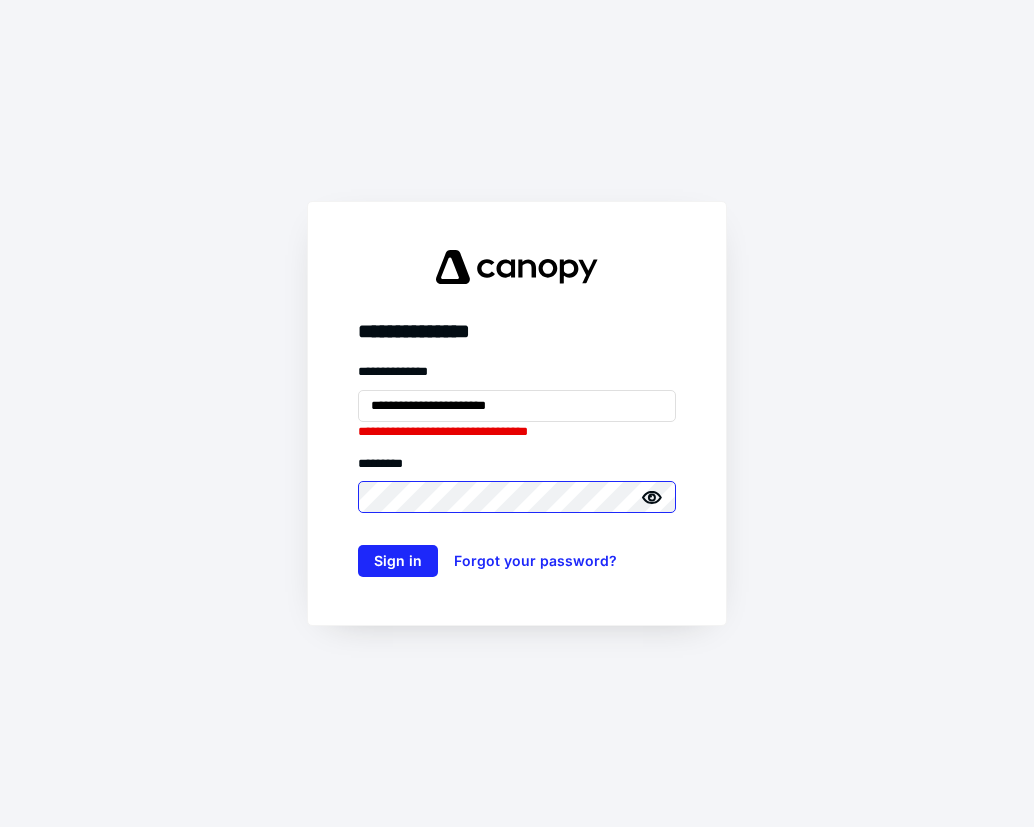 click on "Sign in" at bounding box center [398, 561] 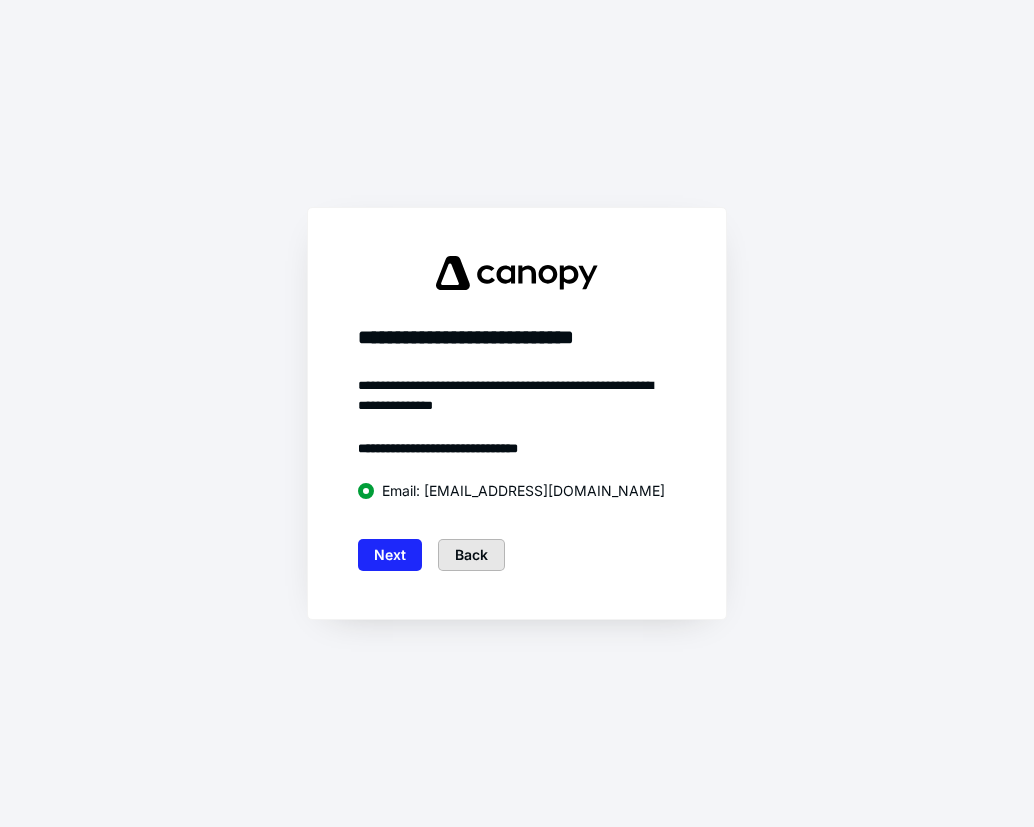 click on "Back" at bounding box center (471, 555) 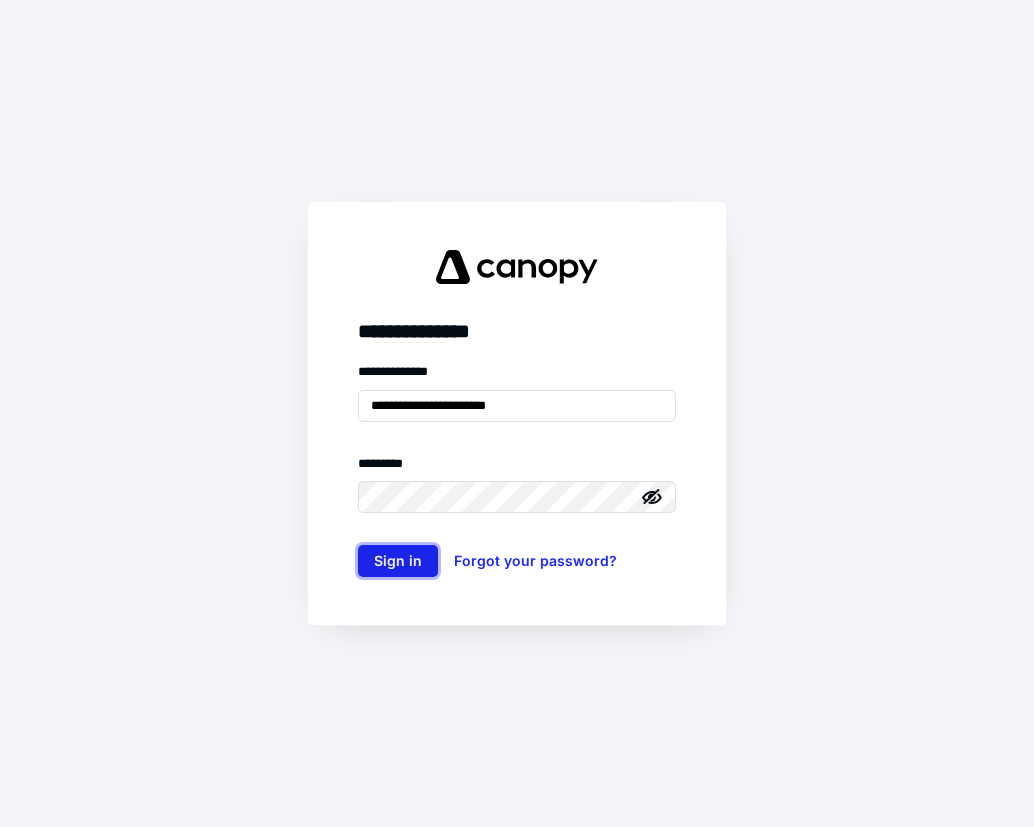 click on "Sign in" at bounding box center [398, 561] 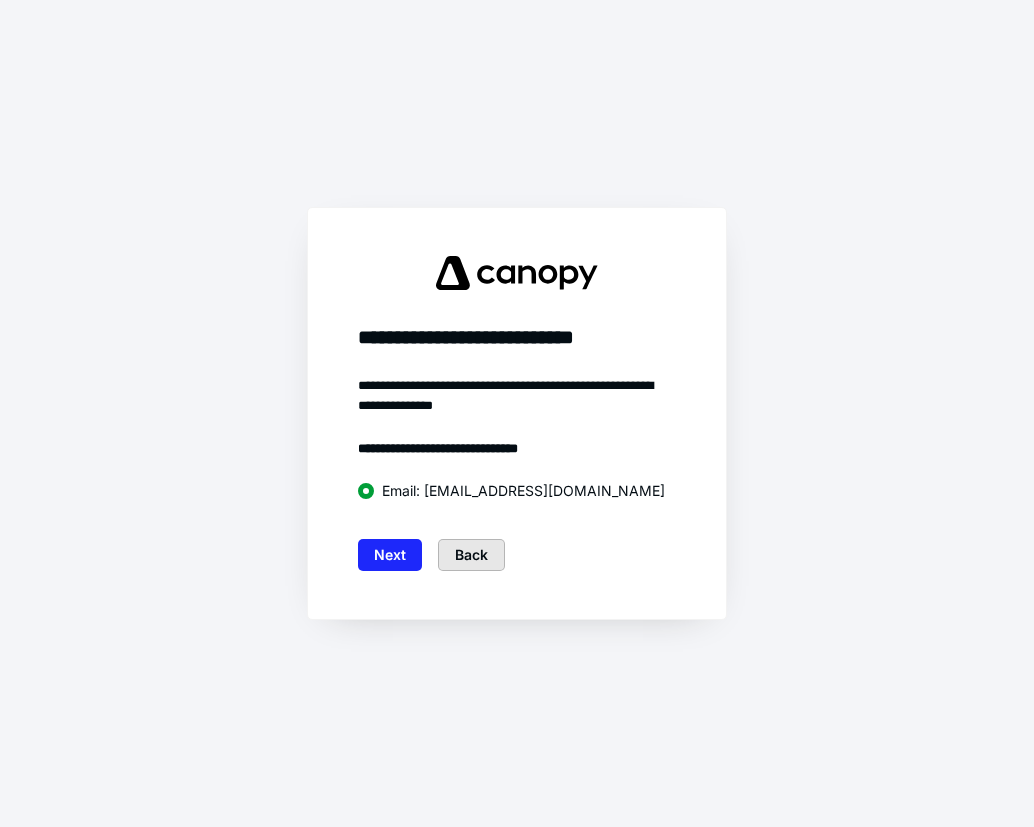 click on "Back" at bounding box center [471, 555] 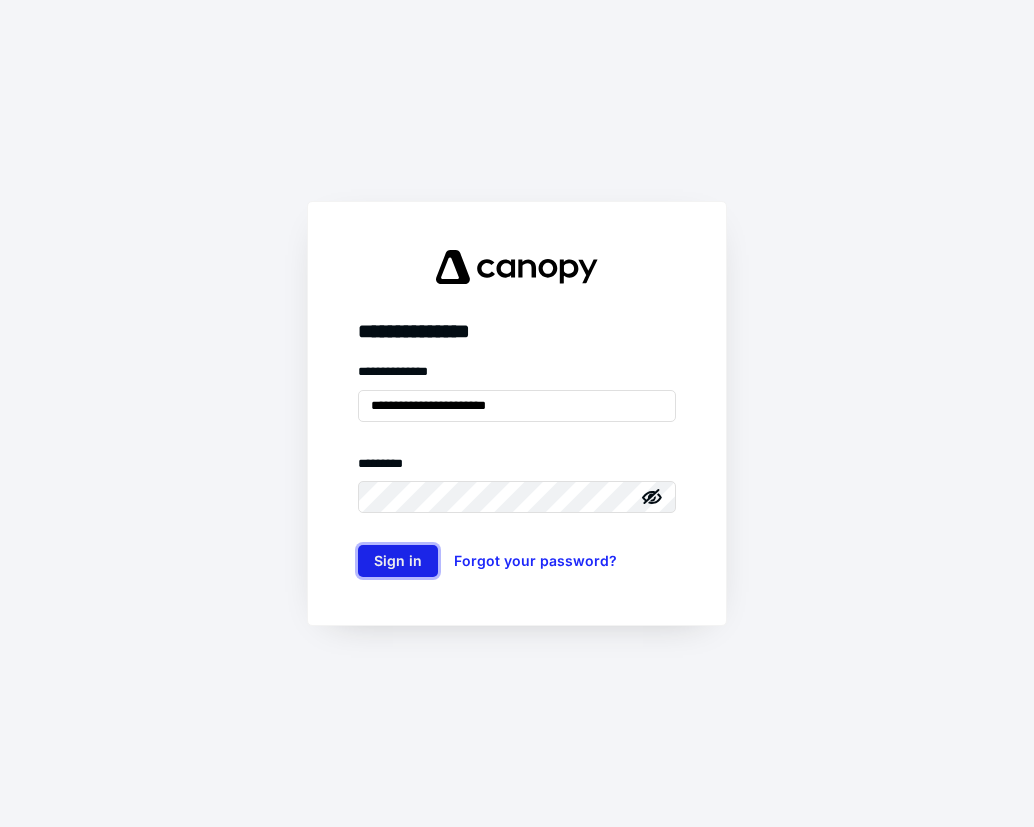 click on "Sign in" at bounding box center (398, 561) 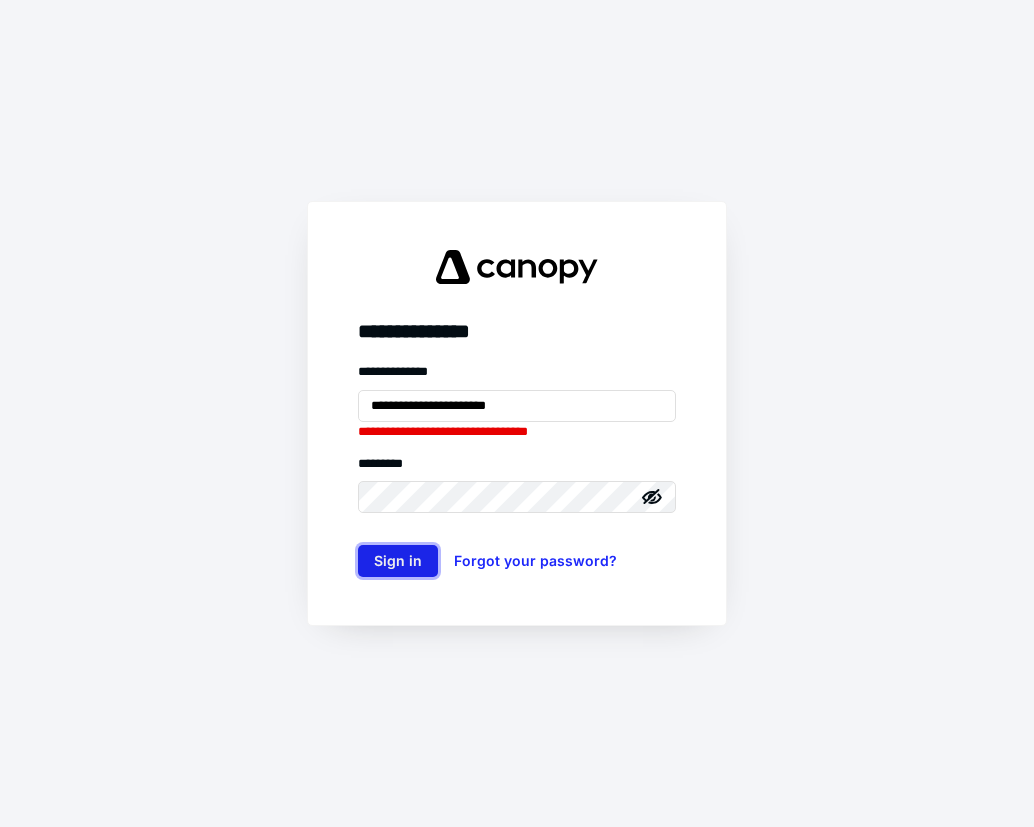 click on "Sign in" at bounding box center [398, 561] 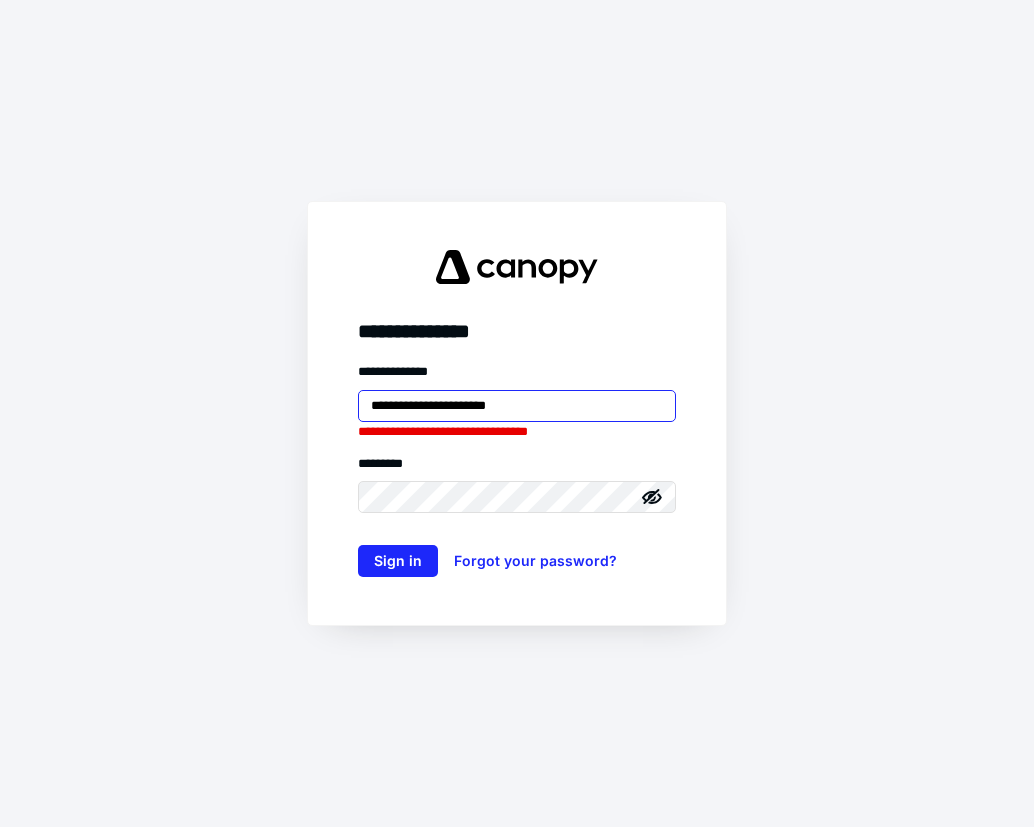 drag, startPoint x: 412, startPoint y: 407, endPoint x: 323, endPoint y: 400, distance: 89.27486 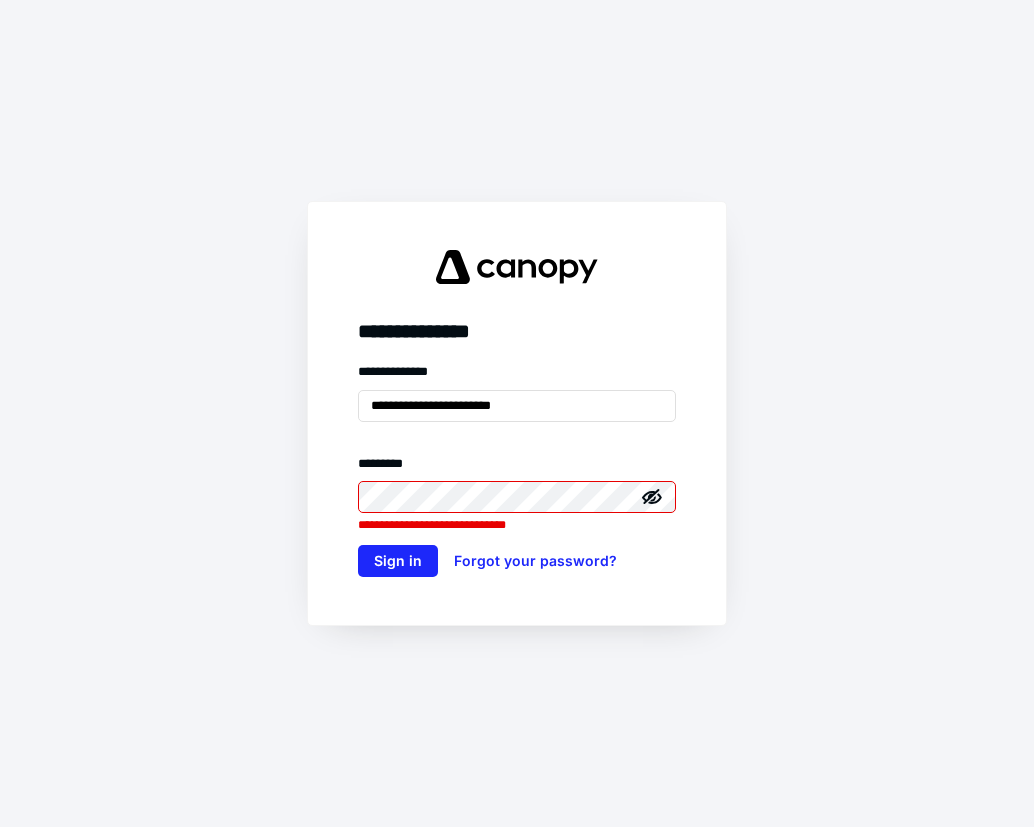 click on "**********" at bounding box center [517, 413] 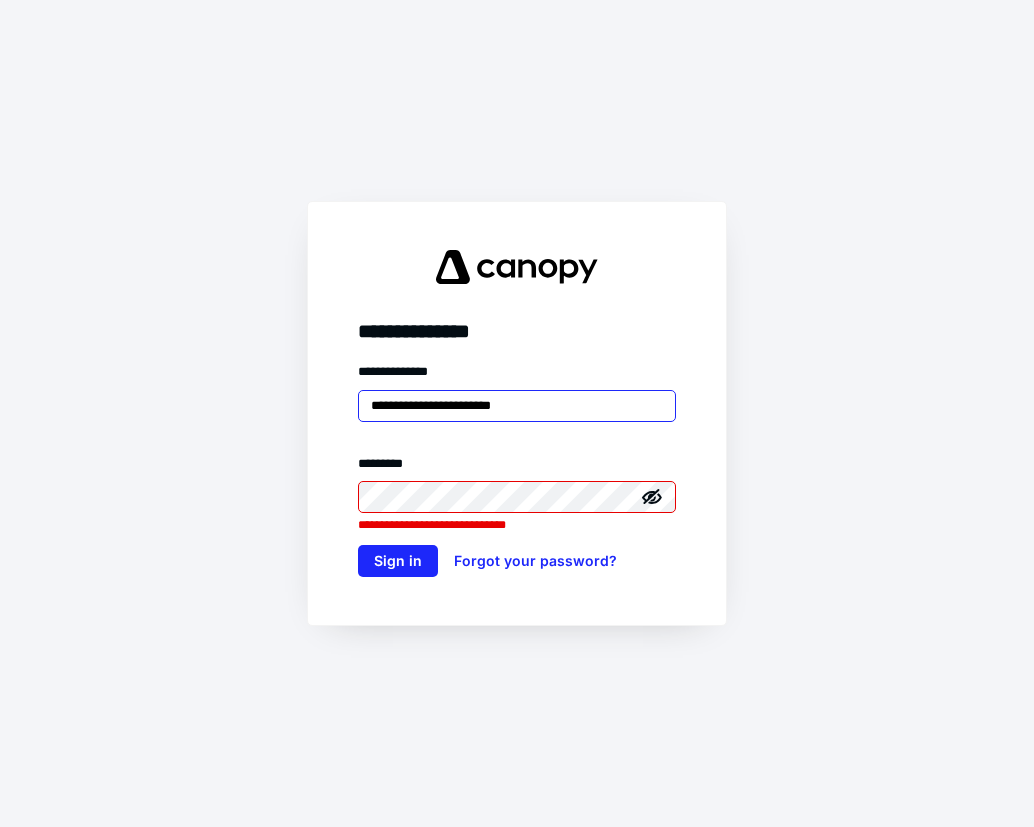 drag, startPoint x: 413, startPoint y: 399, endPoint x: 288, endPoint y: 402, distance: 125.035995 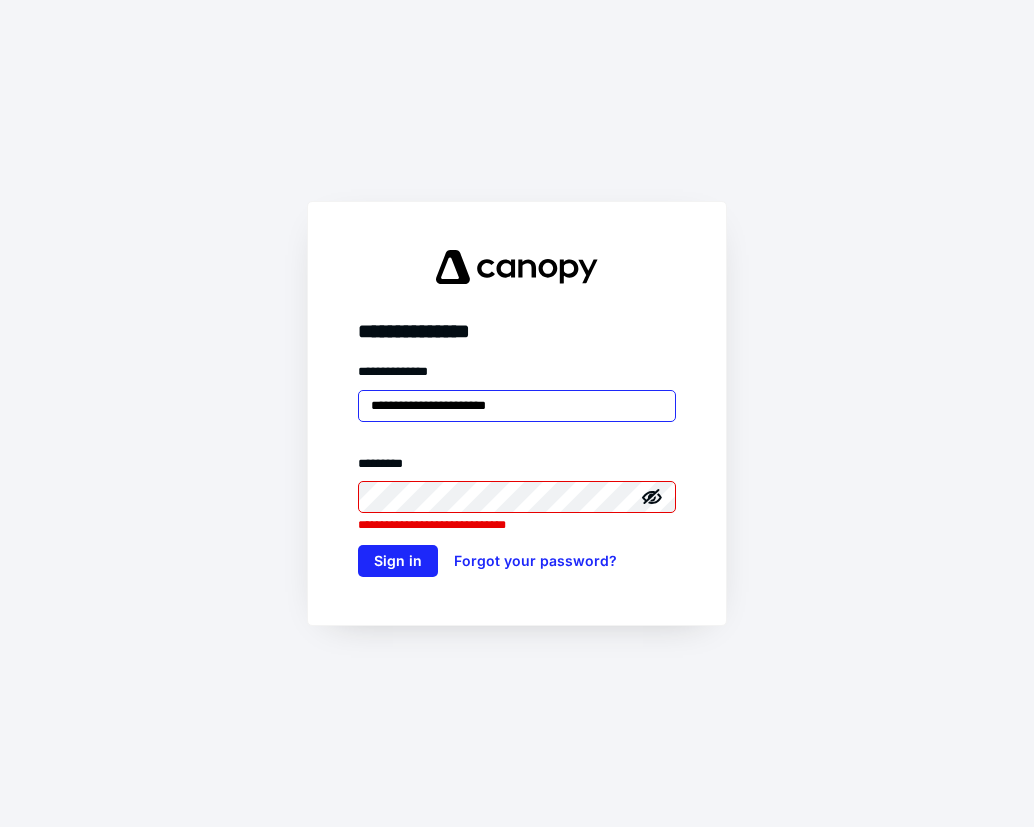 type on "**********" 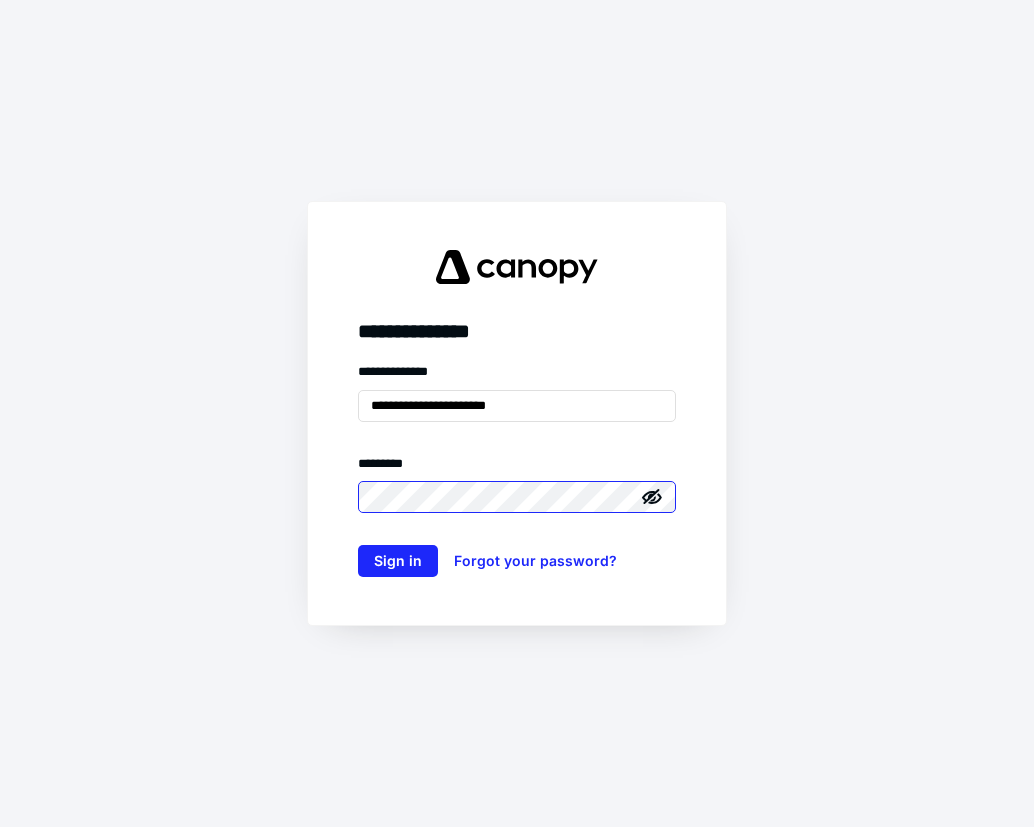click on "Sign in" at bounding box center [398, 561] 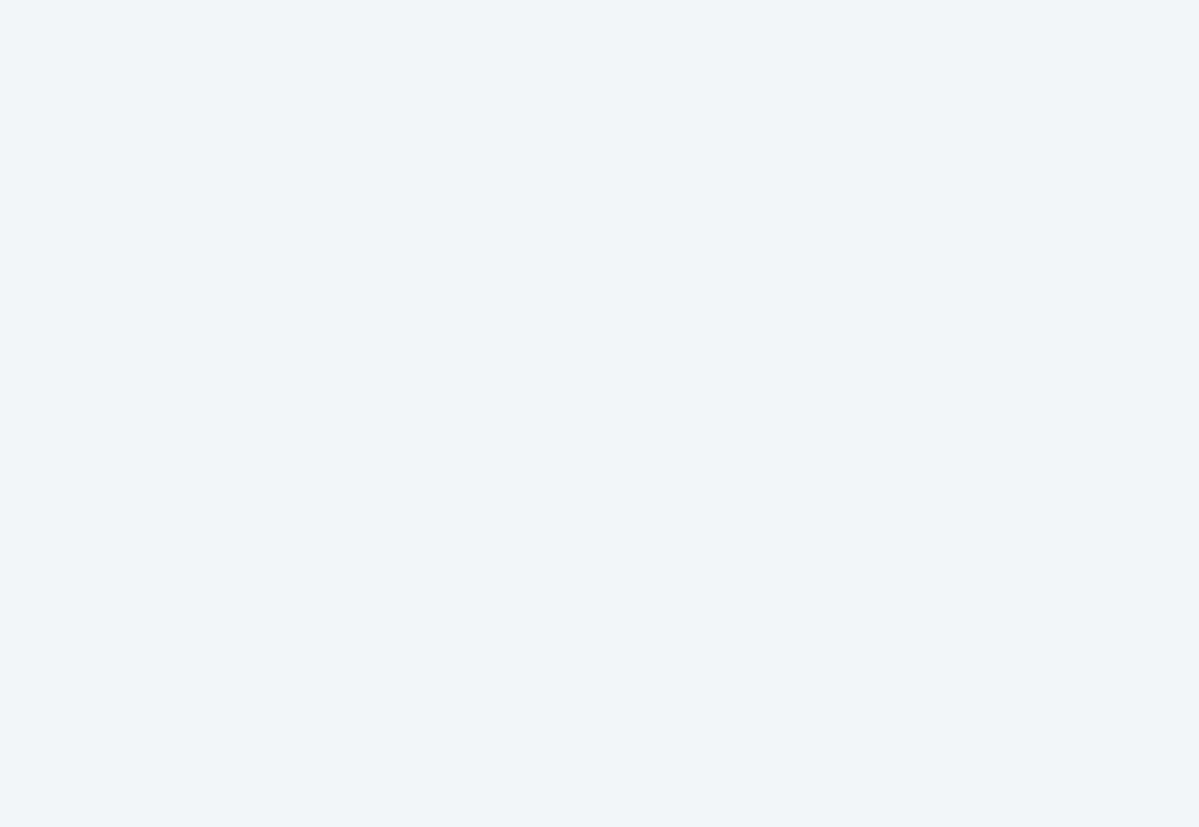 scroll, scrollTop: 0, scrollLeft: 0, axis: both 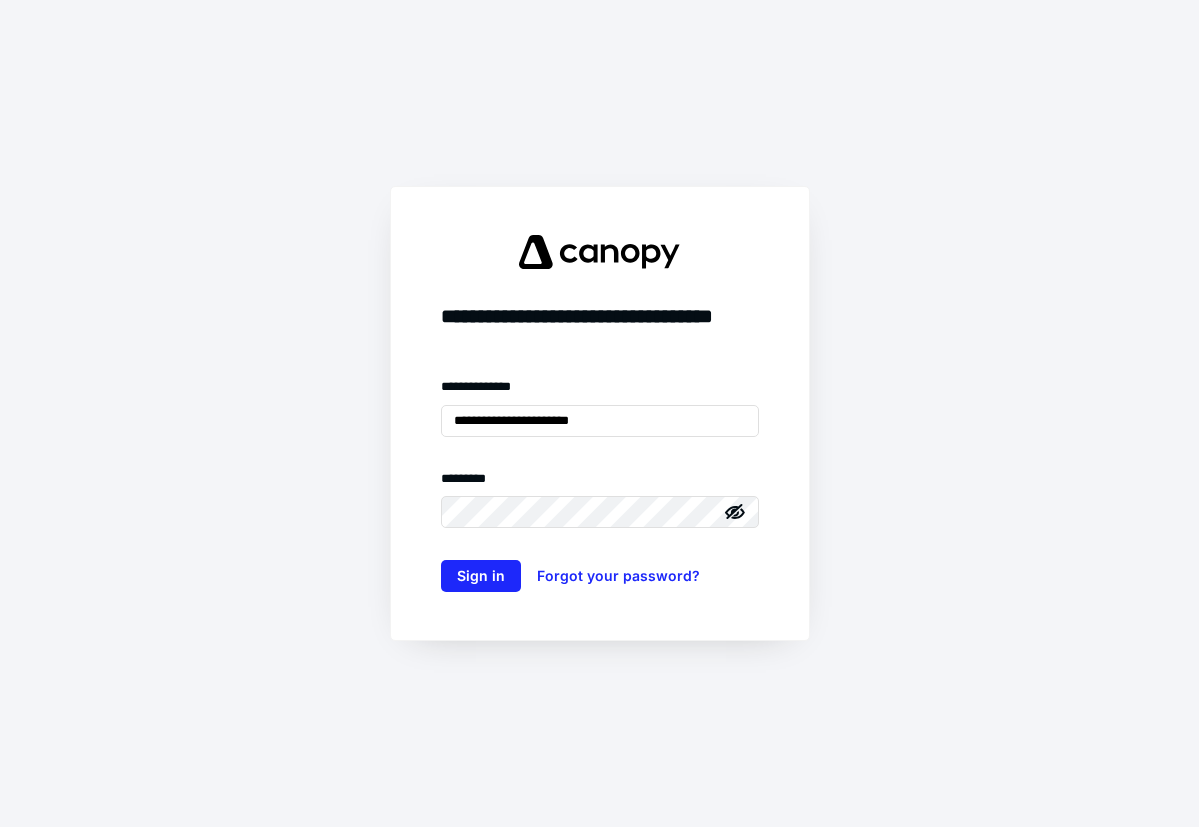 drag, startPoint x: 492, startPoint y: 416, endPoint x: 427, endPoint y: 426, distance: 65.76473 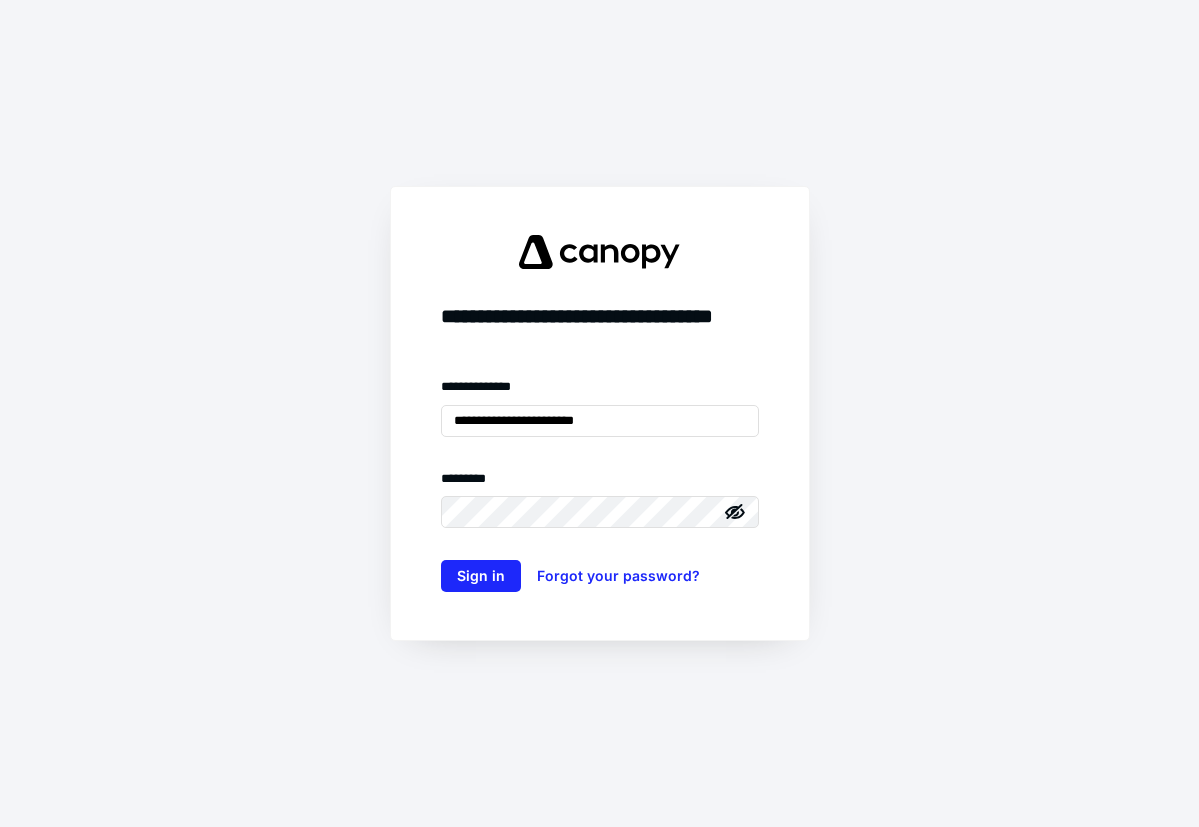 type on "**********" 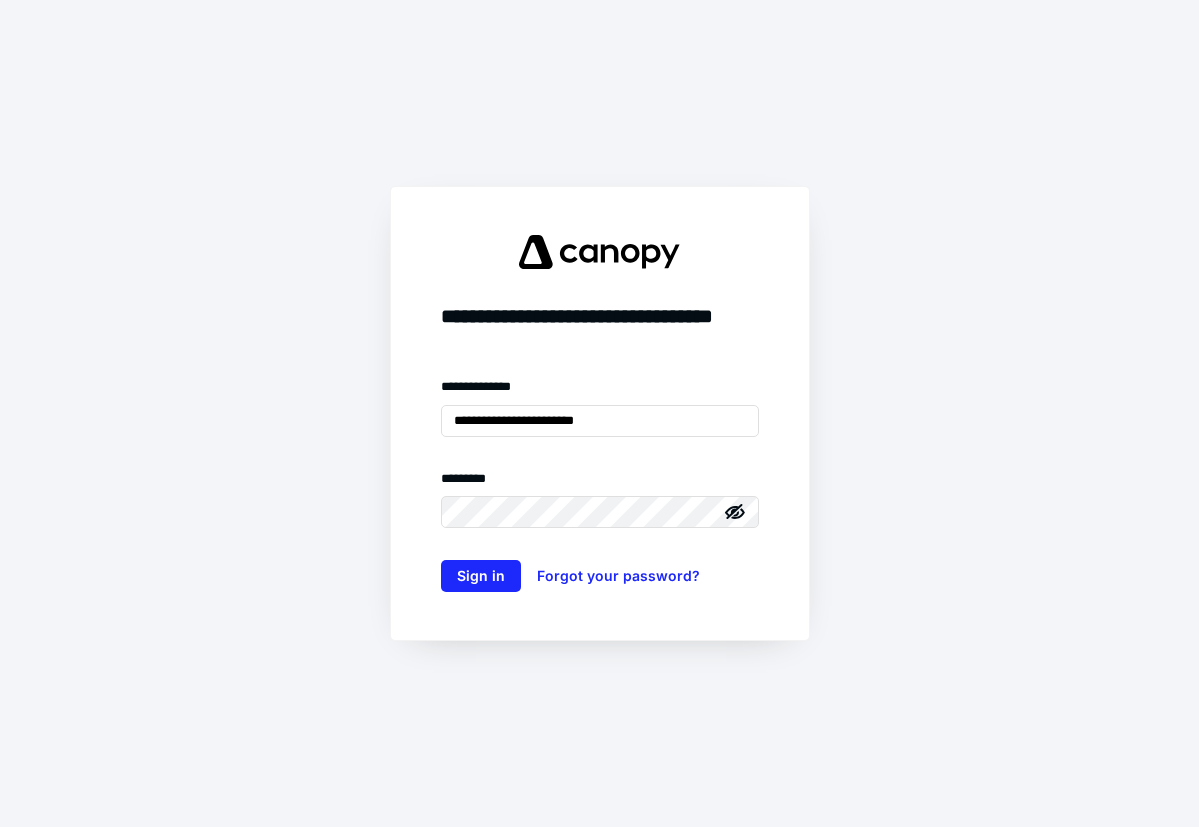 click 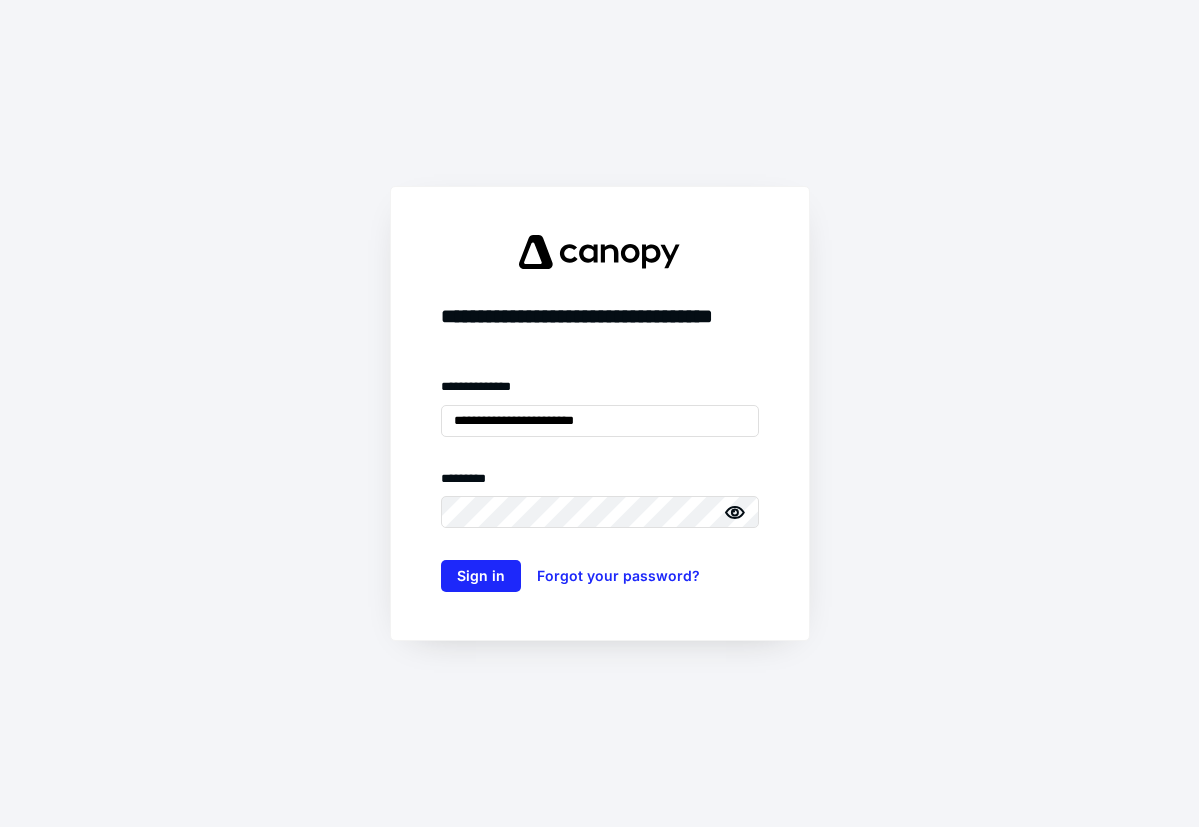 click 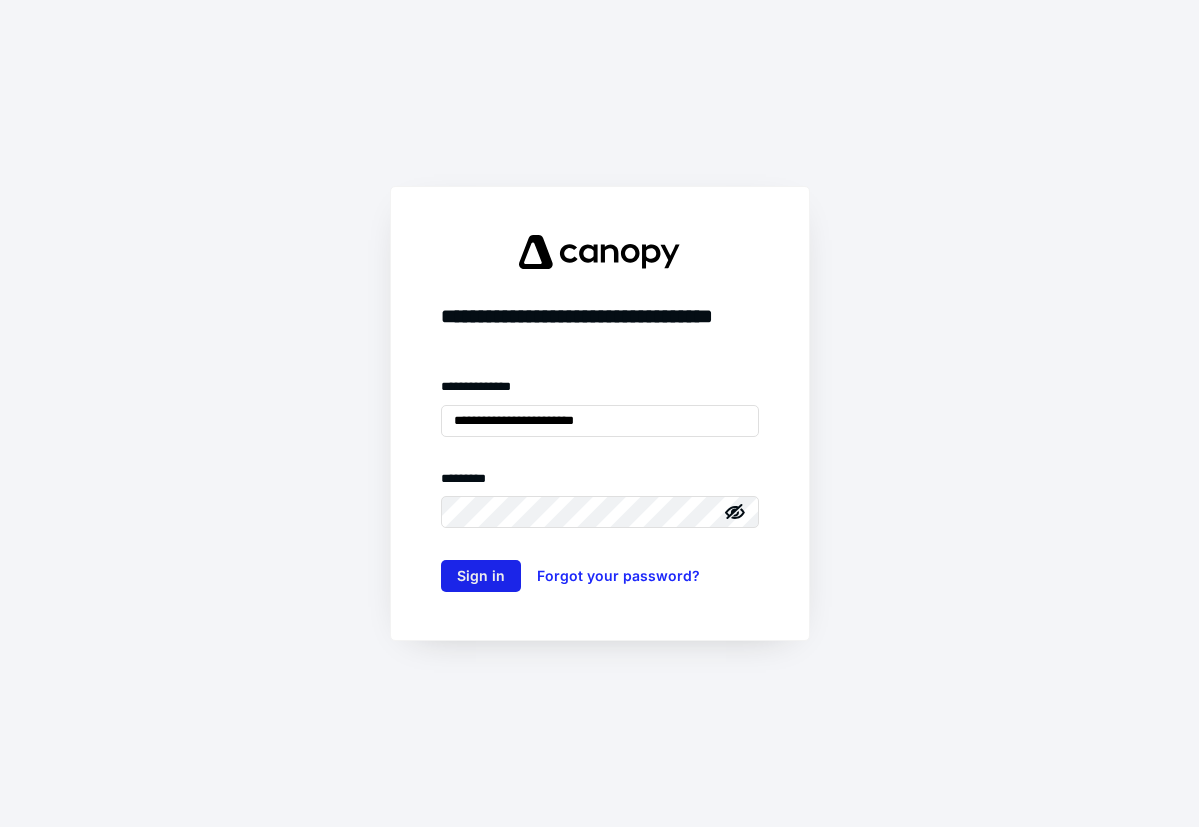 click on "Sign in" at bounding box center (481, 576) 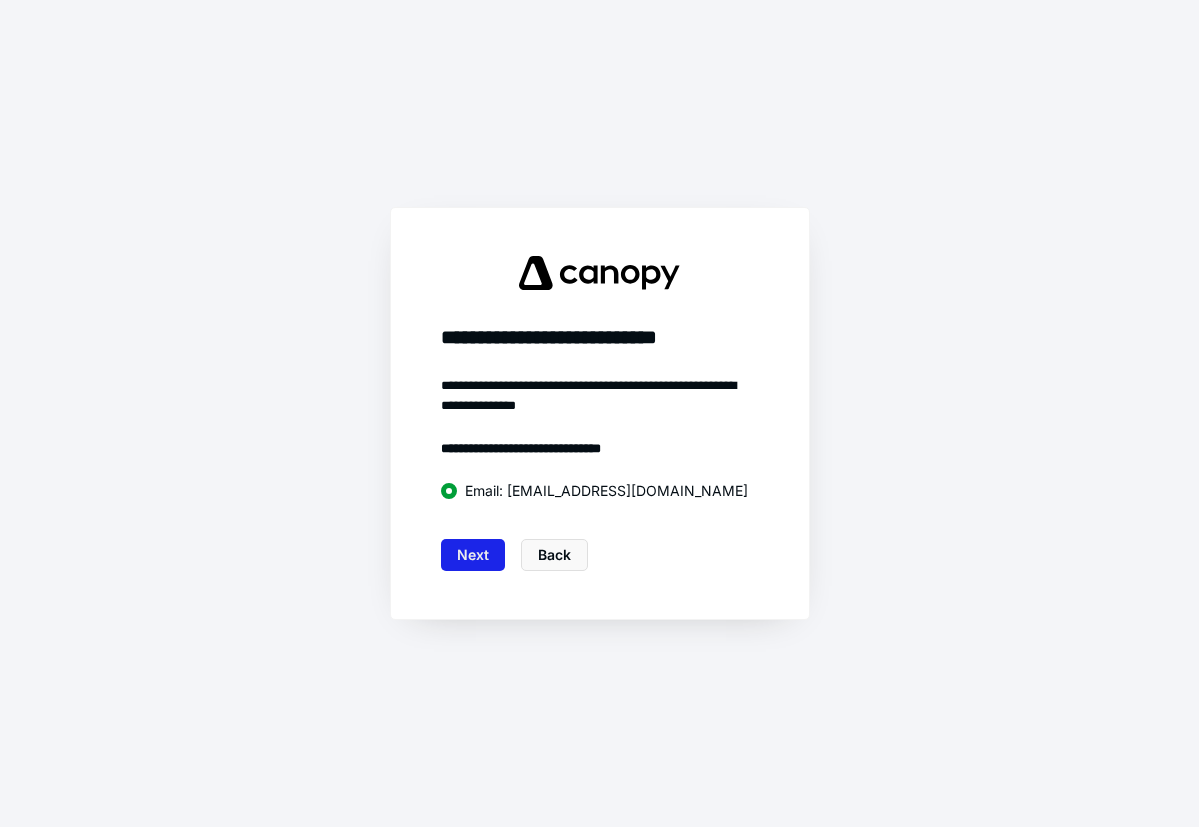 click on "Next" at bounding box center (473, 555) 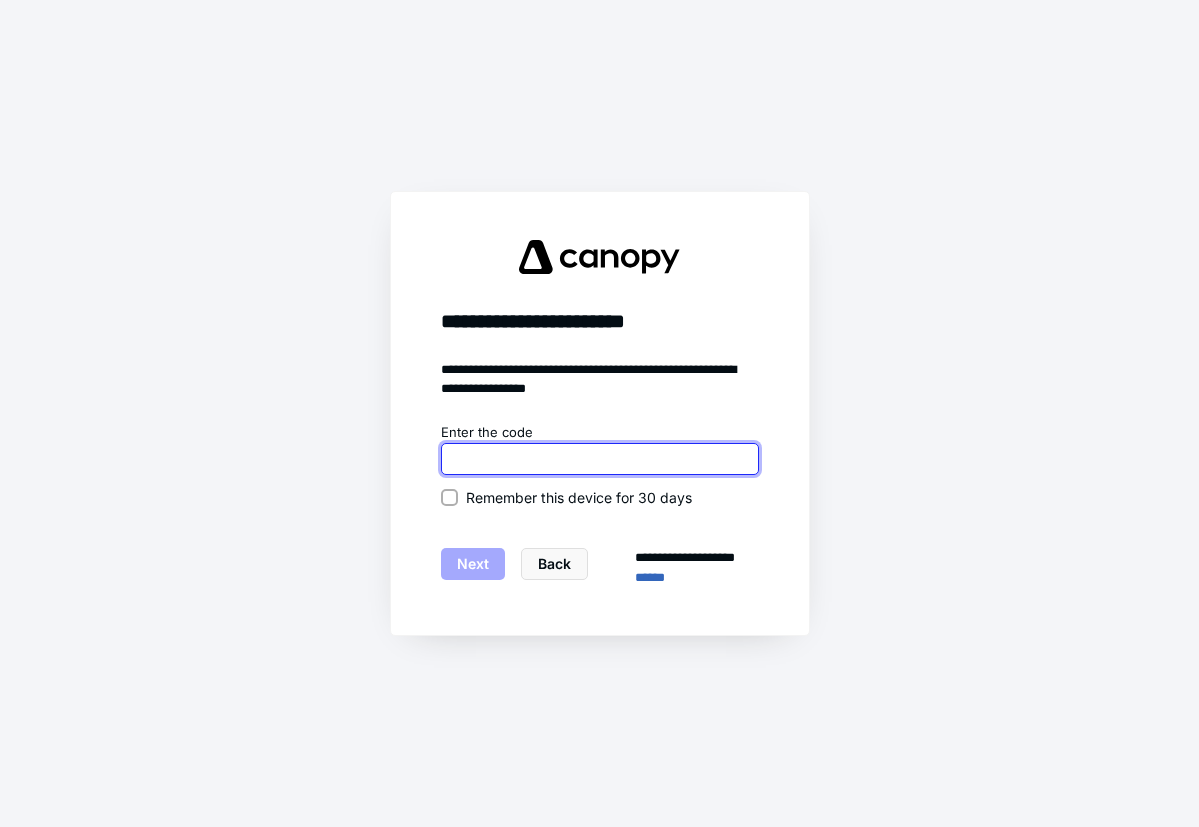 click at bounding box center (600, 459) 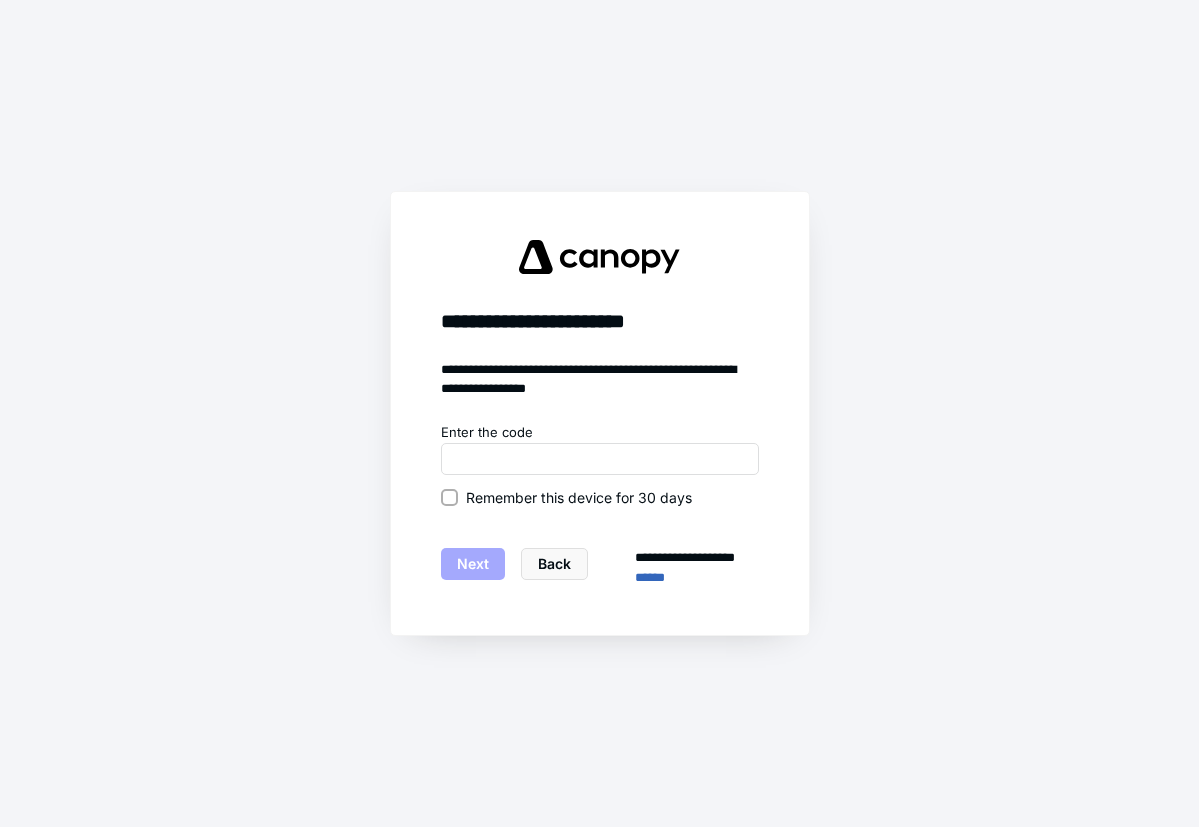 click on "**********" at bounding box center (599, 413) 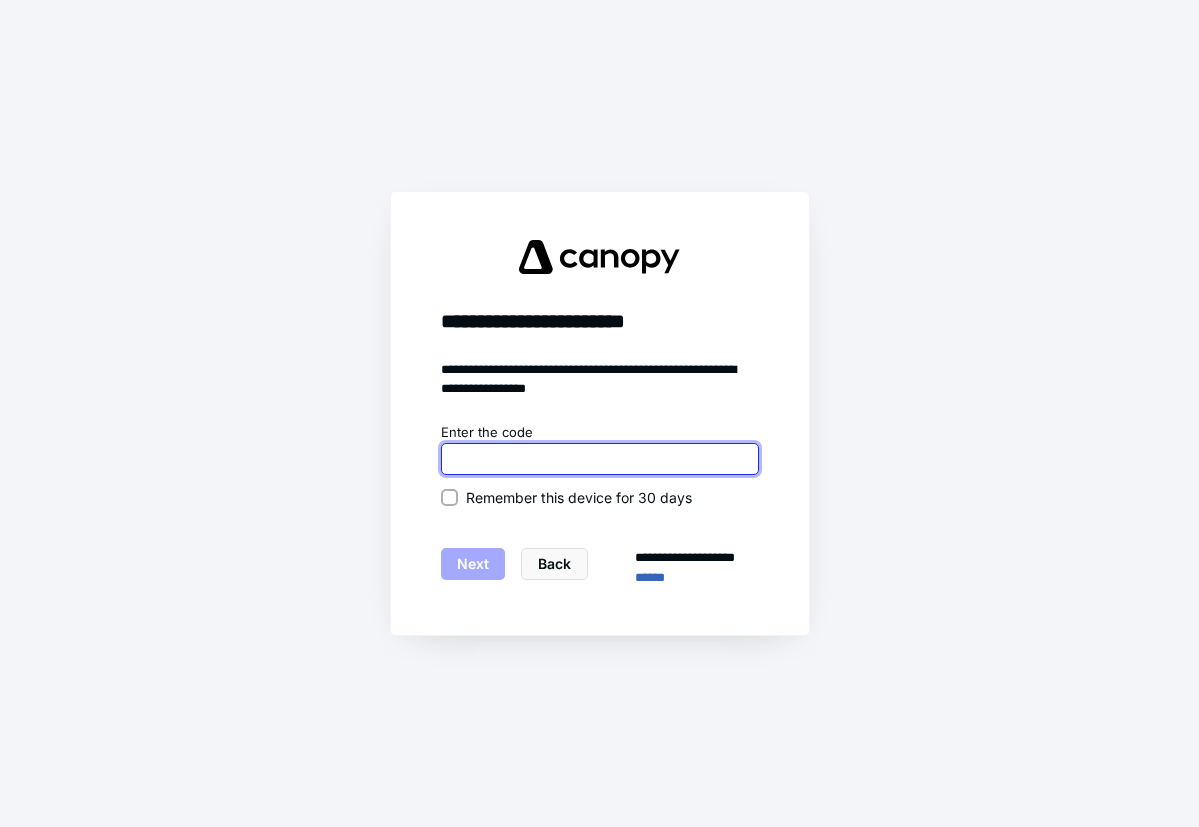 paste on "******" 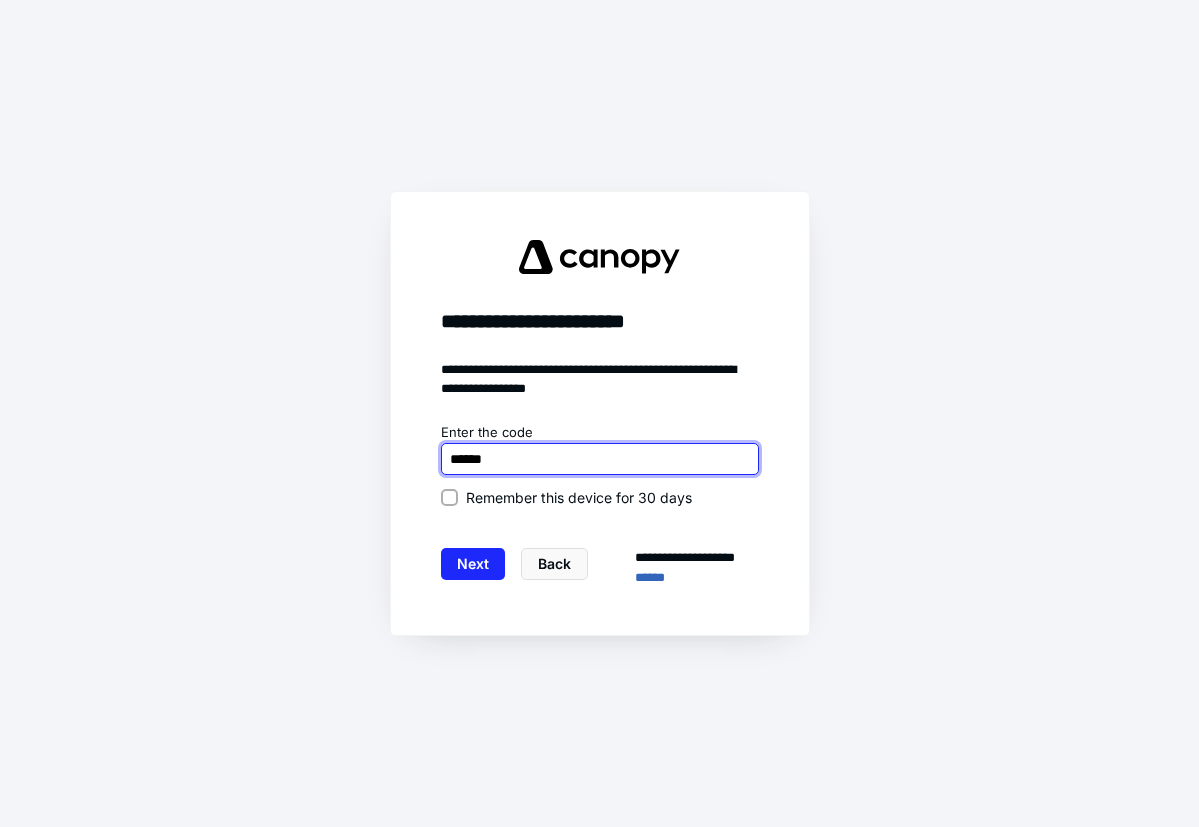 type on "******" 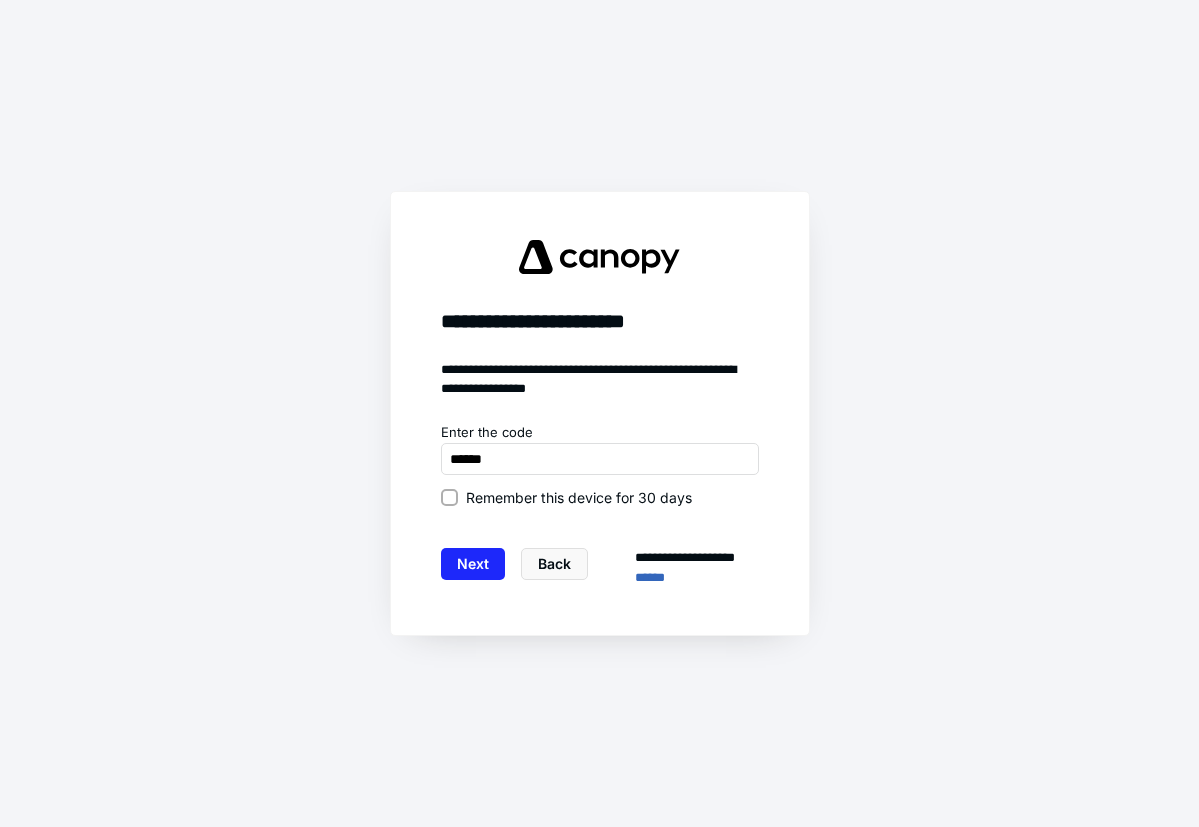 click on "Remember this device for 30 days" at bounding box center [600, 497] 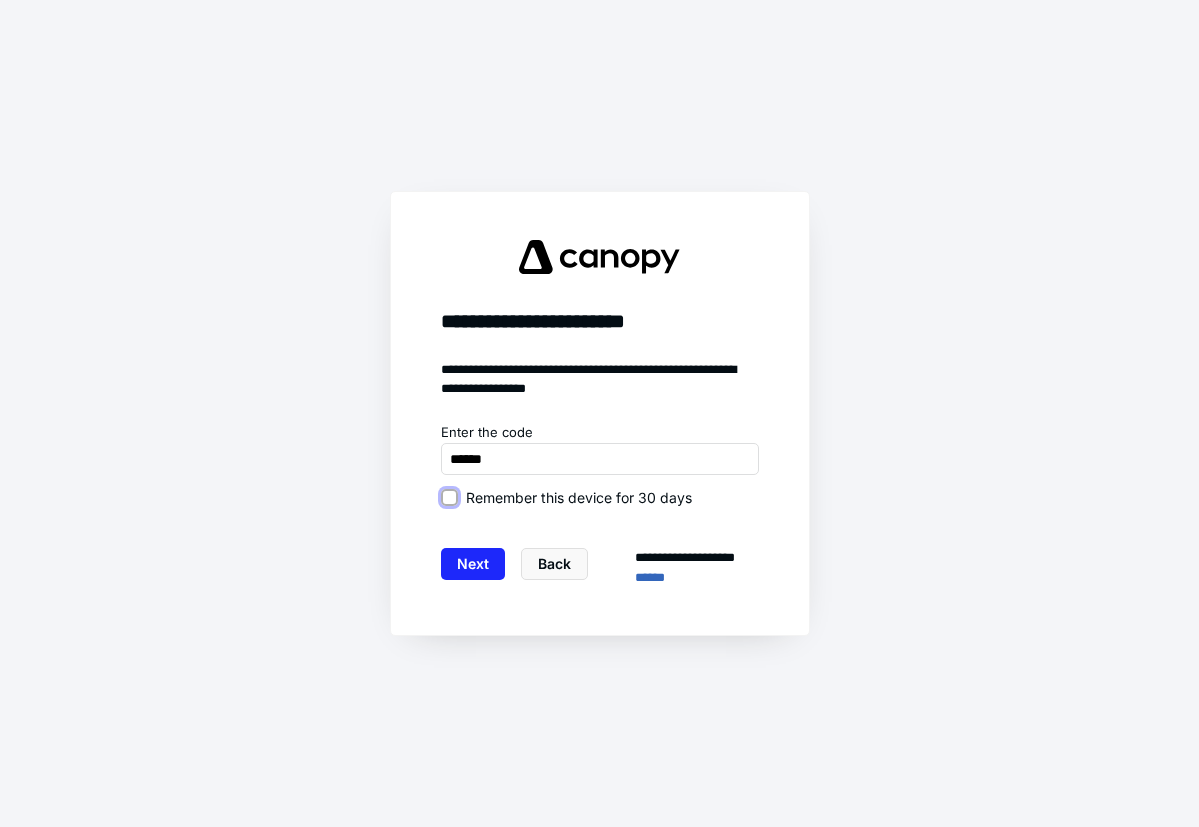 checkbox on "true" 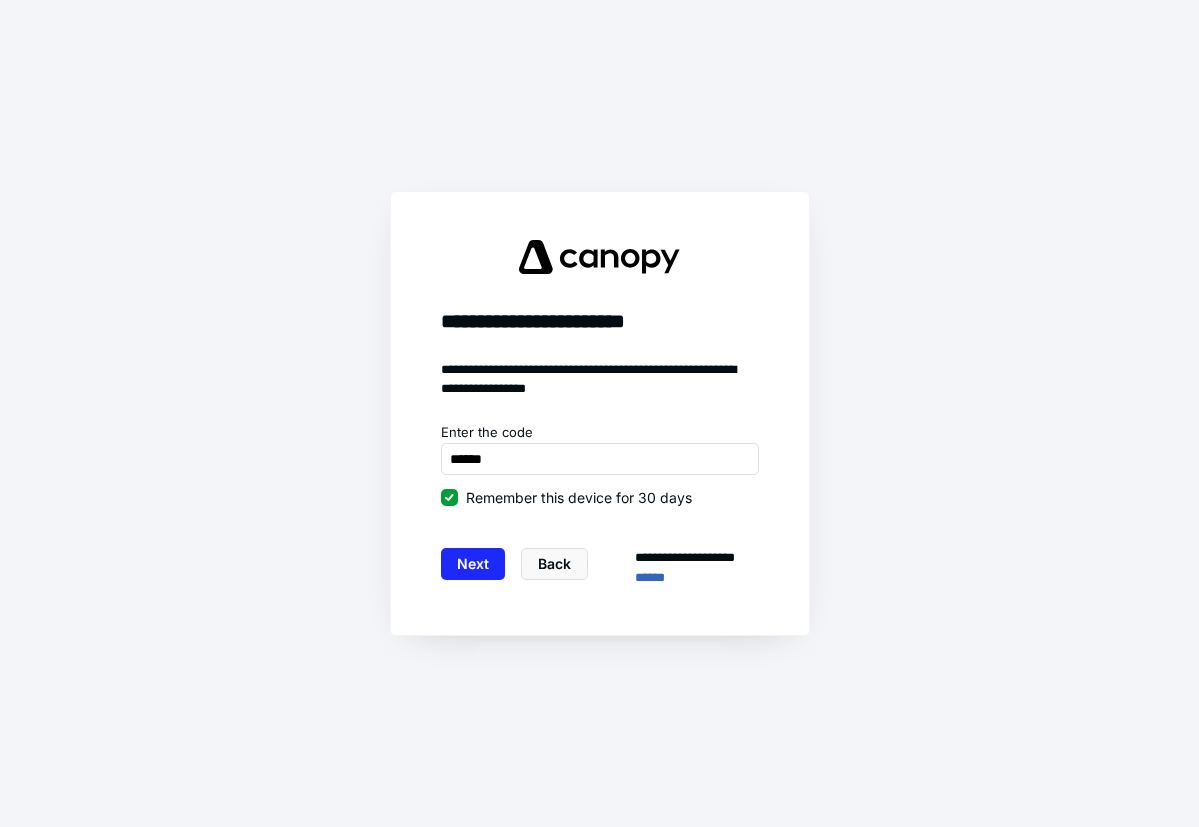 click on "**********" at bounding box center (600, 505) 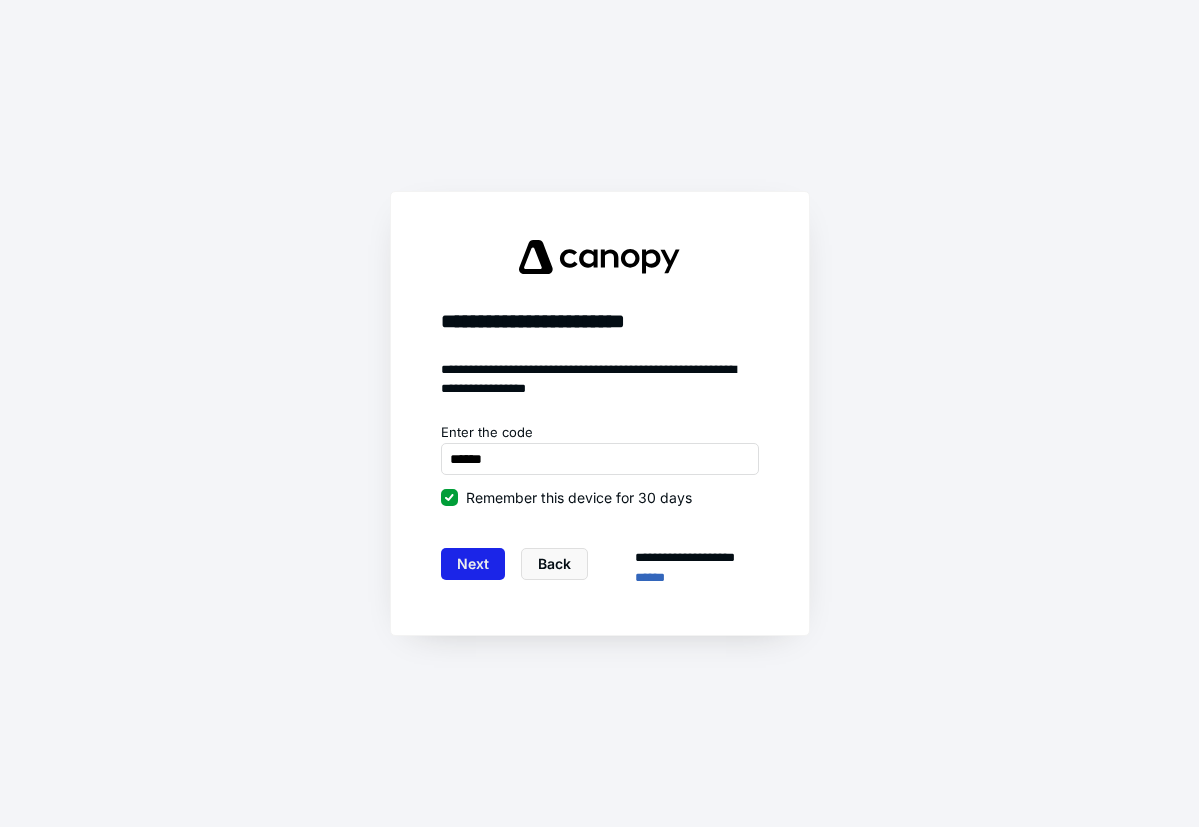 click on "Next" at bounding box center [473, 564] 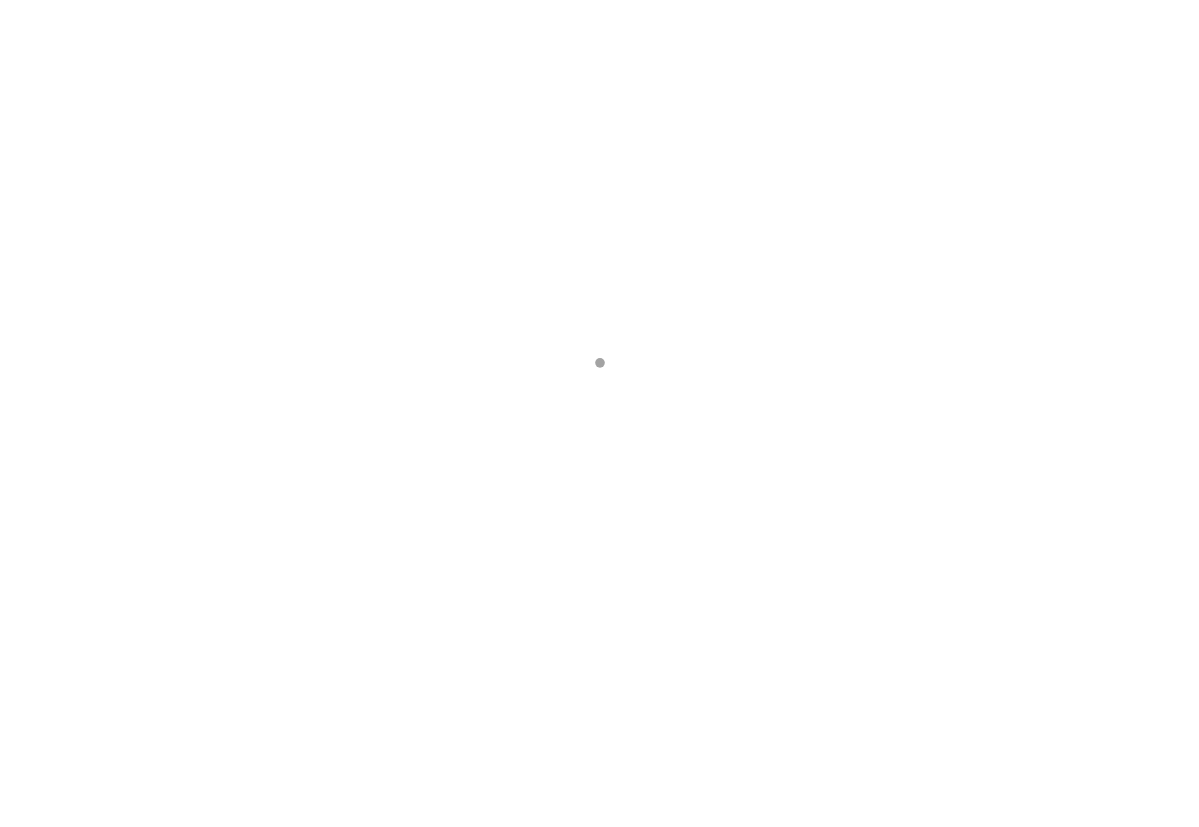 scroll, scrollTop: 0, scrollLeft: 0, axis: both 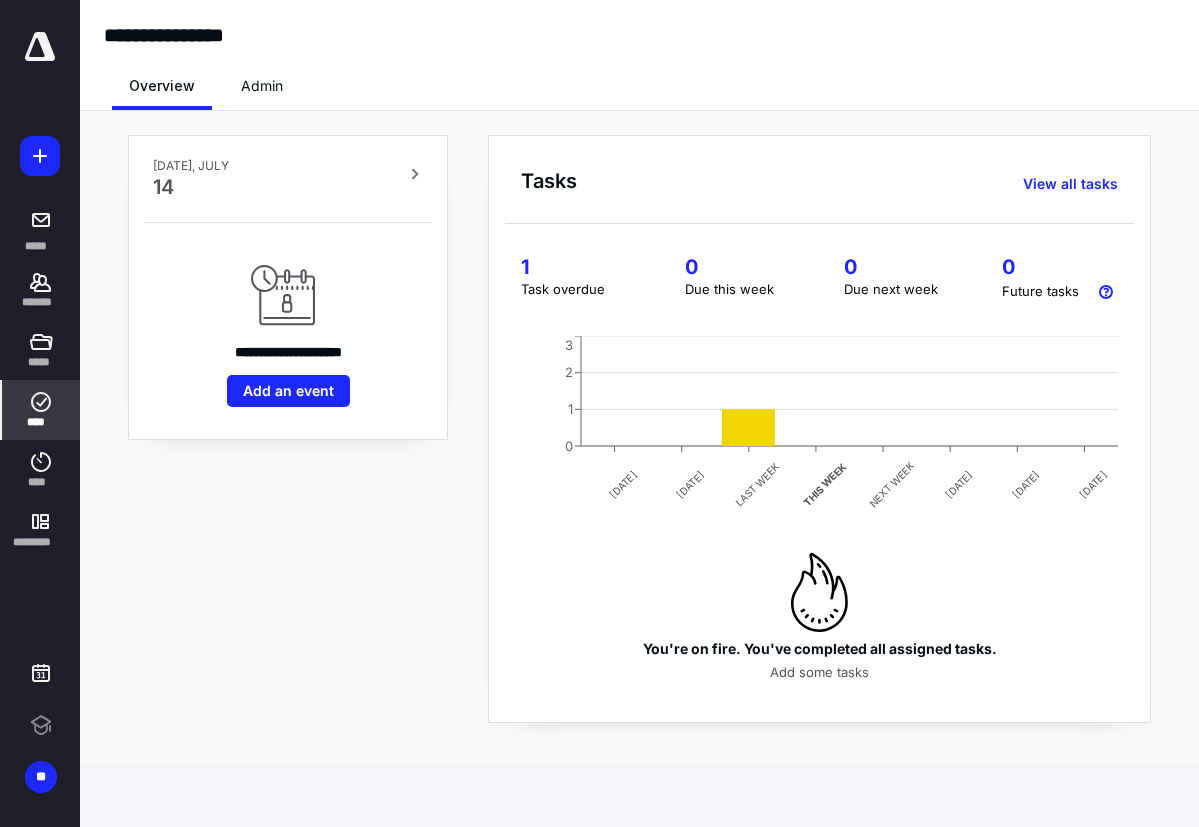 click 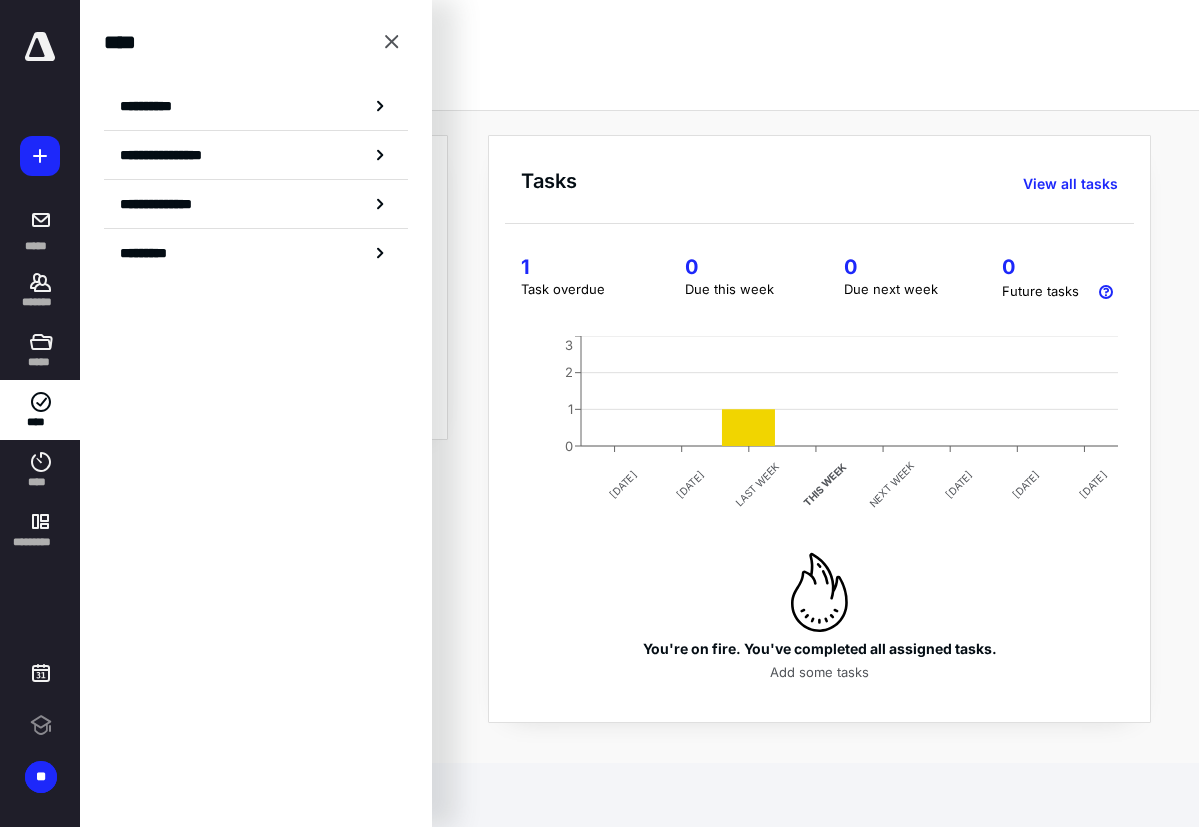 drag, startPoint x: 280, startPoint y: 102, endPoint x: 296, endPoint y: 101, distance: 16.03122 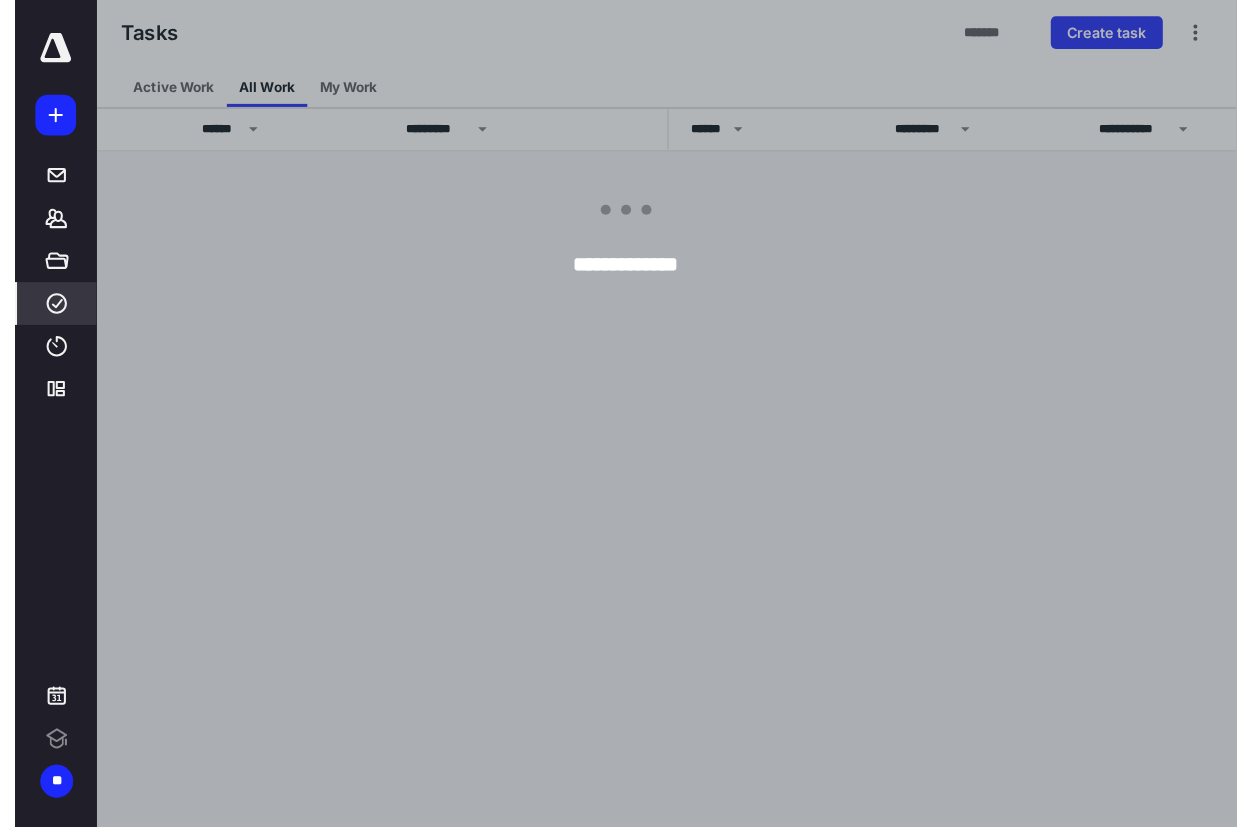 scroll, scrollTop: 0, scrollLeft: 0, axis: both 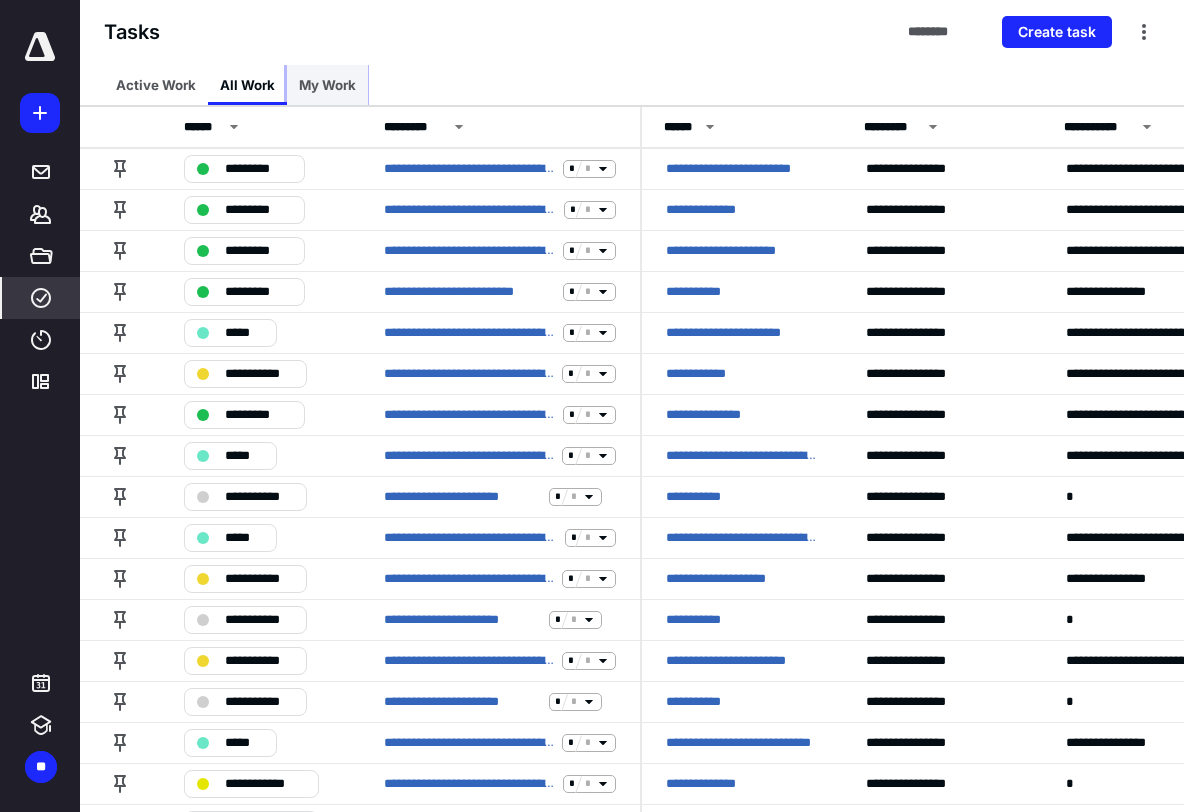 click on "My Work" at bounding box center (327, 85) 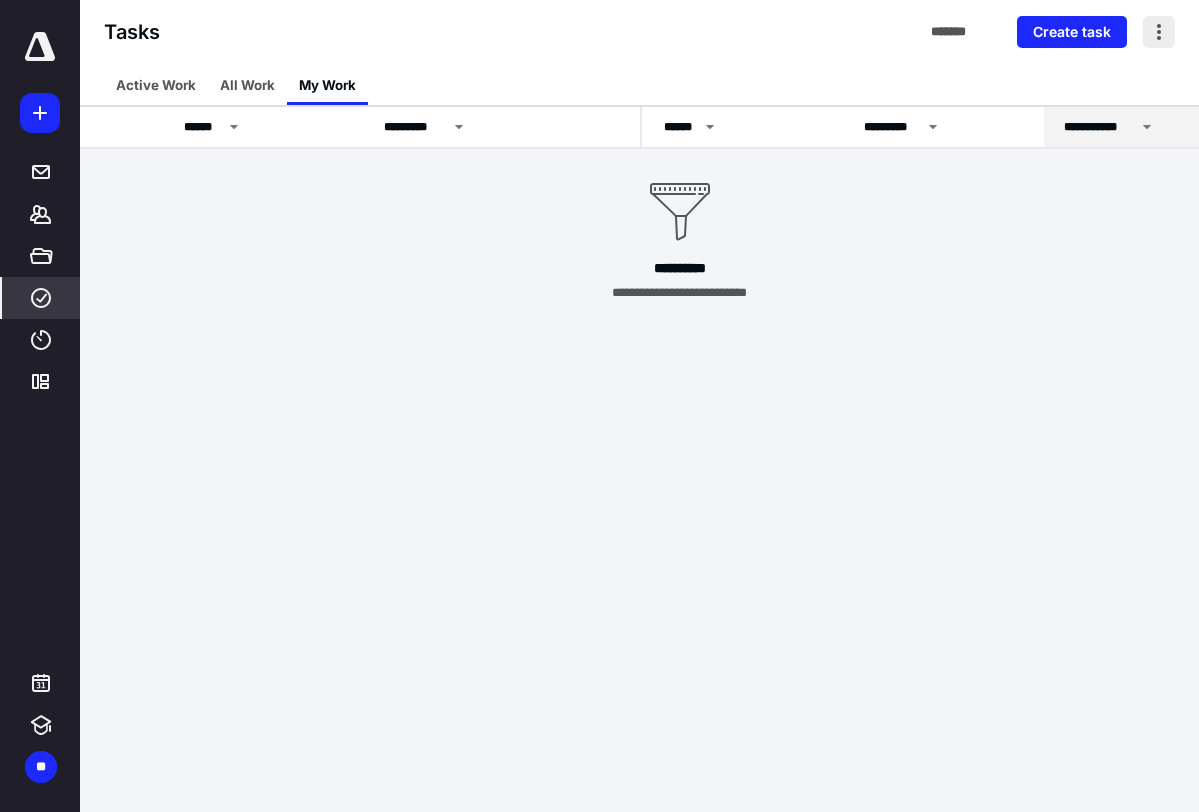 click at bounding box center (1159, 32) 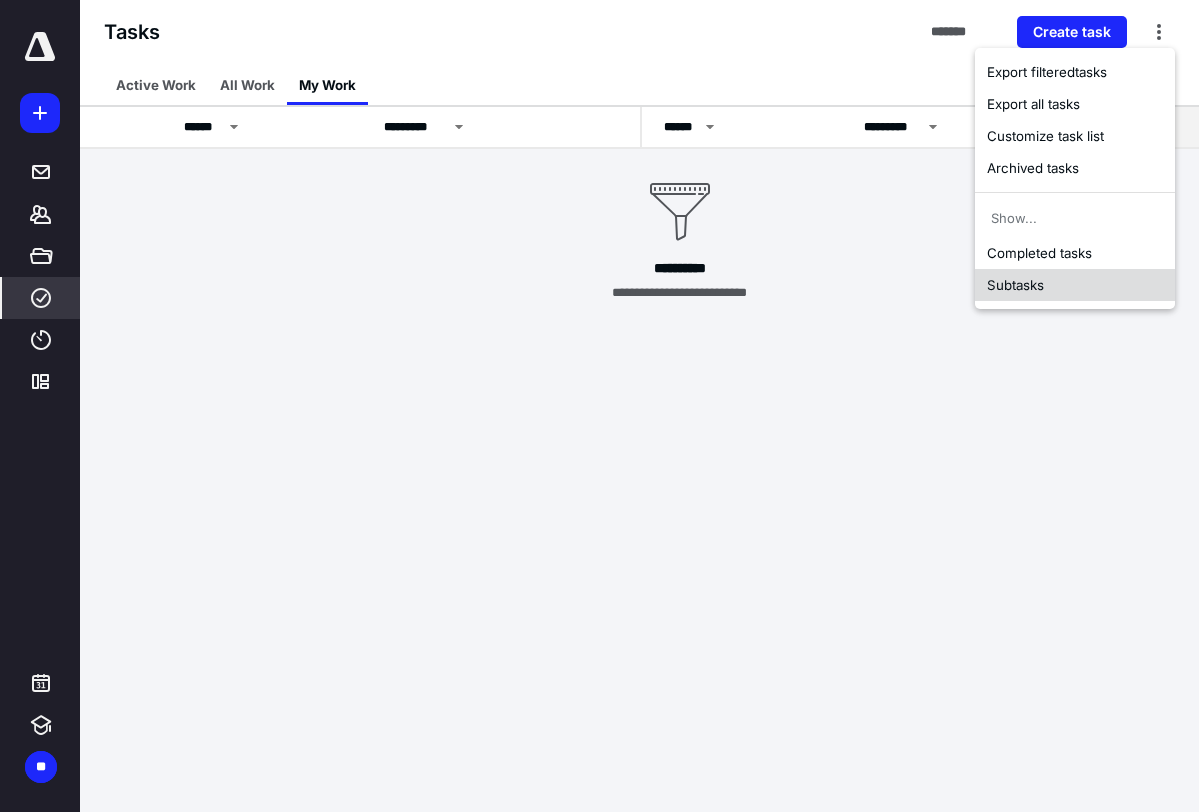 click on "Subtasks" at bounding box center (1075, 285) 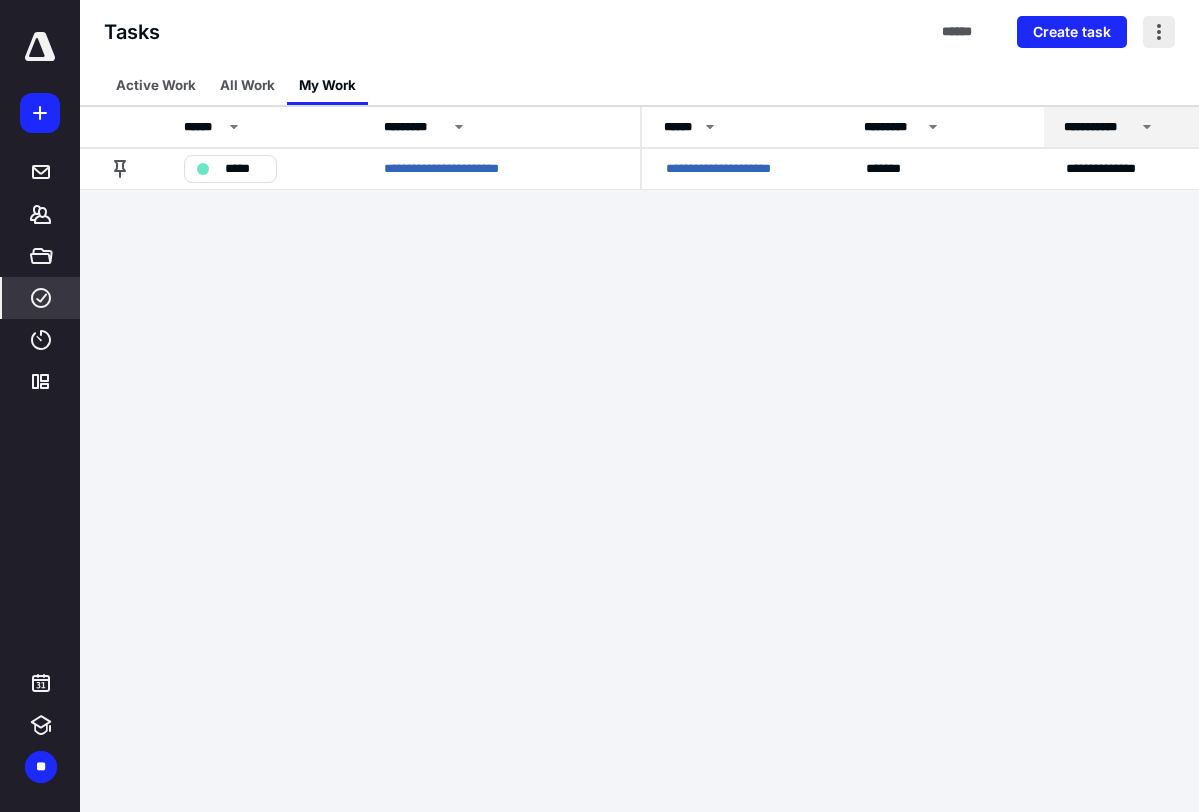 click at bounding box center [1159, 32] 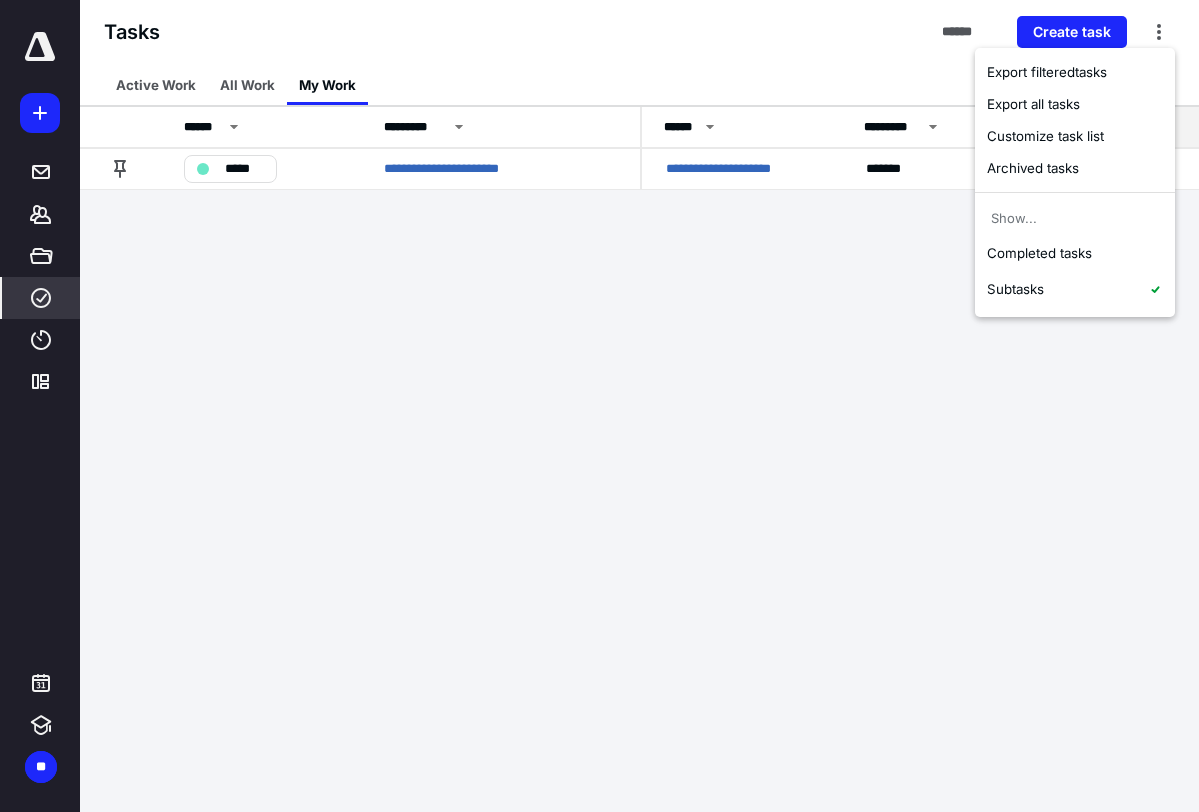 click on "**********" at bounding box center (599, 406) 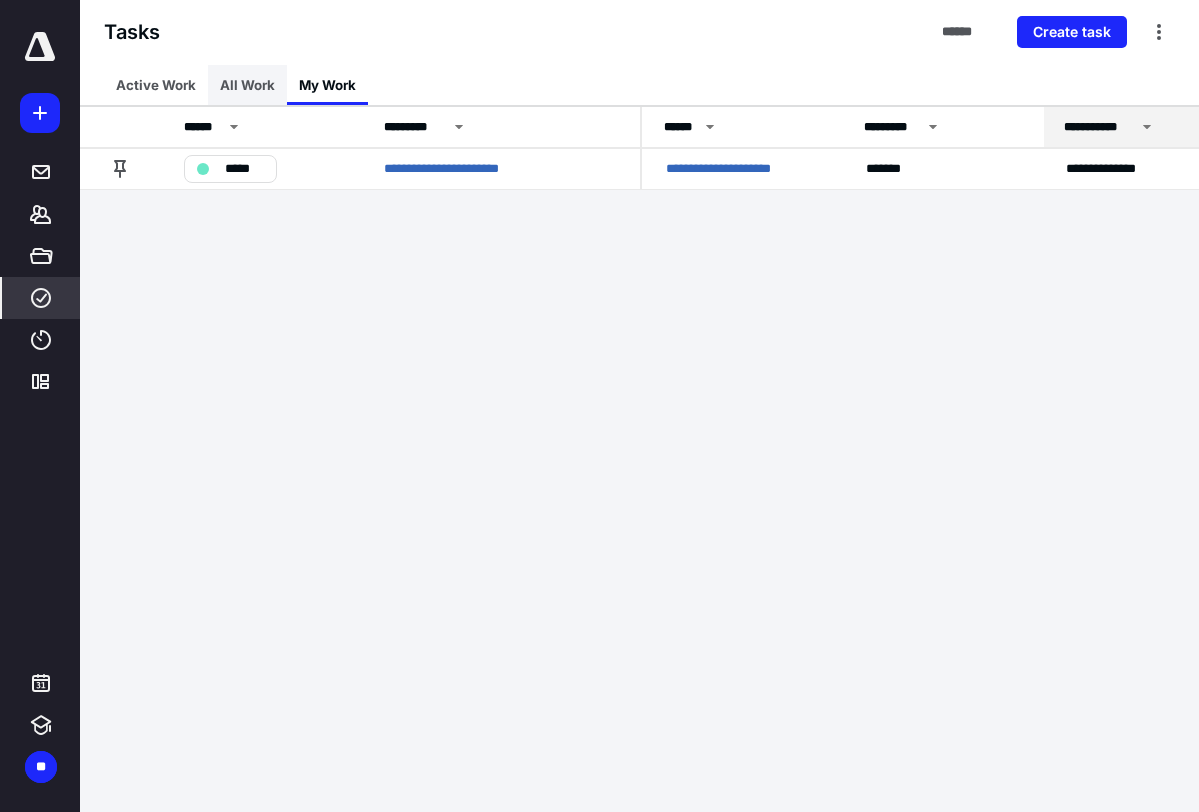 click on "All Work" at bounding box center [247, 85] 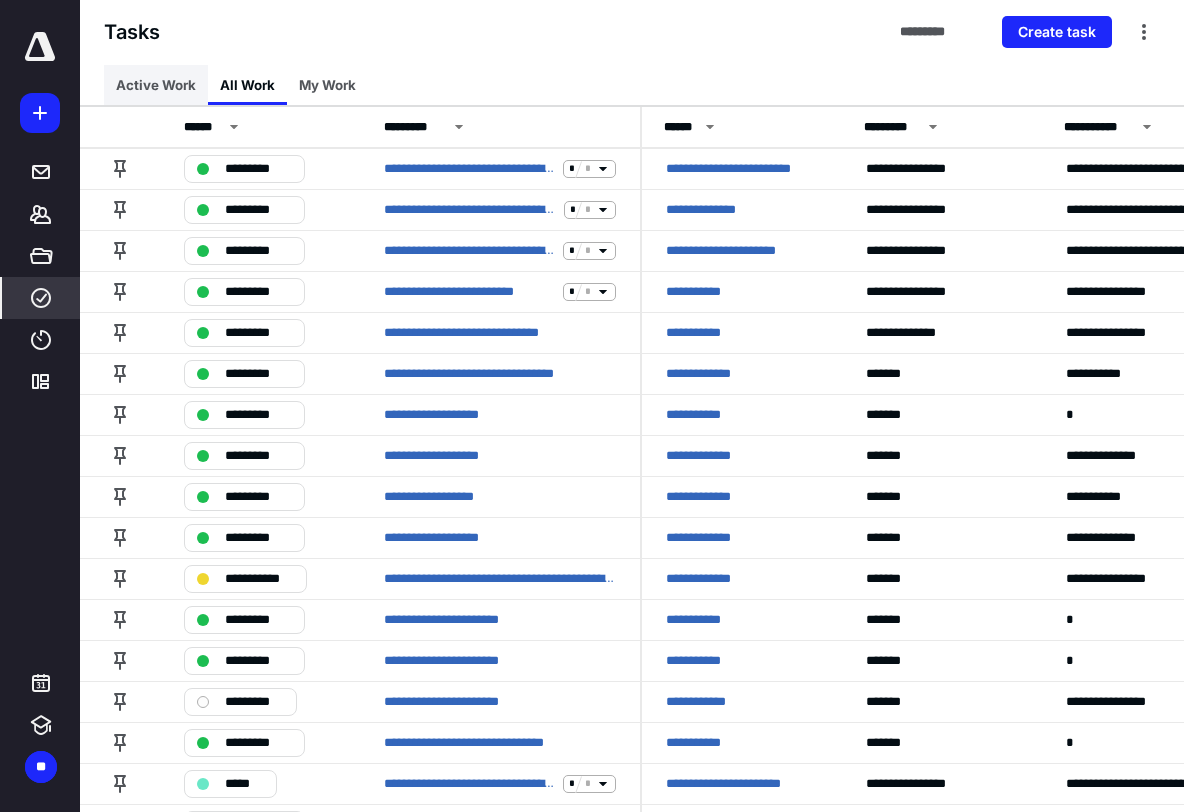 click on "Active Work" at bounding box center [156, 85] 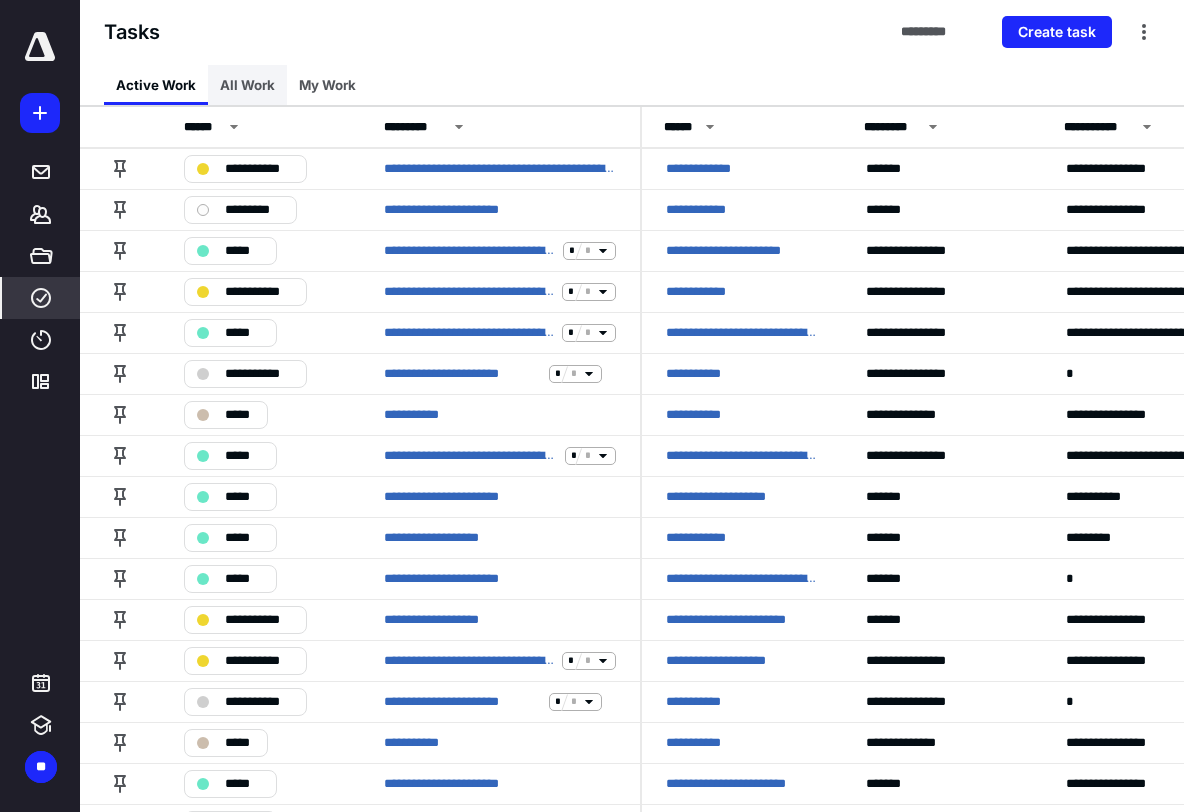 click on "All Work" at bounding box center [247, 85] 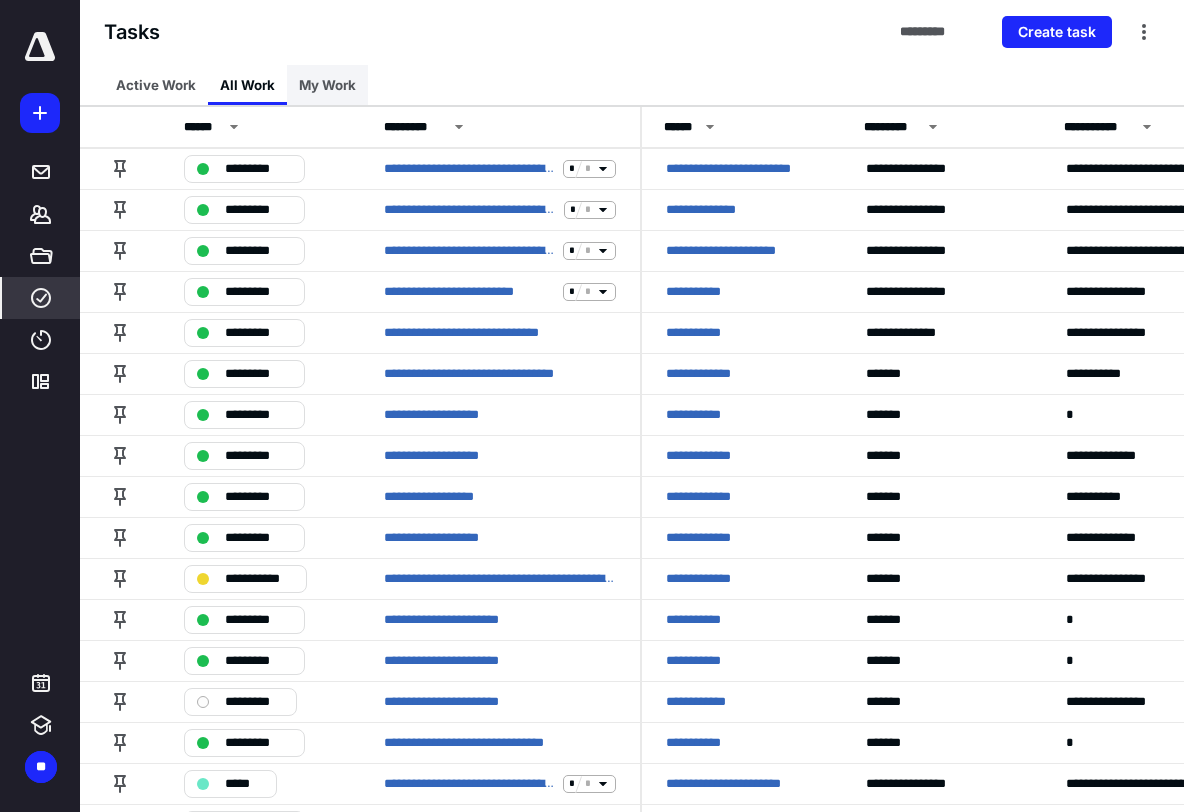 click on "My Work" at bounding box center (327, 85) 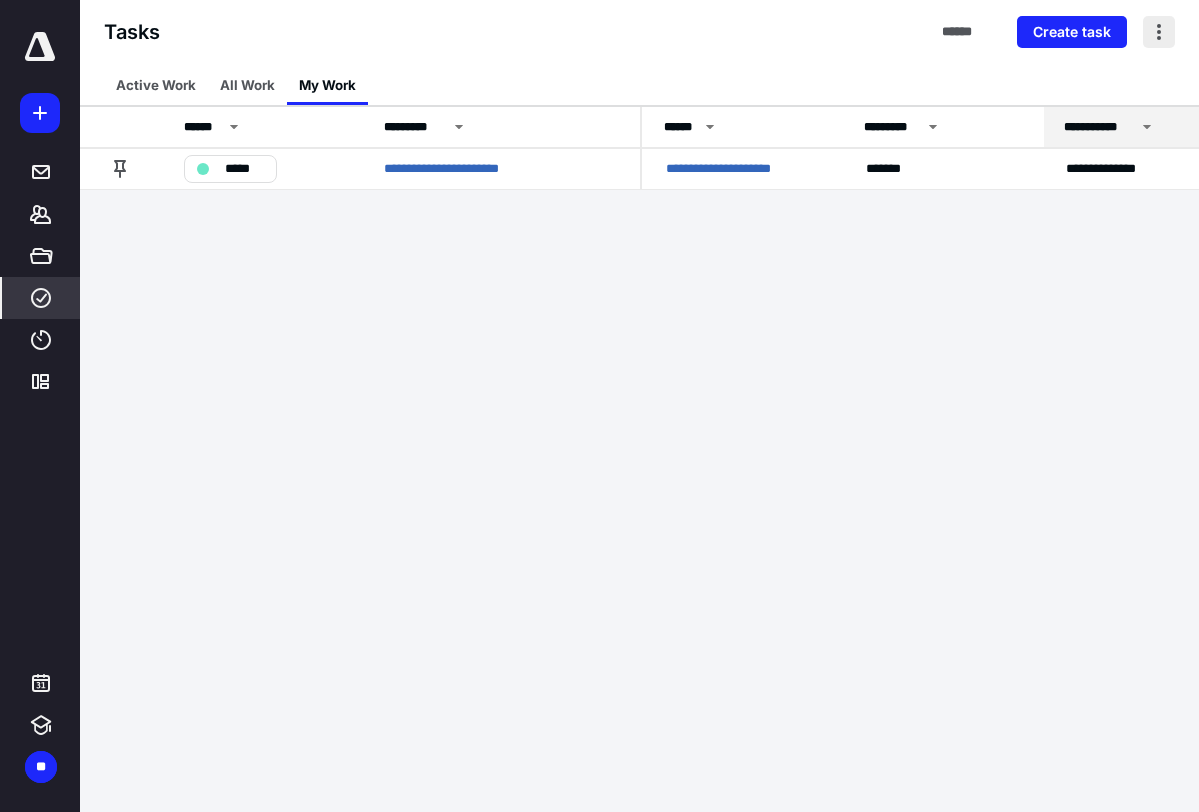 click at bounding box center [1159, 32] 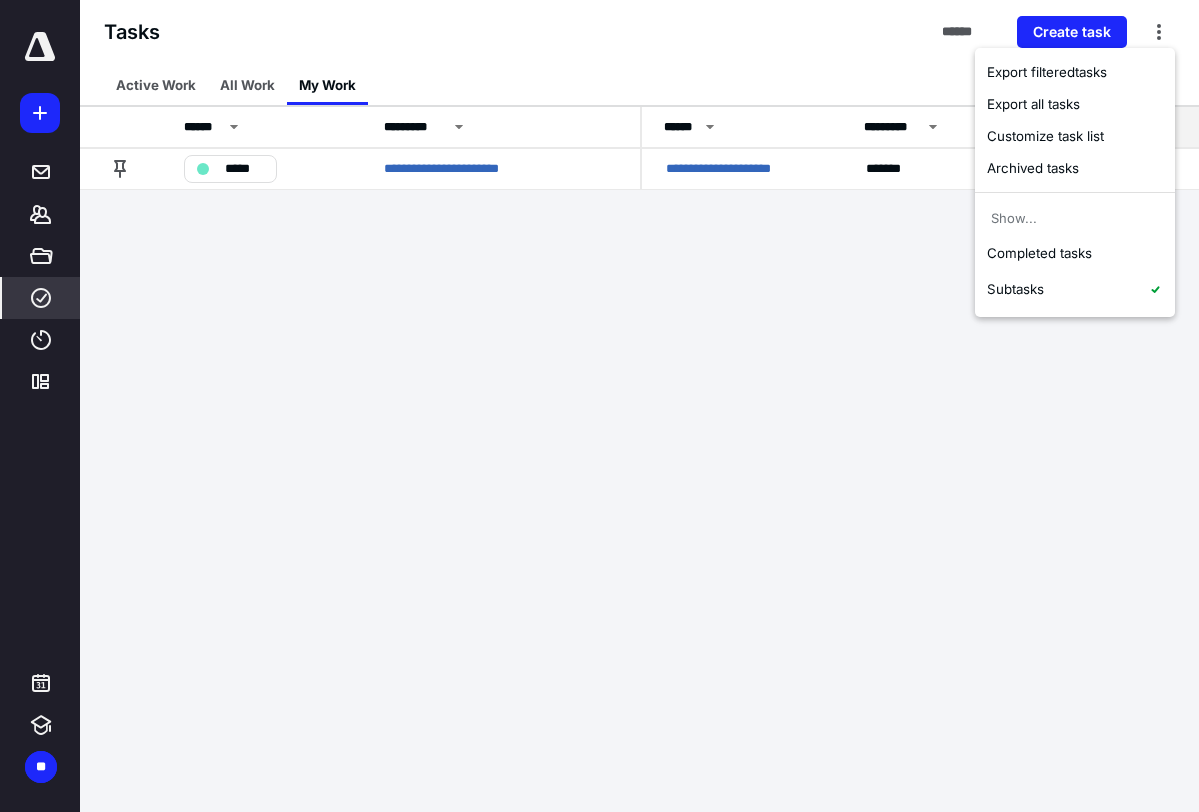 click on "**********" at bounding box center [599, 406] 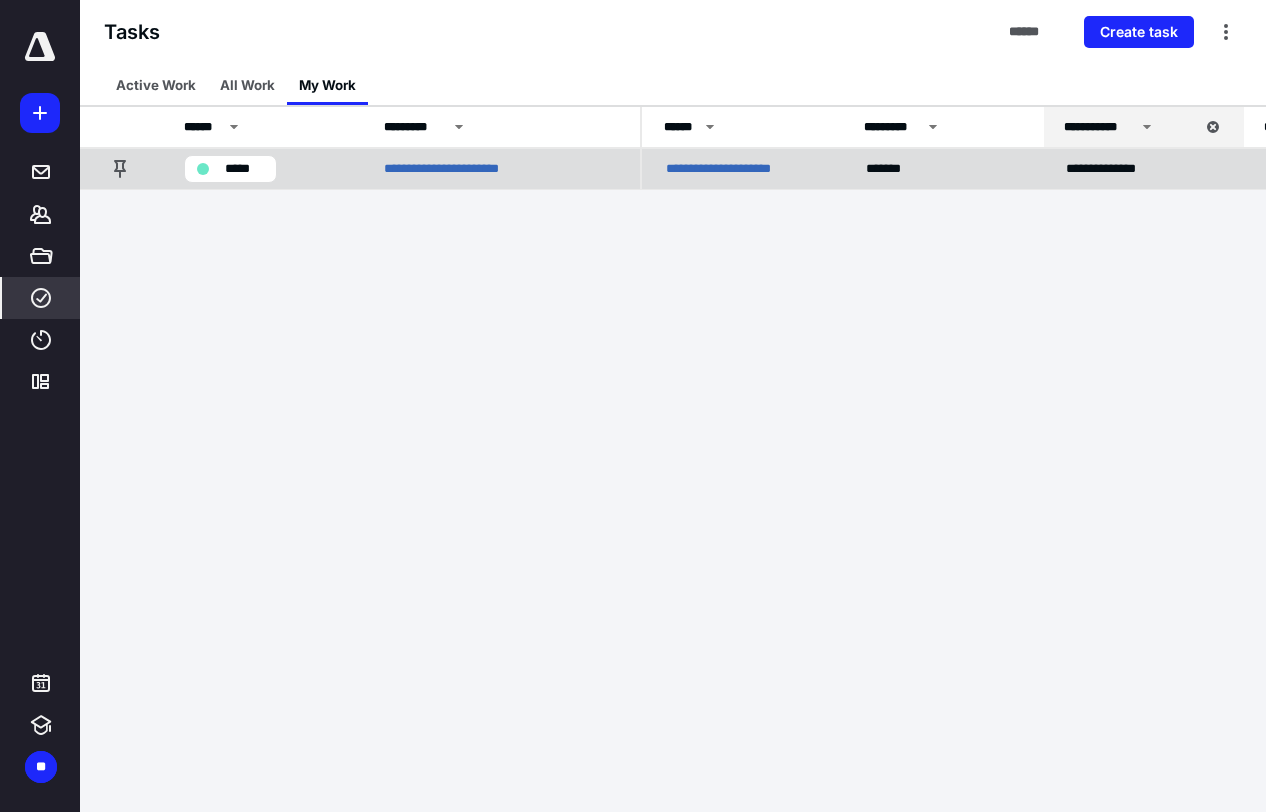 click on "*******" at bounding box center (891, 169) 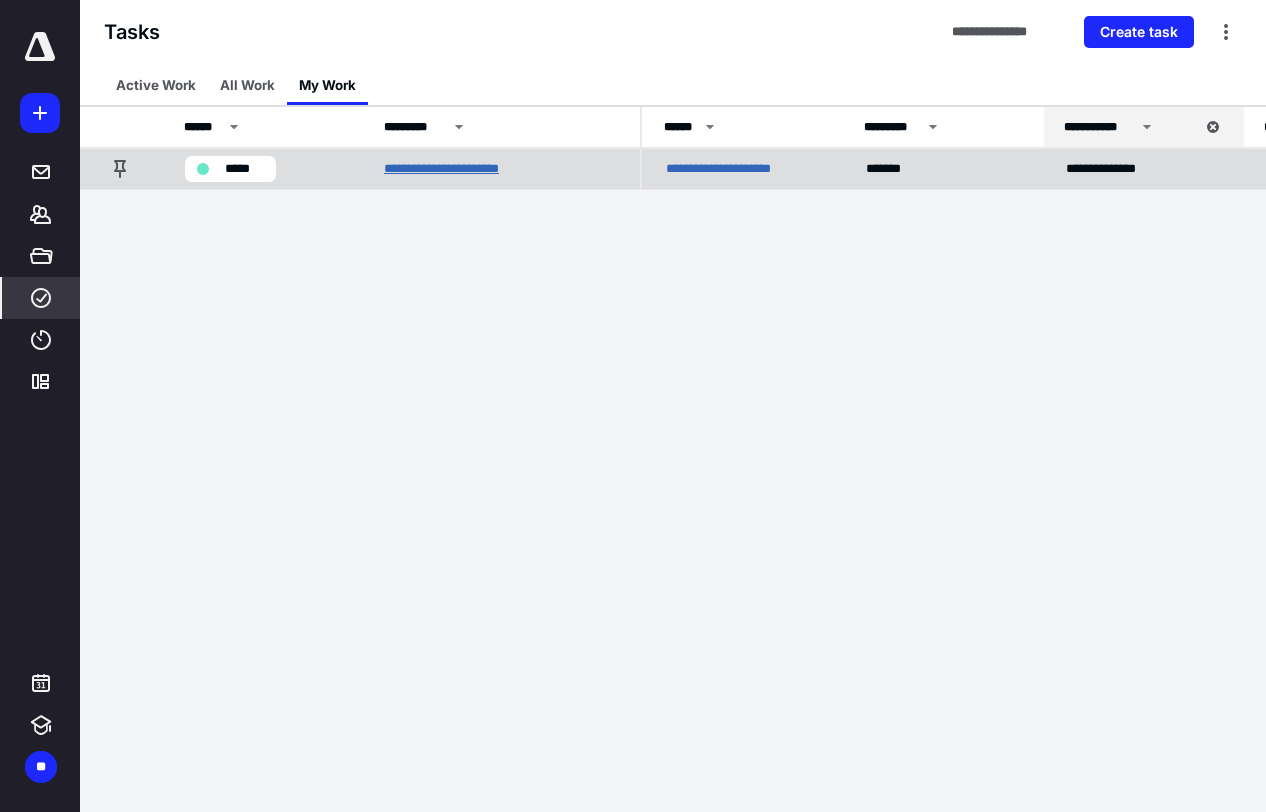 click on "**********" at bounding box center [462, 169] 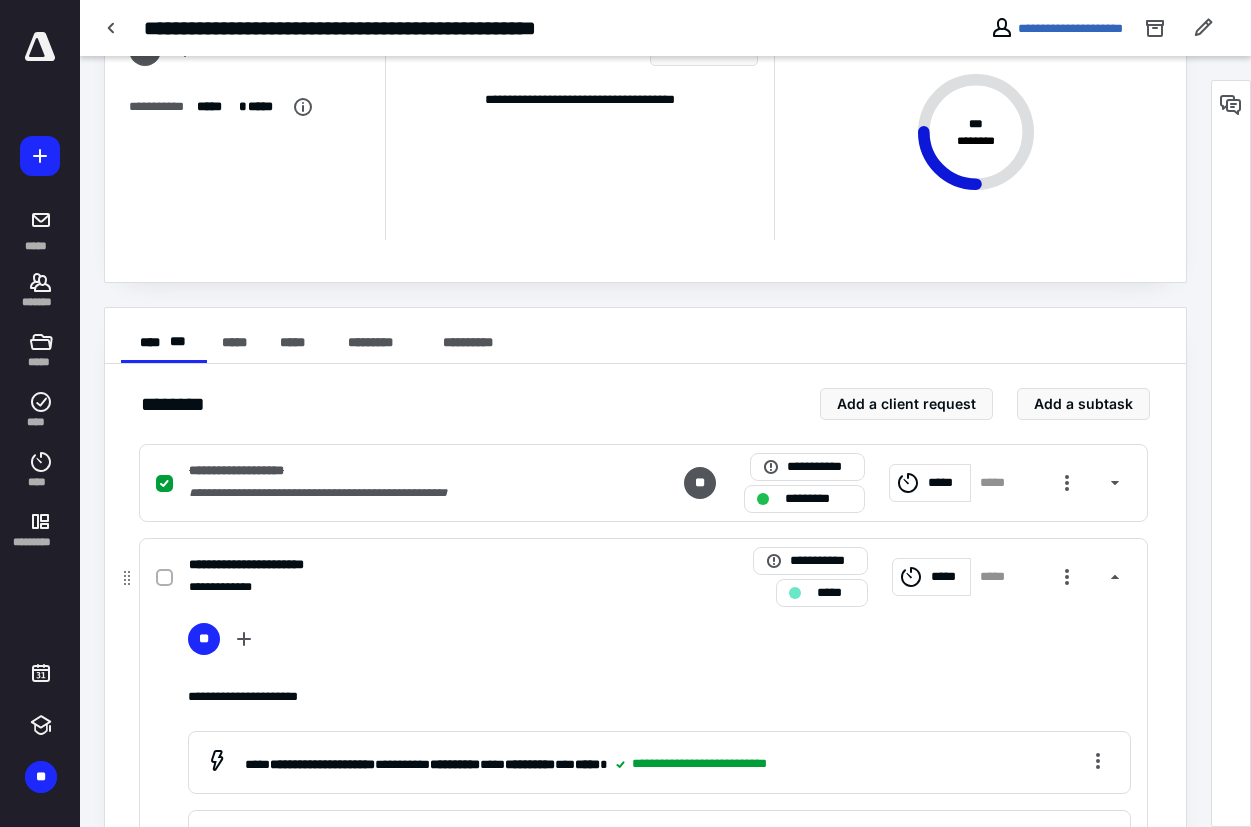 scroll, scrollTop: 300, scrollLeft: 0, axis: vertical 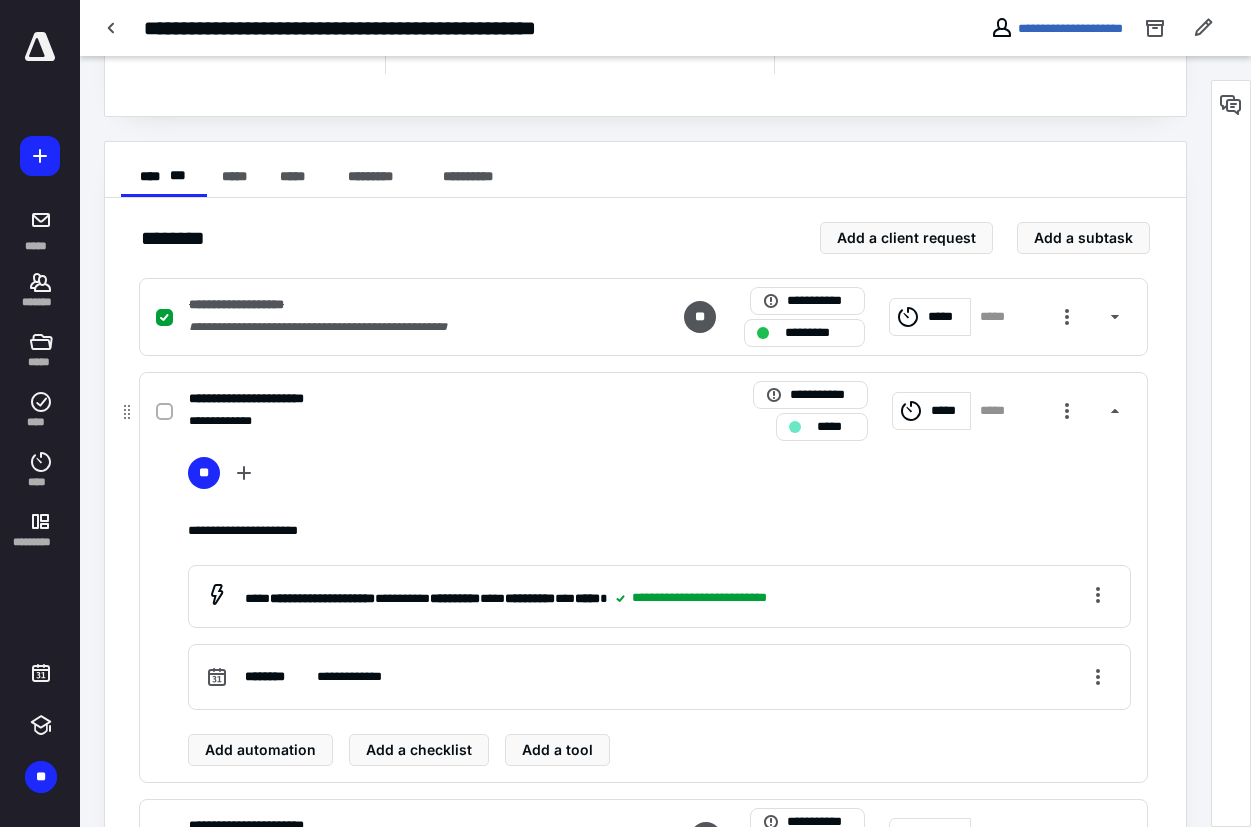 click on "*****" at bounding box center [836, 427] 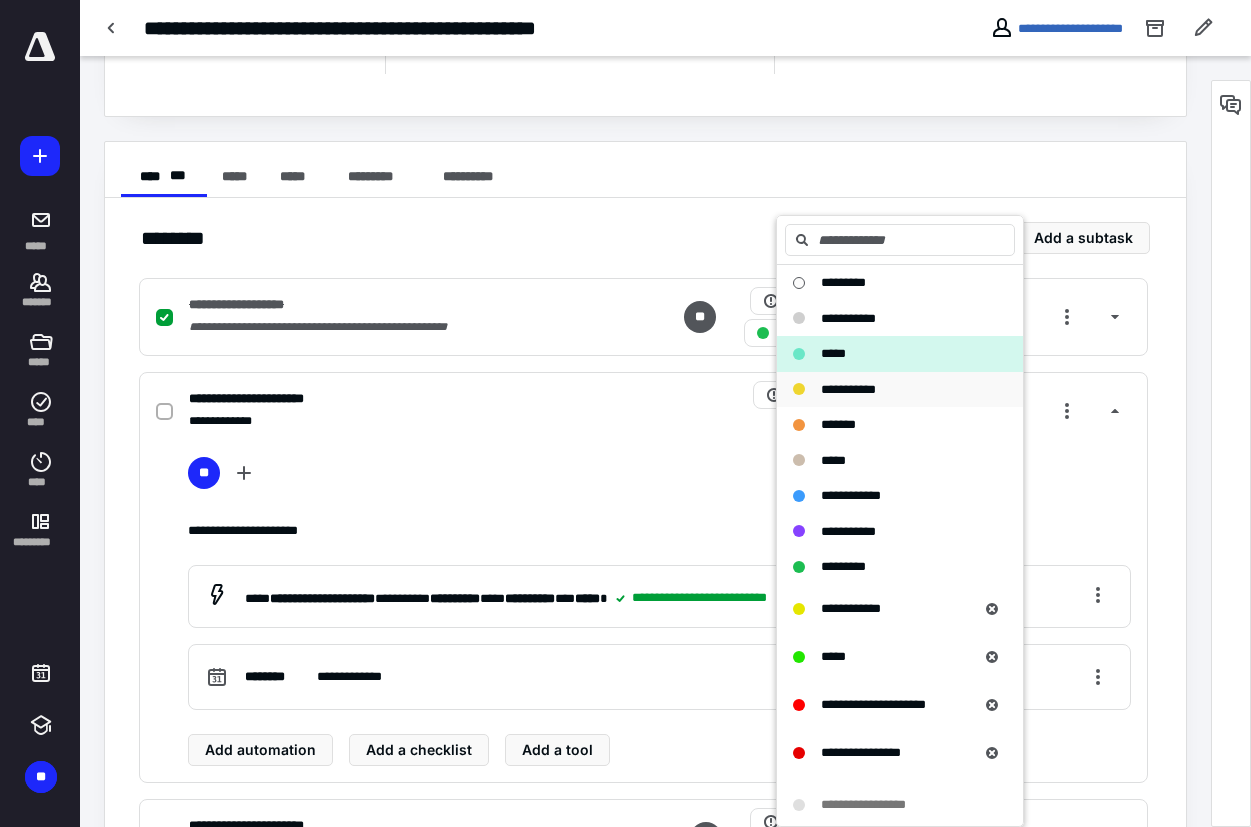 click on "**********" at bounding box center (848, 389) 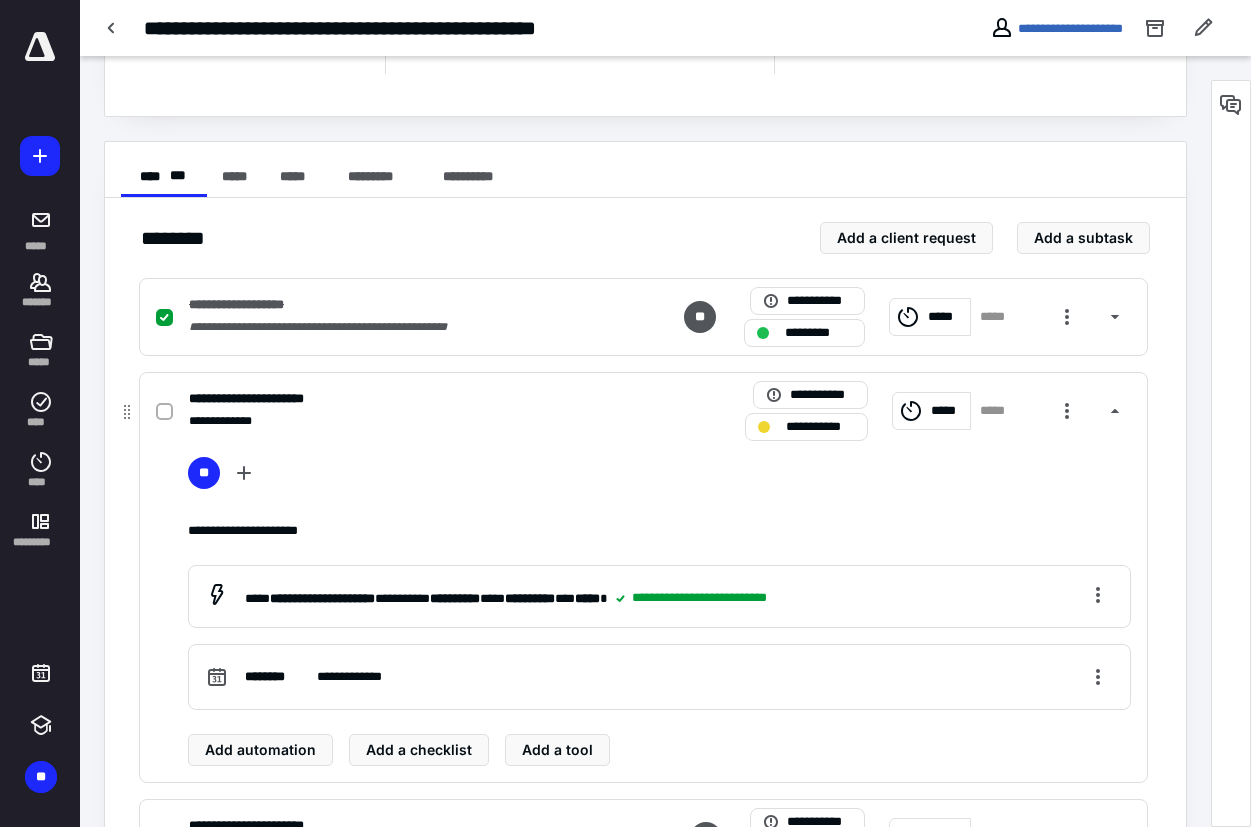 click at bounding box center (164, 412) 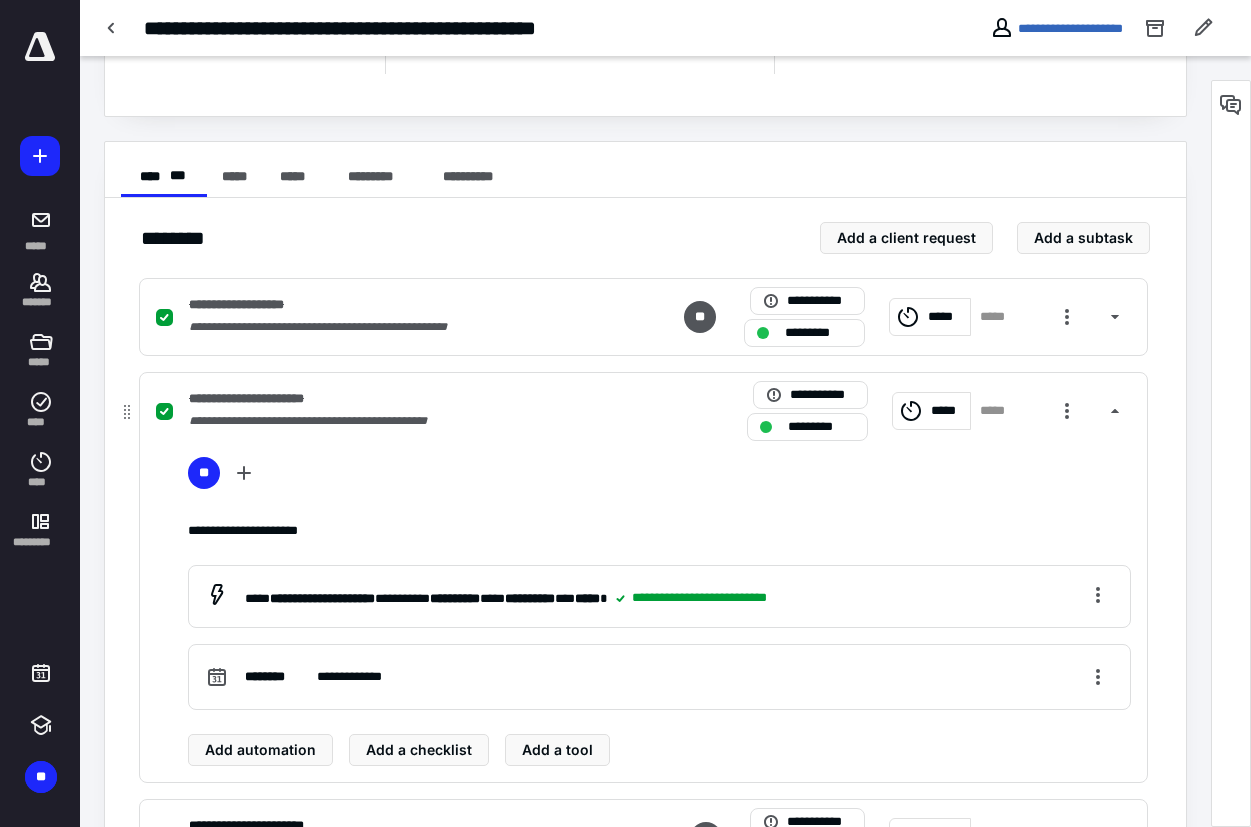 click on "*****" at bounding box center (931, 411) 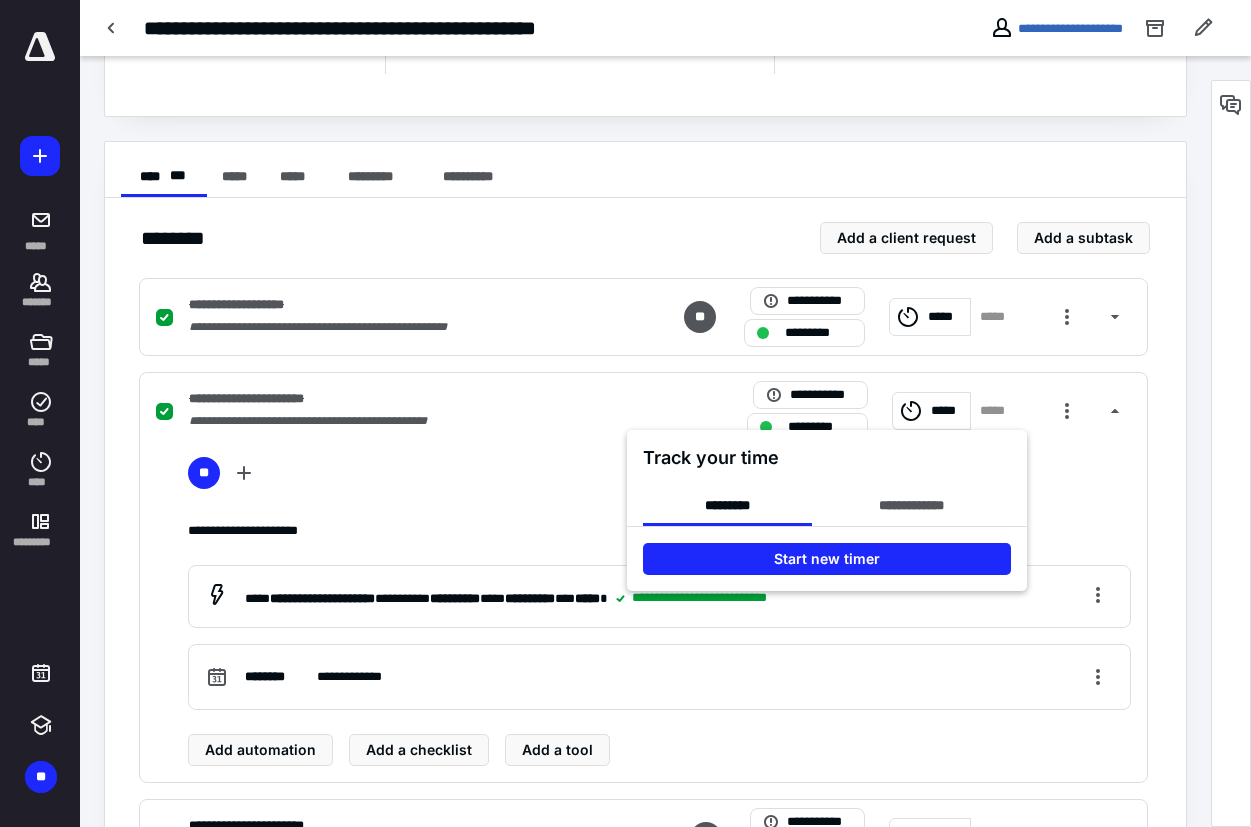 click at bounding box center (625, 413) 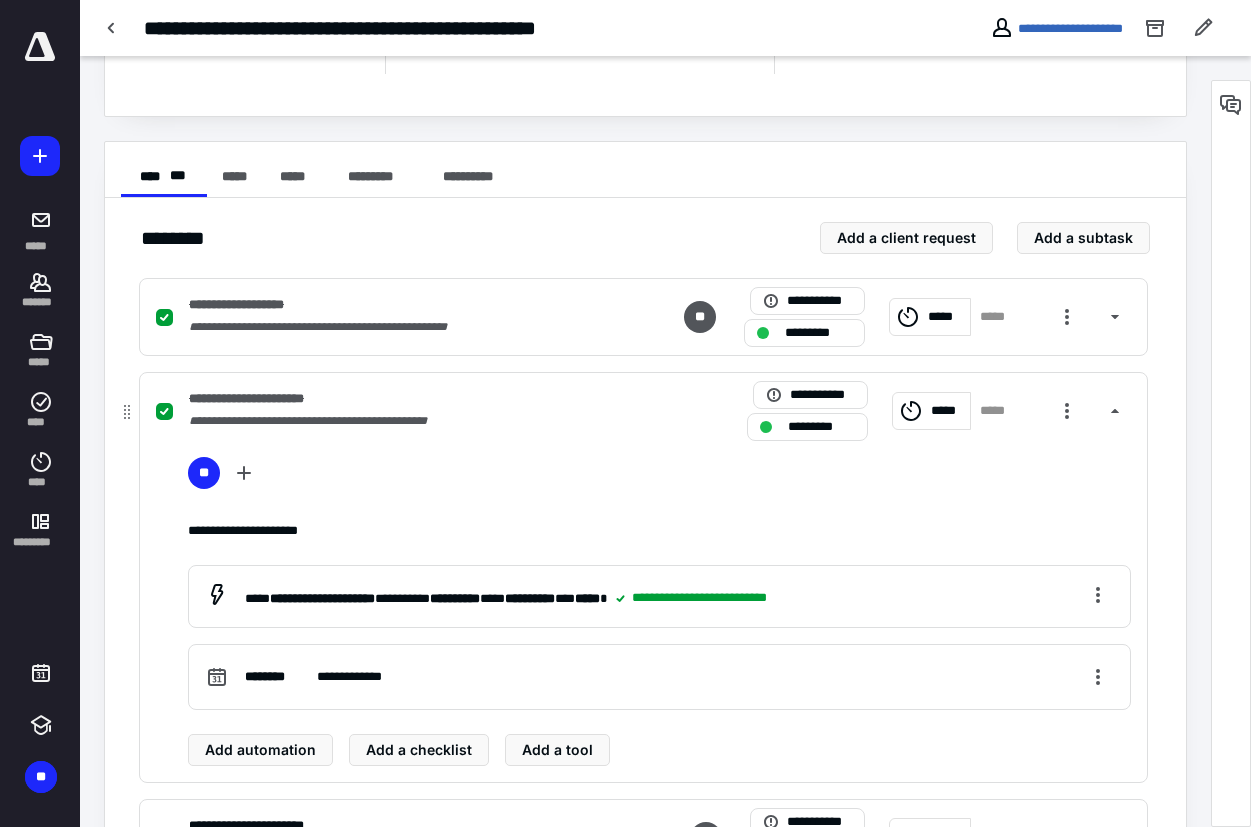 click on "*****" at bounding box center (947, 411) 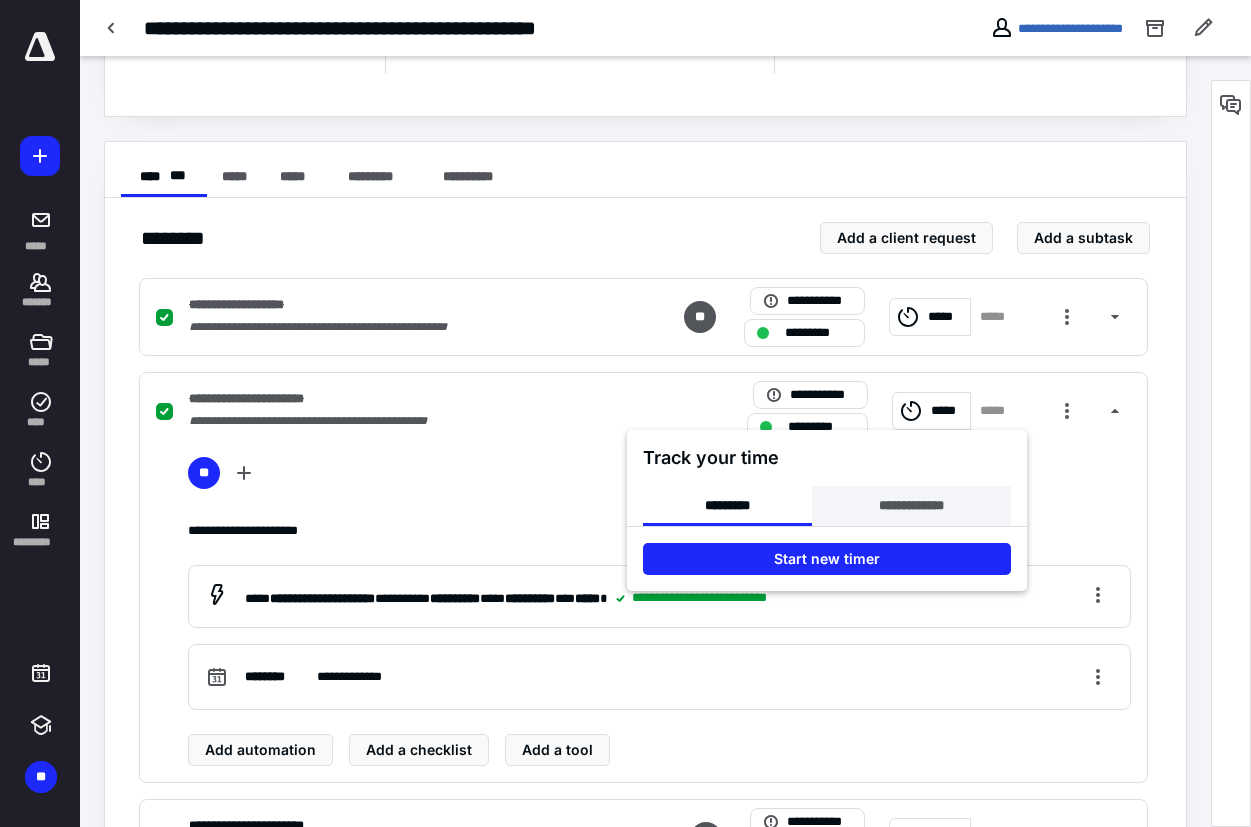 click on "**********" at bounding box center [911, 506] 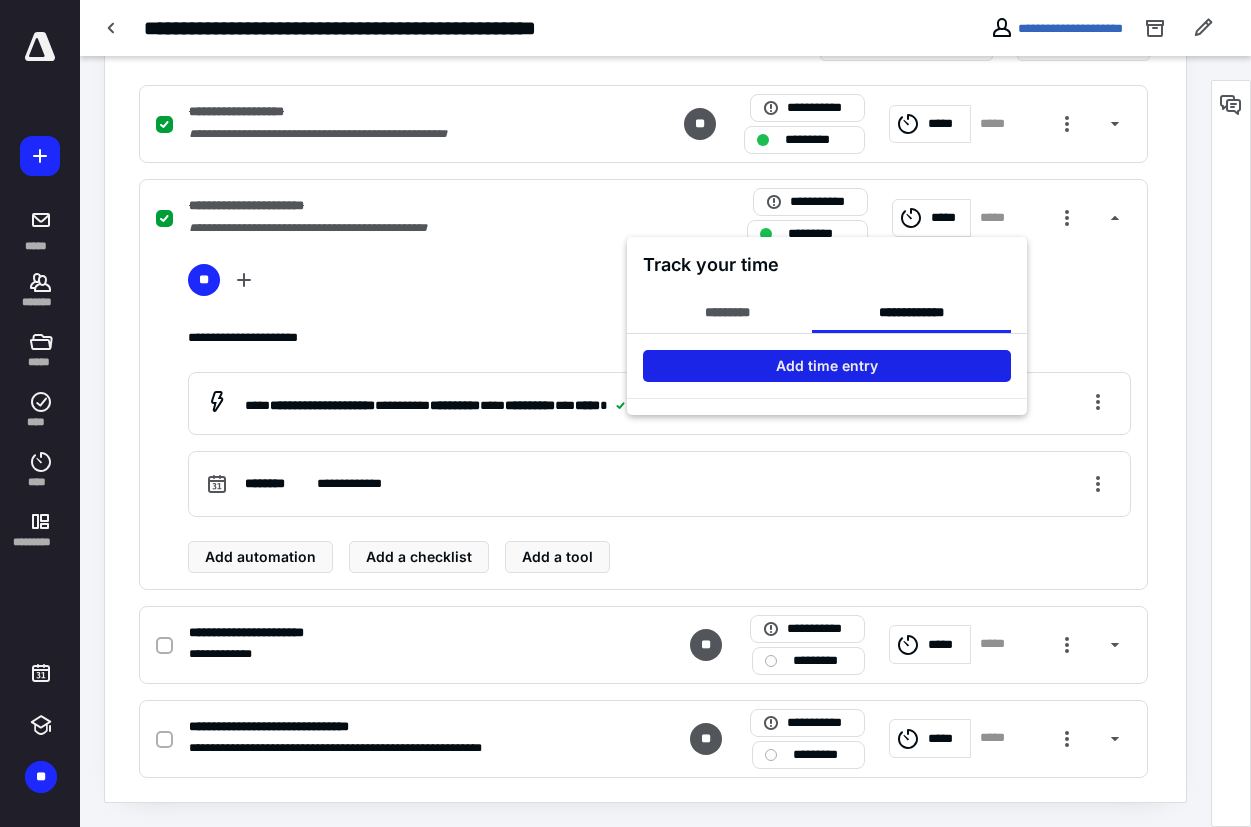scroll, scrollTop: 293, scrollLeft: 0, axis: vertical 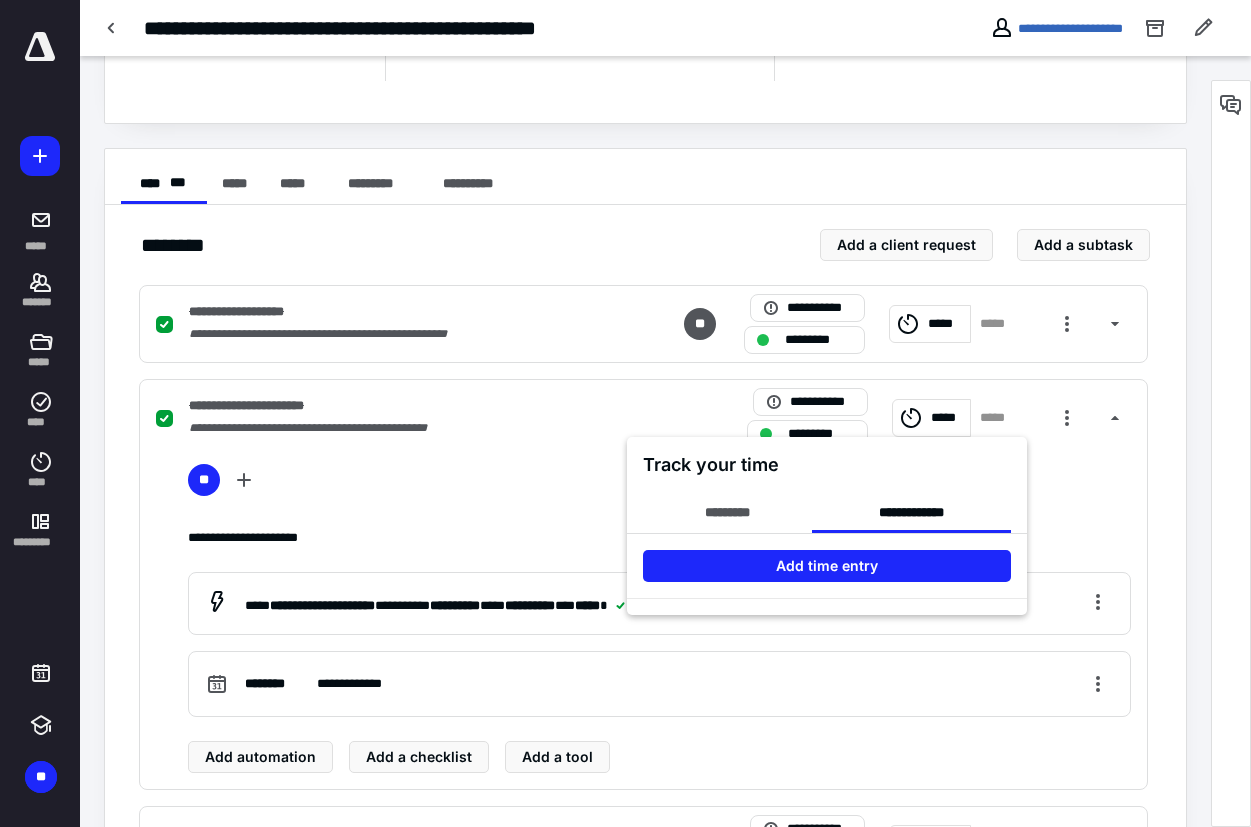 click at bounding box center [625, 413] 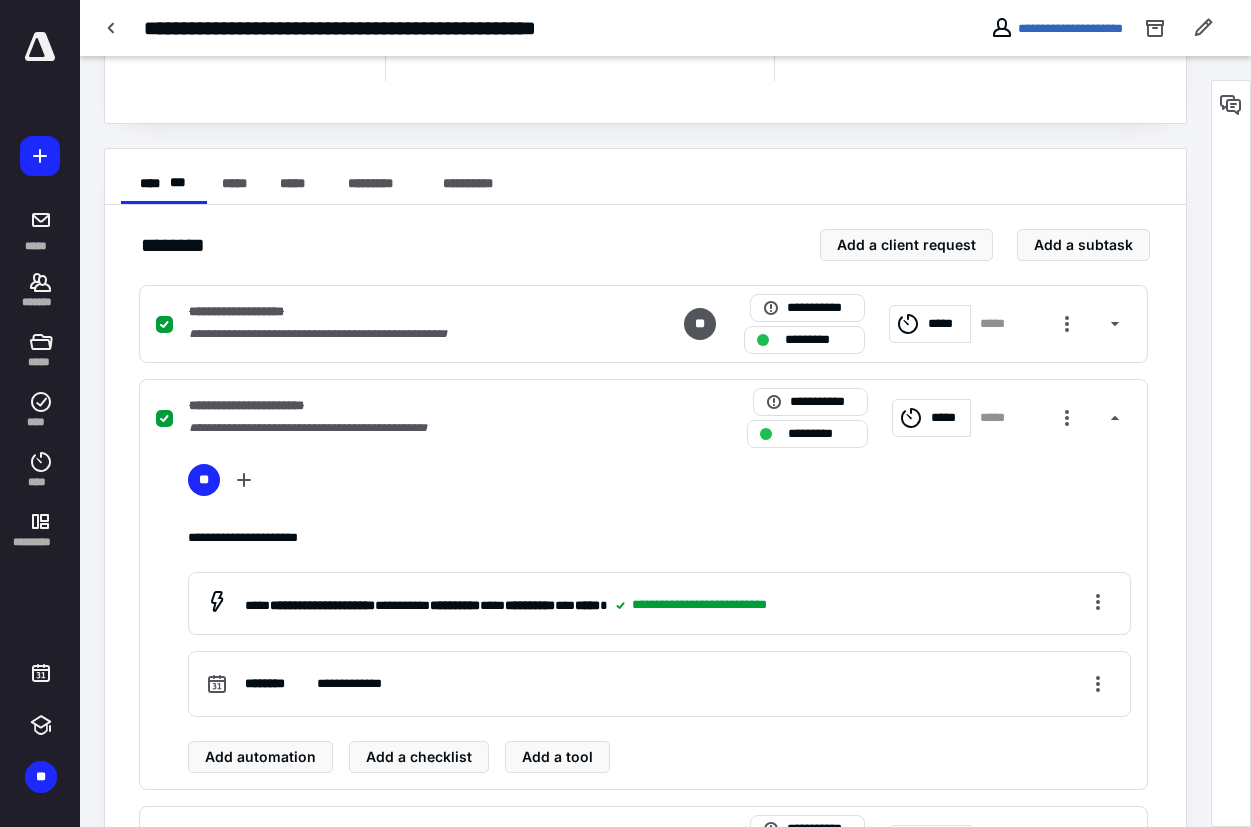 click on "*****" at bounding box center [999, 418] 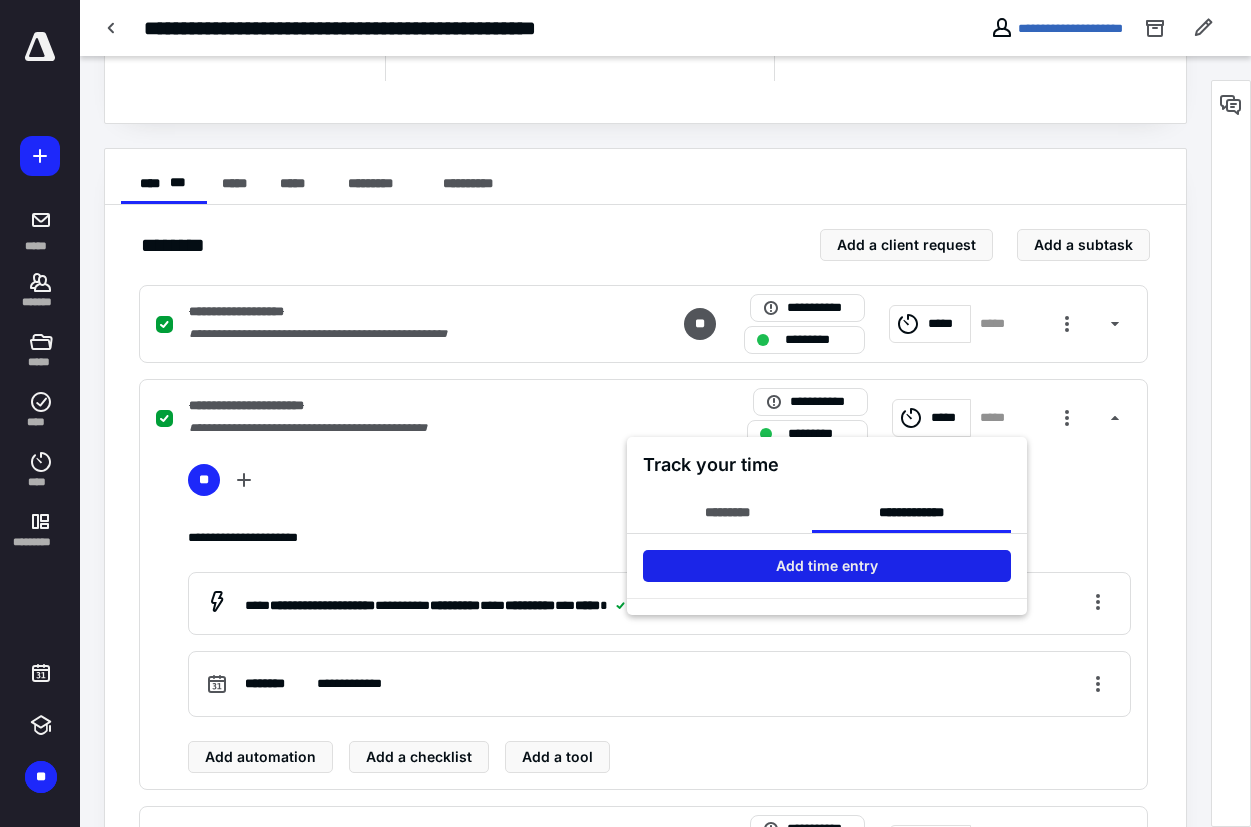 click on "Add time entry" at bounding box center (827, 566) 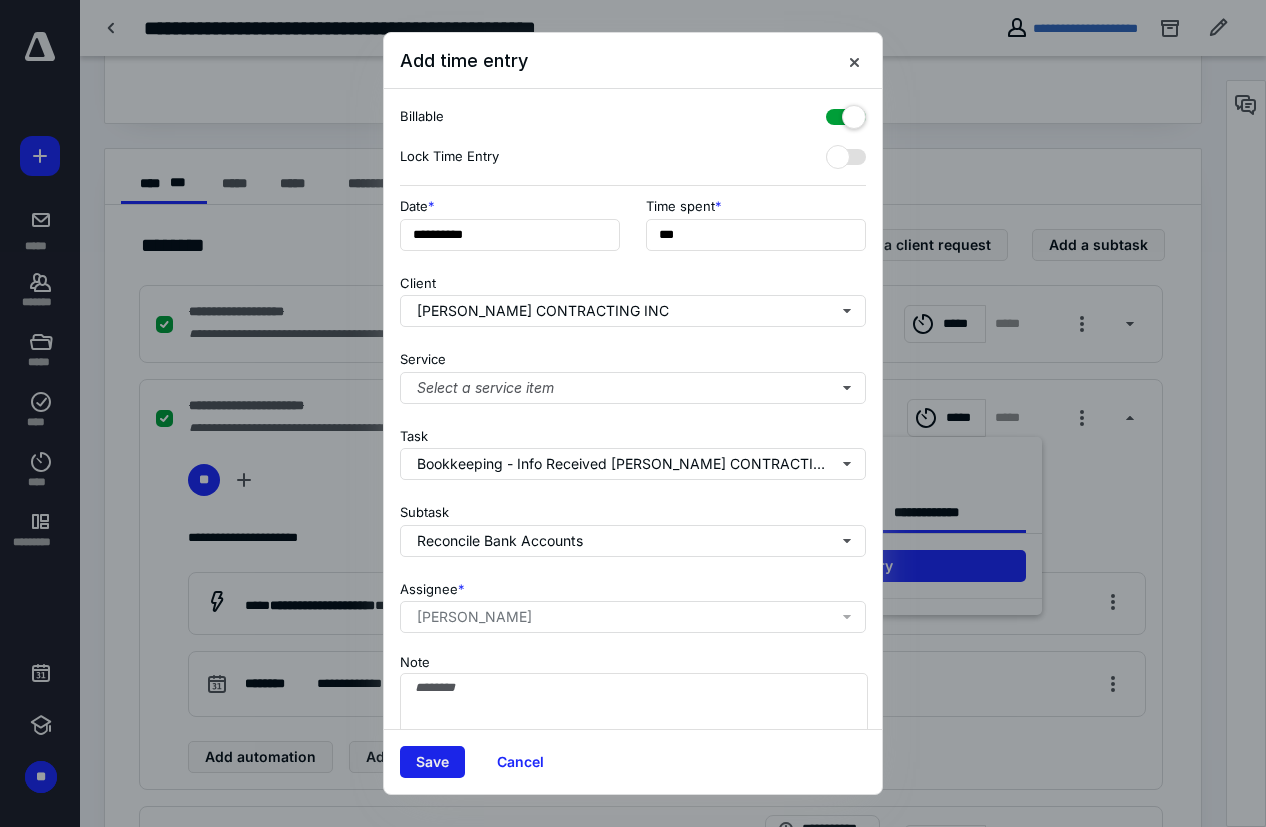 click on "Save" at bounding box center (432, 762) 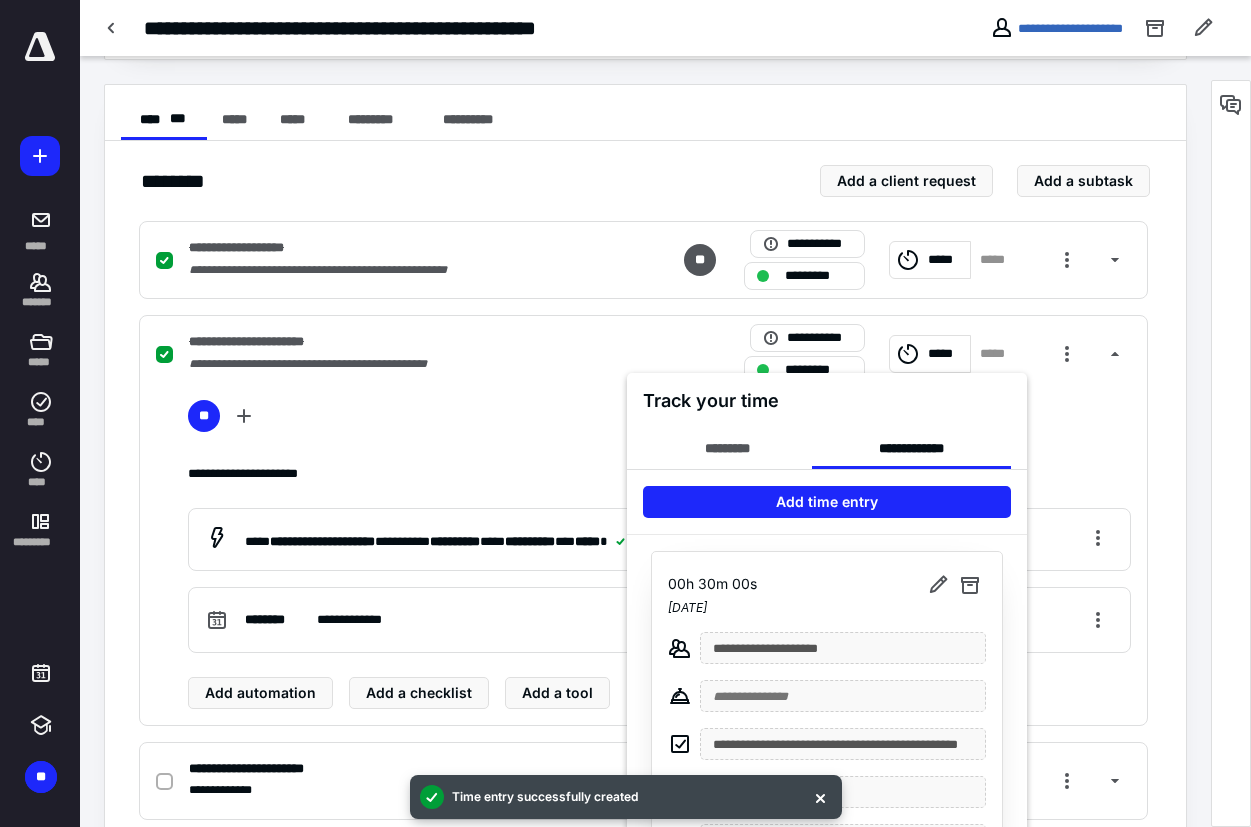 scroll, scrollTop: 393, scrollLeft: 0, axis: vertical 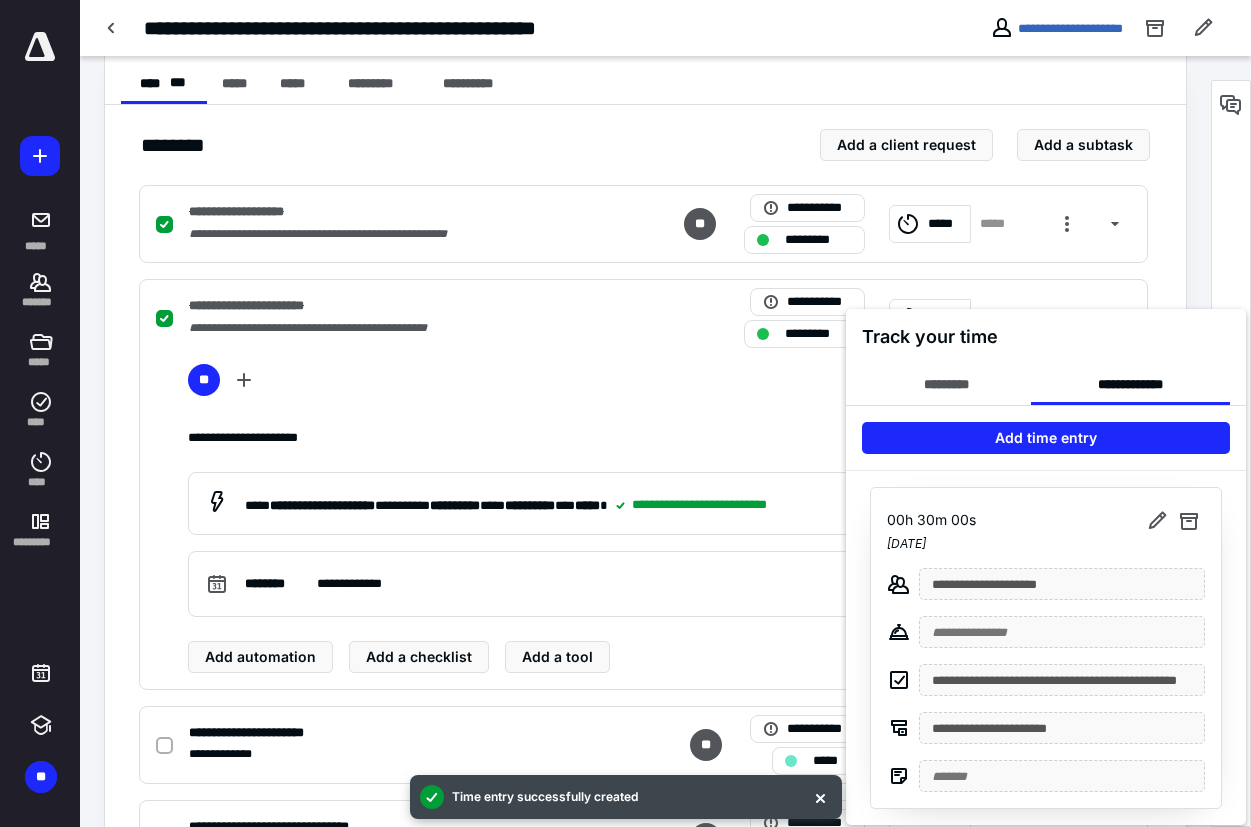 click at bounding box center [625, 413] 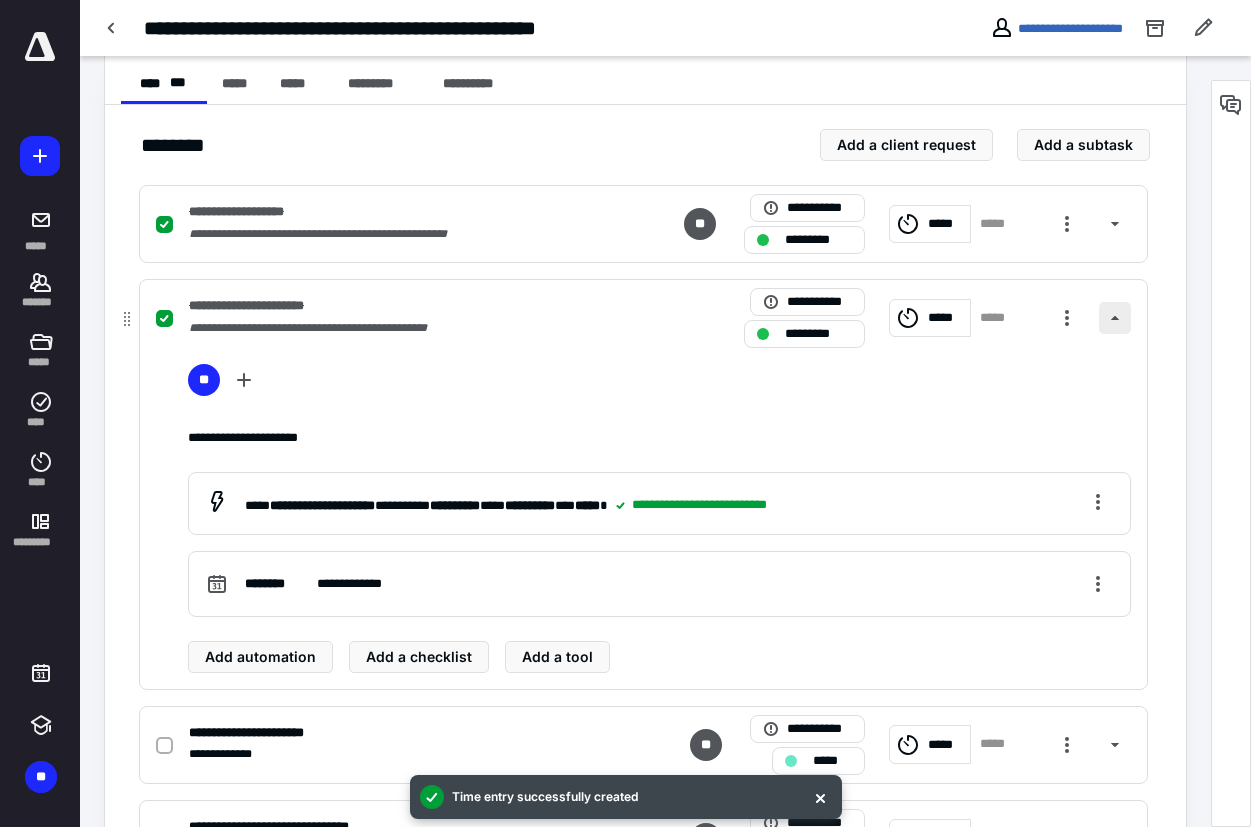click at bounding box center (1115, 318) 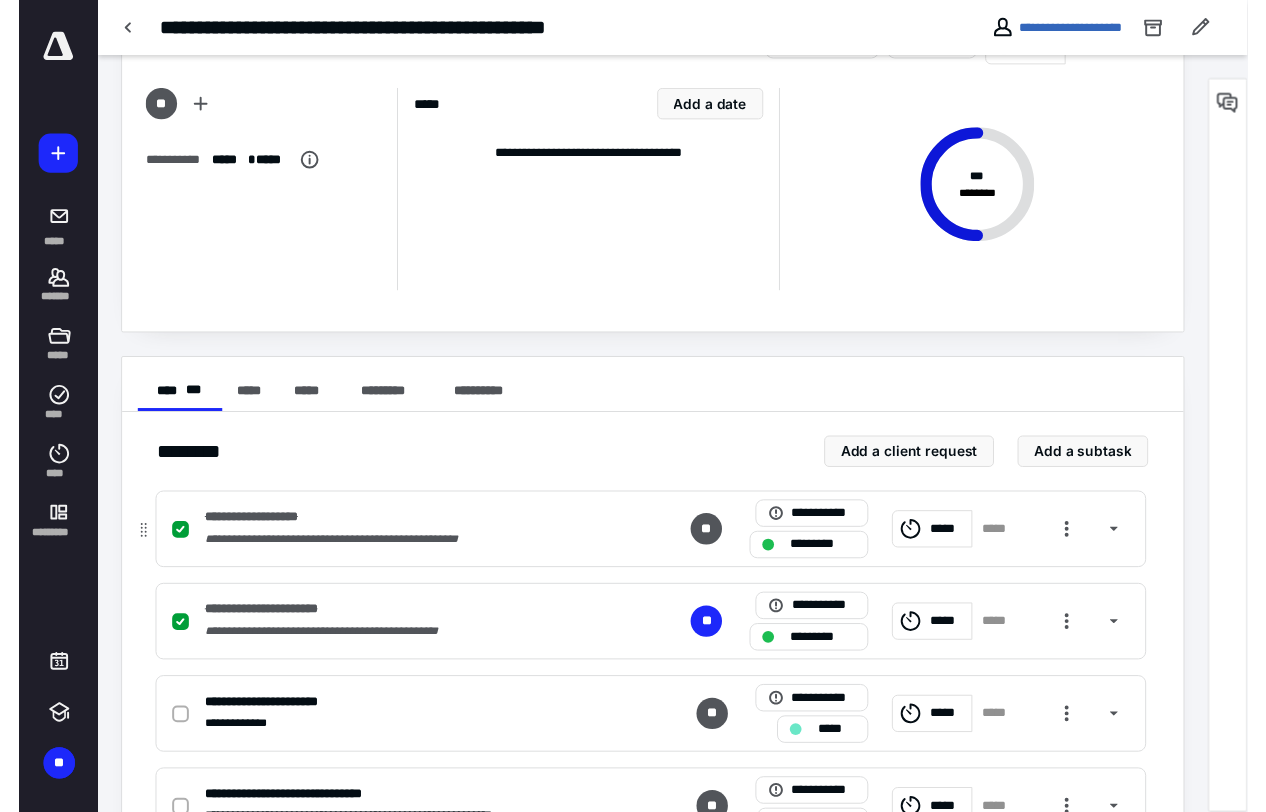 scroll, scrollTop: 0, scrollLeft: 0, axis: both 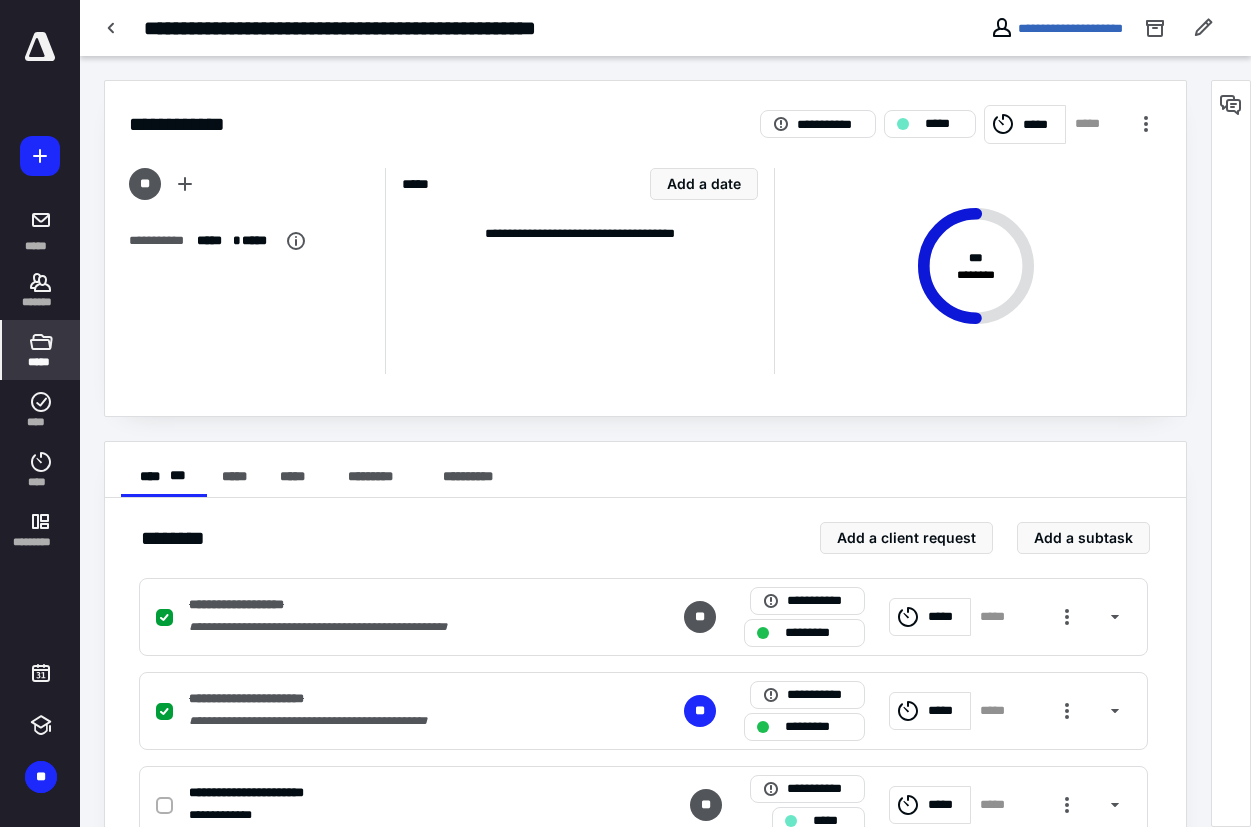 click 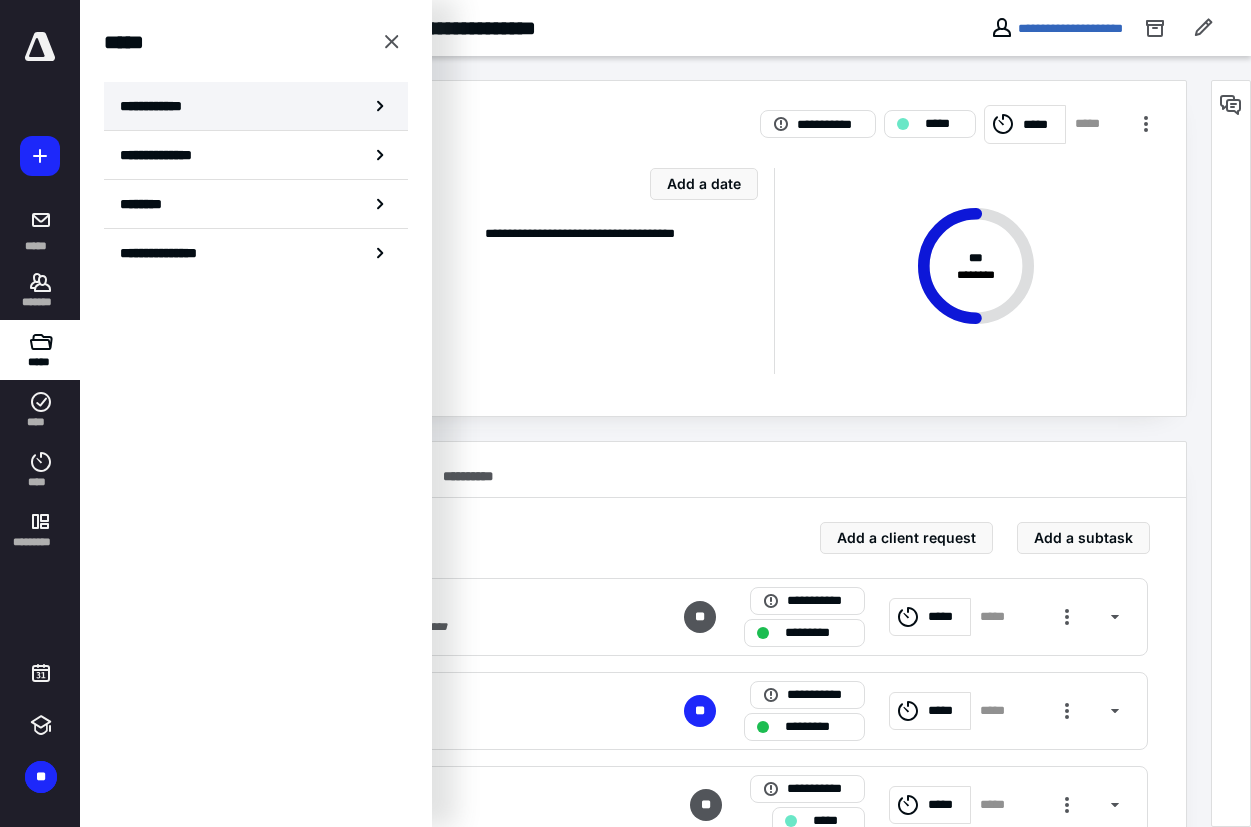 click on "**********" at bounding box center (256, 106) 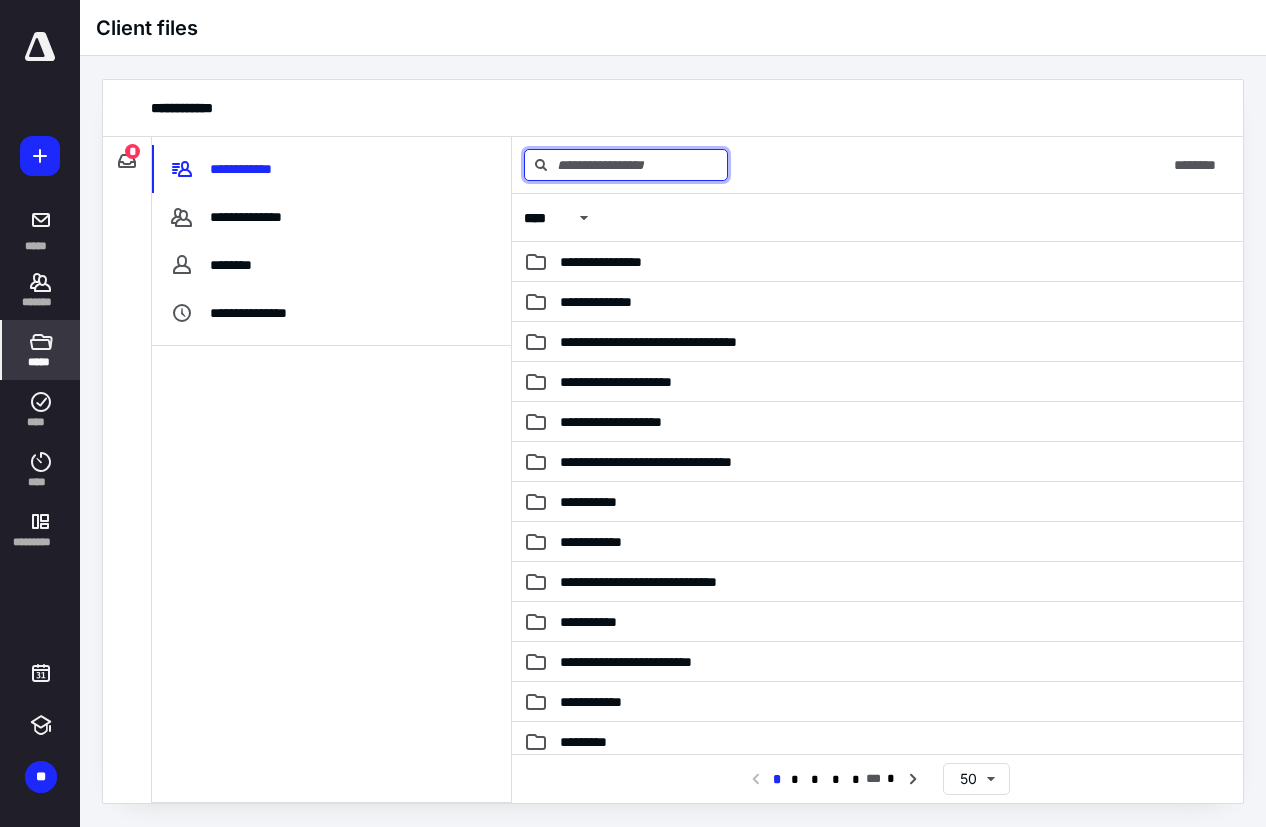 click at bounding box center [626, 165] 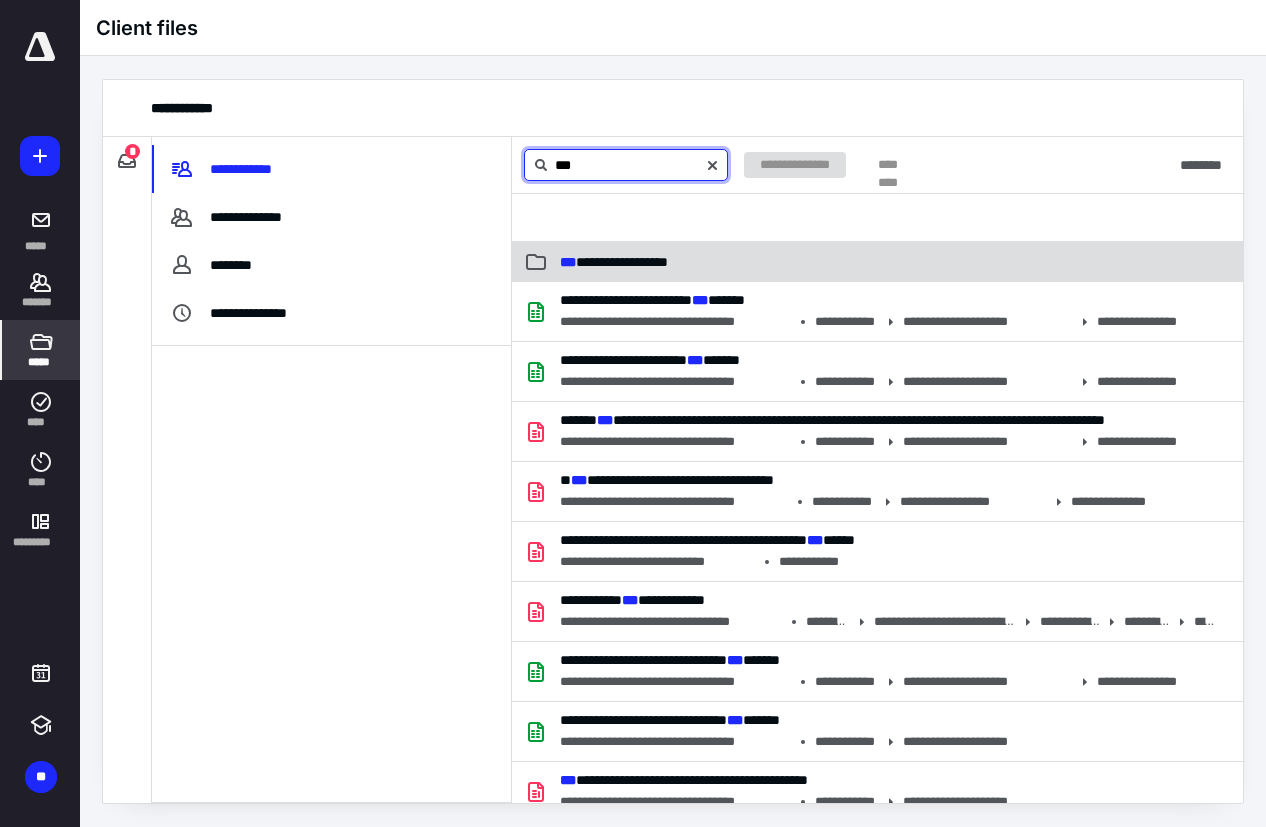 type on "***" 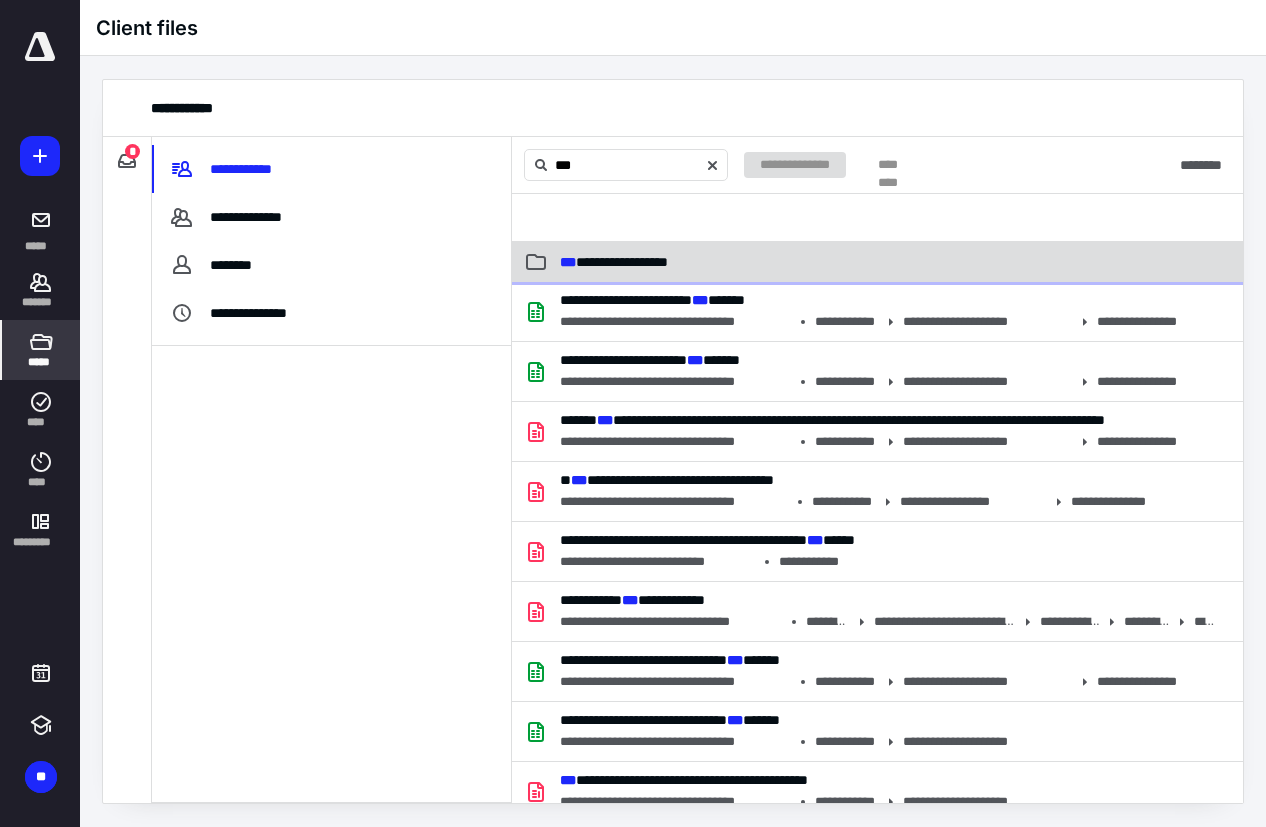 click on "**********" at bounding box center (877, 262) 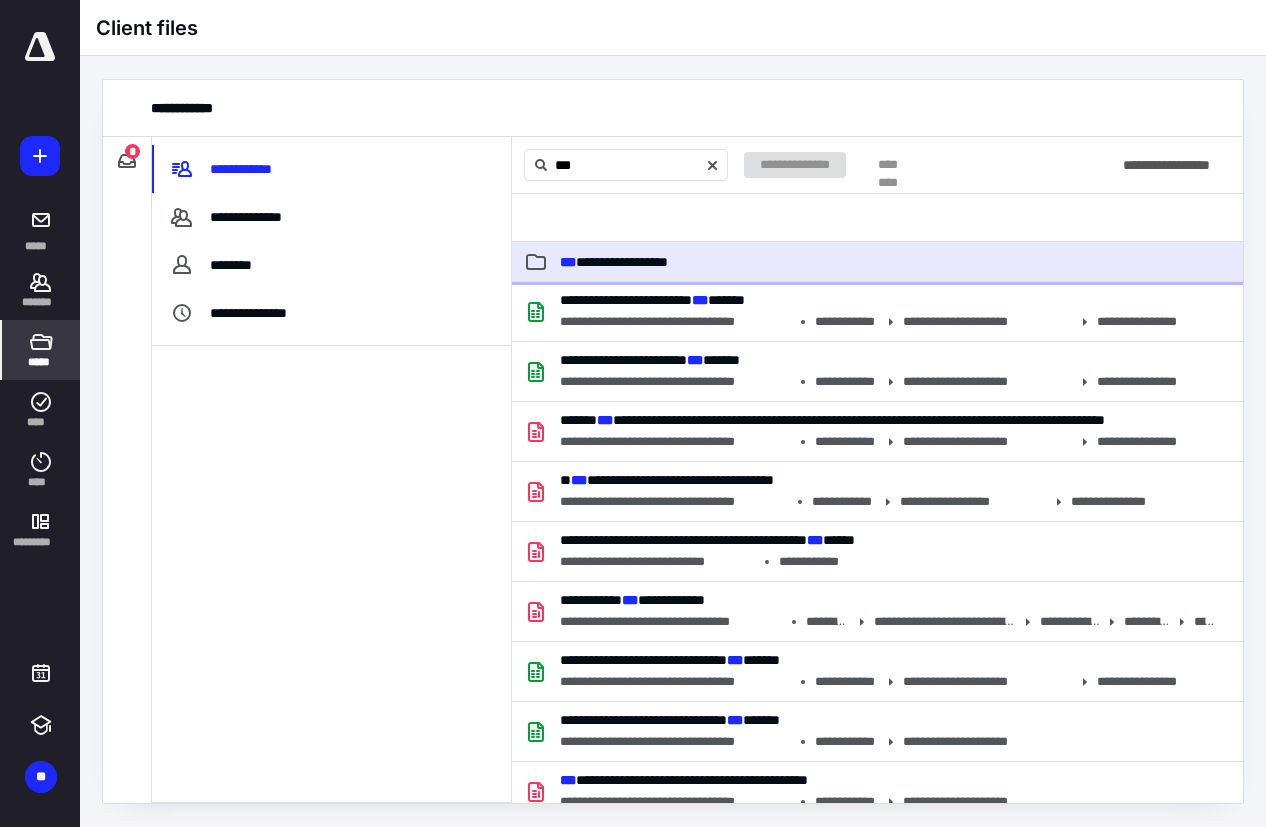 click on "**********" at bounding box center (614, 262) 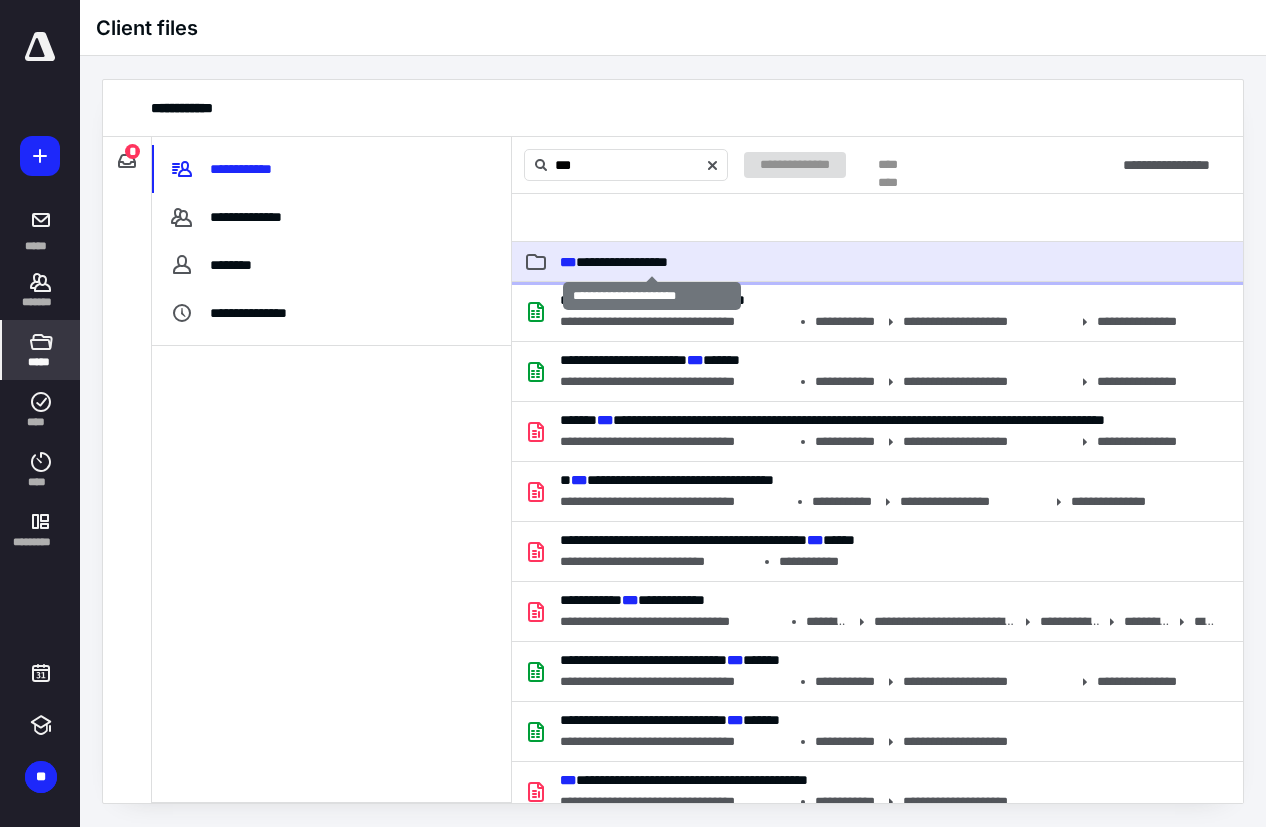 click on "**********" at bounding box center (614, 262) 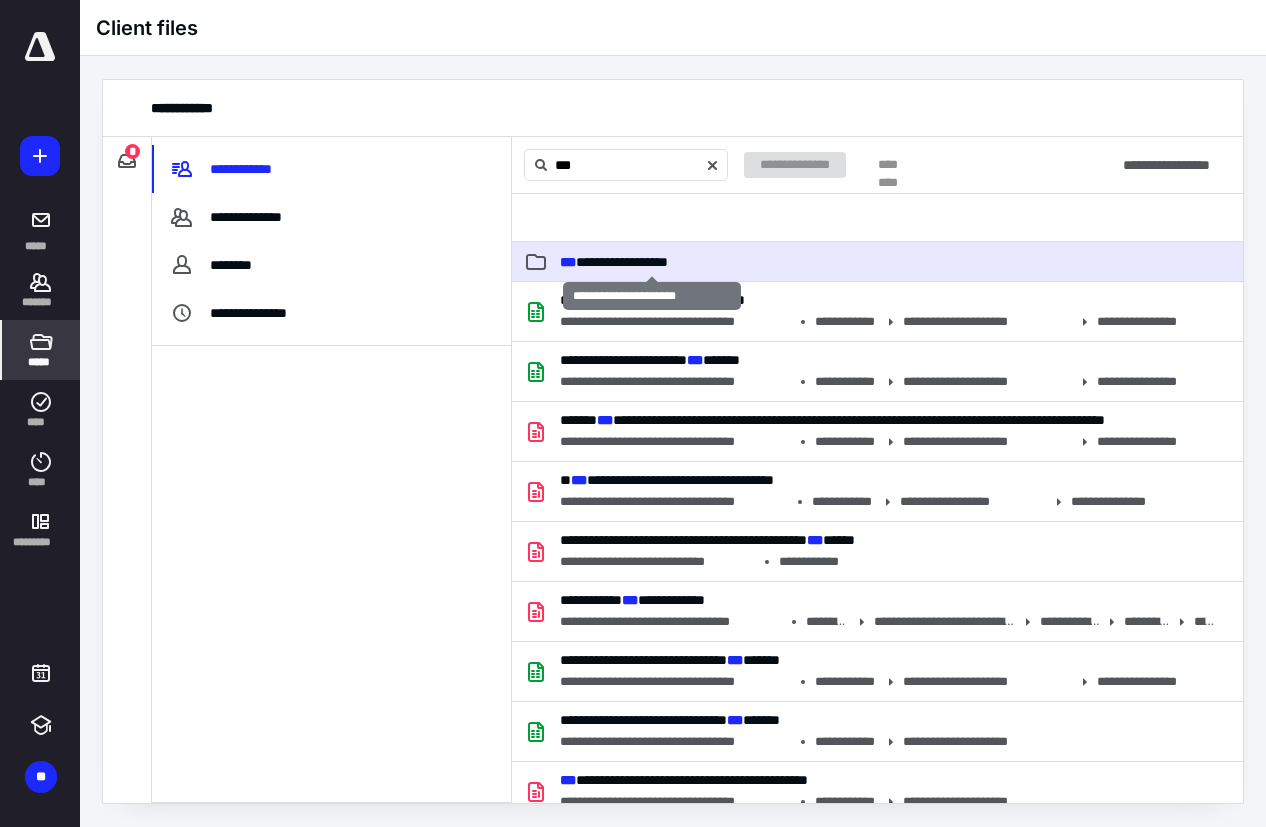 type 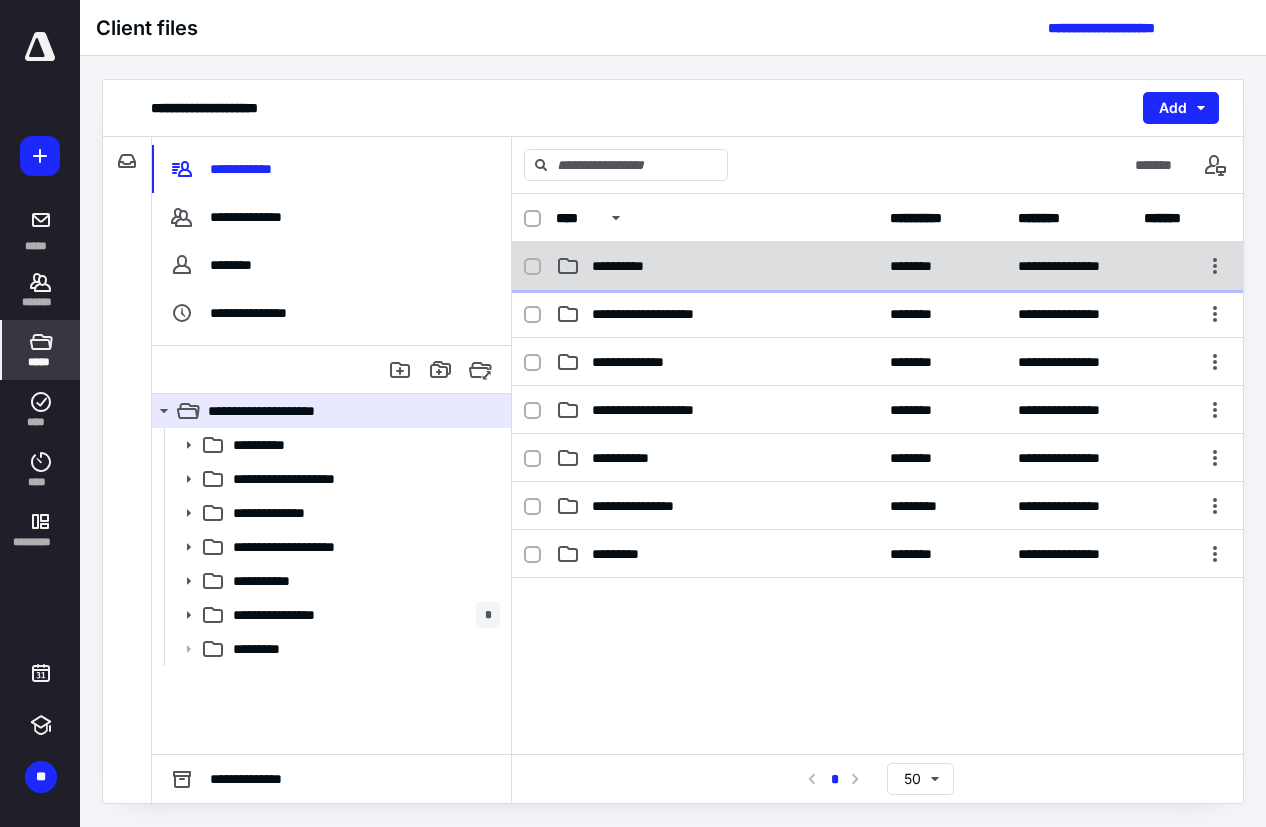 click on "**********" at bounding box center [717, 266] 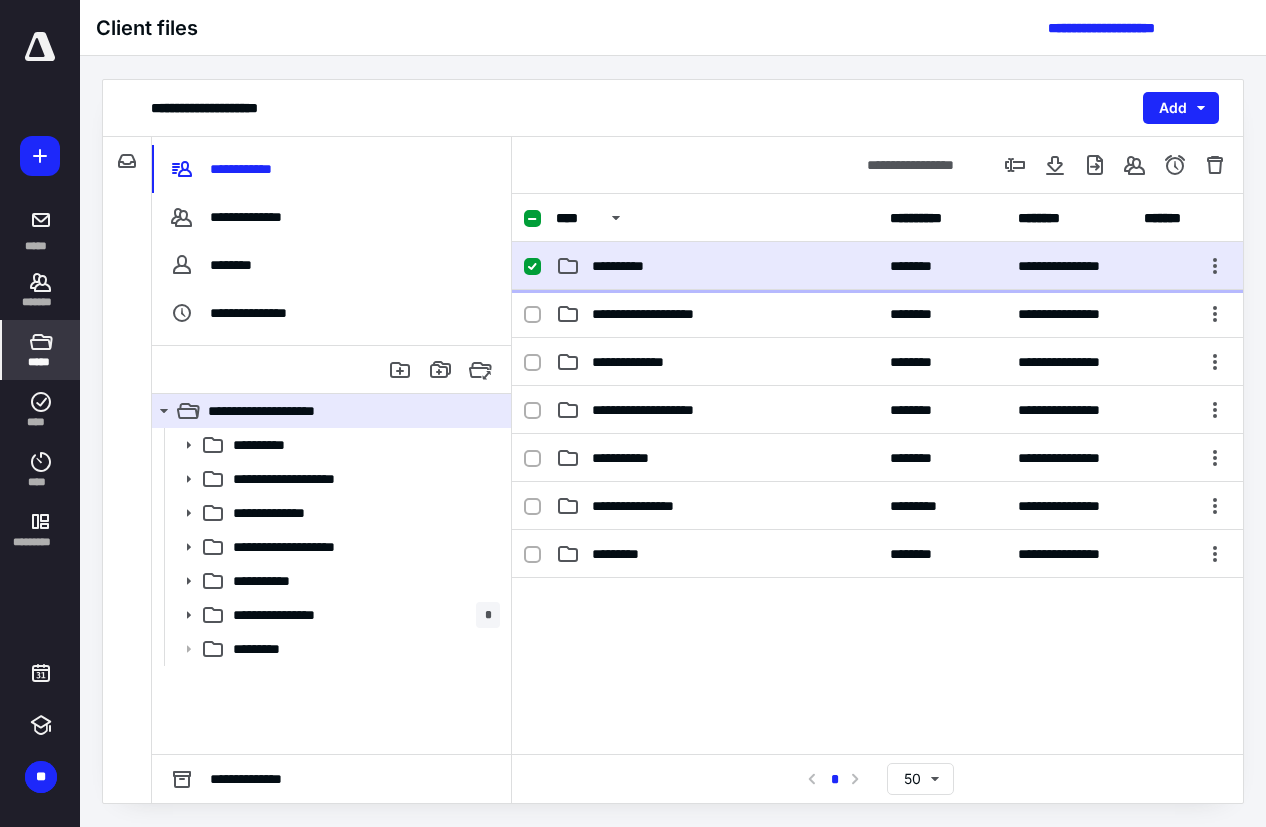 click on "**********" at bounding box center [717, 266] 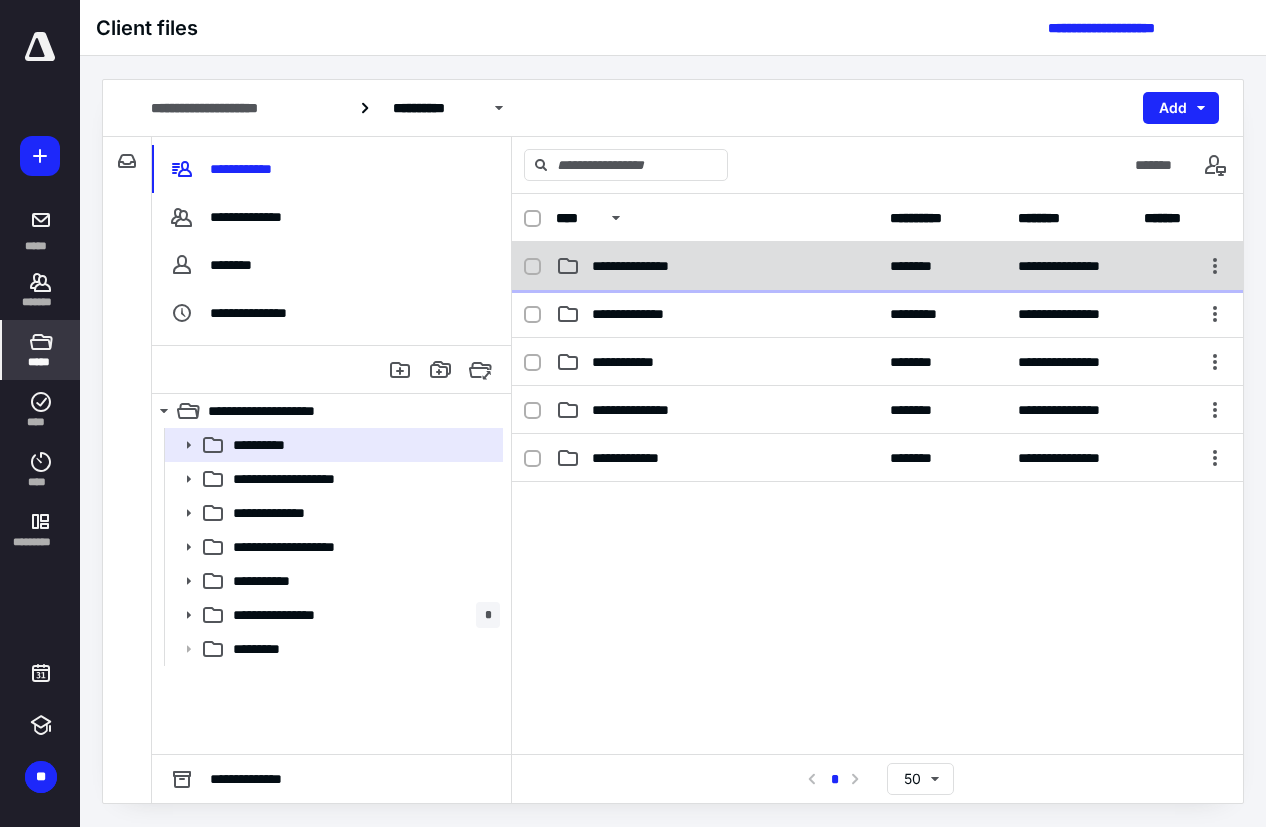 click on "**********" at bounding box center [648, 266] 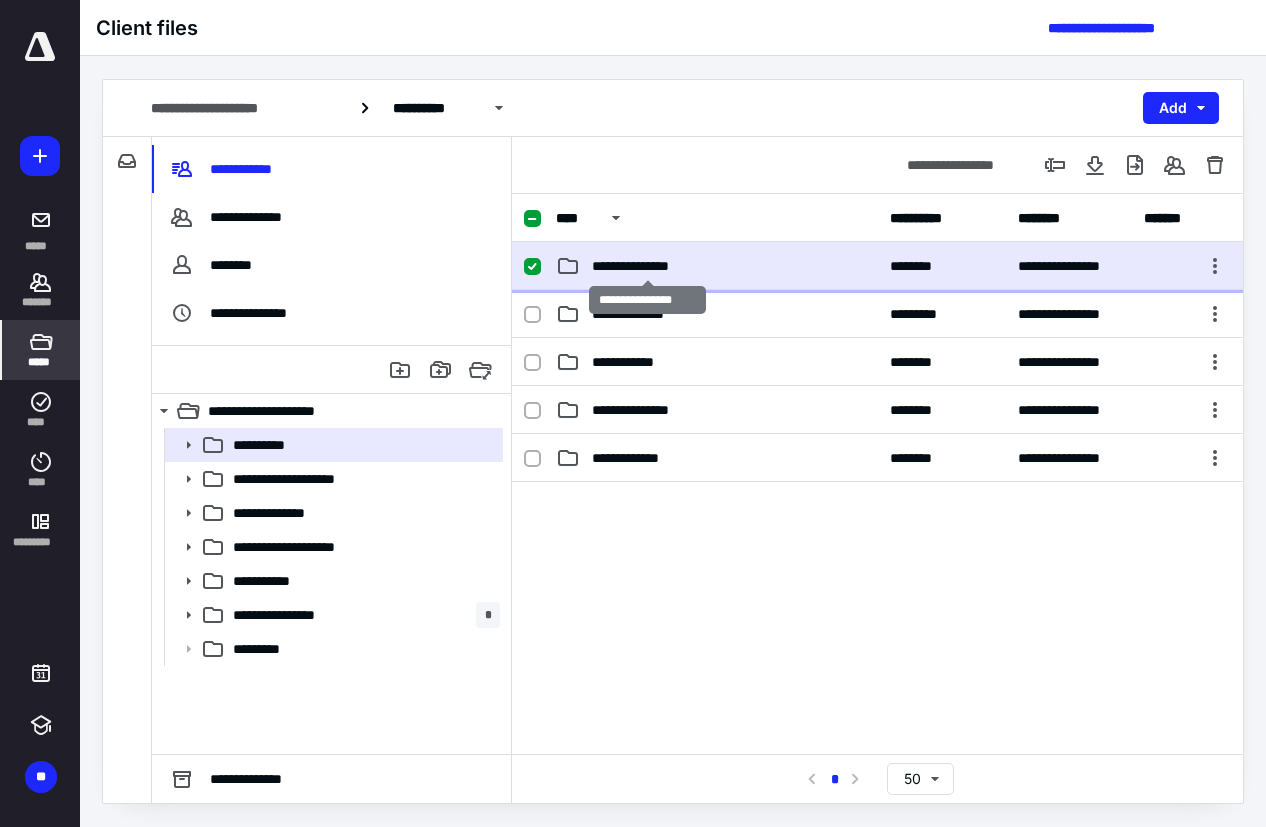 click on "**********" at bounding box center [648, 266] 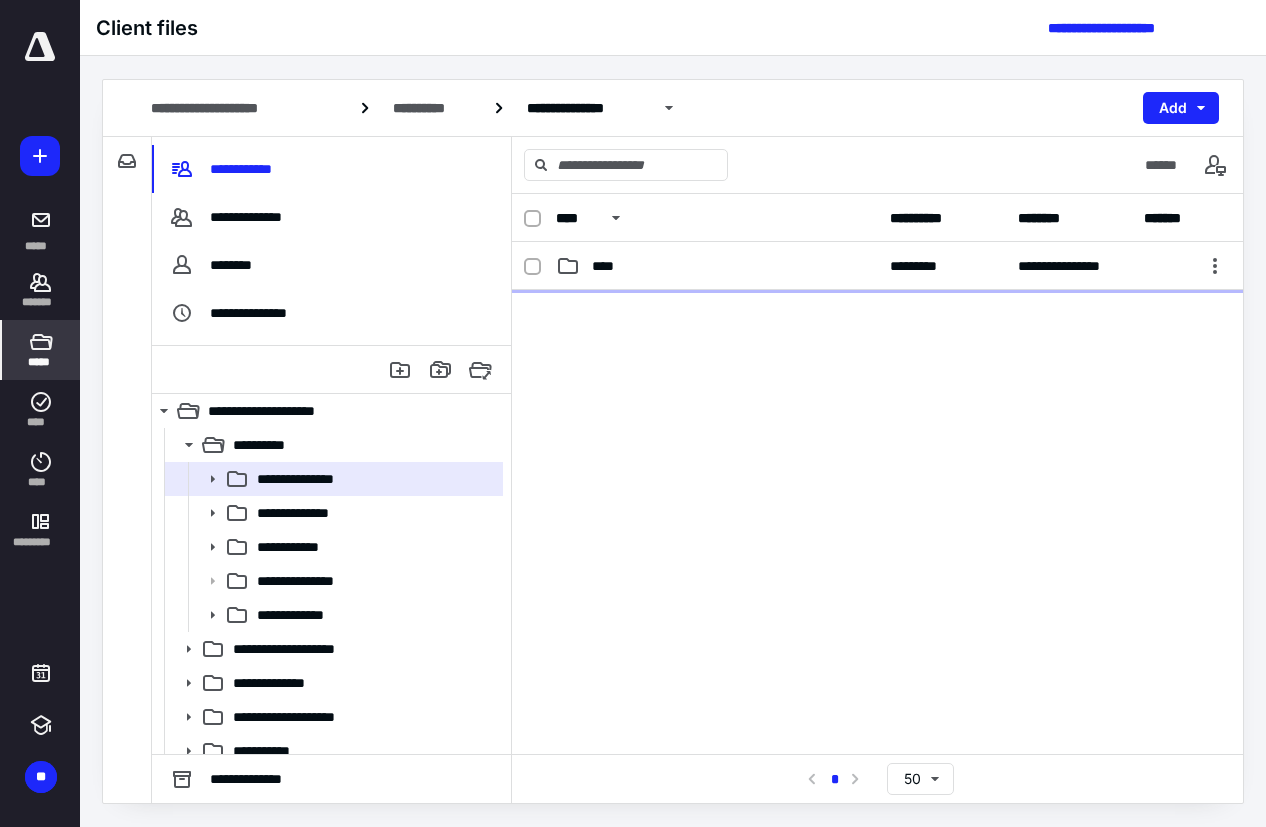 click on "****" at bounding box center (717, 266) 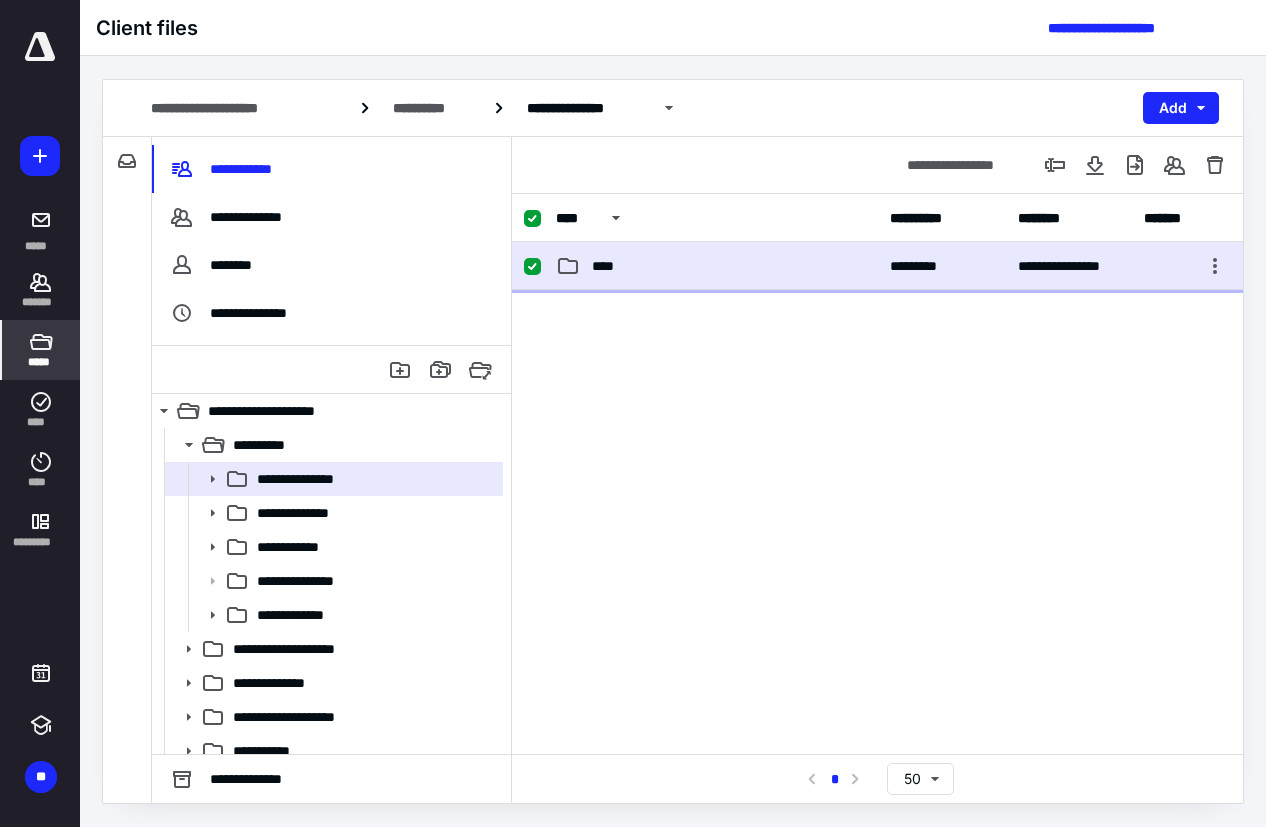 click on "****" at bounding box center (717, 266) 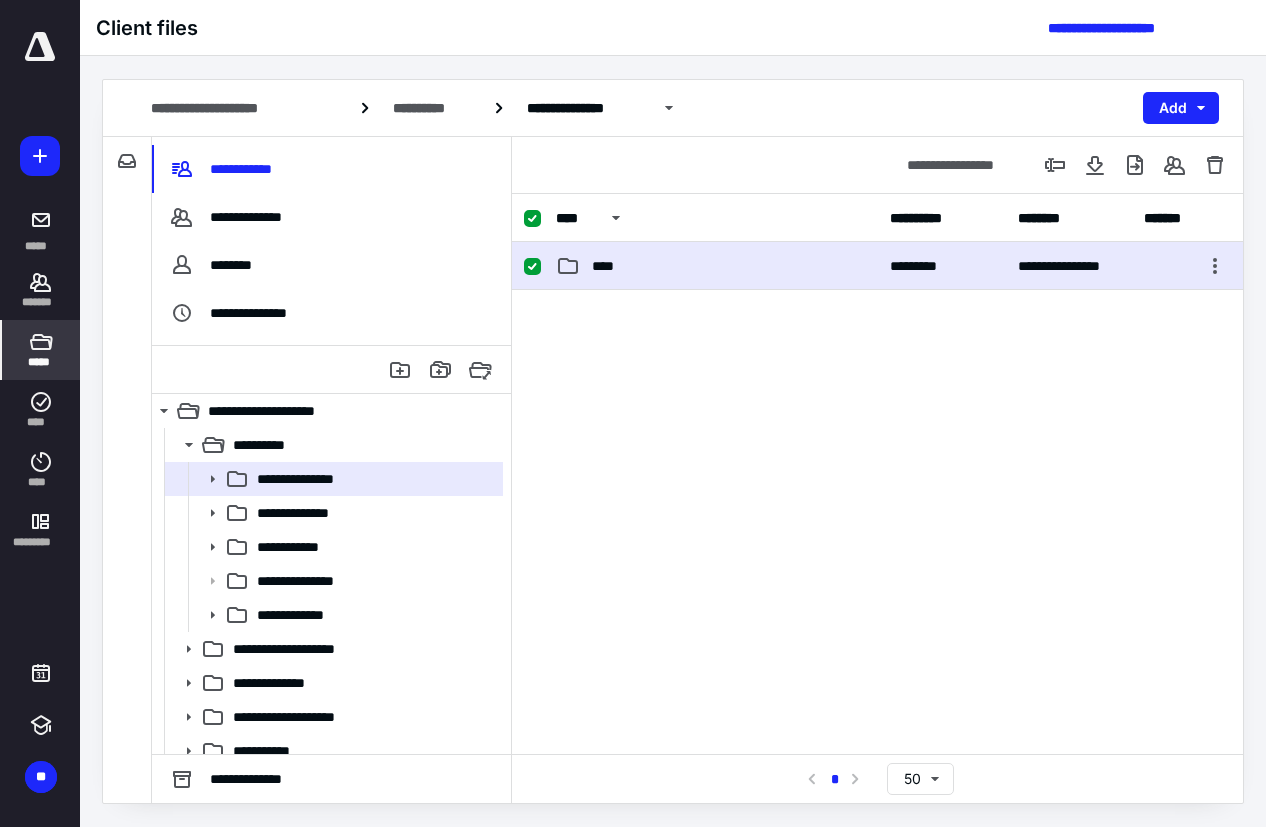 checkbox on "false" 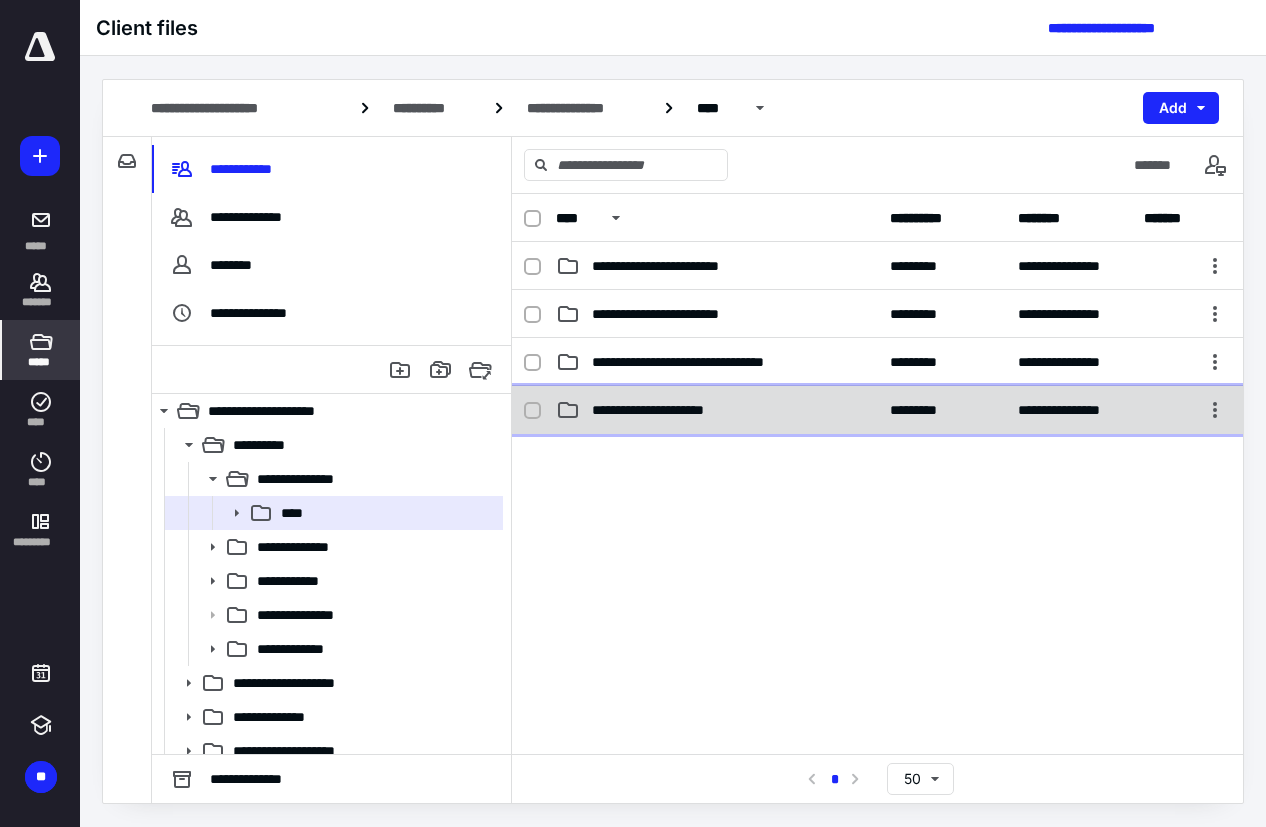 click on "**********" at bounding box center [672, 410] 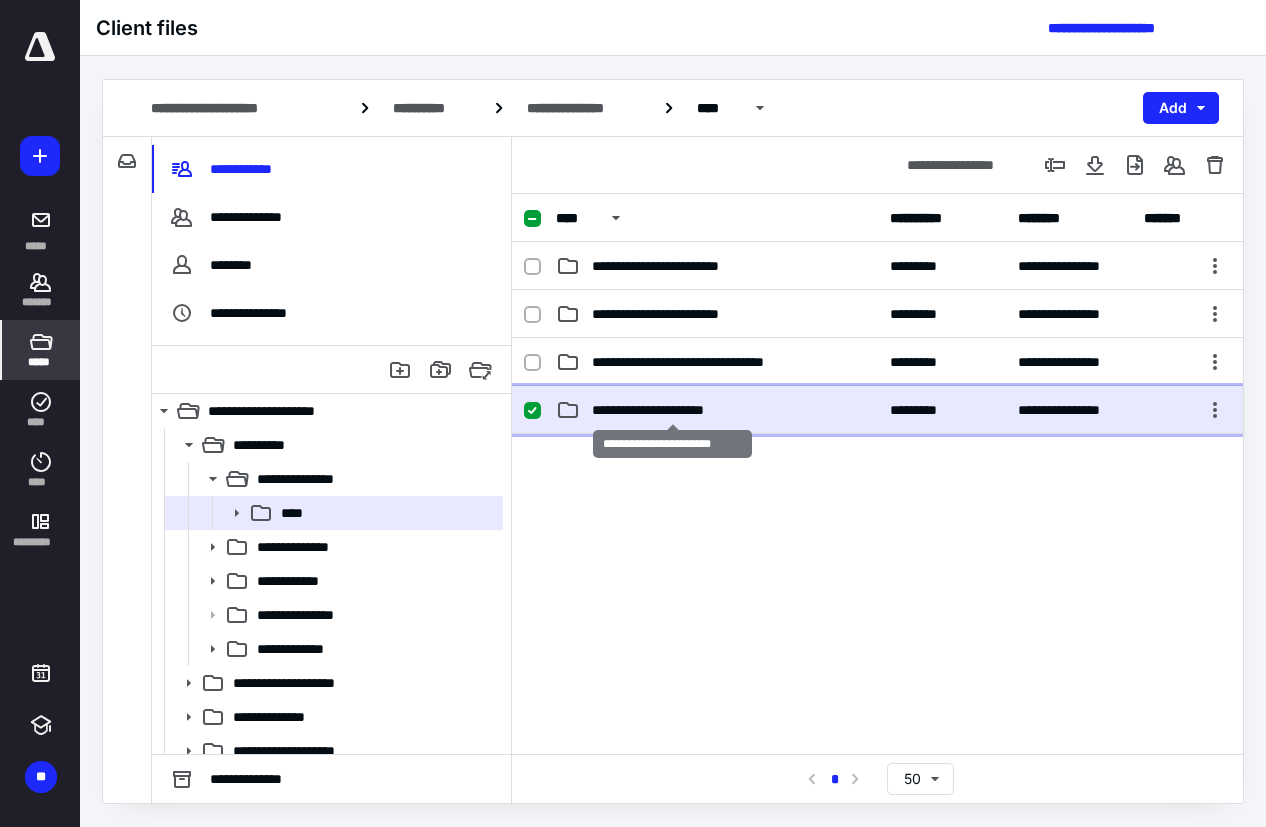 click on "**********" at bounding box center (672, 410) 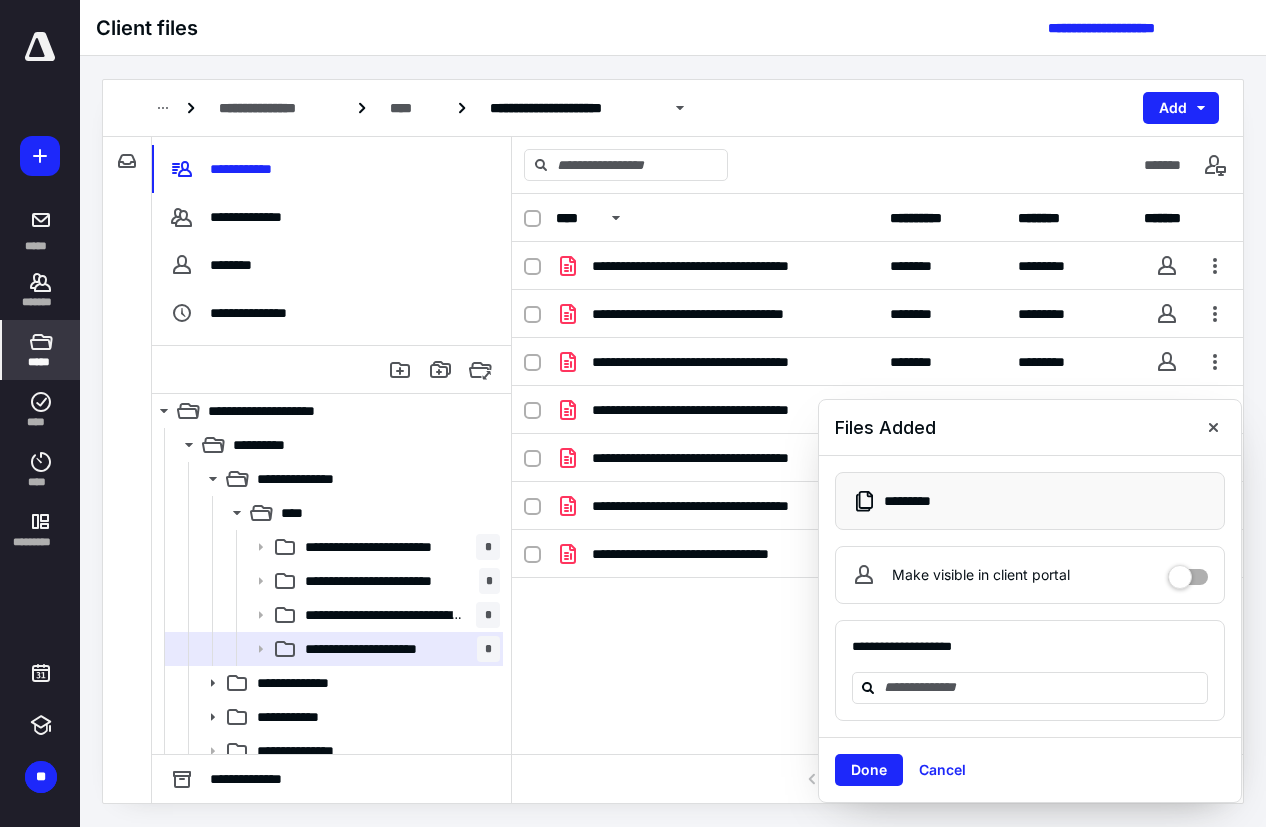 click on "**********" at bounding box center (877, 474) 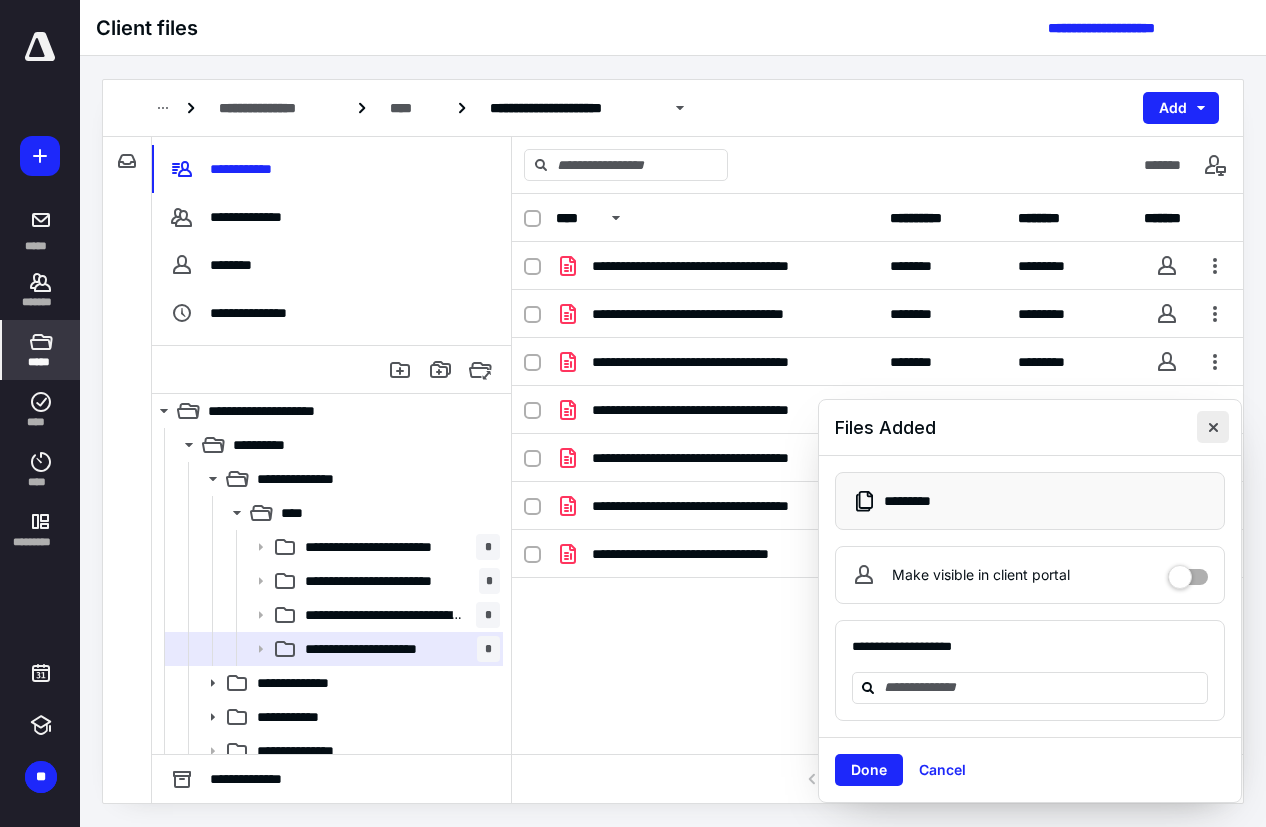 click at bounding box center (1213, 427) 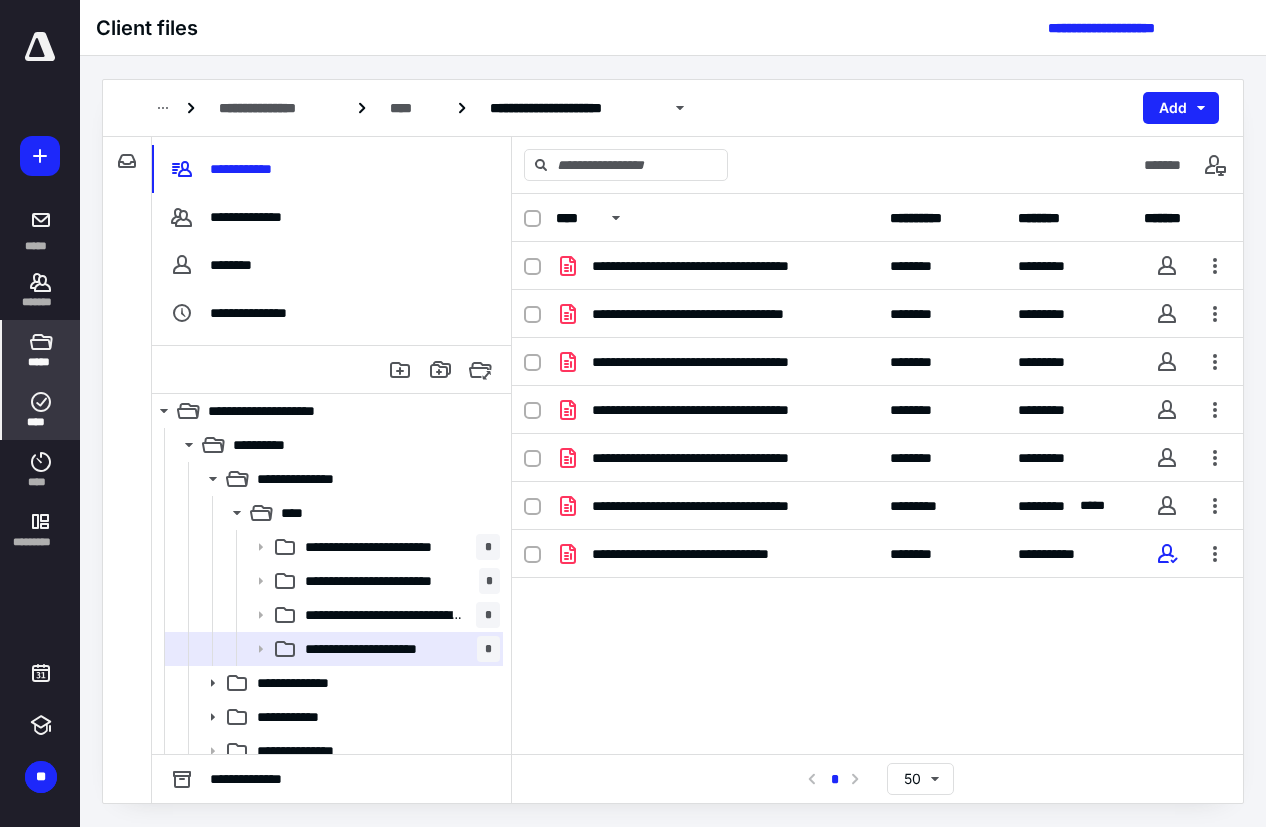click 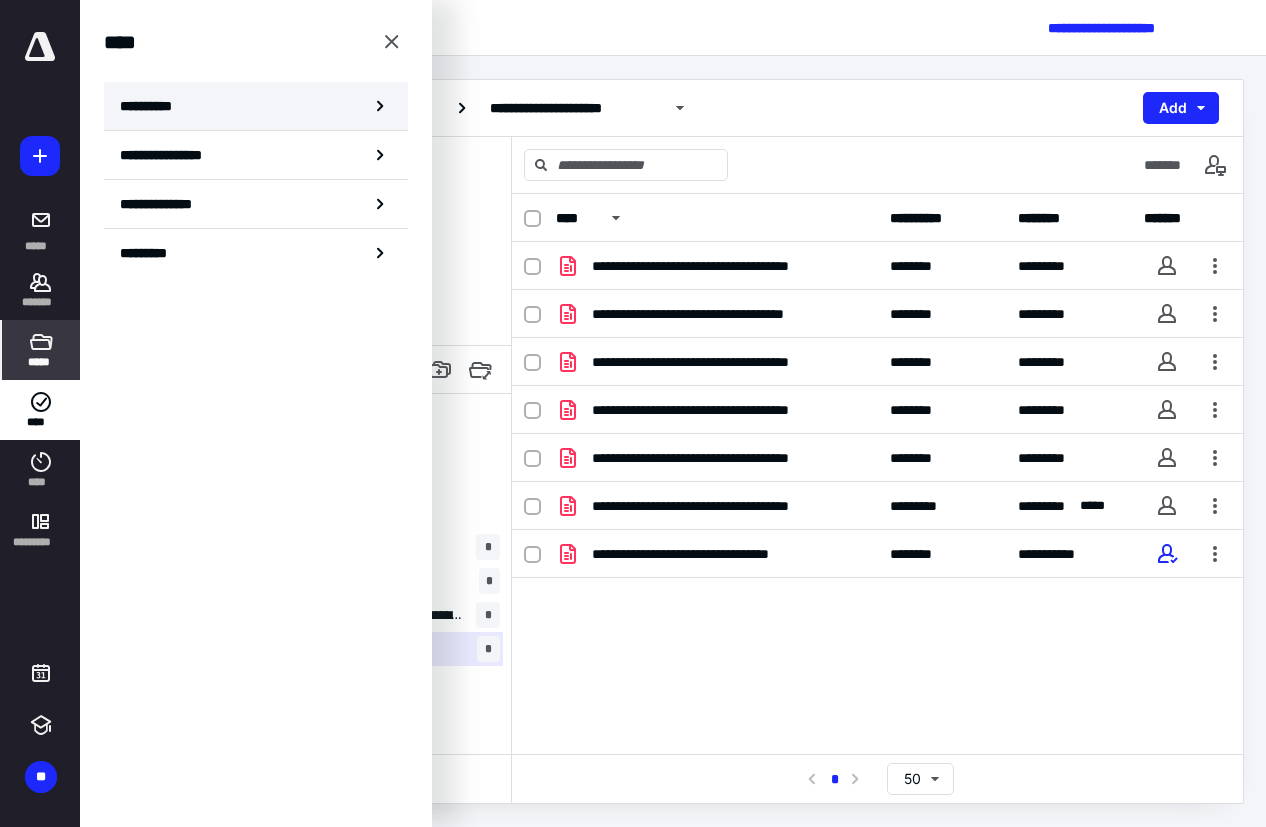 click on "**********" at bounding box center [256, 106] 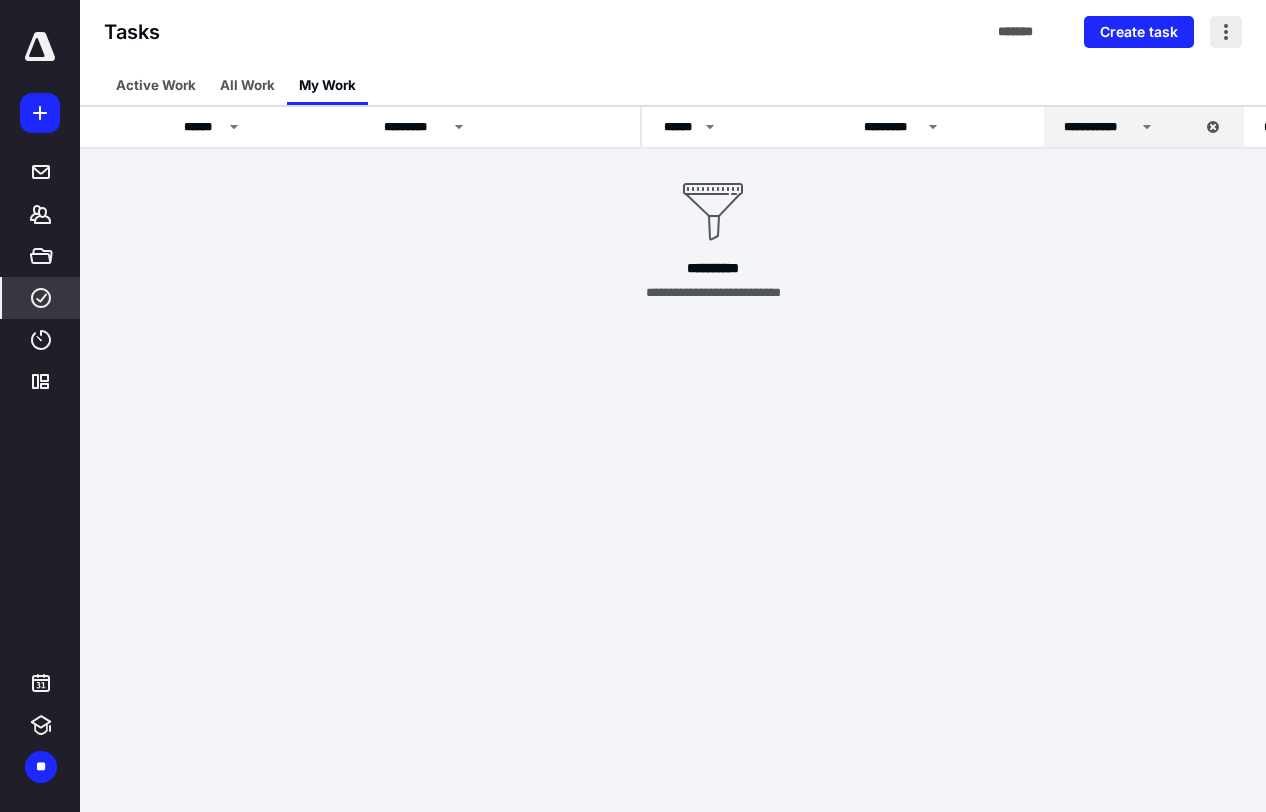 click at bounding box center [1226, 32] 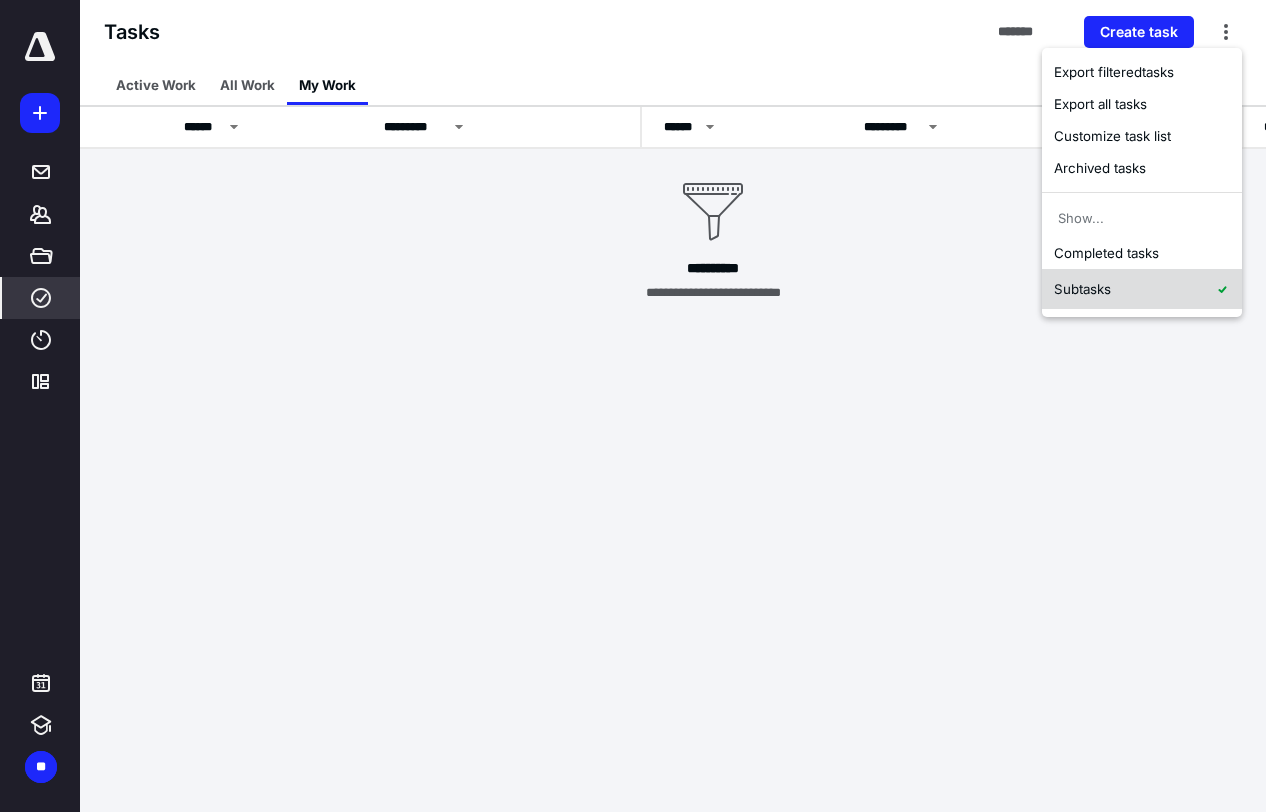 click on "Subtasks" at bounding box center [1142, 289] 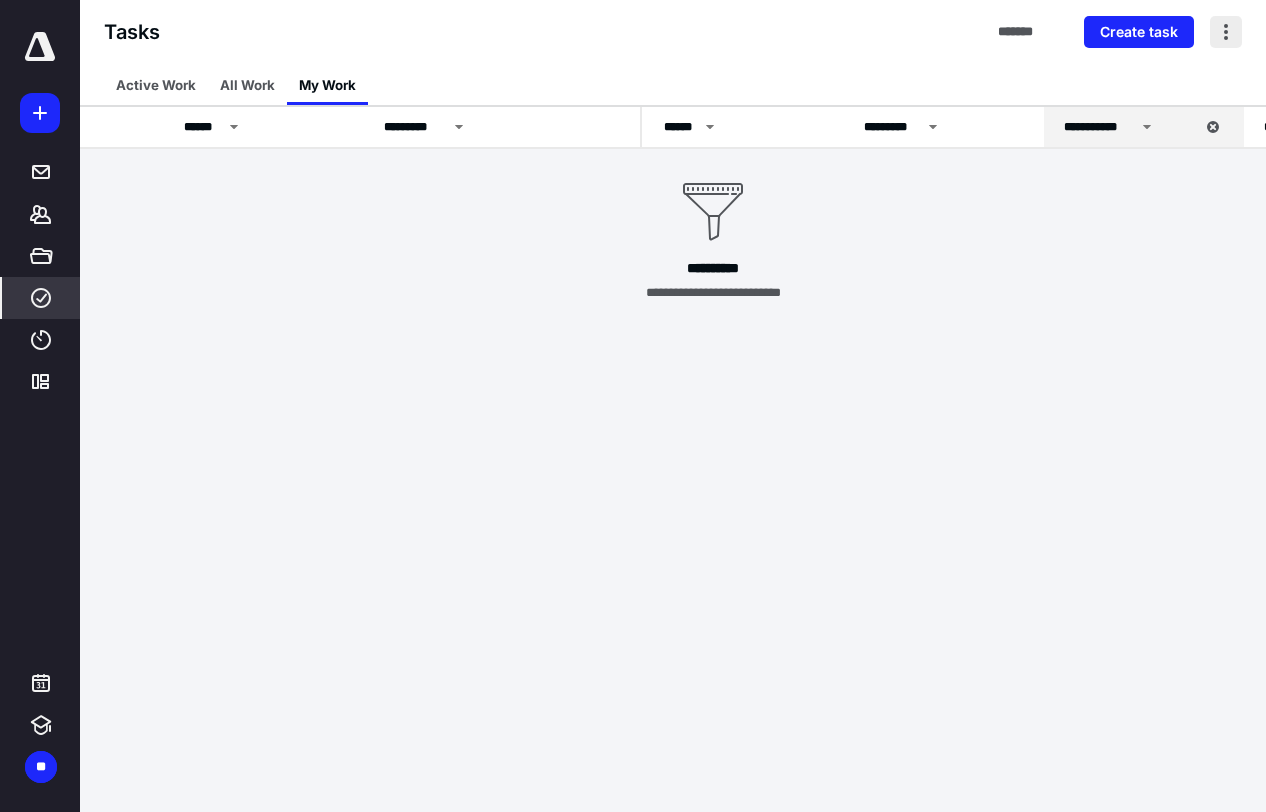 click at bounding box center (1226, 32) 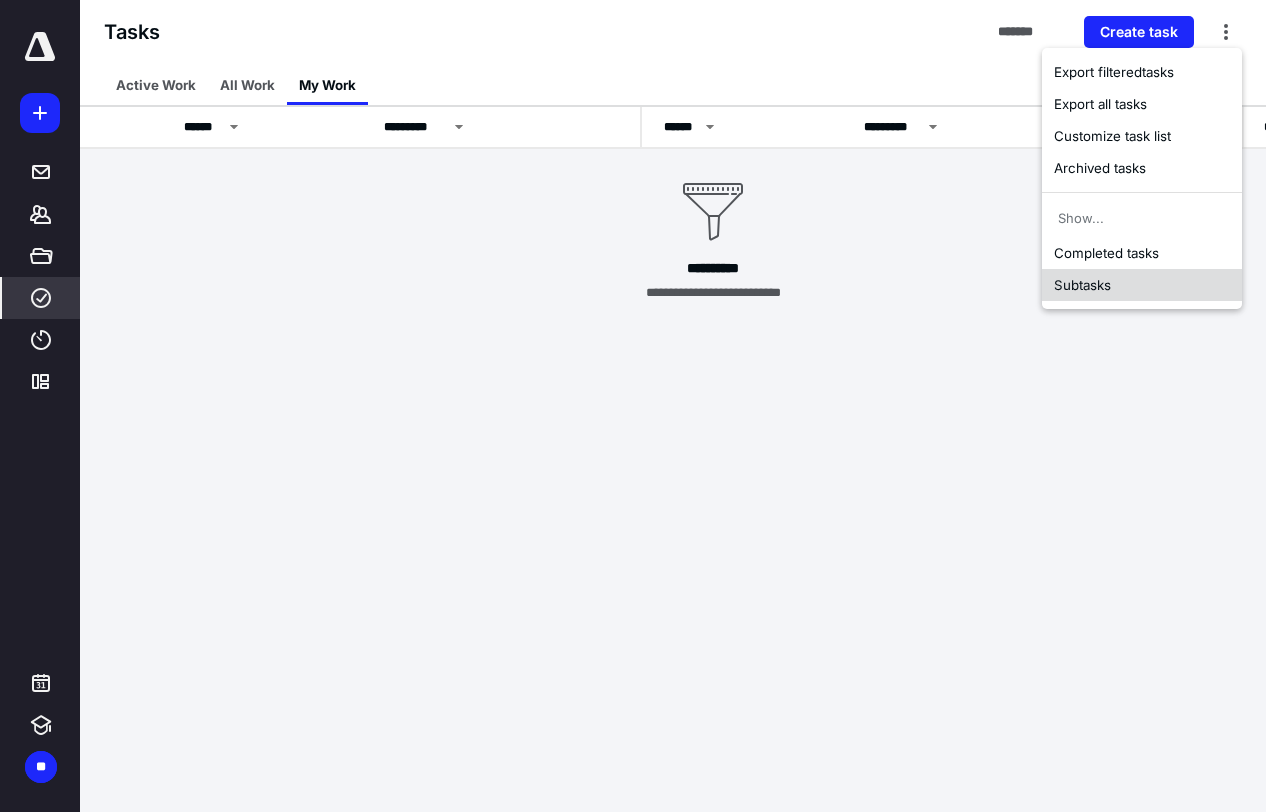 click on "Subtasks" at bounding box center [1142, 285] 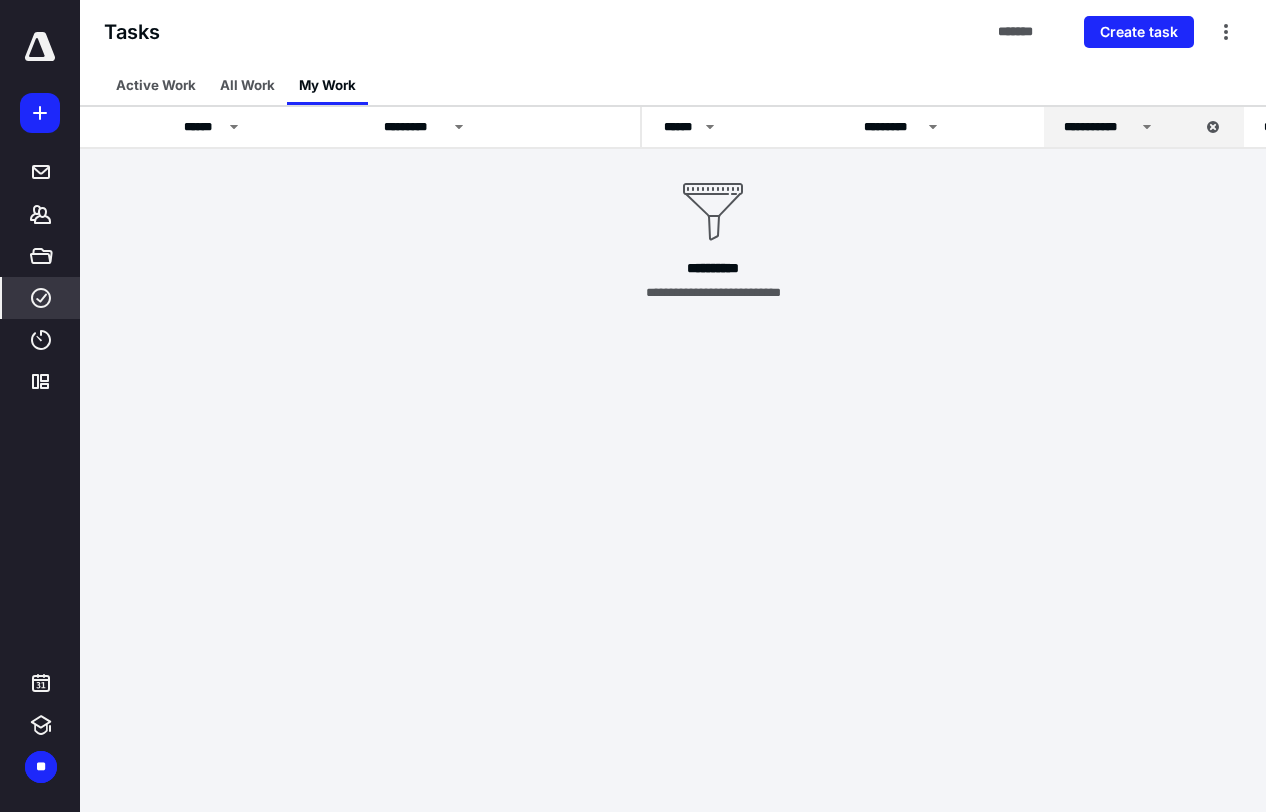 click on "**********" at bounding box center [1099, 127] 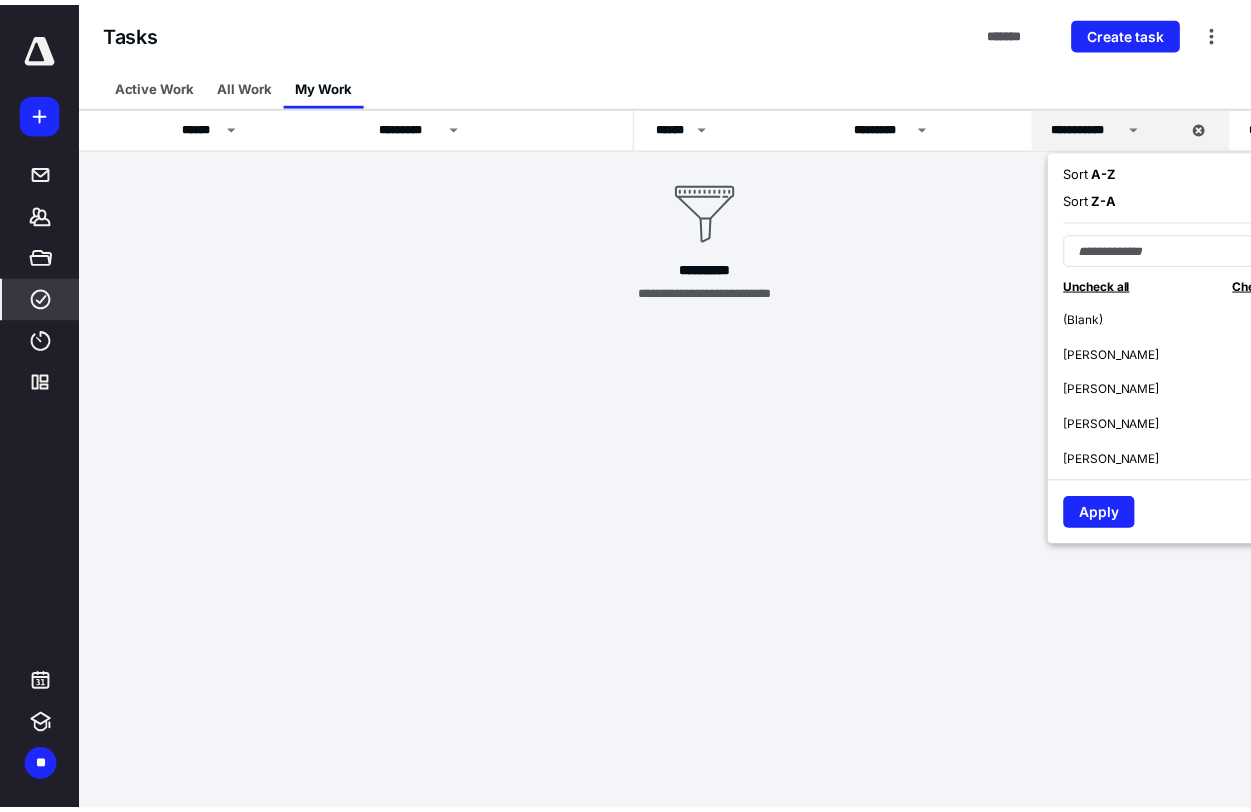 scroll, scrollTop: 175, scrollLeft: 0, axis: vertical 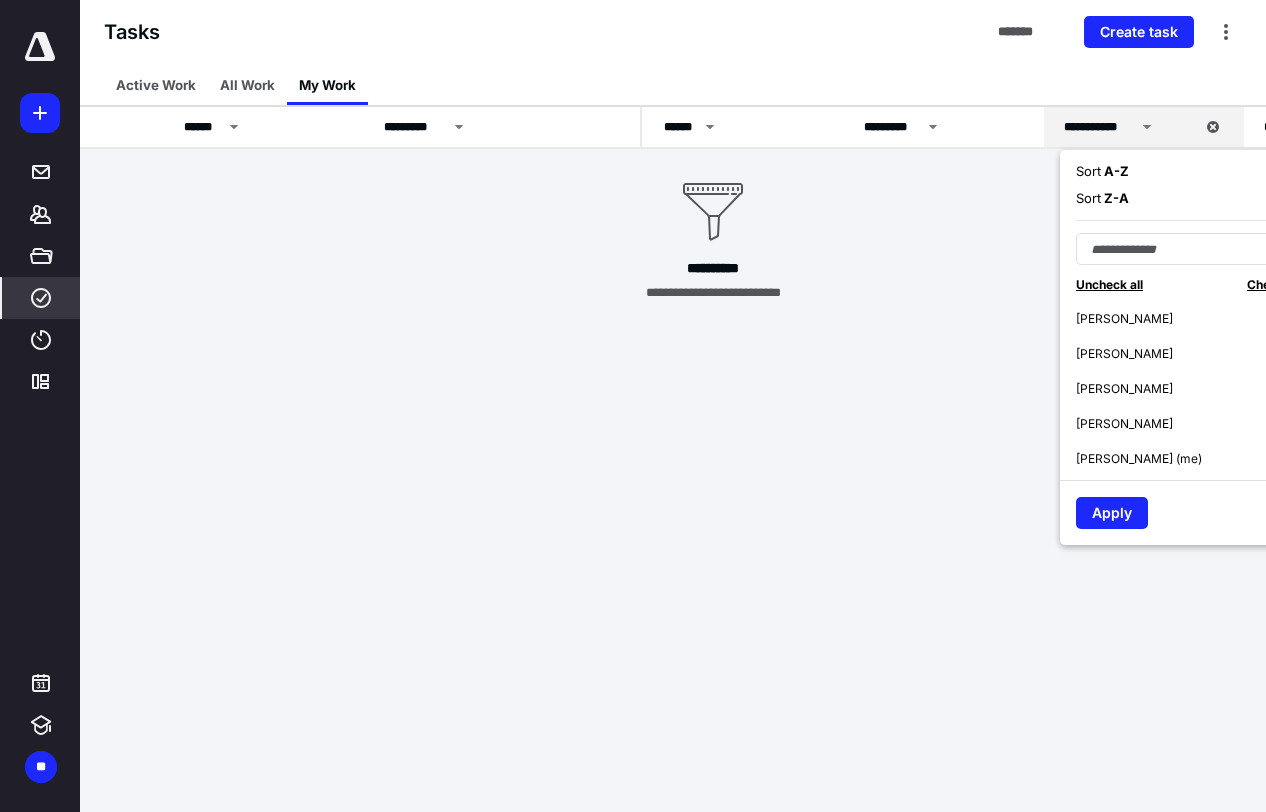 click on "(Blank) bonnie thurman Christina Smiley Dan Cacapit Jodi Topper Mae Clemente Michael Milisits Muhammad Anwar paul tong Sandra Li (me)" at bounding box center [1196, 392] 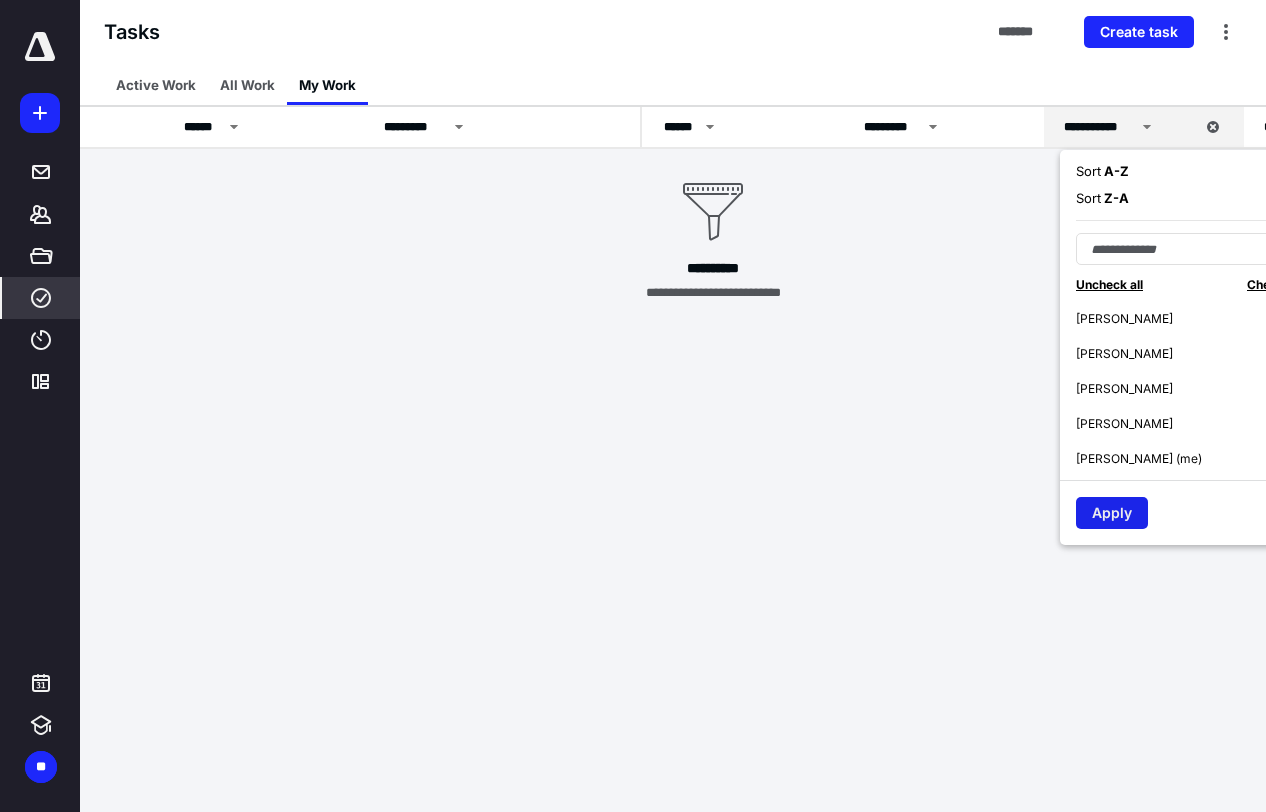 click on "Apply" at bounding box center (1112, 513) 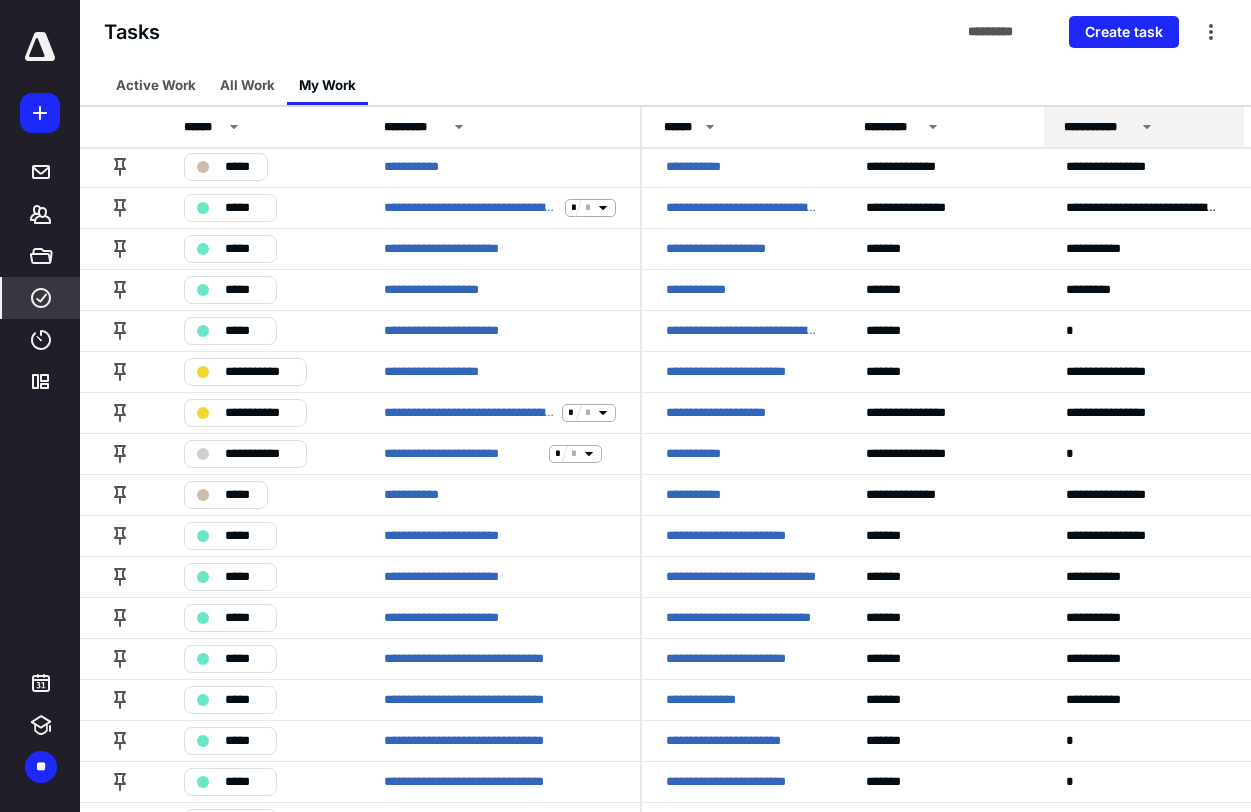 scroll, scrollTop: 0, scrollLeft: 0, axis: both 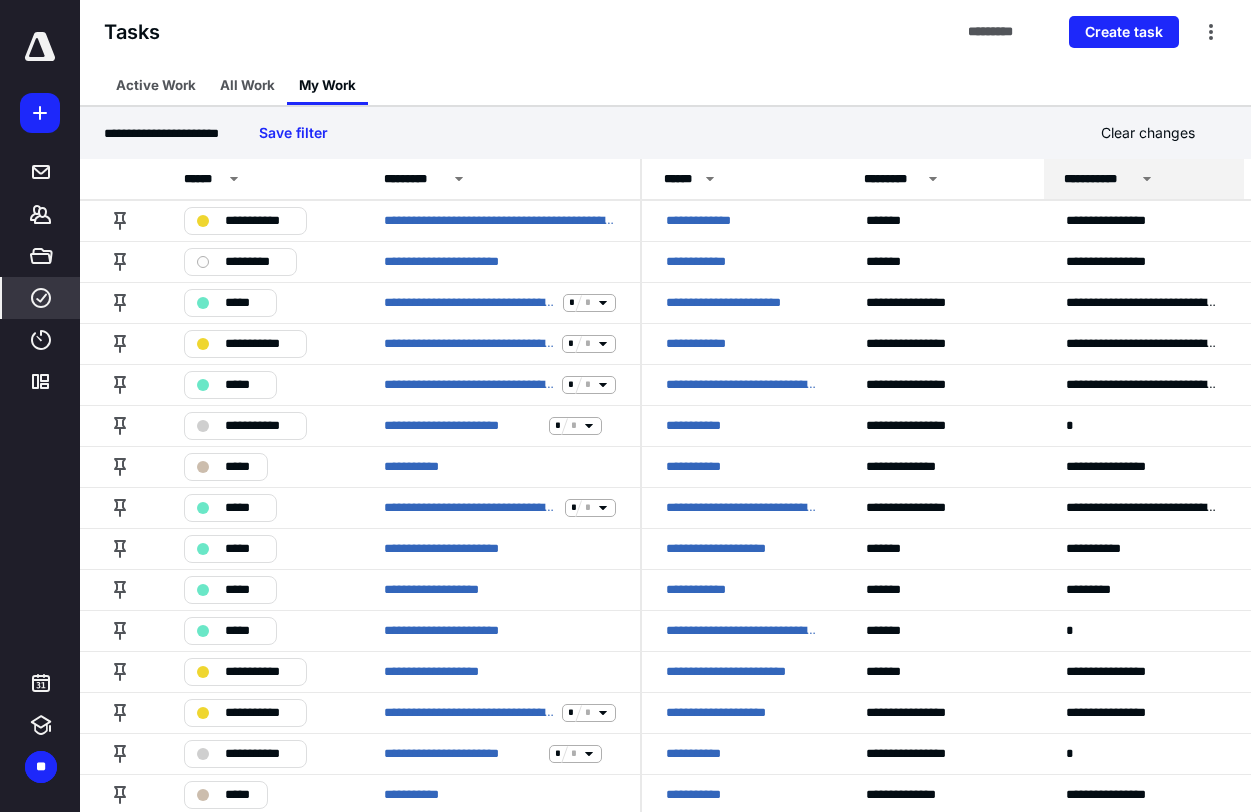 click on "**********" at bounding box center (1099, 179) 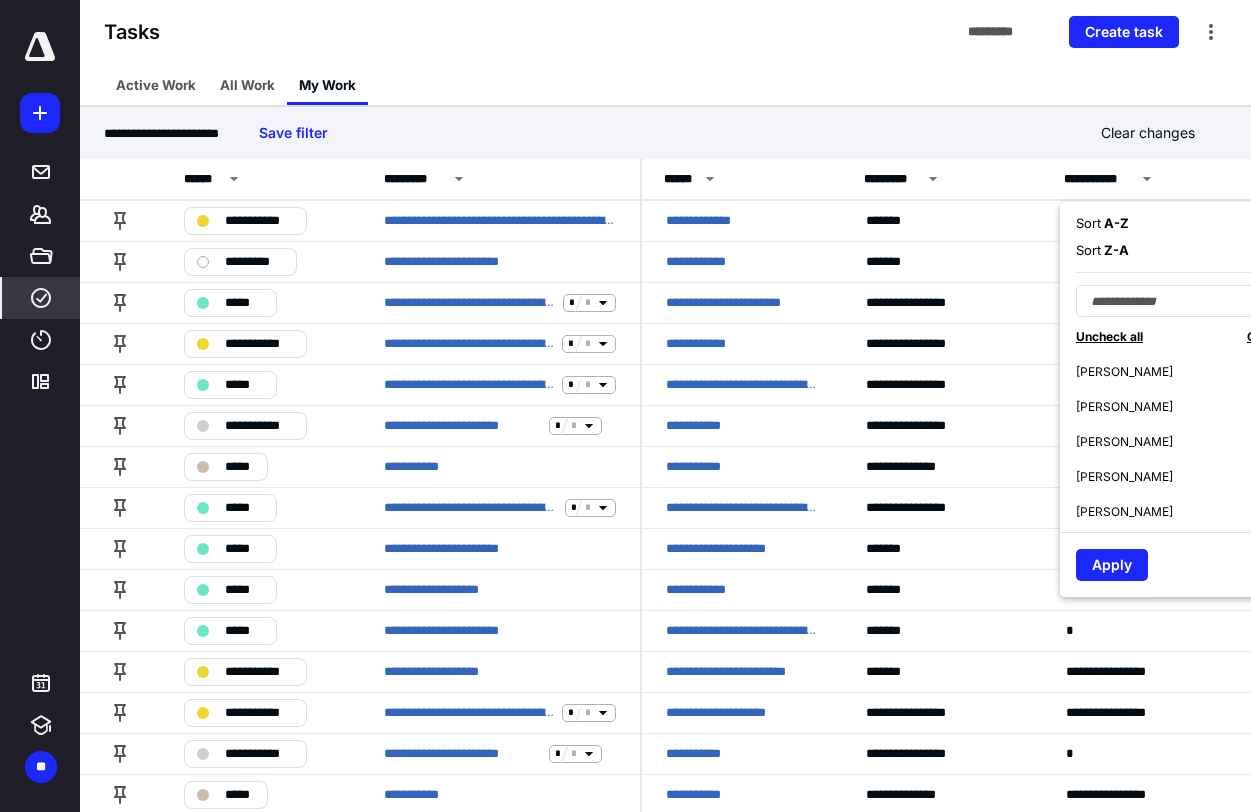 scroll, scrollTop: 175, scrollLeft: 0, axis: vertical 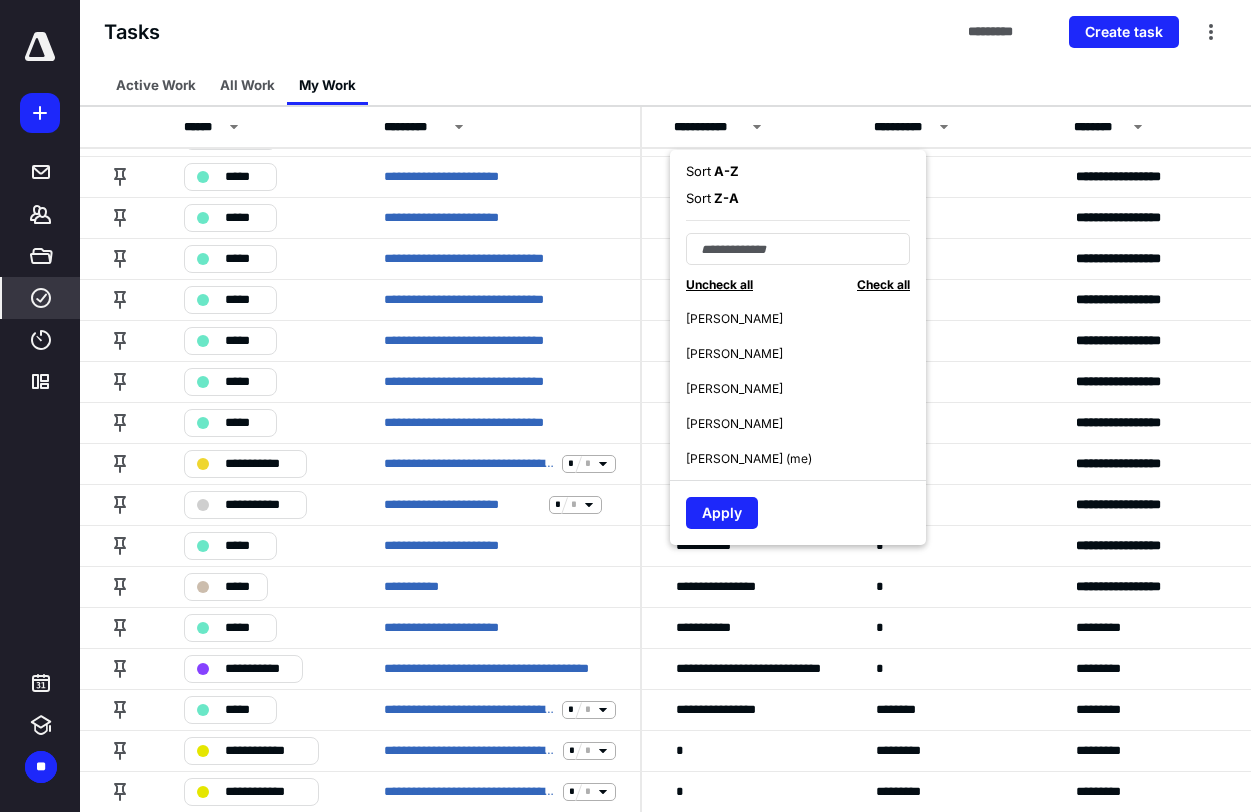 click on "Sandra Li (me)" at bounding box center [749, 459] 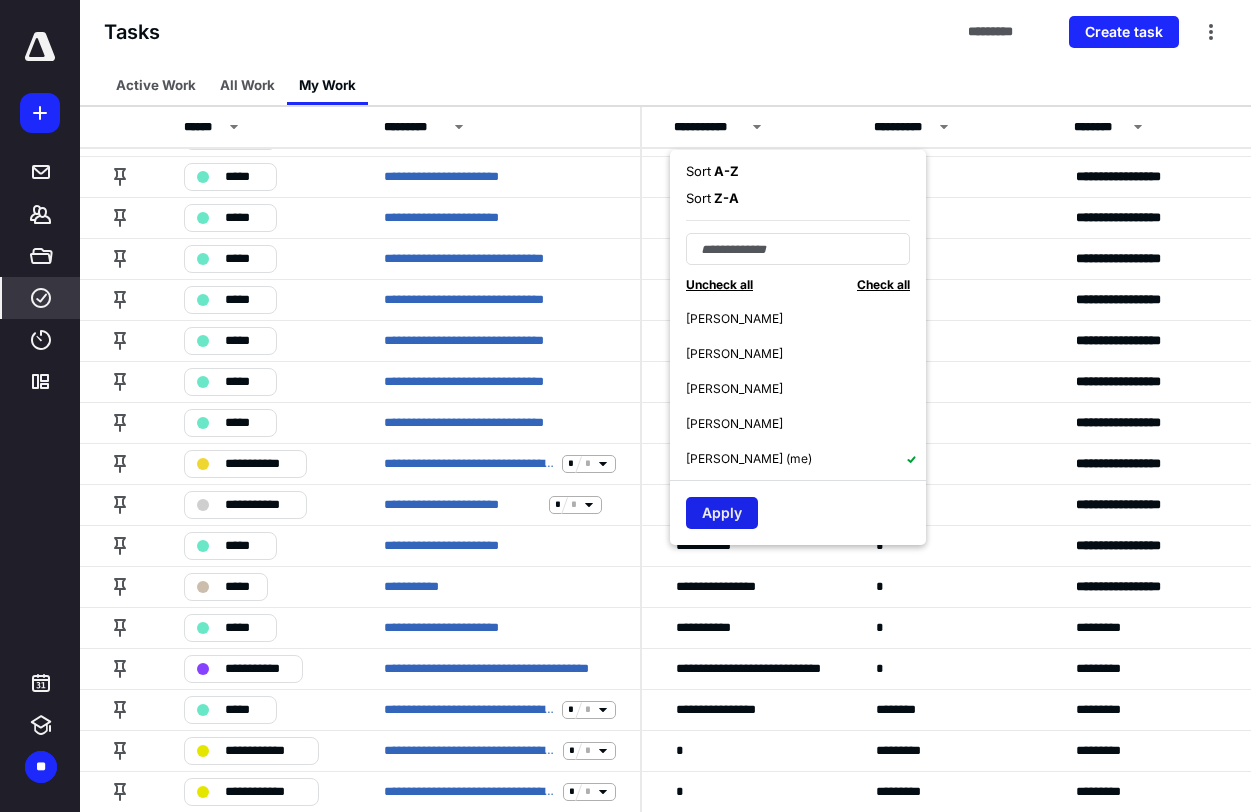 click on "Apply" at bounding box center [722, 513] 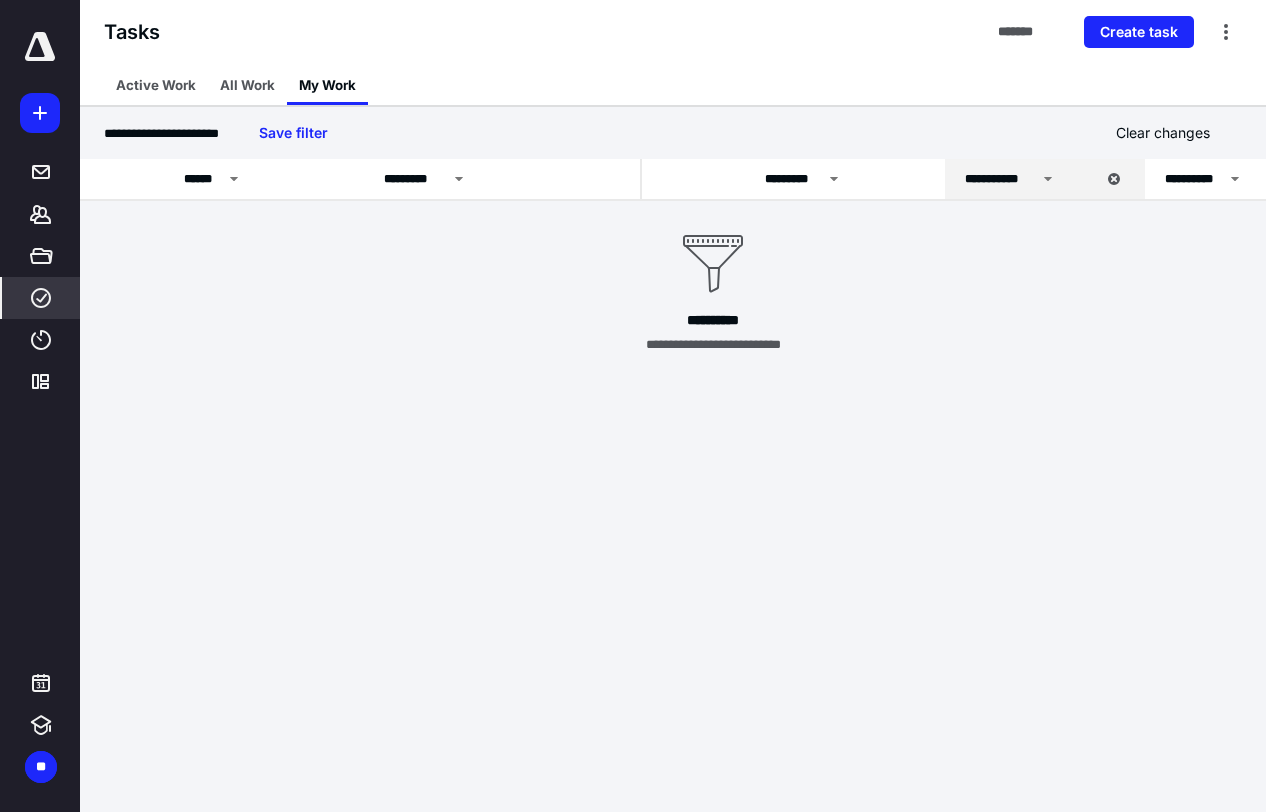 scroll, scrollTop: 0, scrollLeft: 0, axis: both 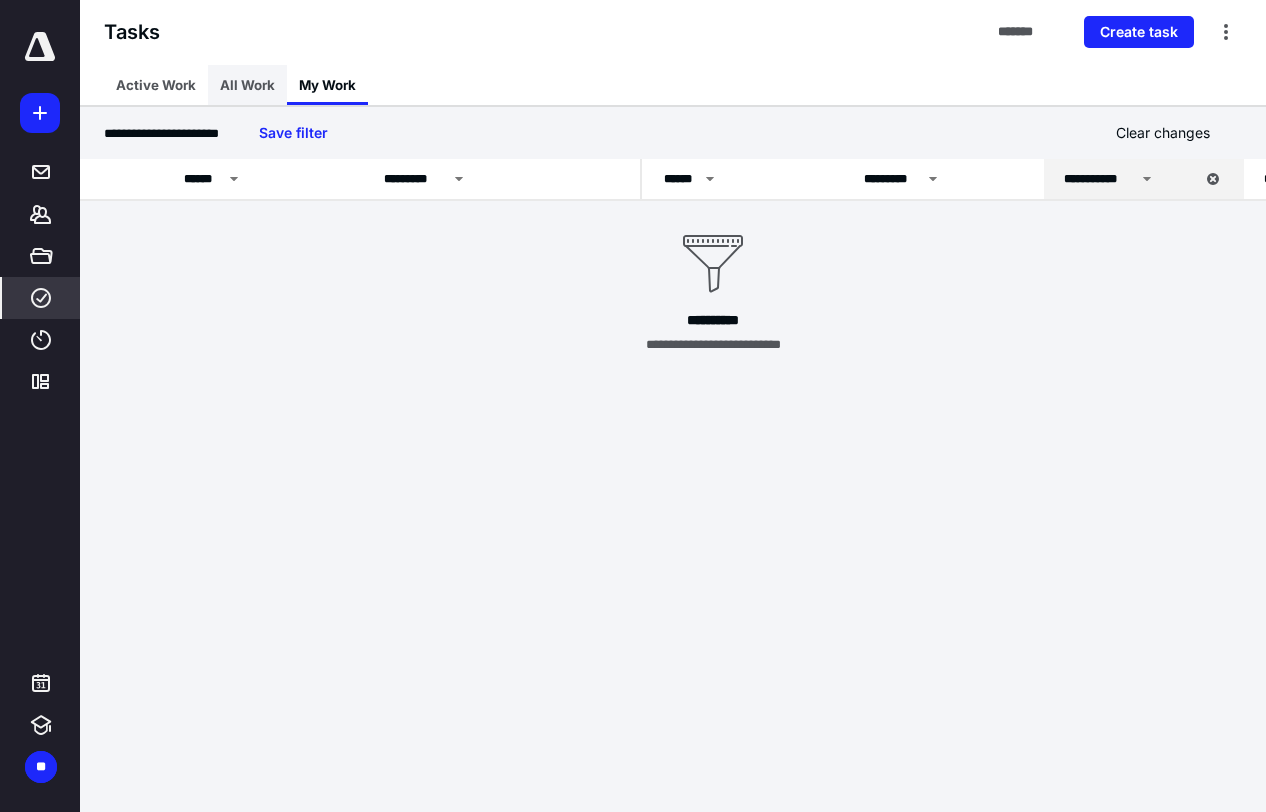 click on "All Work" at bounding box center [247, 85] 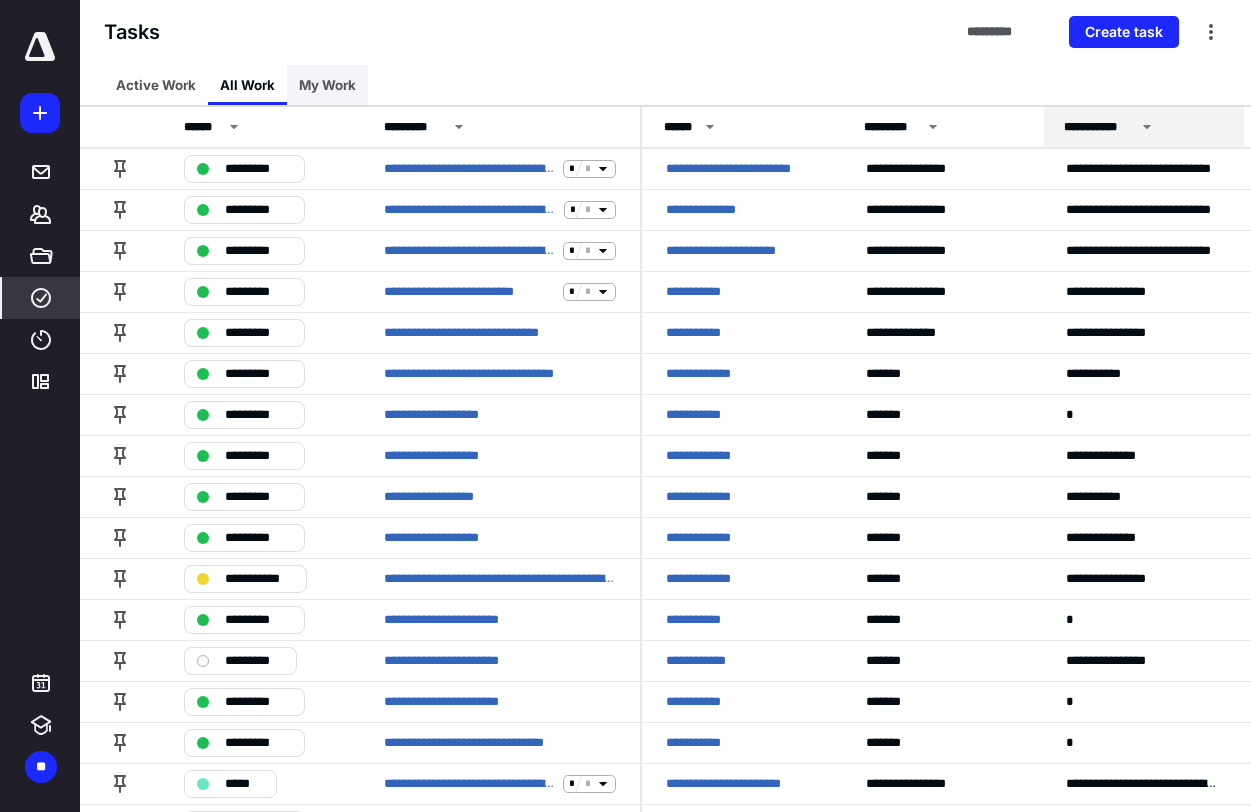 click on "My Work" at bounding box center [327, 85] 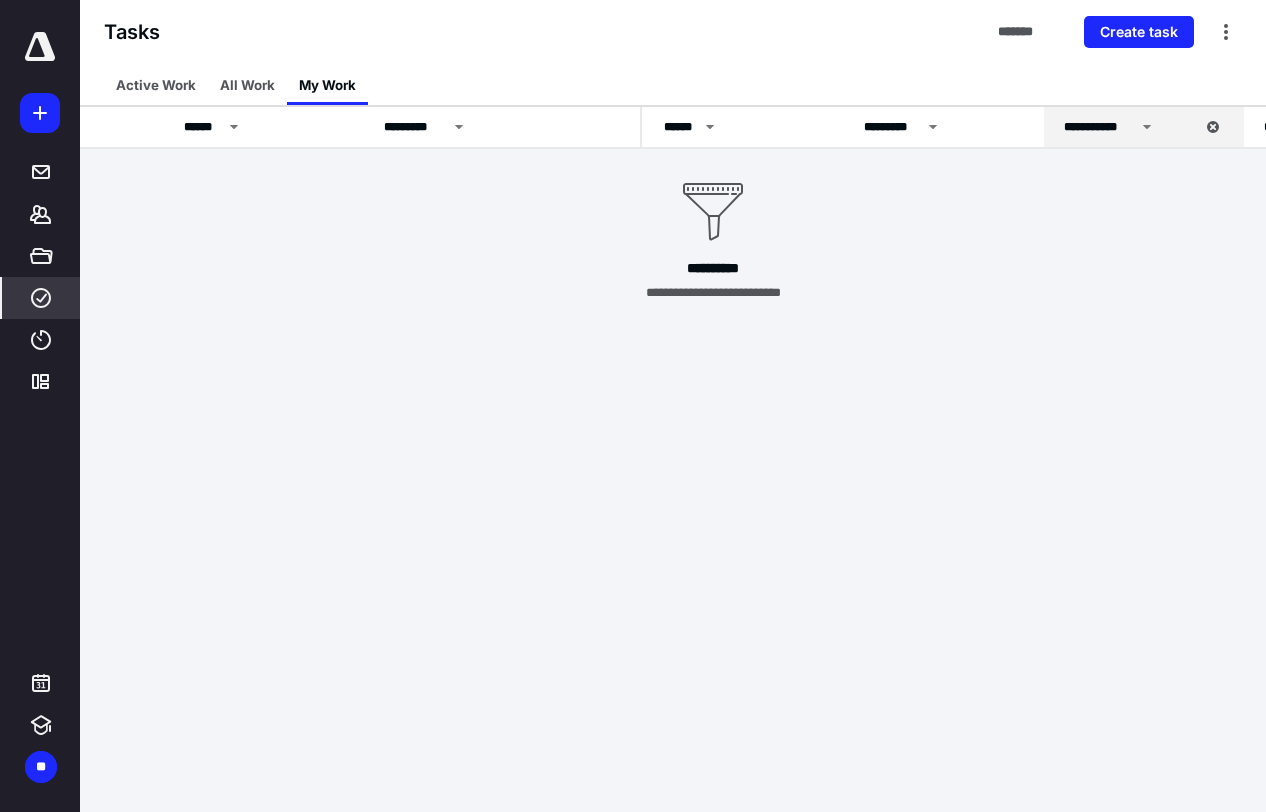 click on "Tasks ******* Create task" at bounding box center (673, 32) 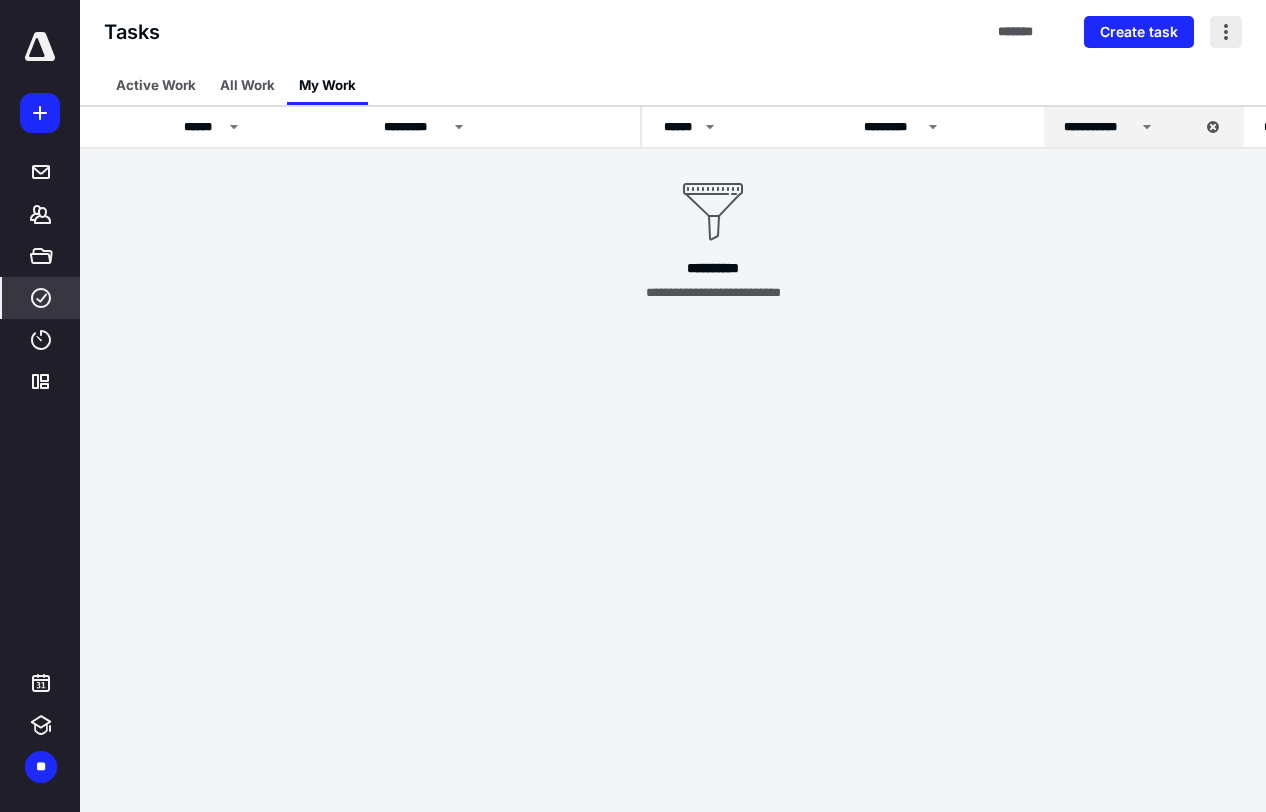 click at bounding box center [1226, 32] 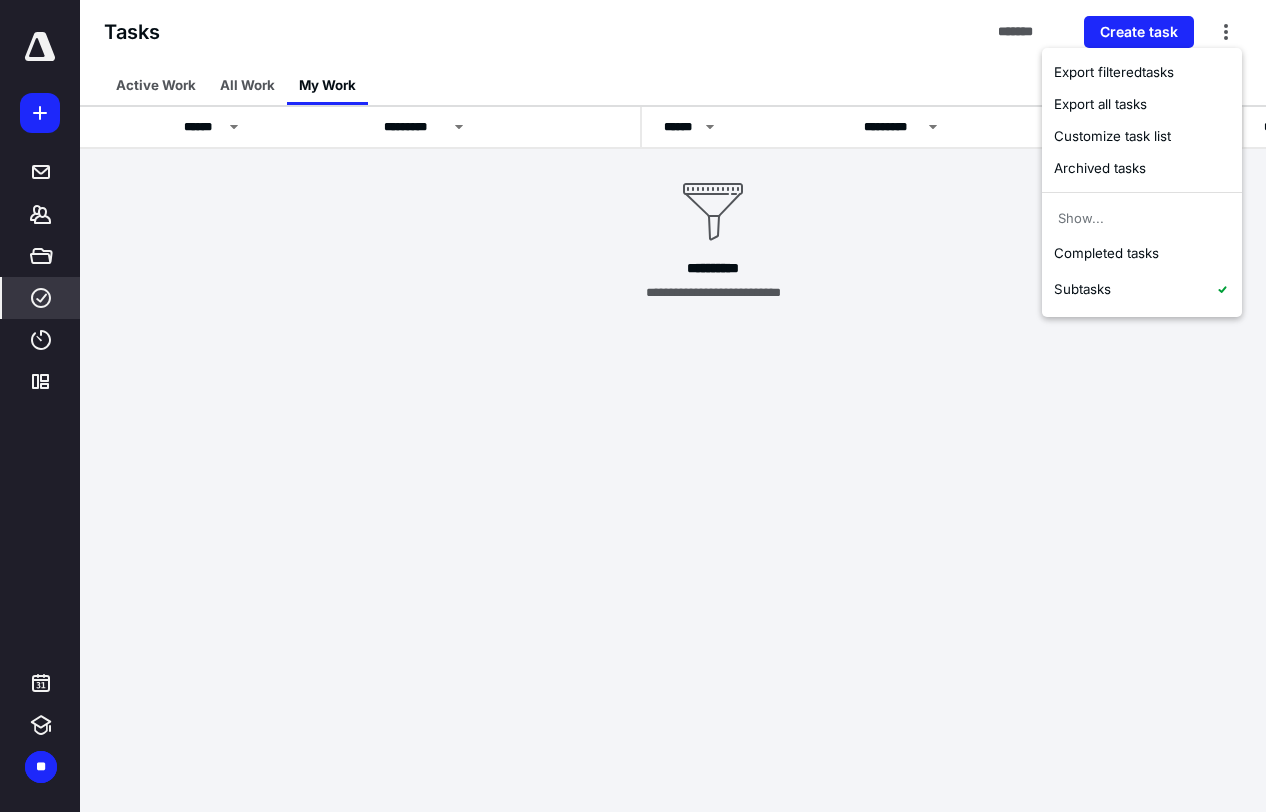click on "Tasks ******* Create task" at bounding box center [673, 32] 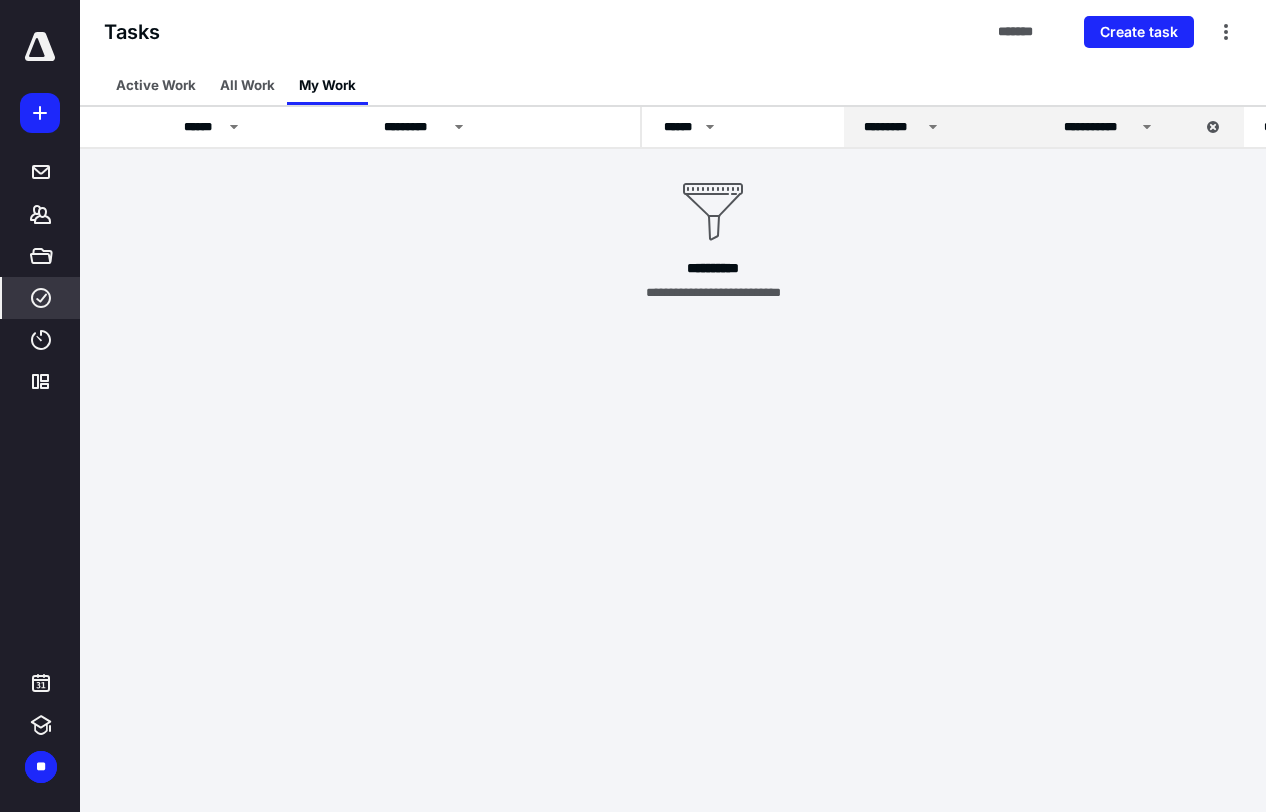 click on "*********" at bounding box center (944, 127) 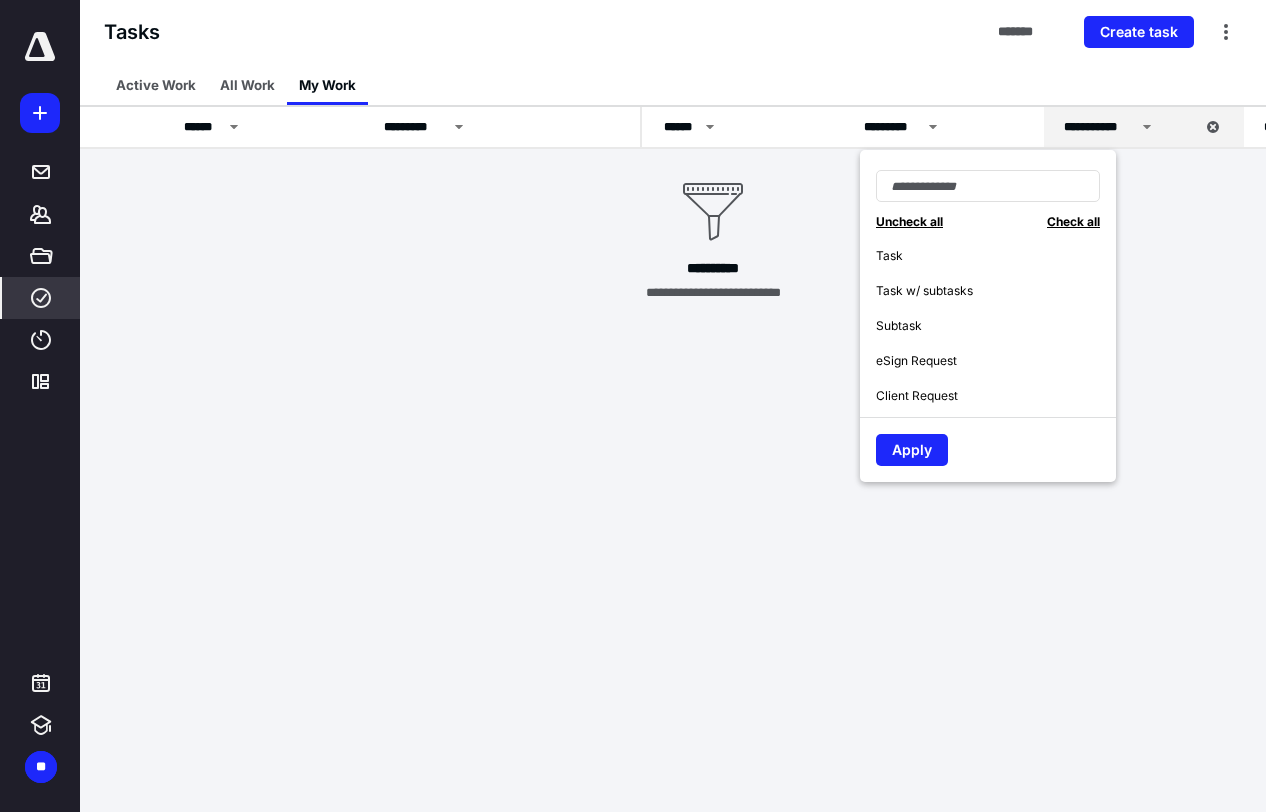 click on "Task w/ subtasks" at bounding box center (924, 291) 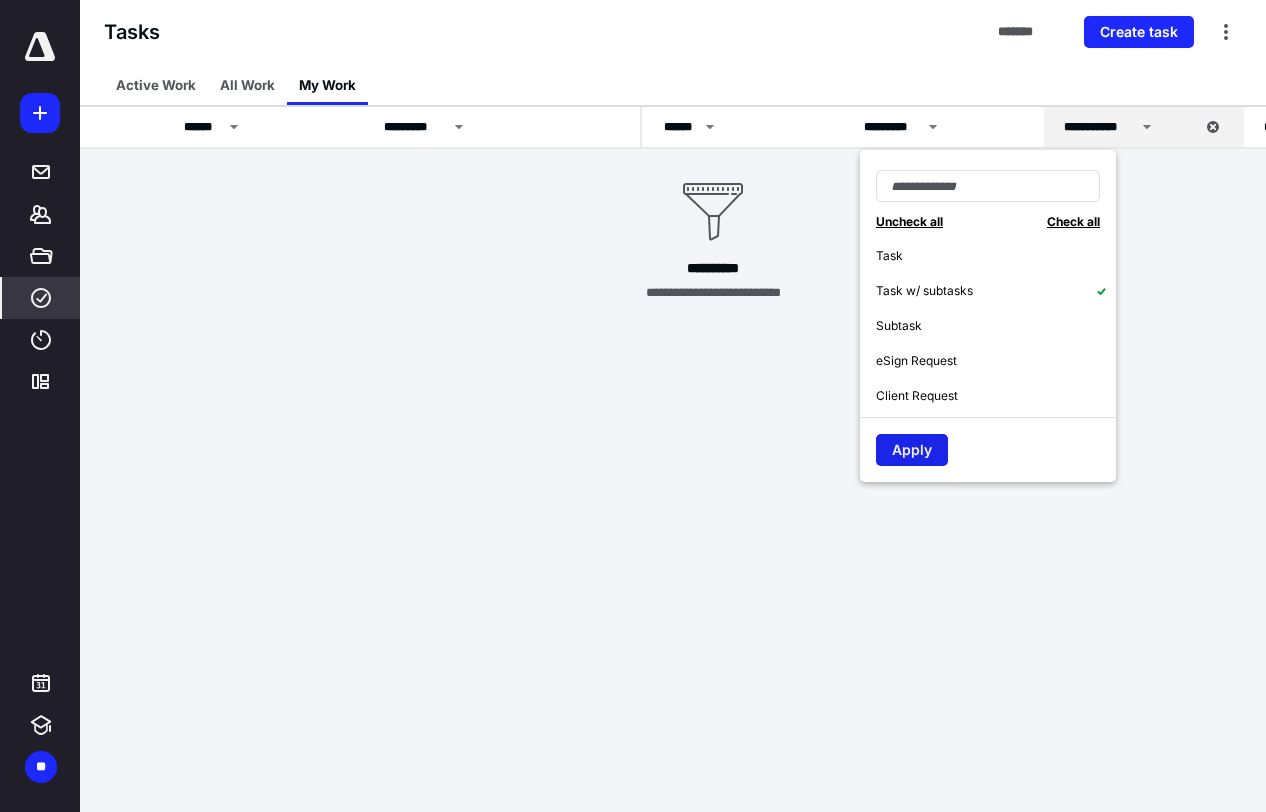 click on "Apply" at bounding box center [912, 450] 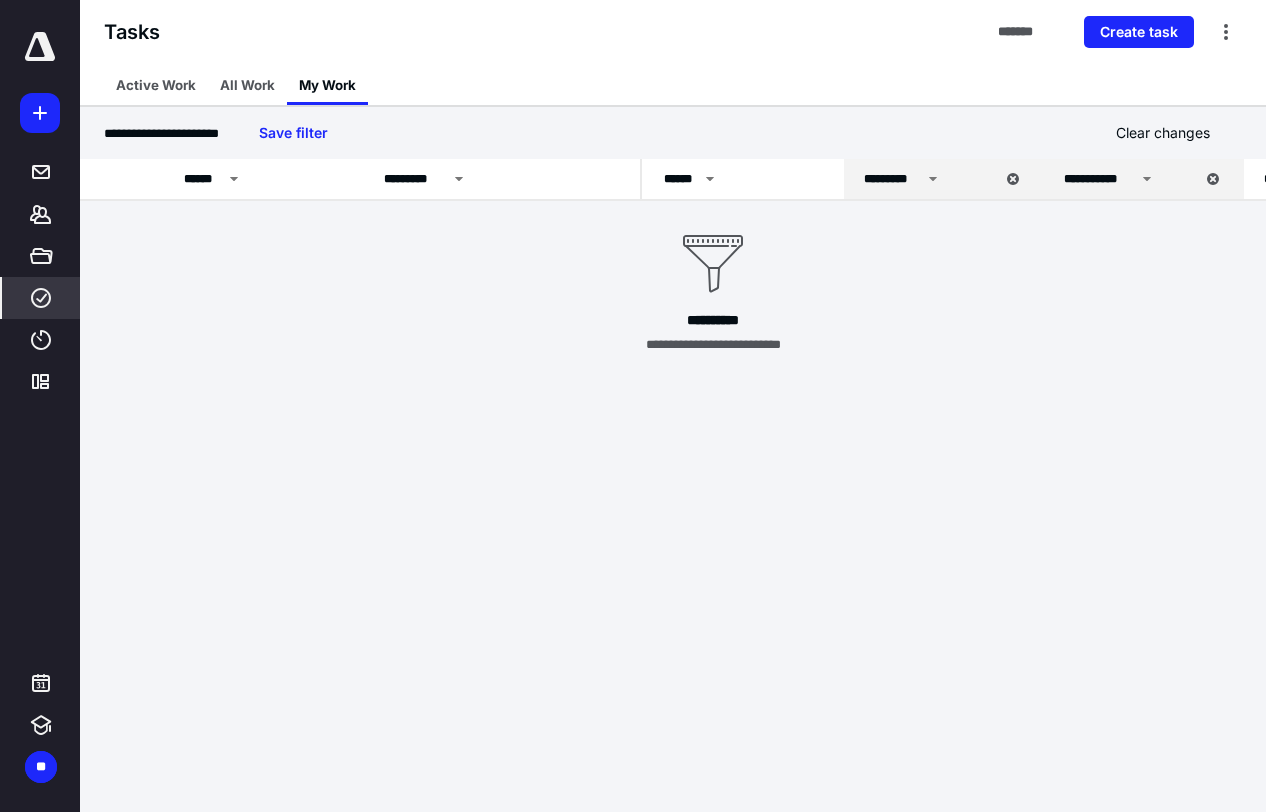 click 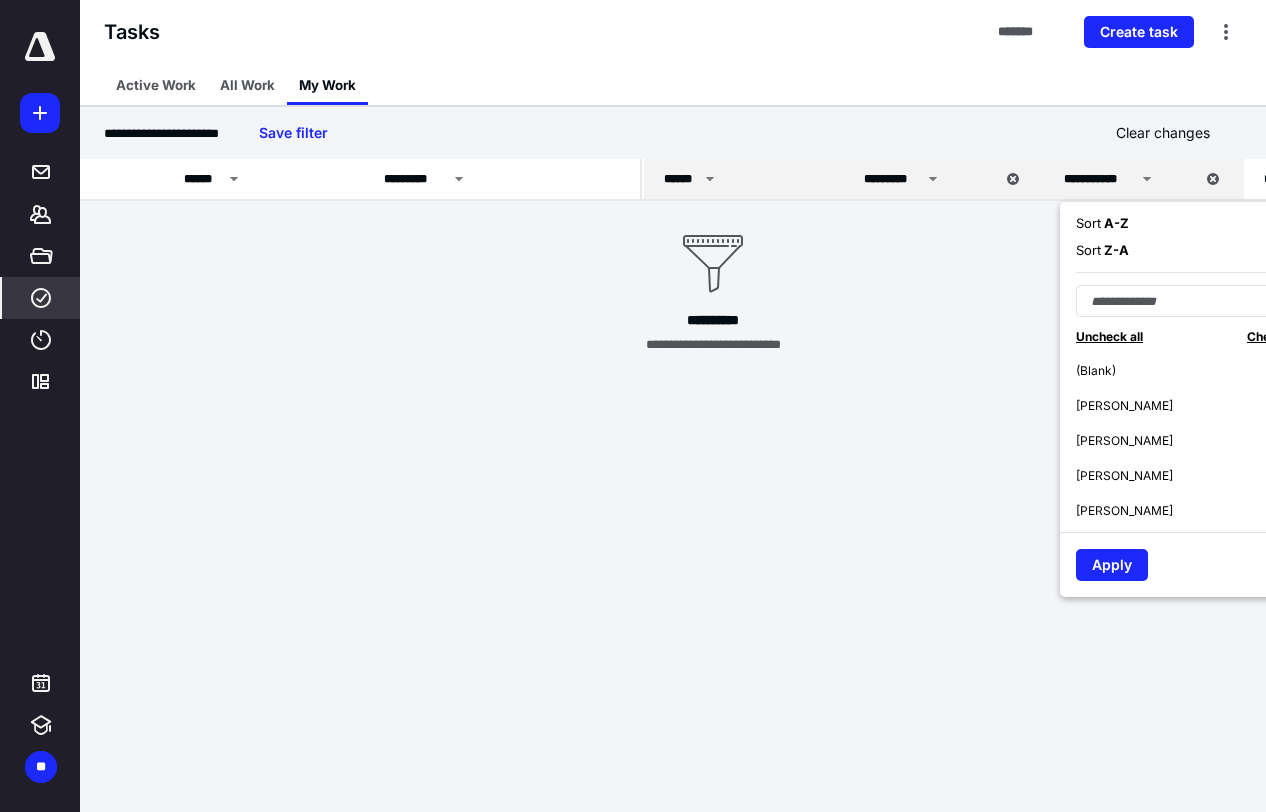 click on "******" at bounding box center (736, 179) 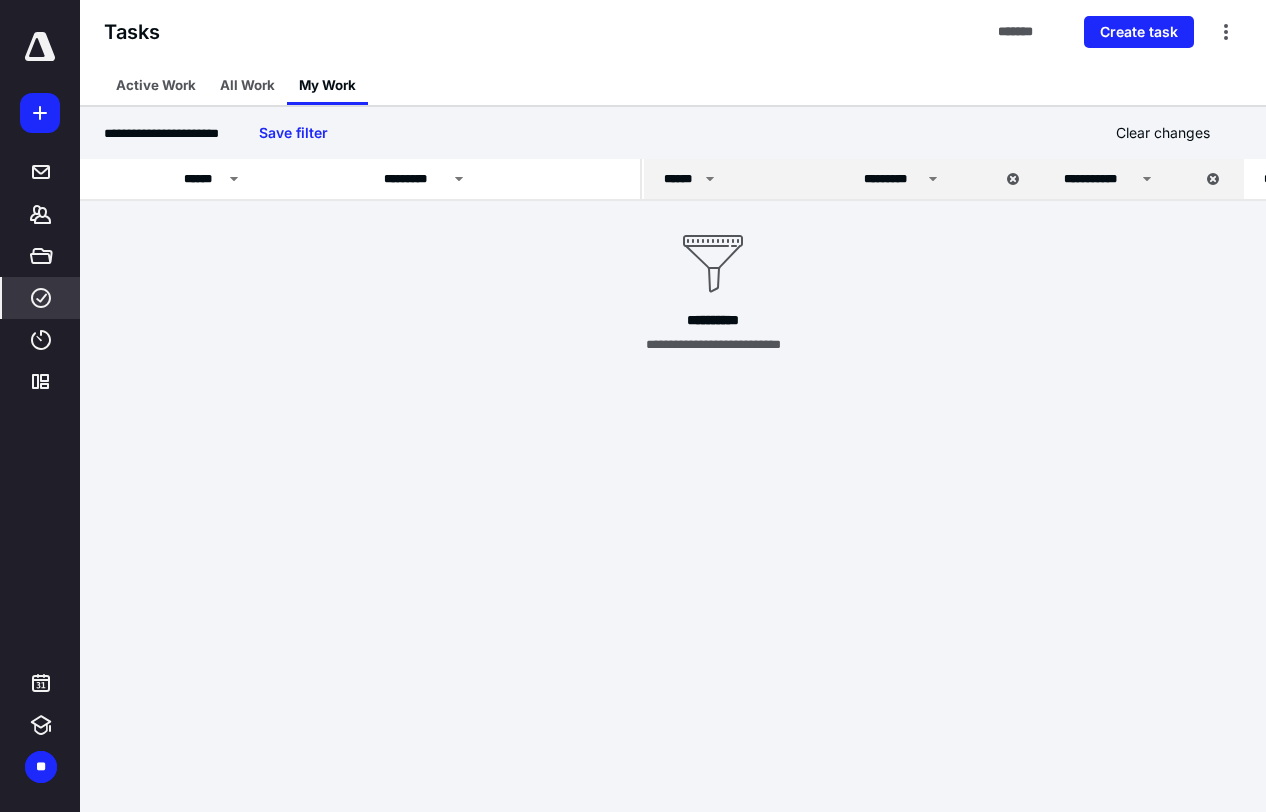 click on "******" at bounding box center (681, 179) 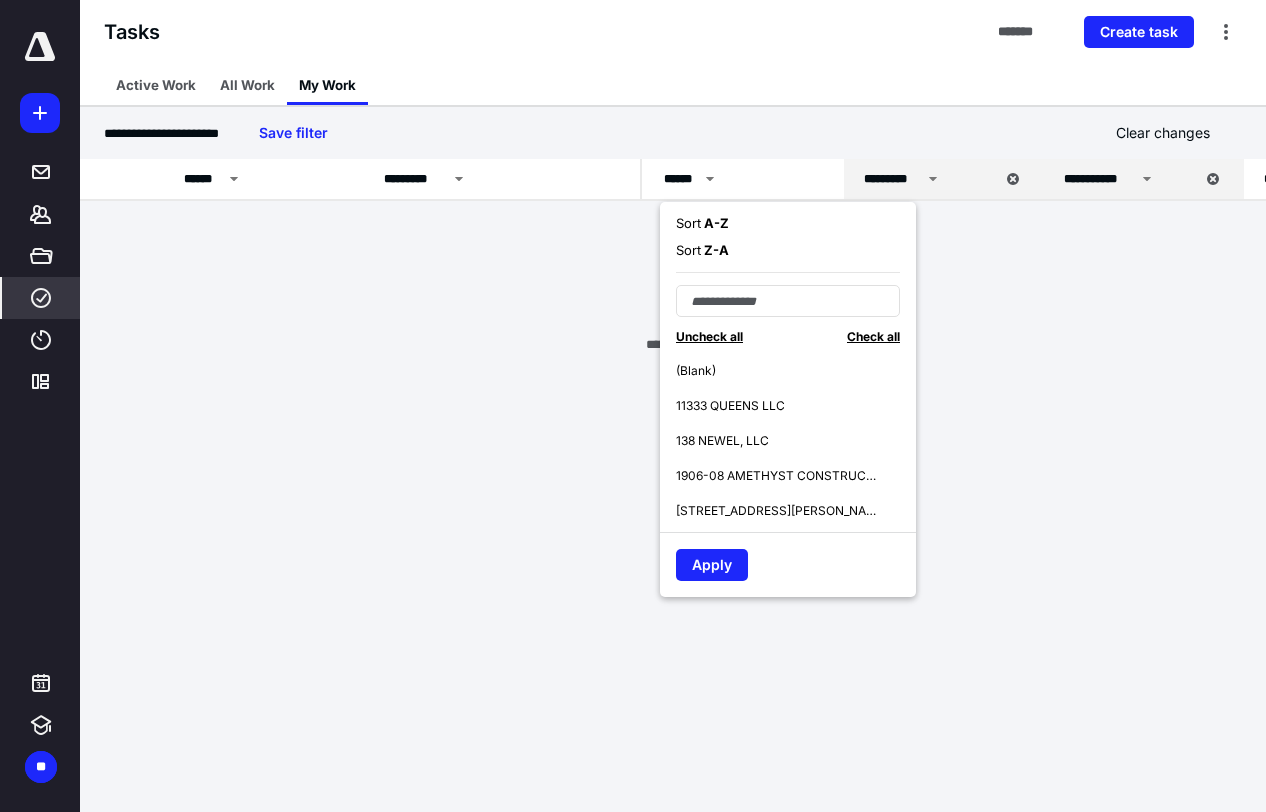 click on "Check all" at bounding box center [873, 336] 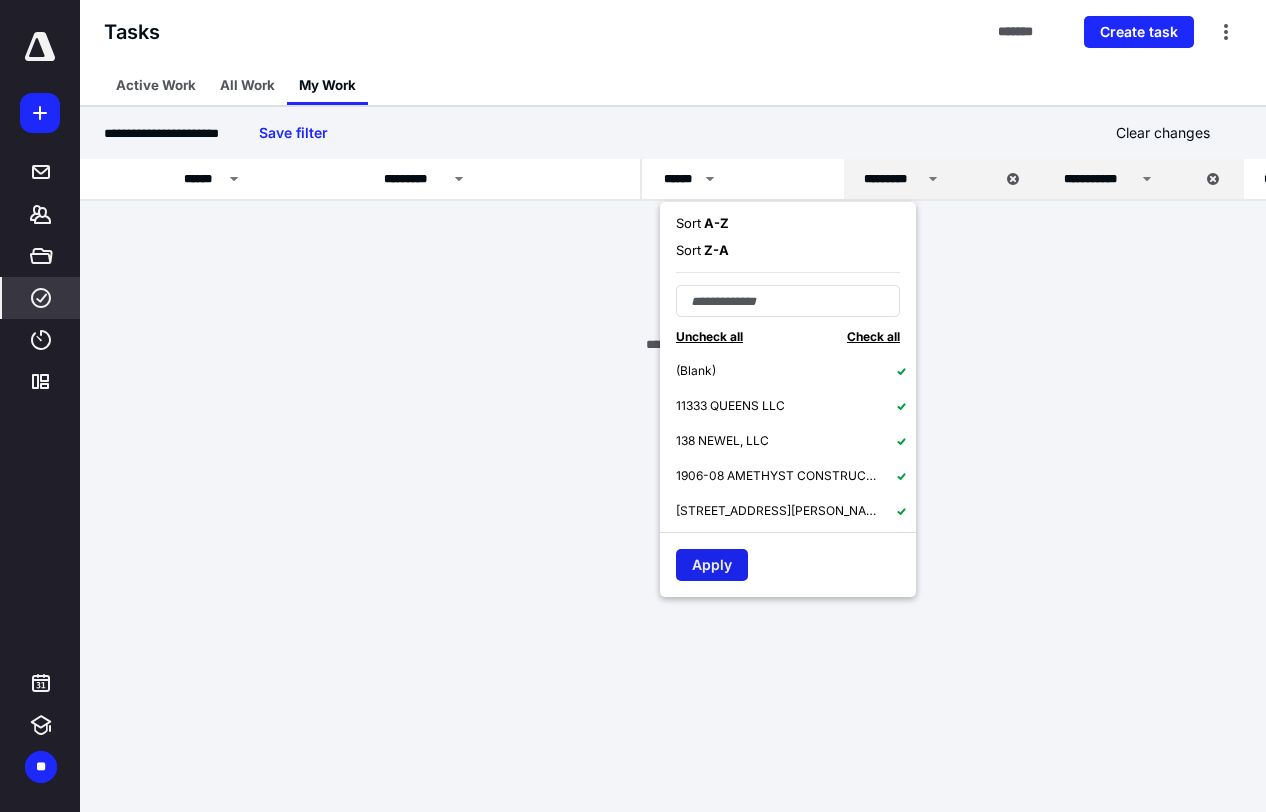 click on "Apply" at bounding box center (712, 565) 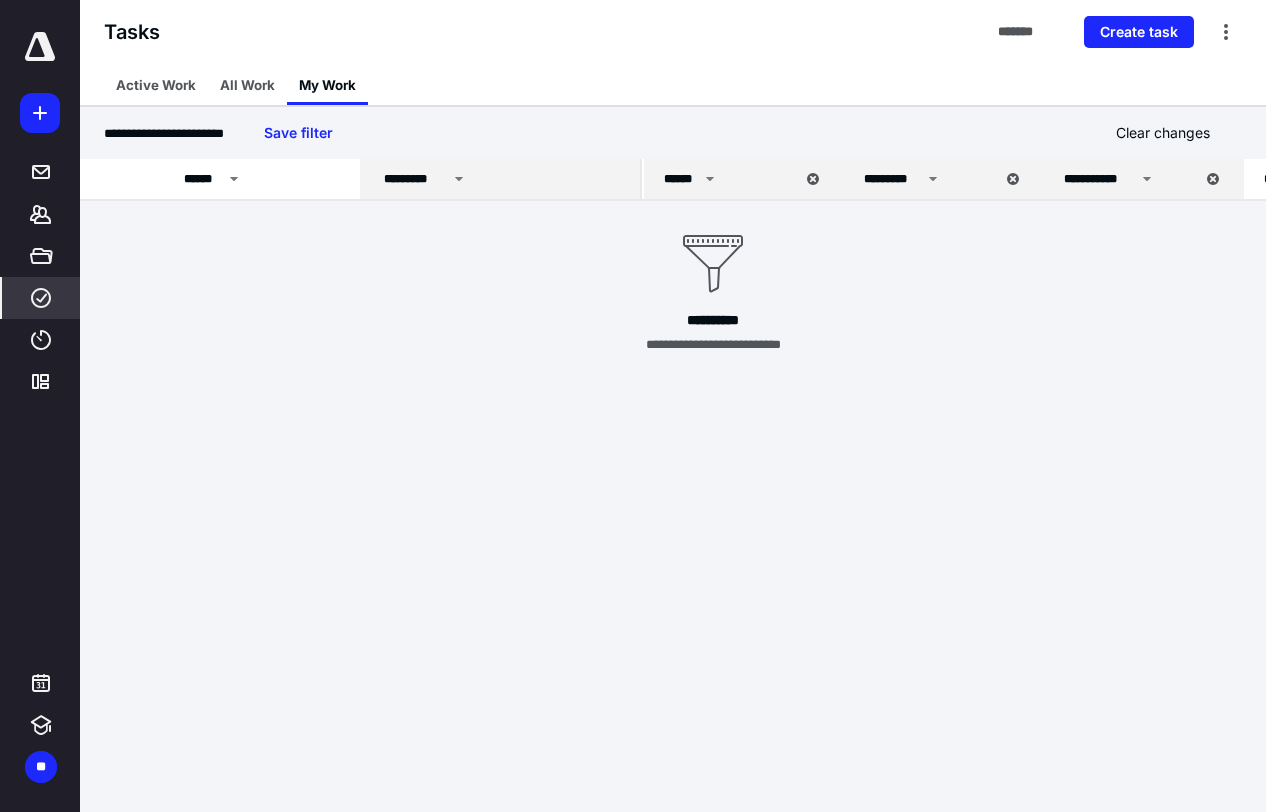 click on "*********" at bounding box center [503, 179] 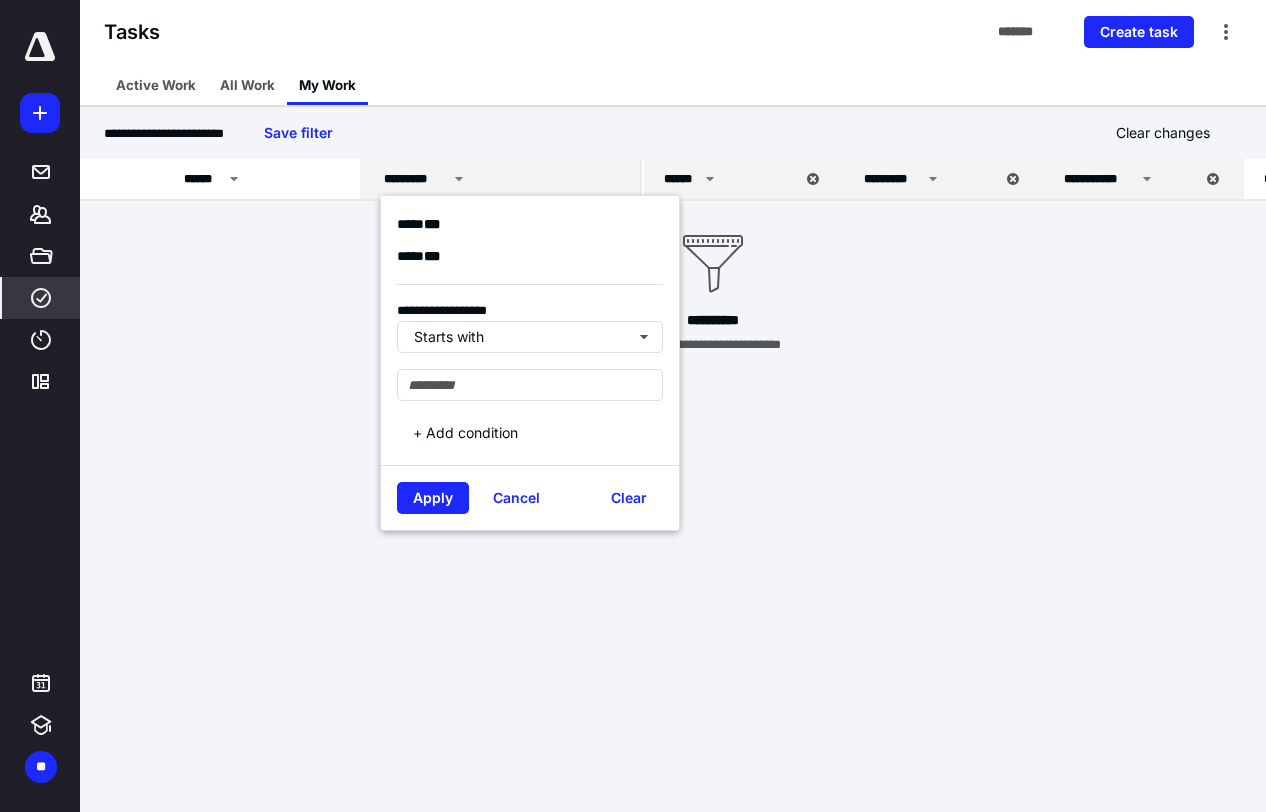 click on "*********" at bounding box center (503, 179) 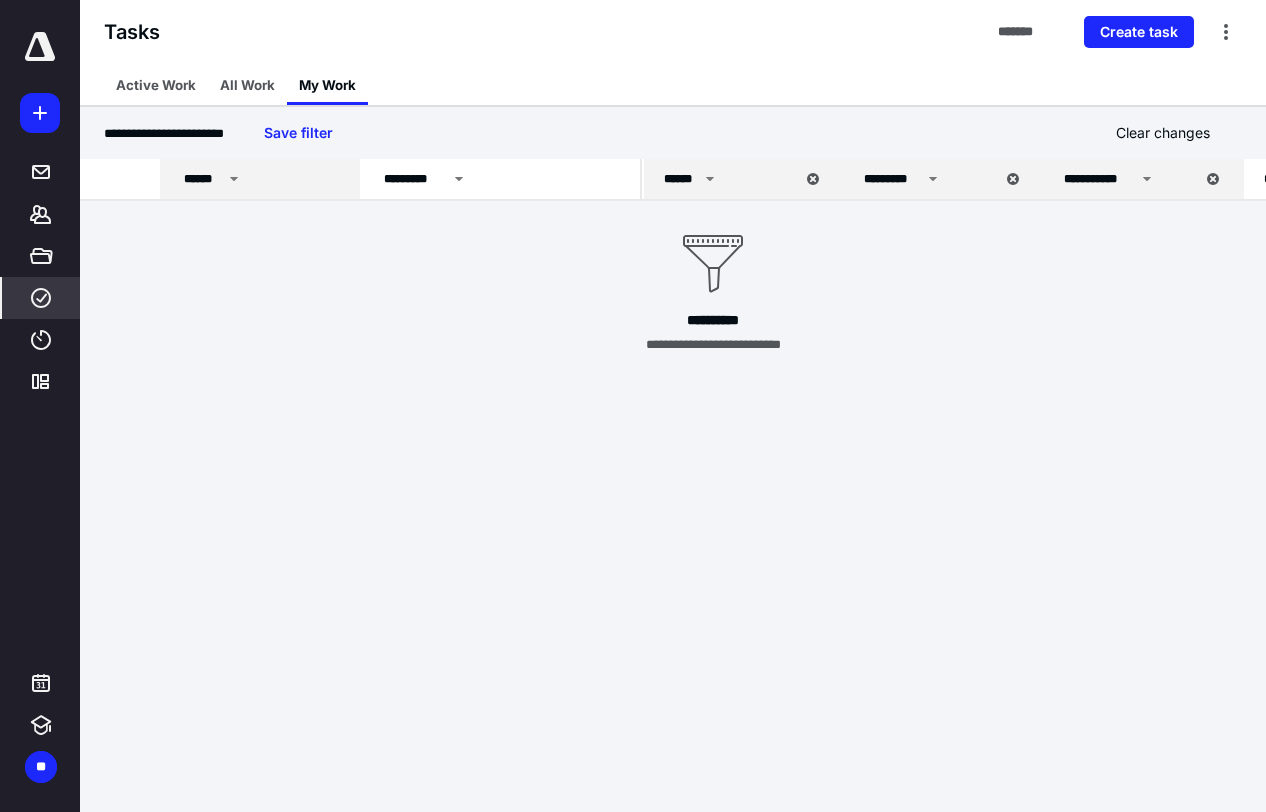 click on "******" at bounding box center [263, 179] 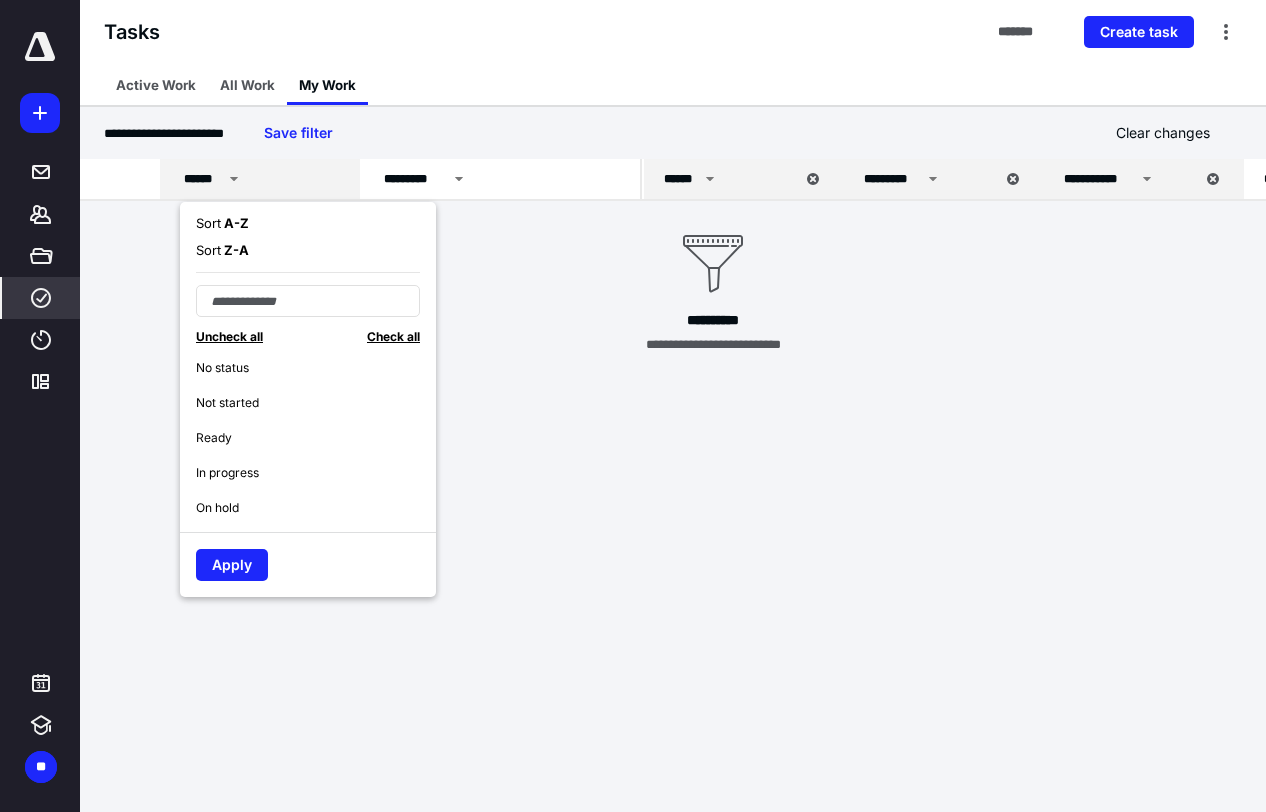 scroll, scrollTop: 0, scrollLeft: 0, axis: both 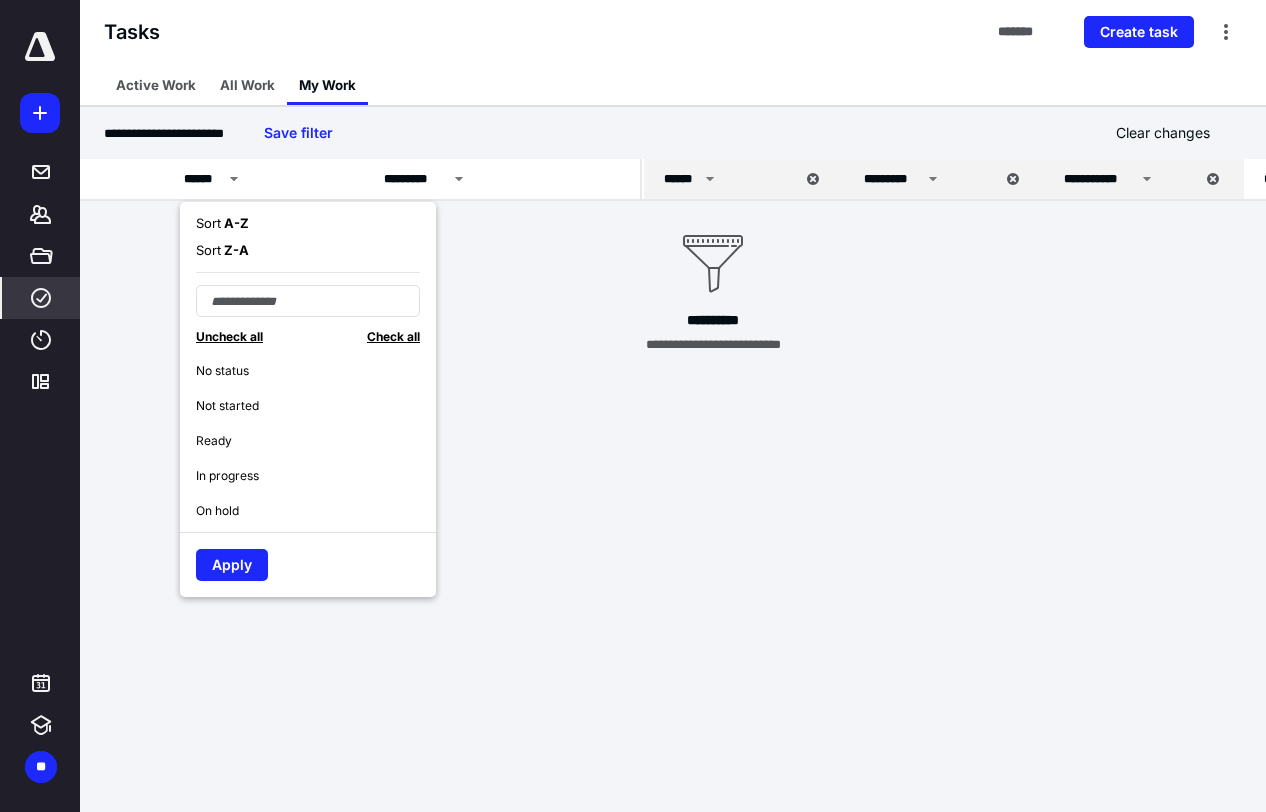 click on "Tasks ******* Create task" at bounding box center [673, 32] 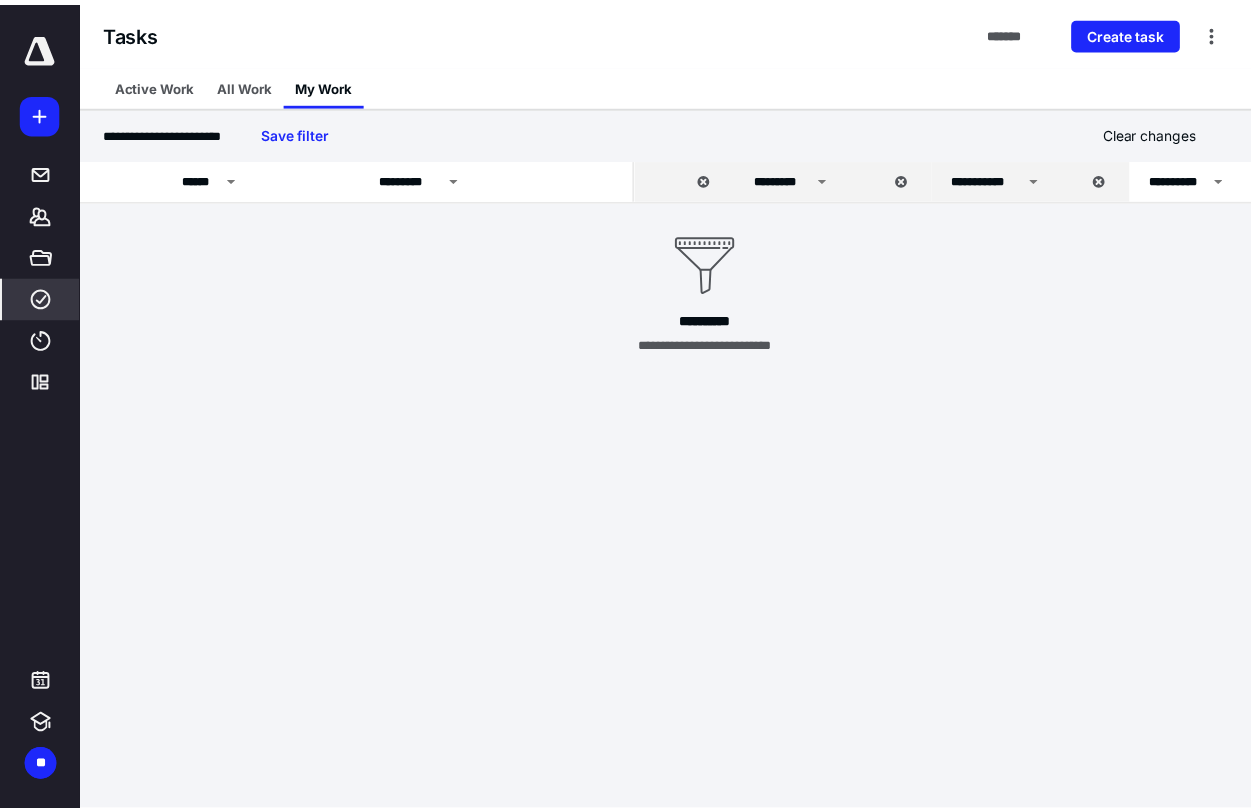 scroll, scrollTop: 0, scrollLeft: 0, axis: both 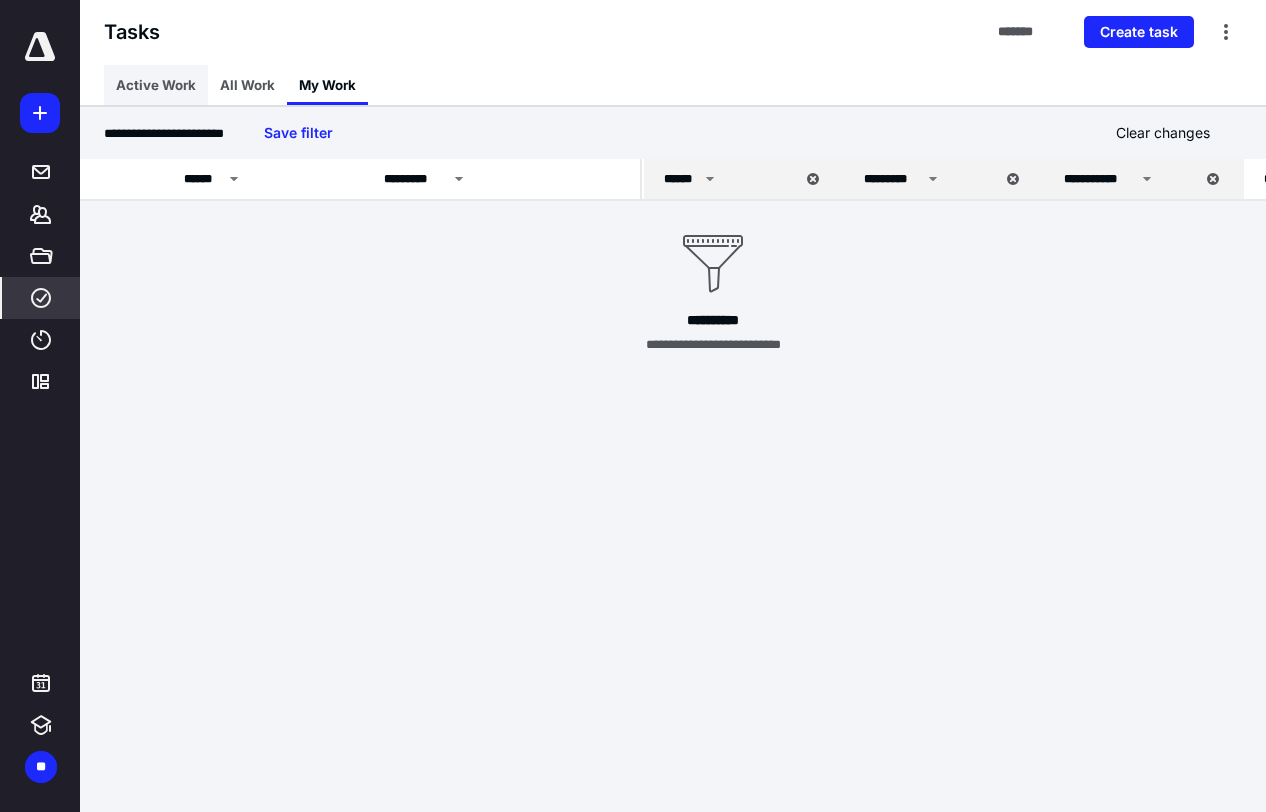 click on "Active Work" at bounding box center [156, 85] 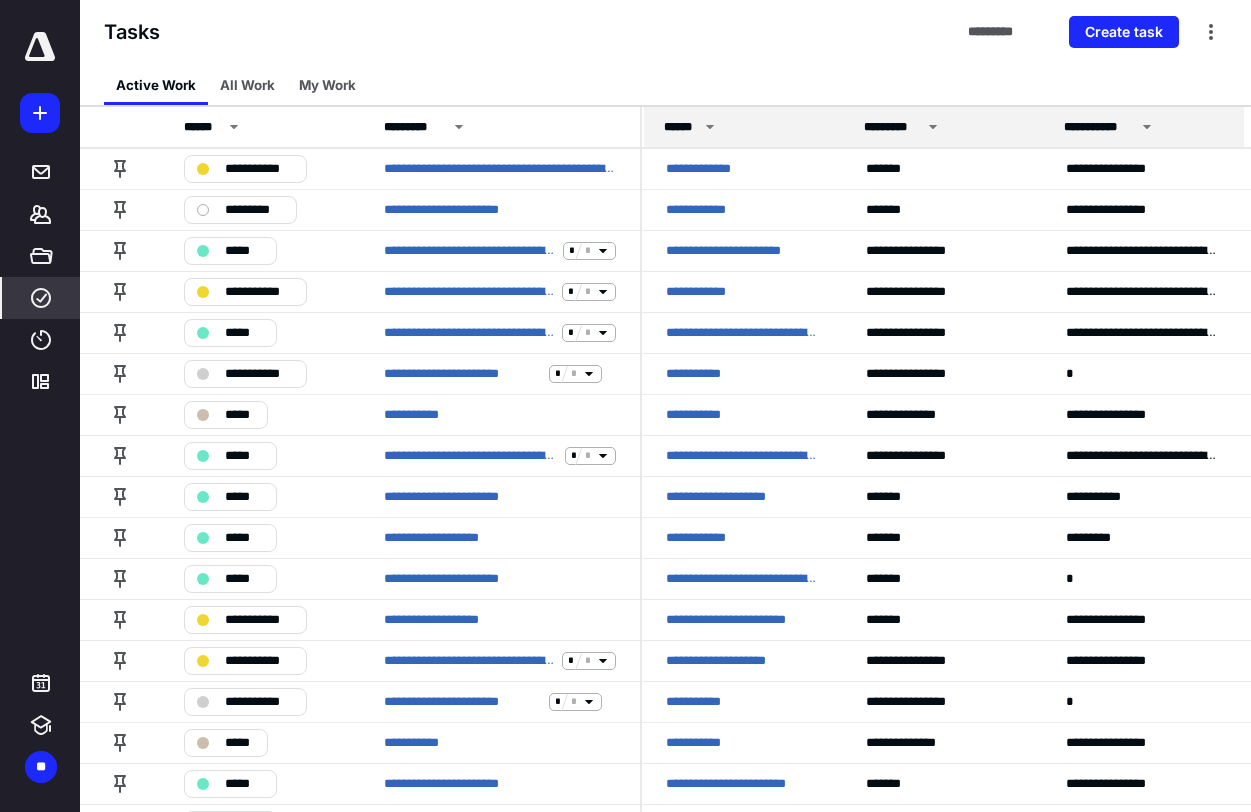 click 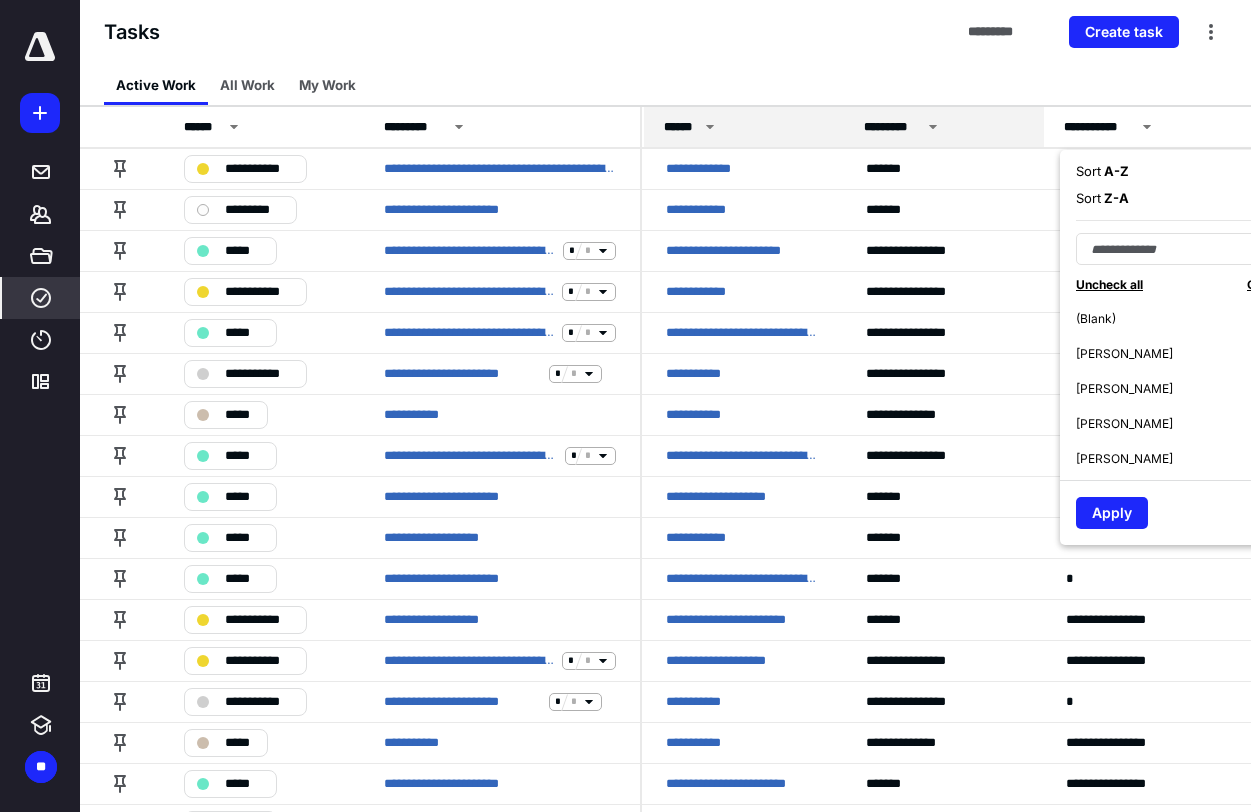 click 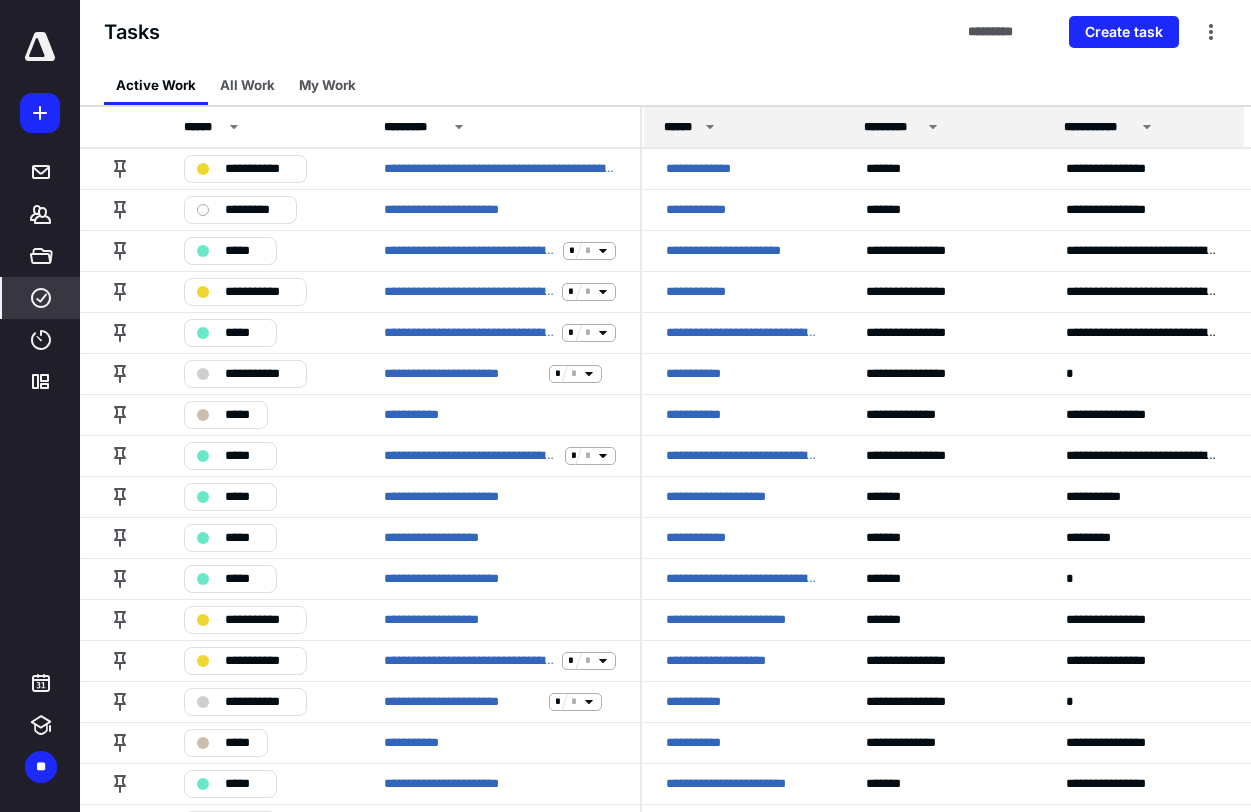 click 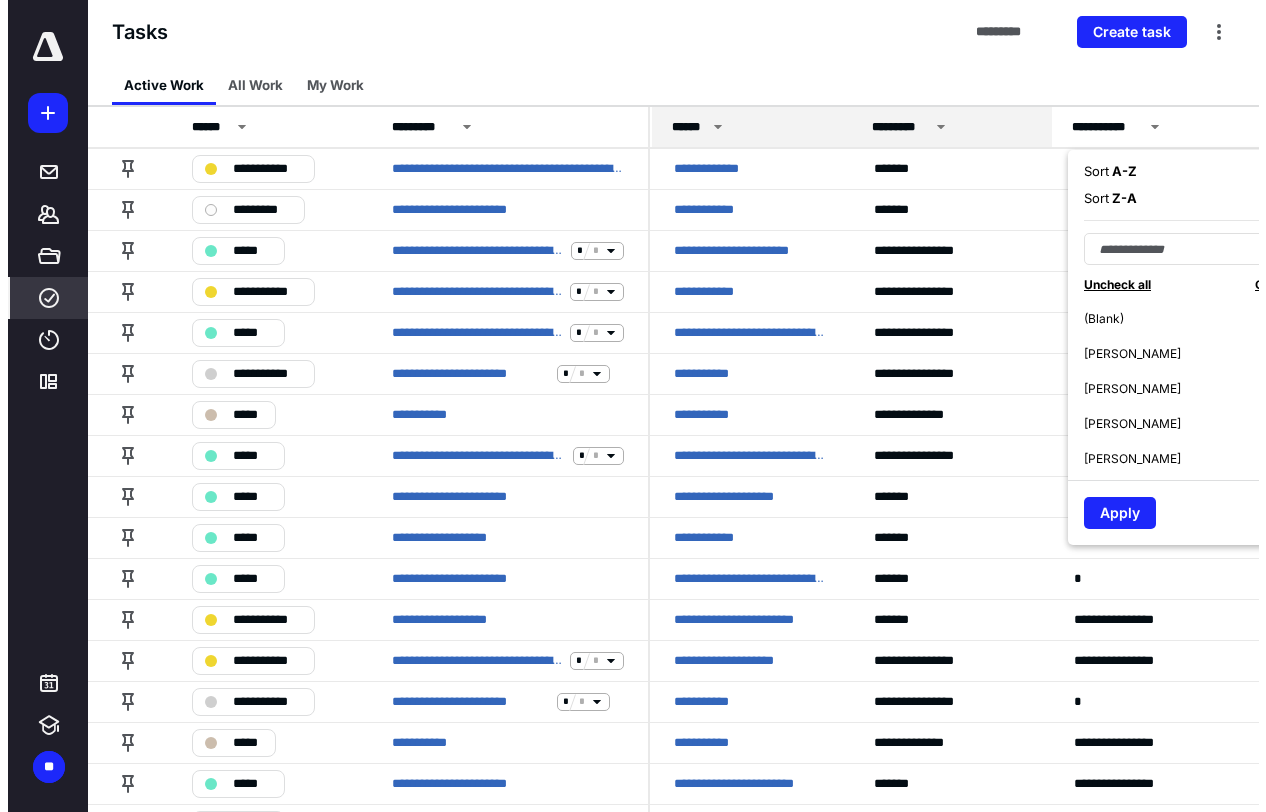 scroll, scrollTop: 175, scrollLeft: 0, axis: vertical 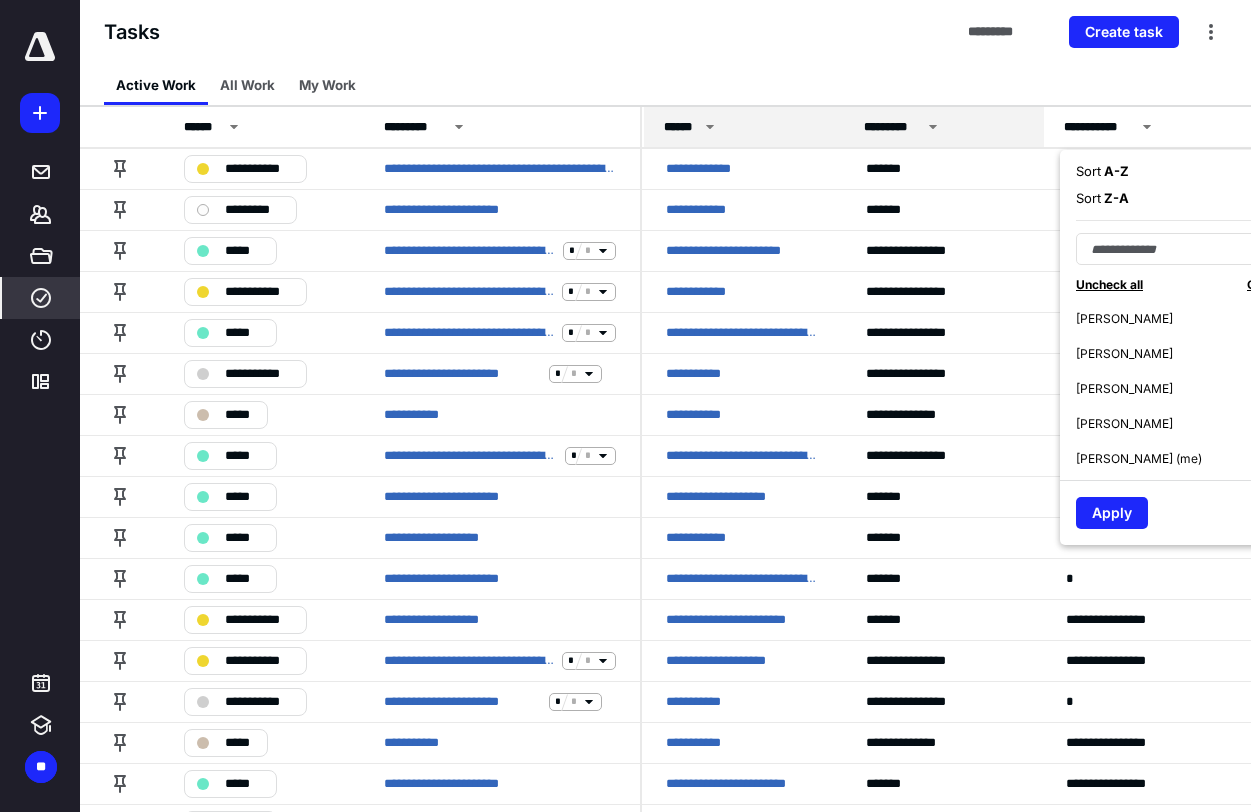 click on "Sandra Li (me)" at bounding box center [1139, 459] 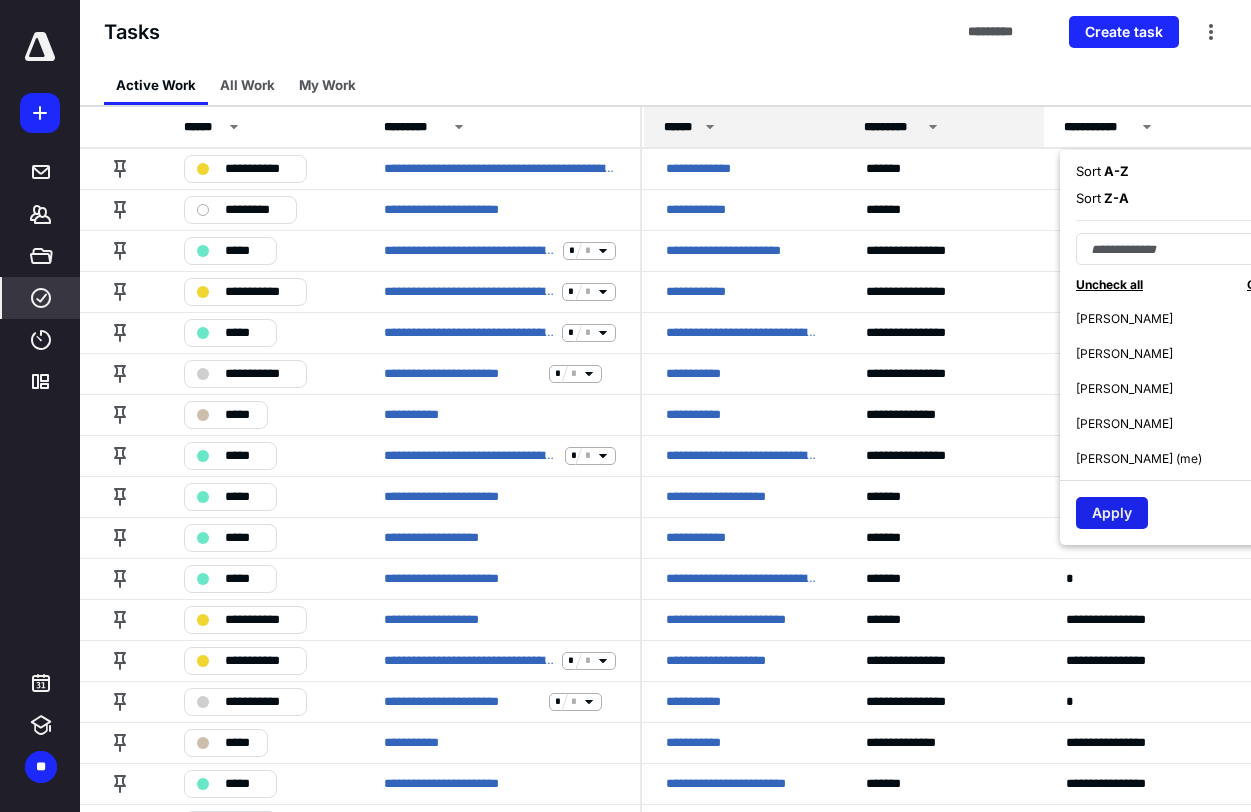 click on "Apply" at bounding box center (1112, 513) 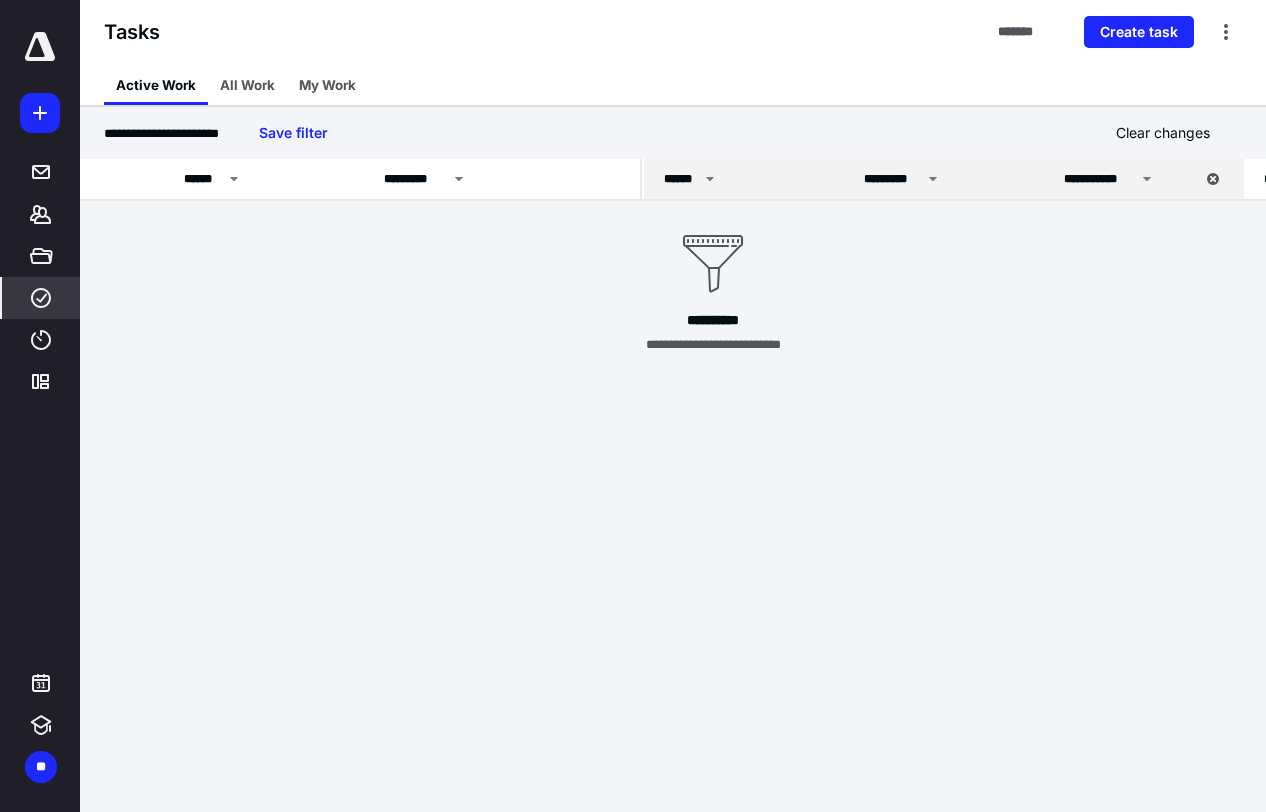 click 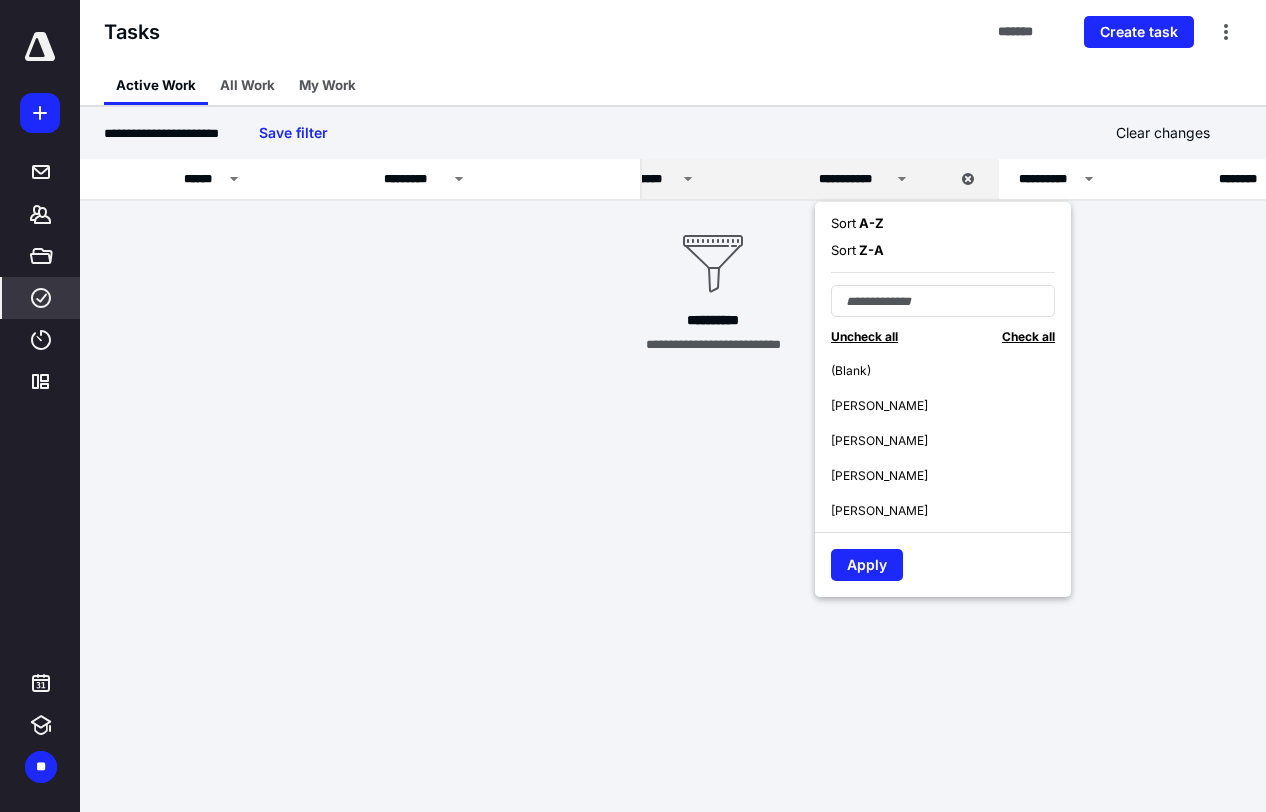 scroll, scrollTop: 0, scrollLeft: 385, axis: horizontal 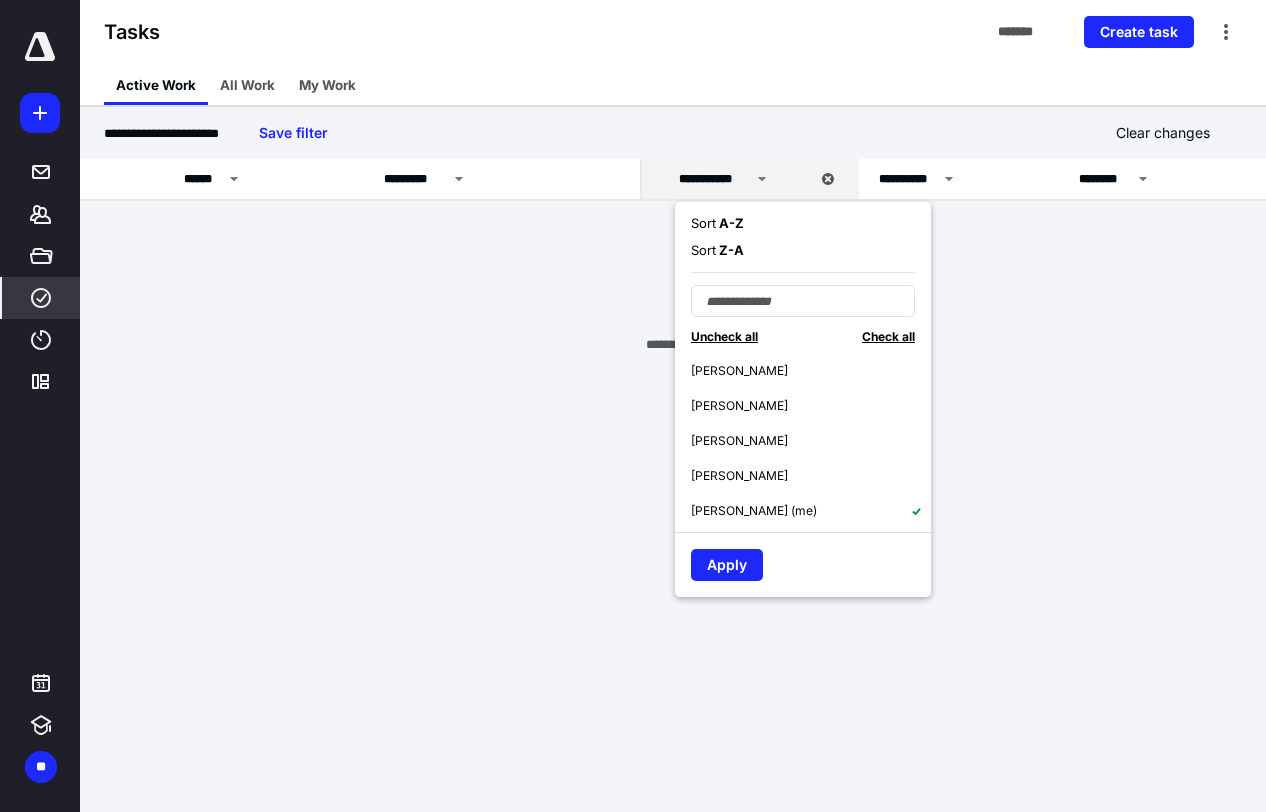 click on "Sandra Li (me)" at bounding box center [811, 510] 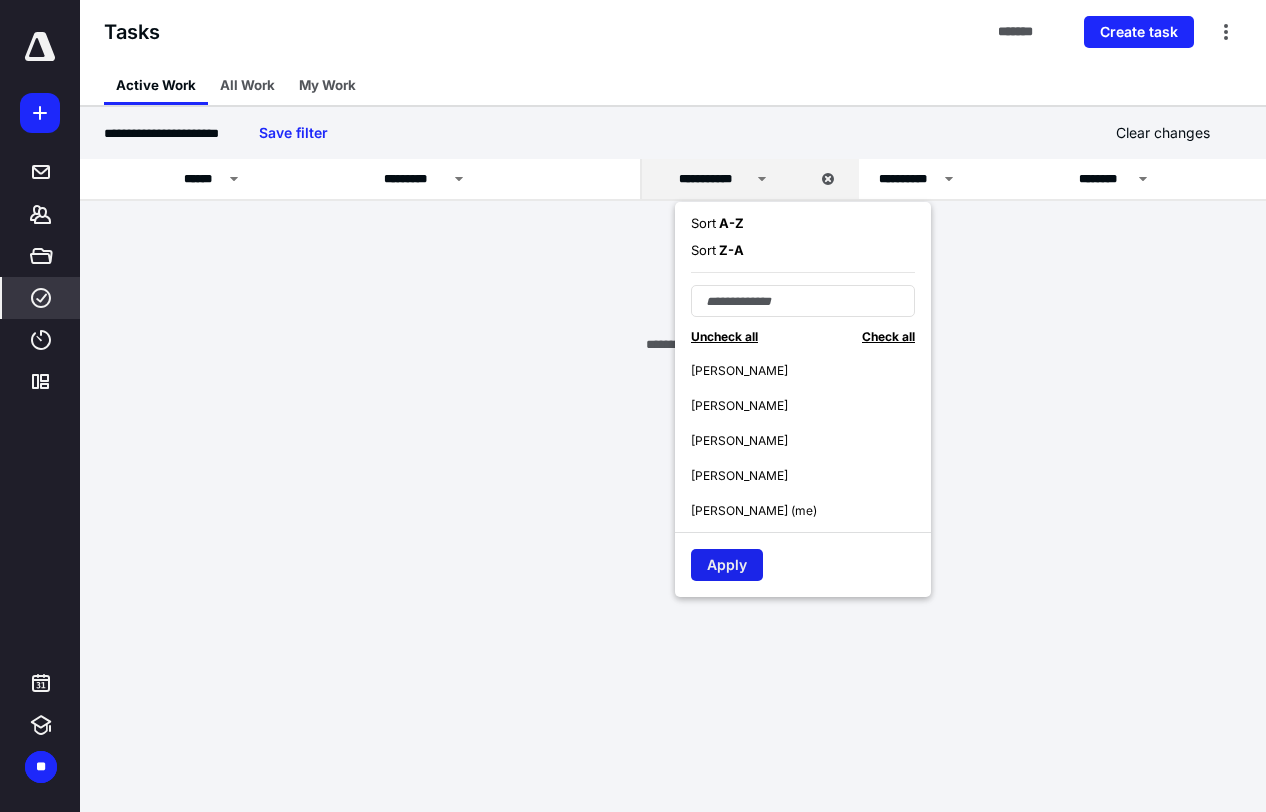 click on "Apply" at bounding box center [727, 565] 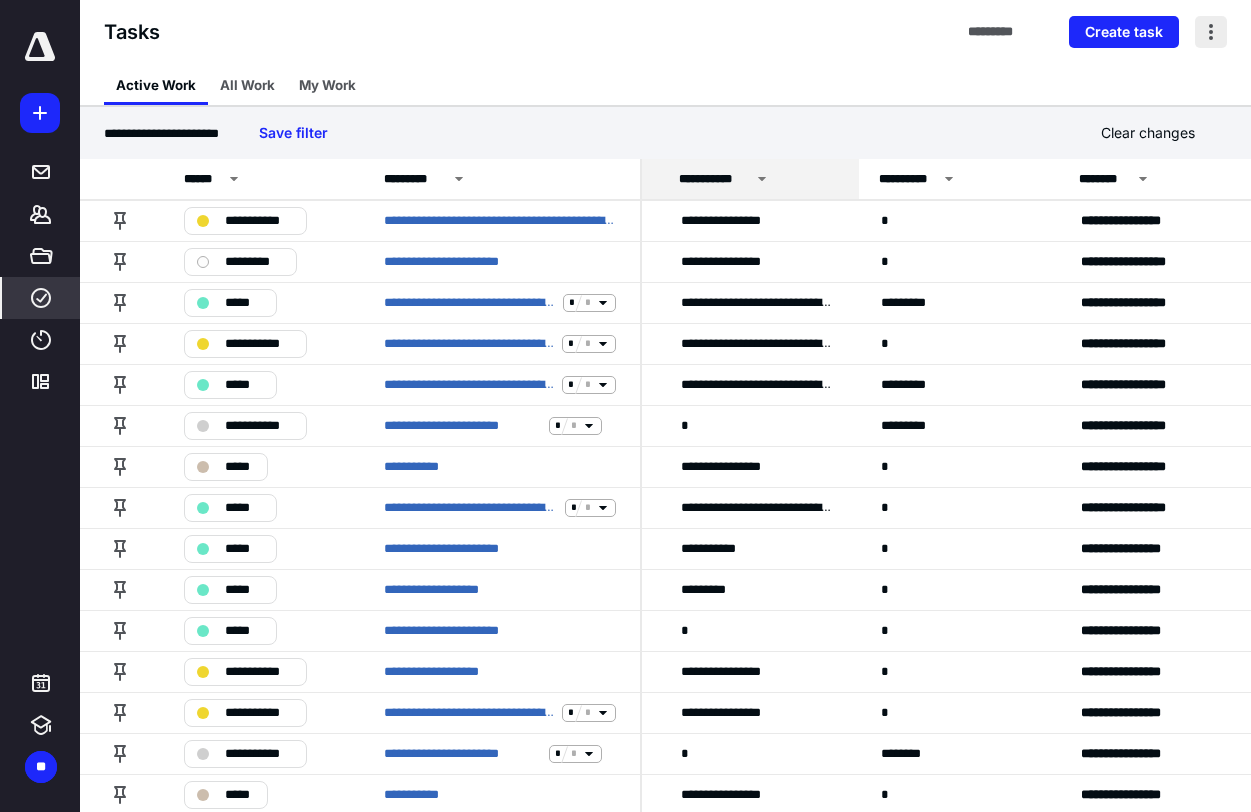 click at bounding box center (1211, 32) 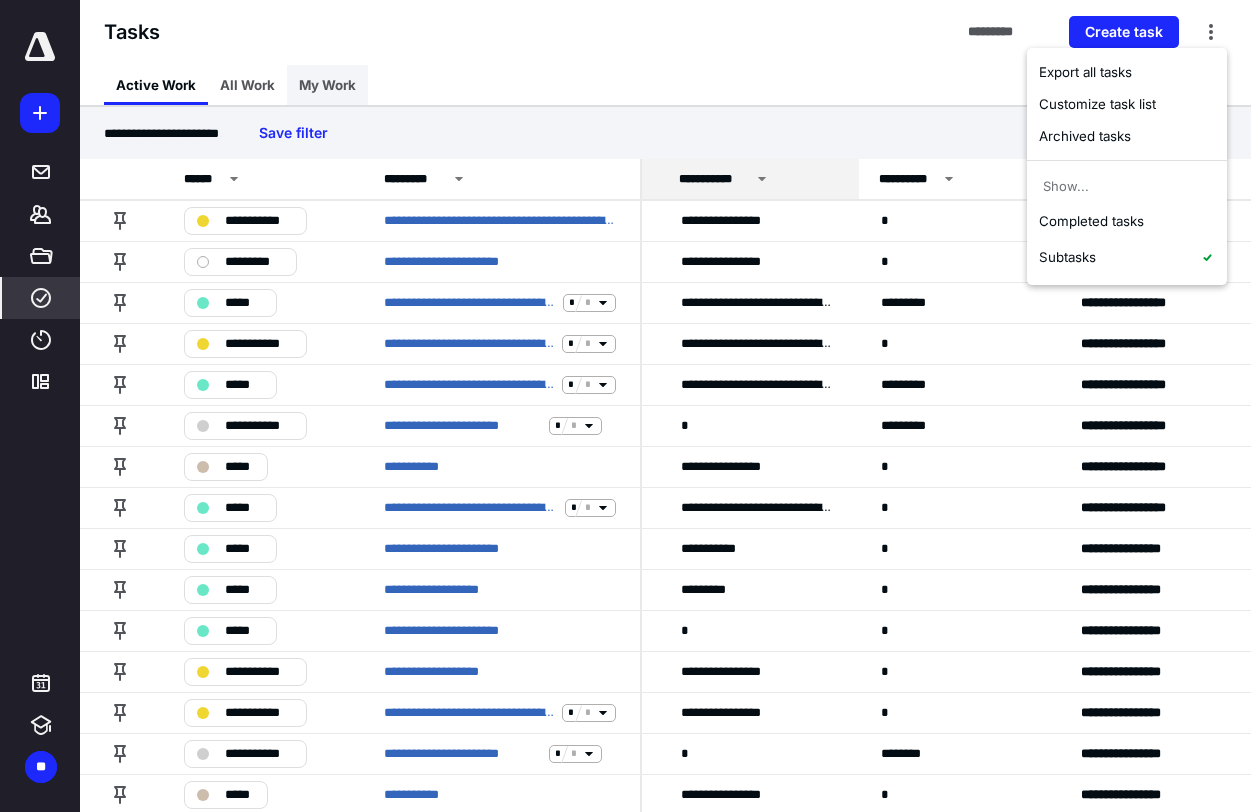 click on "My Work" at bounding box center [327, 85] 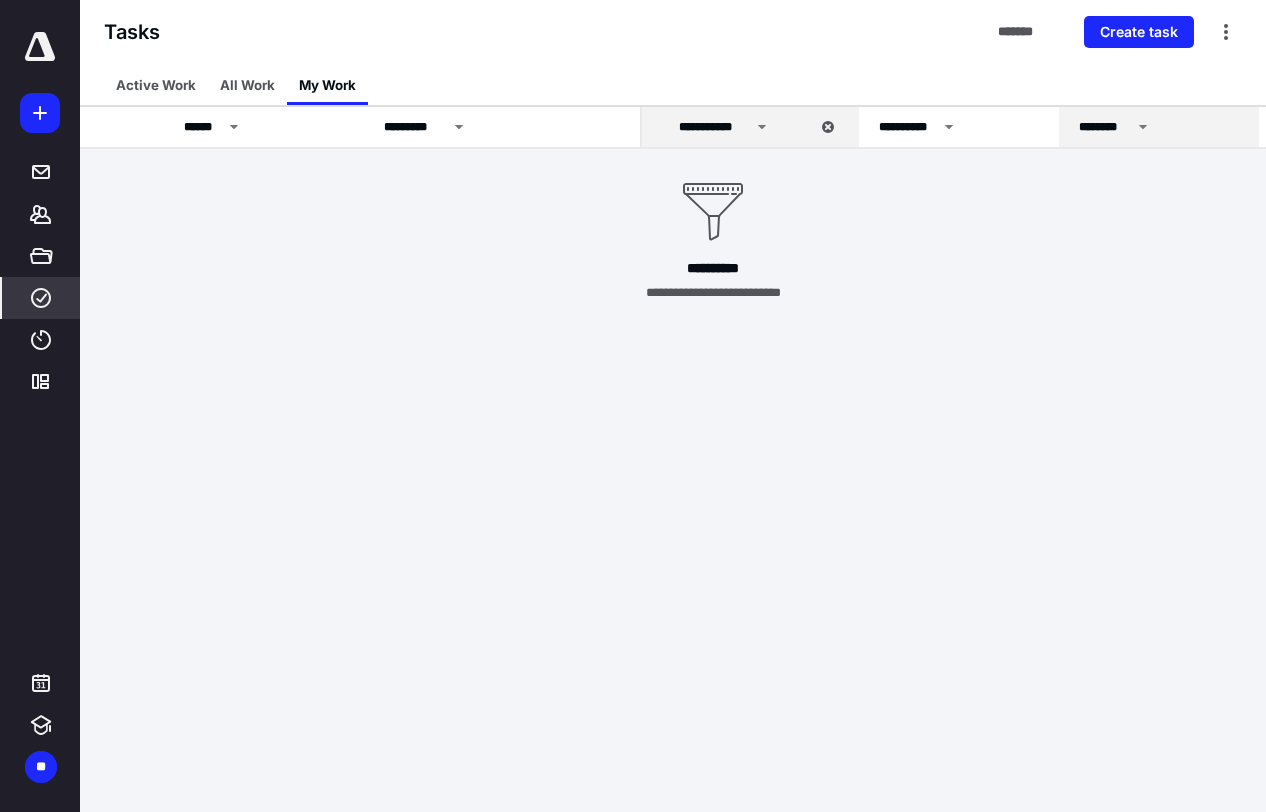 click on "********" at bounding box center (1159, 127) 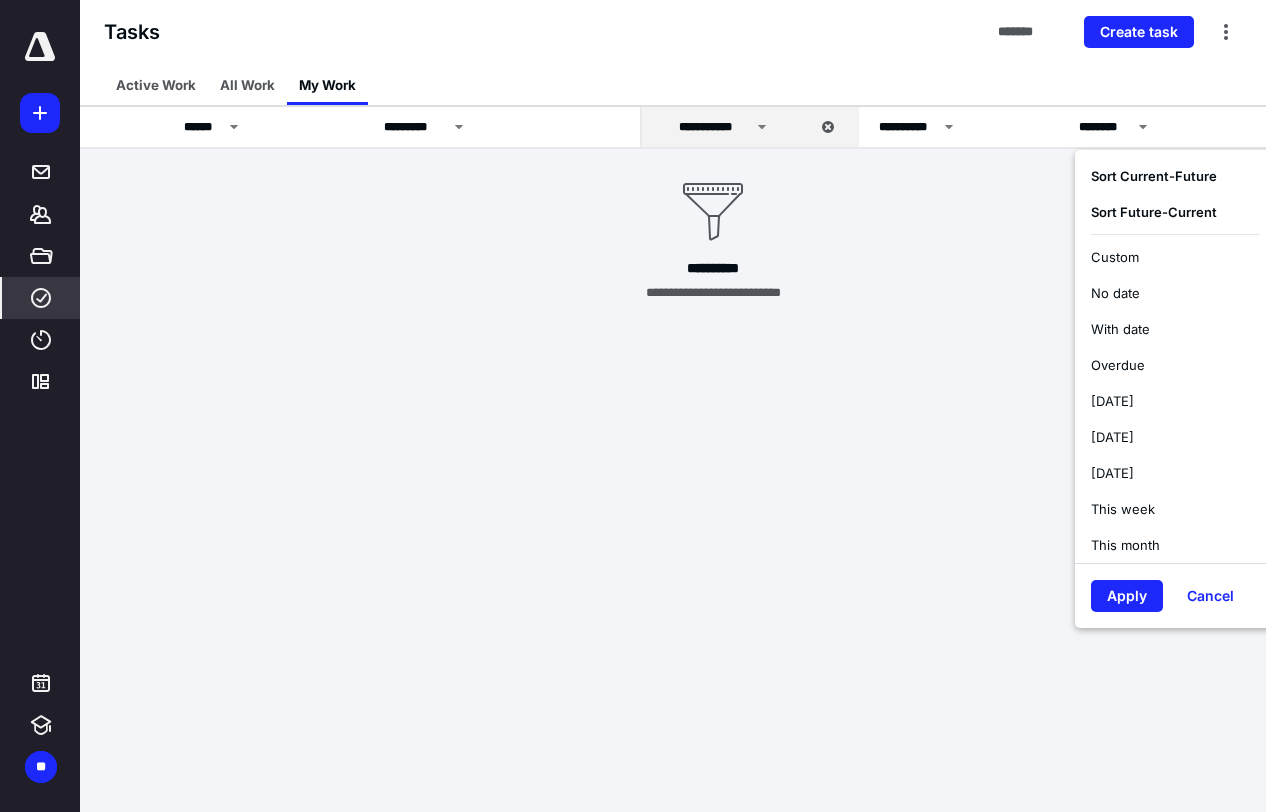 click on "********" at bounding box center [1159, 127] 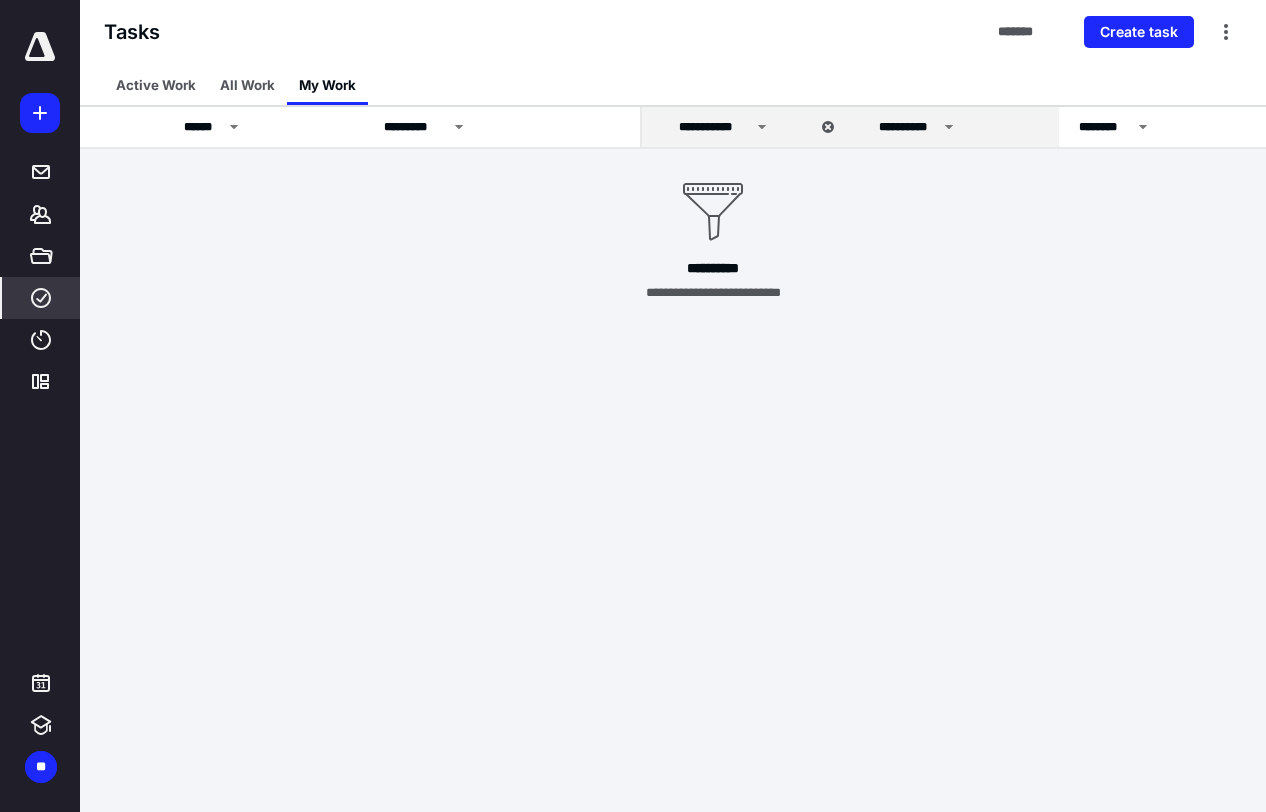 click on "**********" at bounding box center (951, 127) 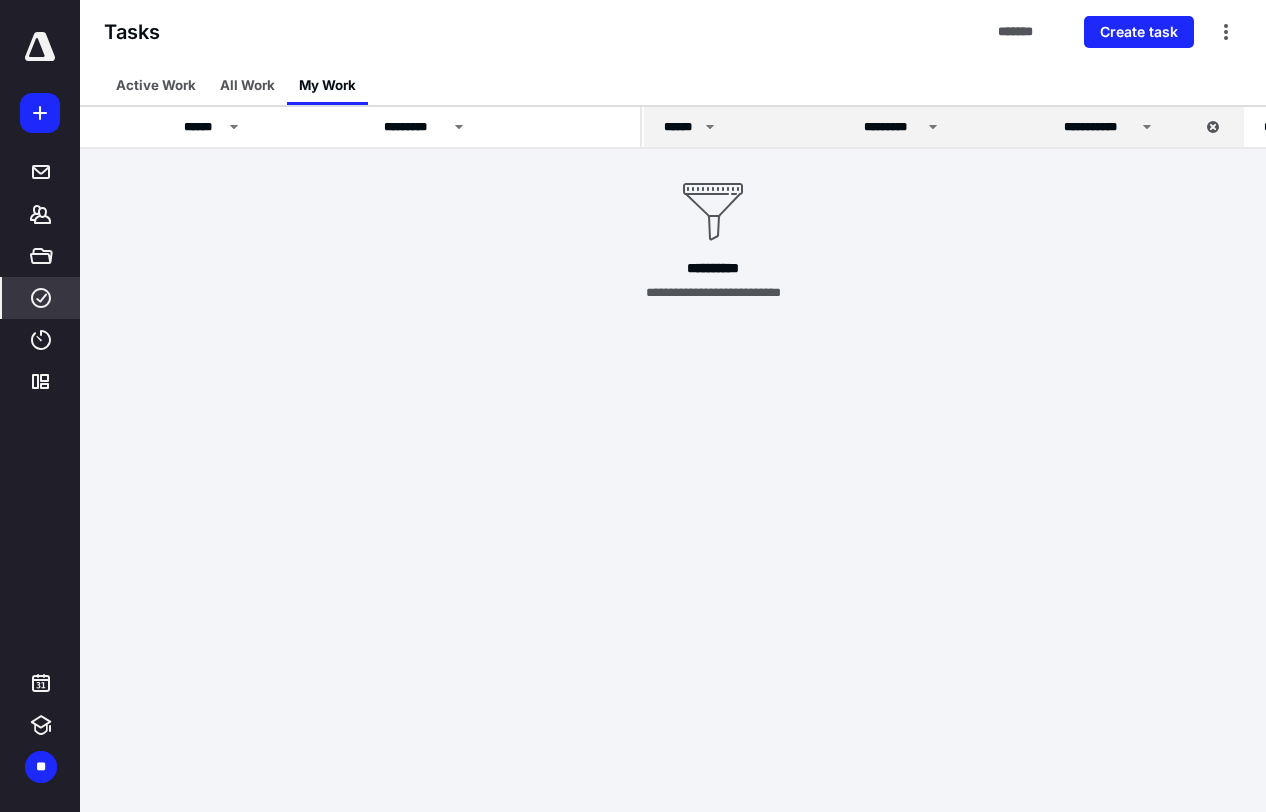 scroll, scrollTop: 0, scrollLeft: 349, axis: horizontal 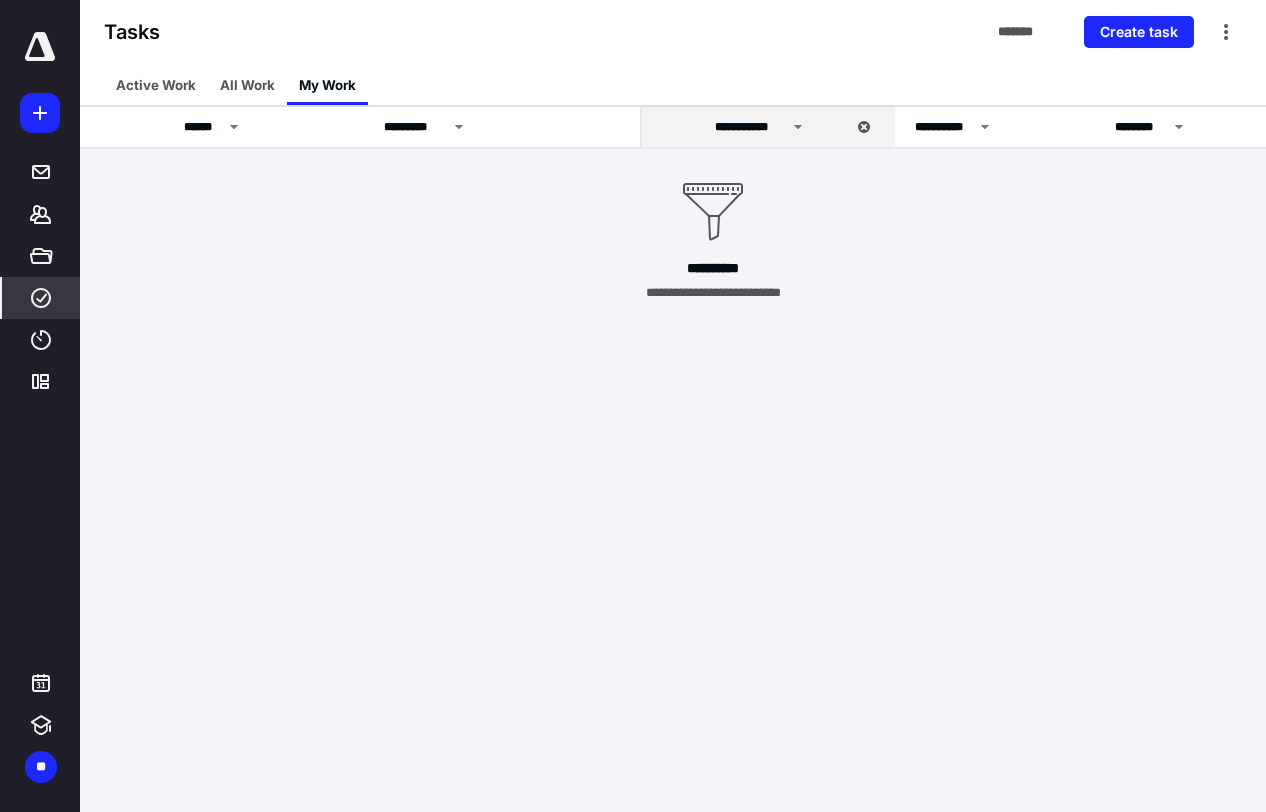 click 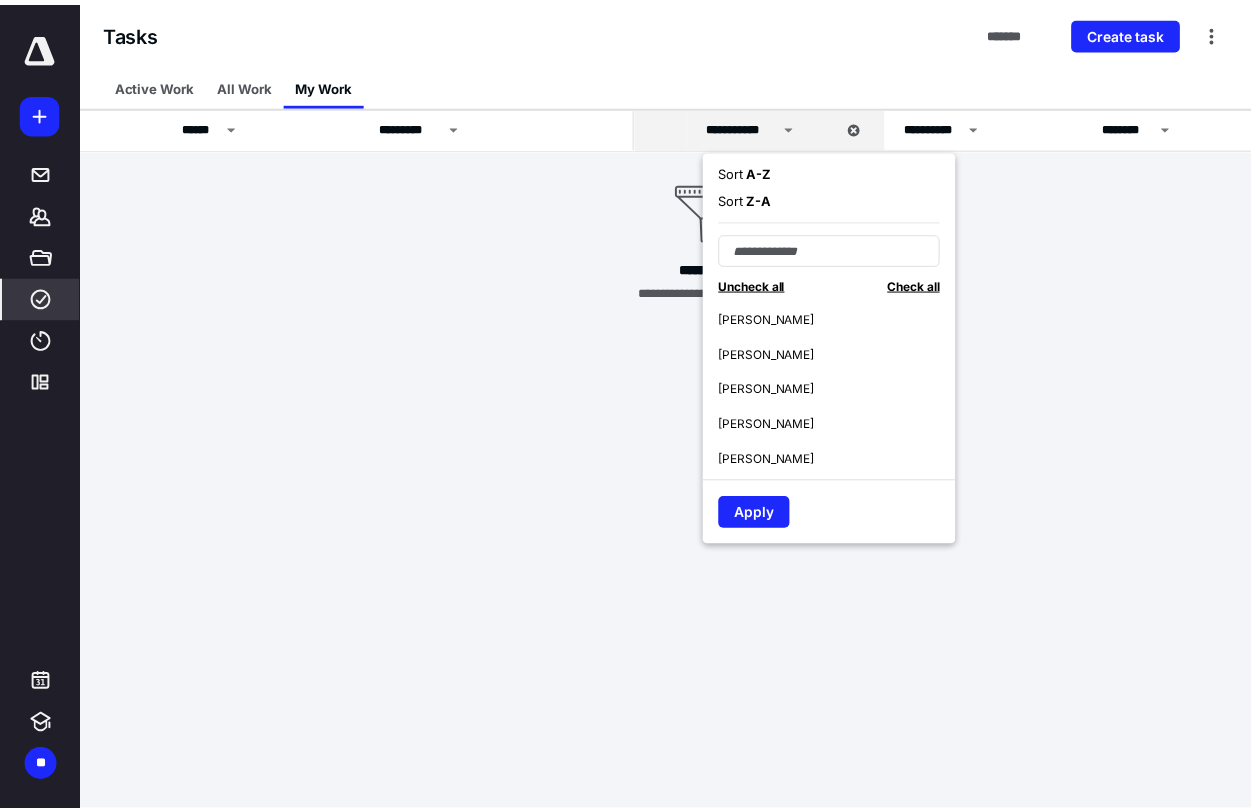 scroll, scrollTop: 175, scrollLeft: 0, axis: vertical 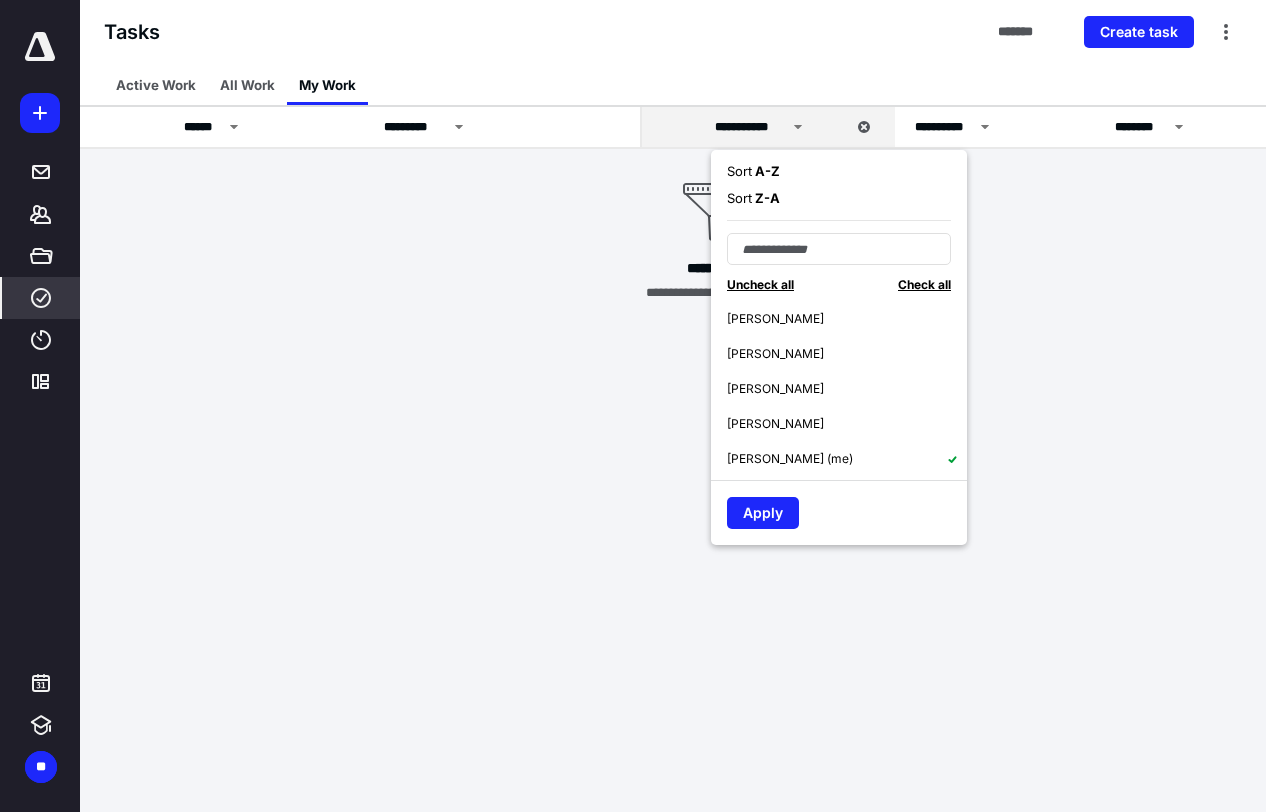 click on "Sandra Li (me)" at bounding box center (847, 458) 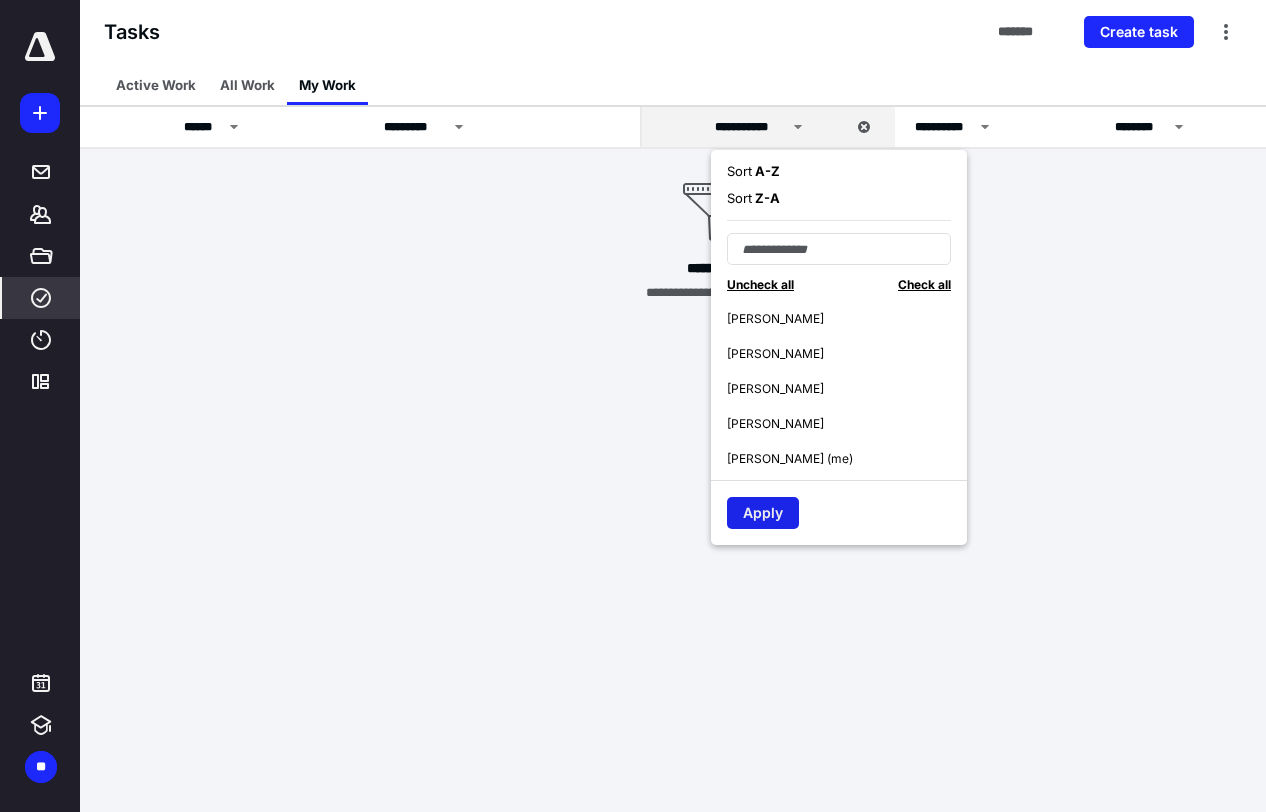 click on "Apply" at bounding box center (763, 513) 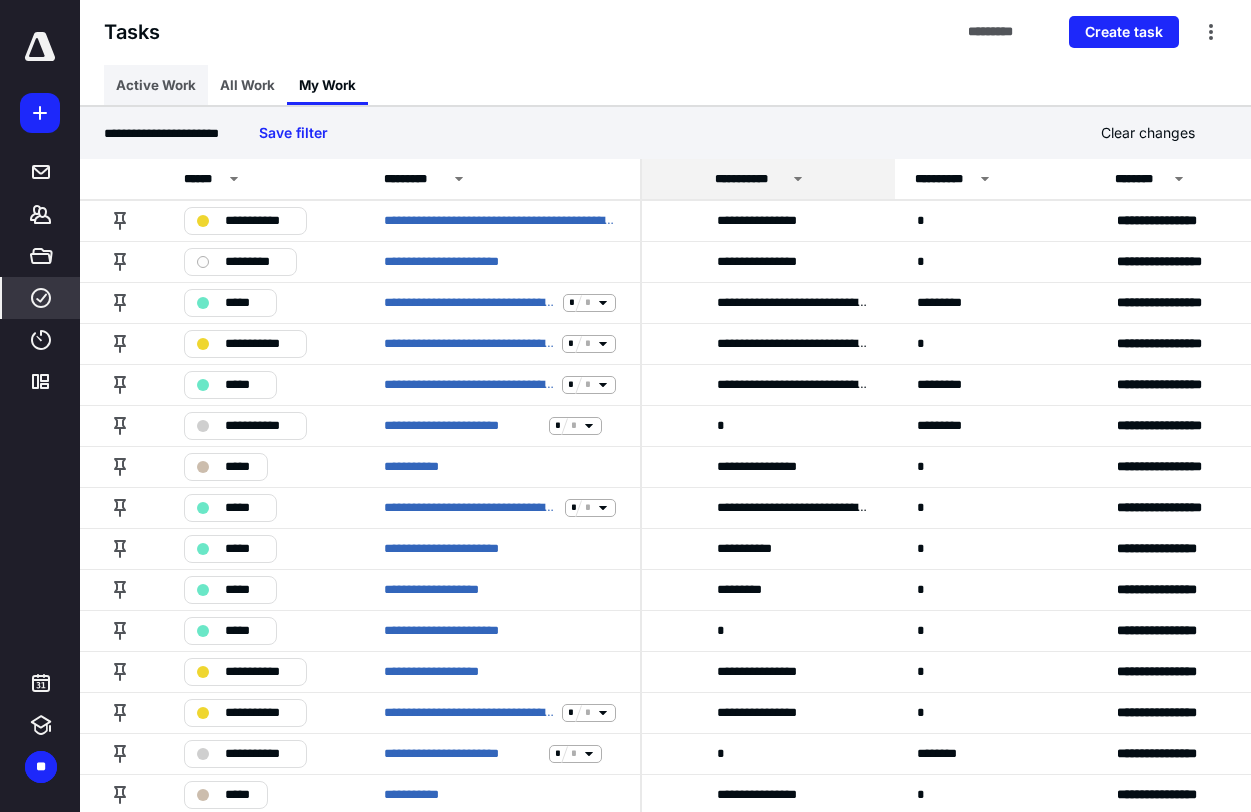 click on "Active Work" at bounding box center [156, 85] 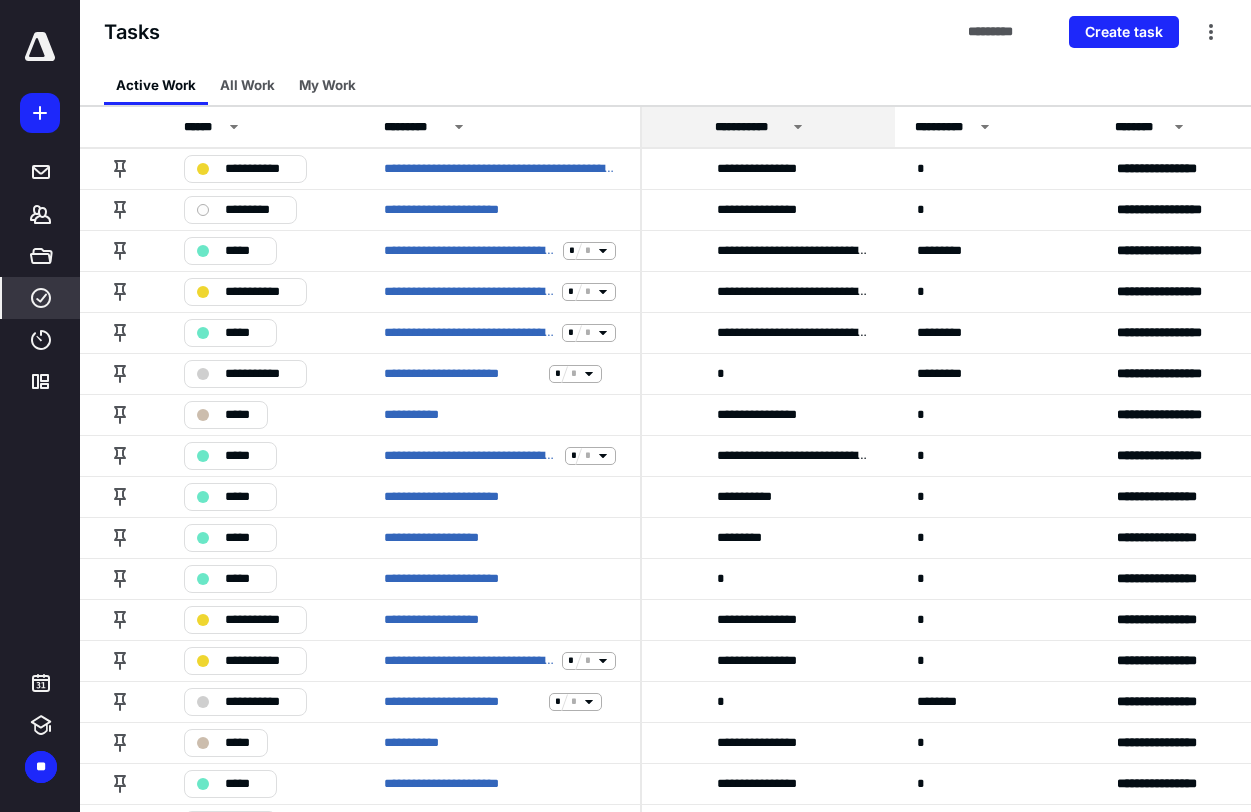 click on "**********" at bounding box center (750, 127) 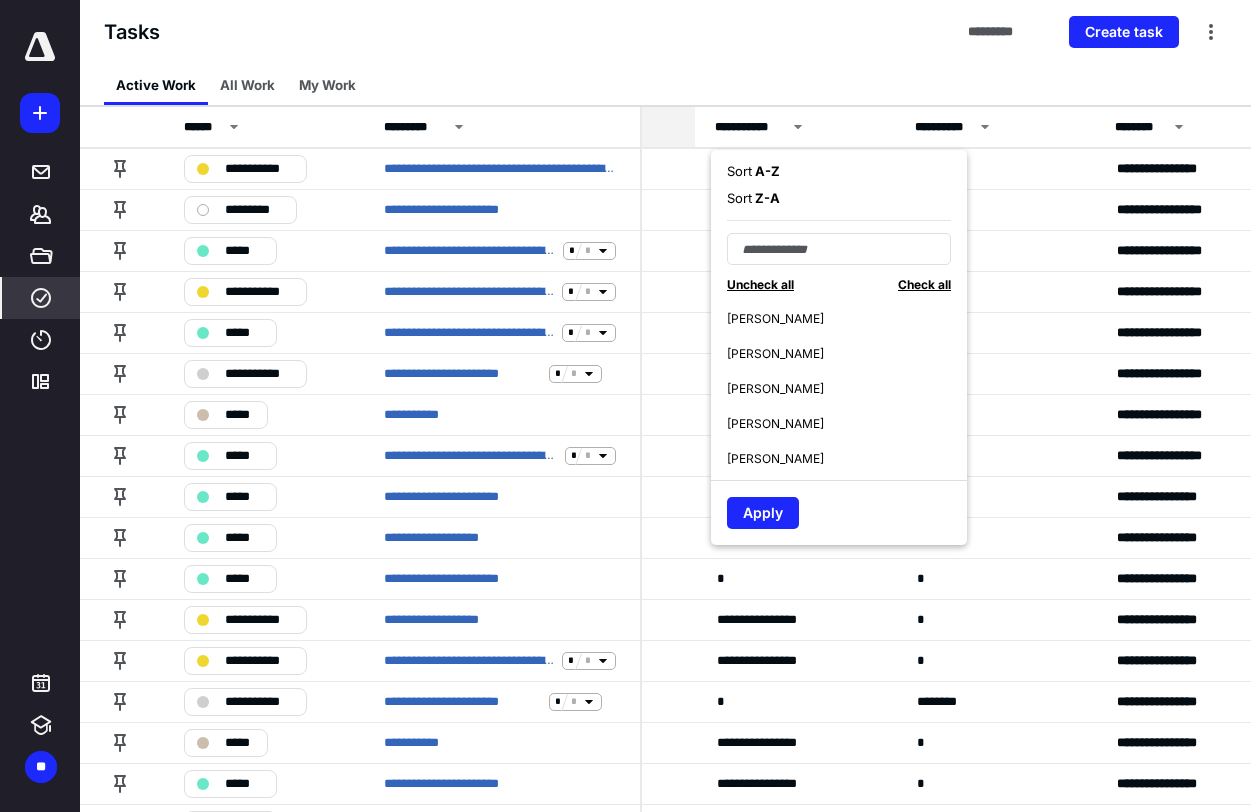 scroll, scrollTop: 175, scrollLeft: 0, axis: vertical 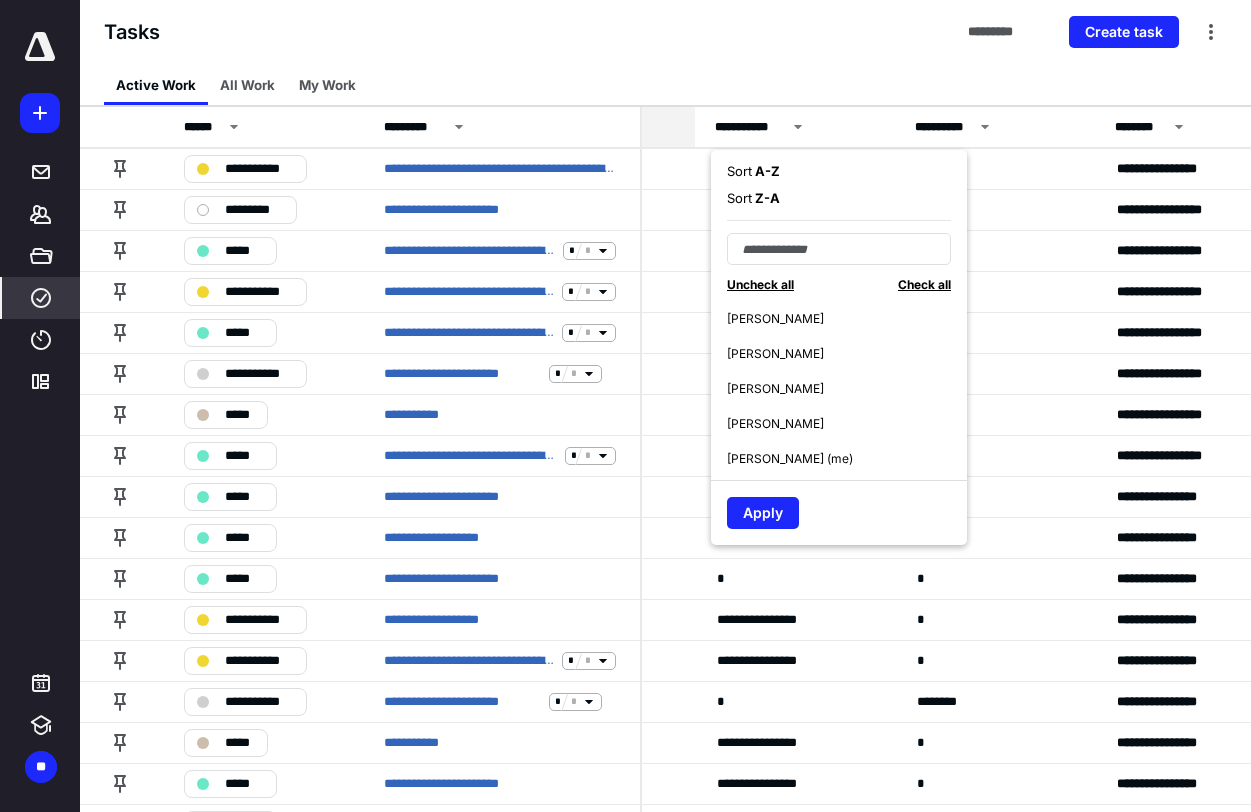 click on "Sandra Li (me)" at bounding box center [847, 458] 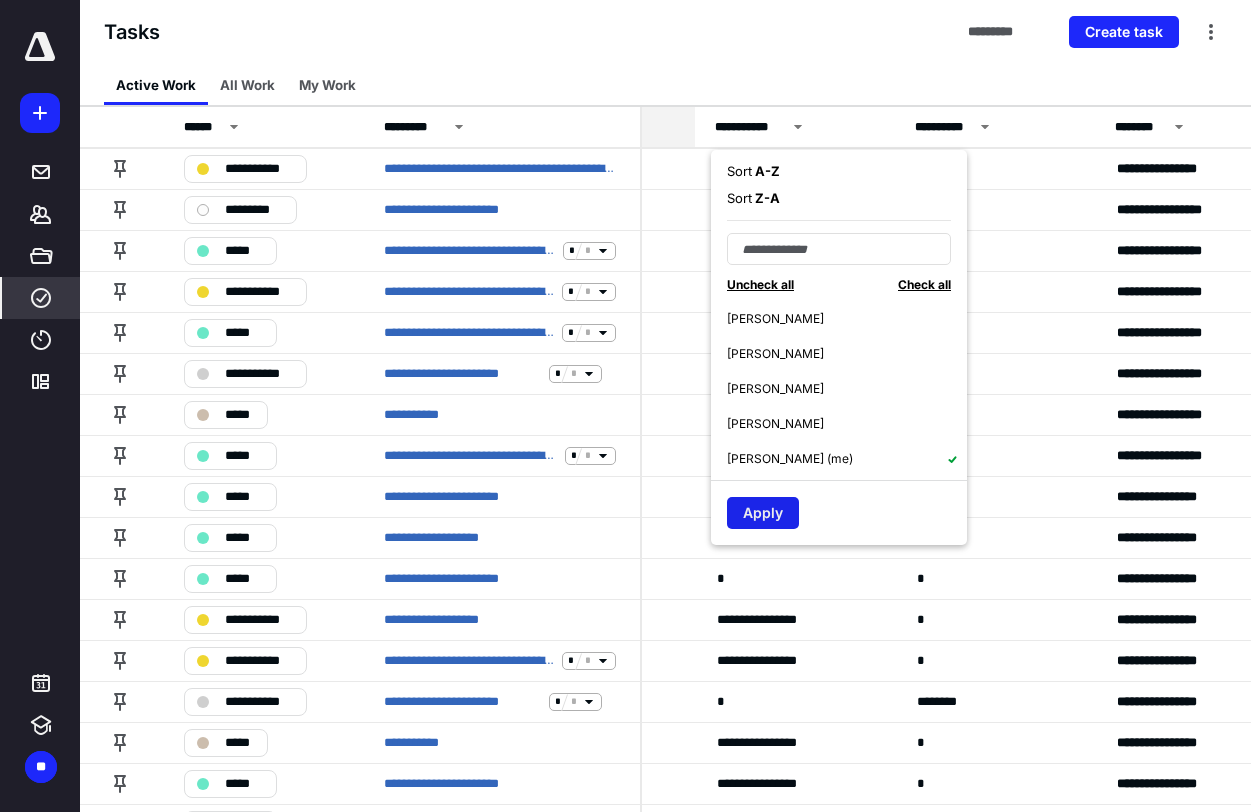click on "Apply" at bounding box center (763, 513) 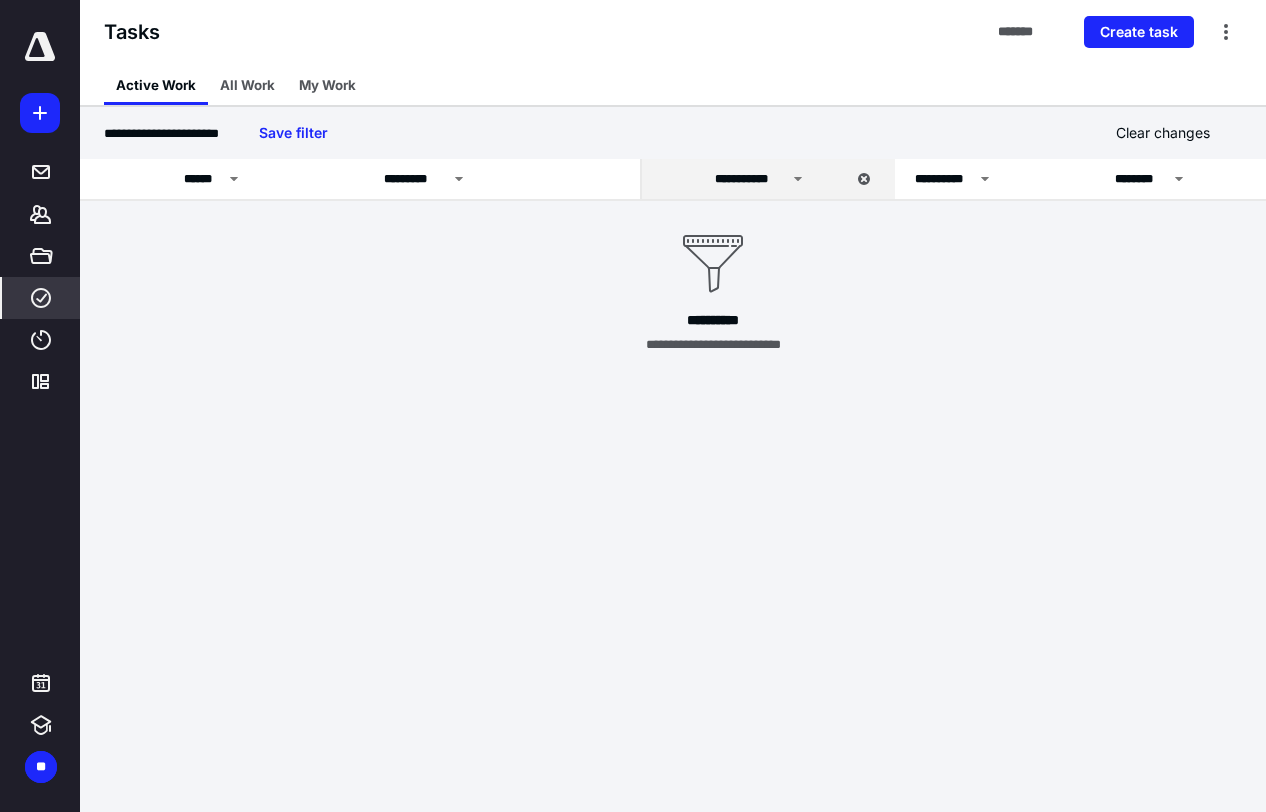 click on "**********" at bounding box center [787, 179] 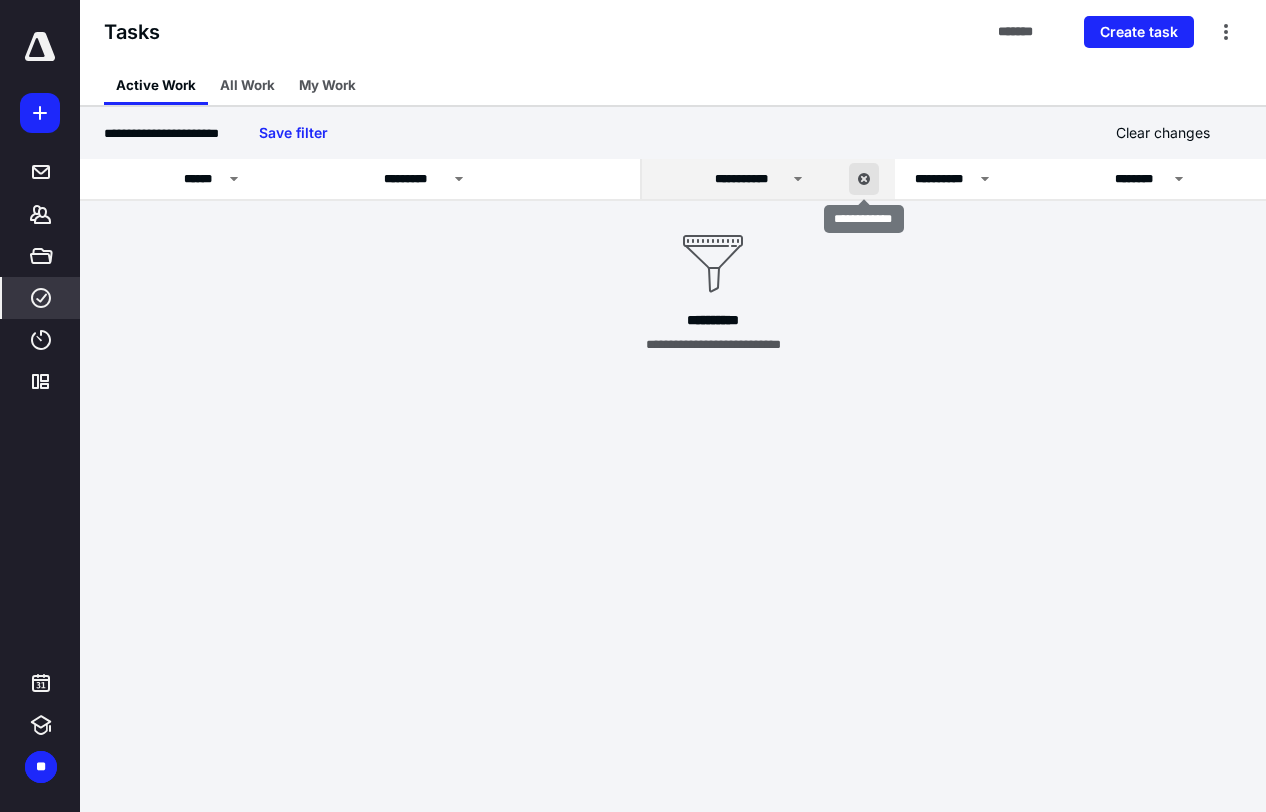 click at bounding box center (864, 179) 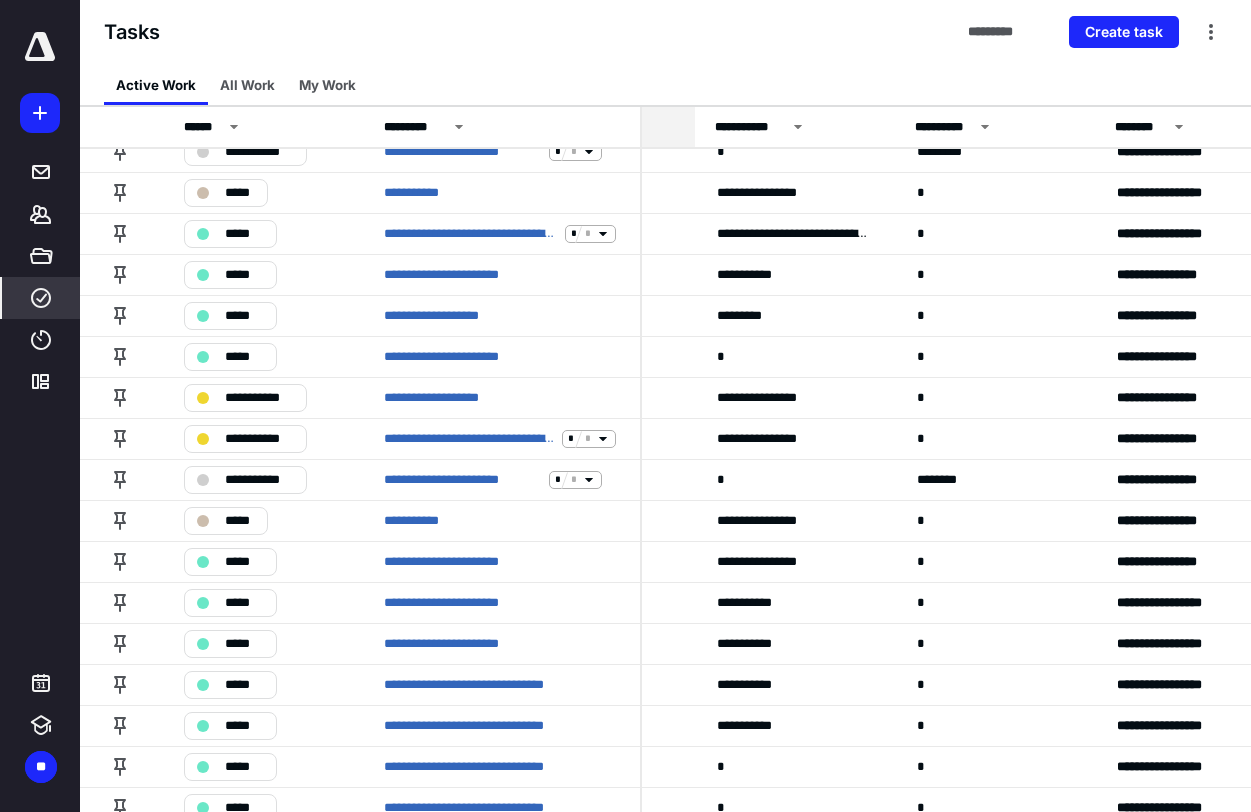 scroll, scrollTop: 0, scrollLeft: 349, axis: horizontal 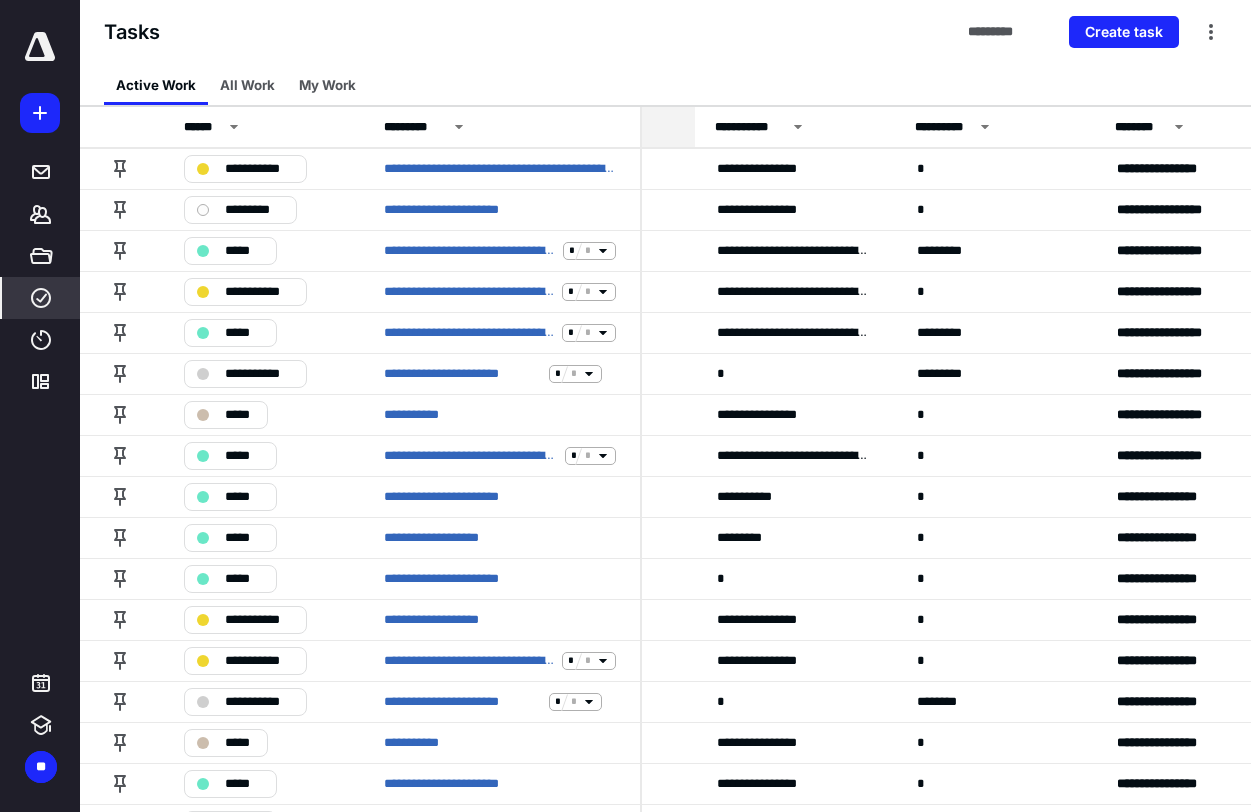 click on "**********" at bounding box center [750, 127] 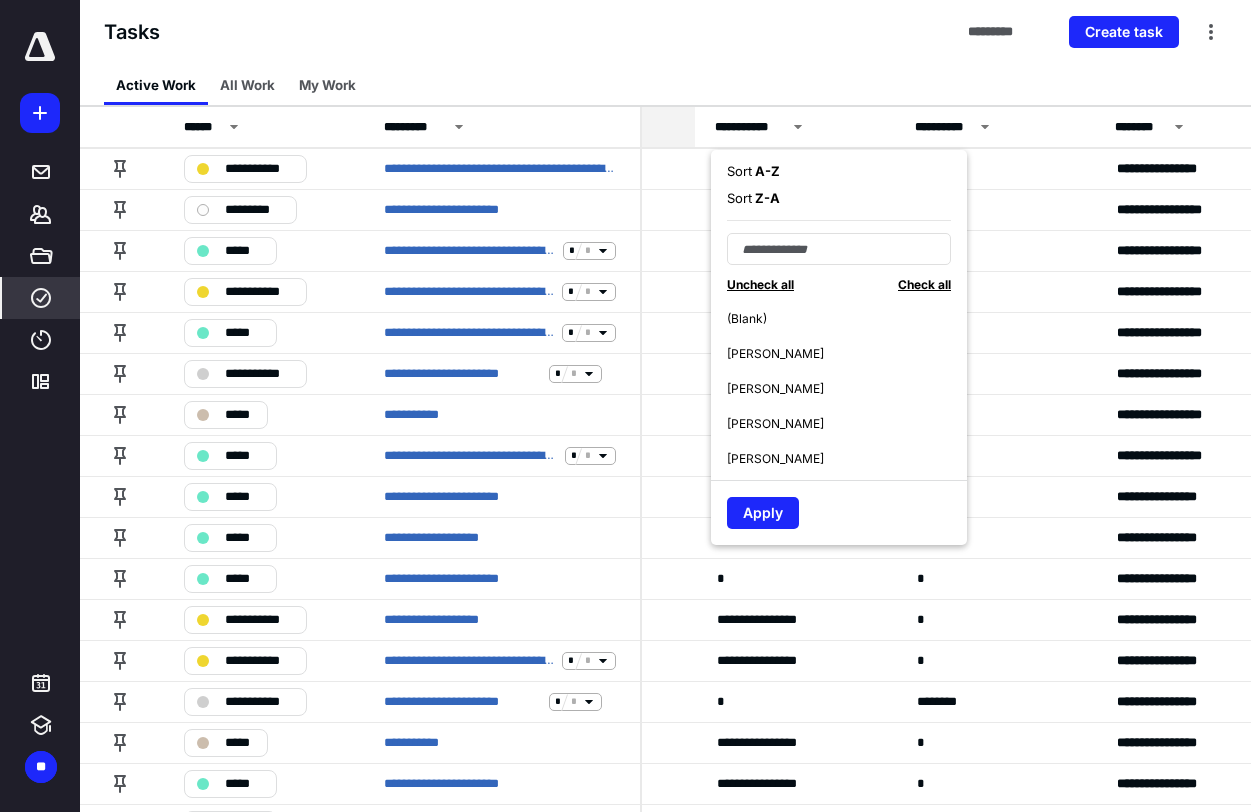 scroll, scrollTop: 175, scrollLeft: 0, axis: vertical 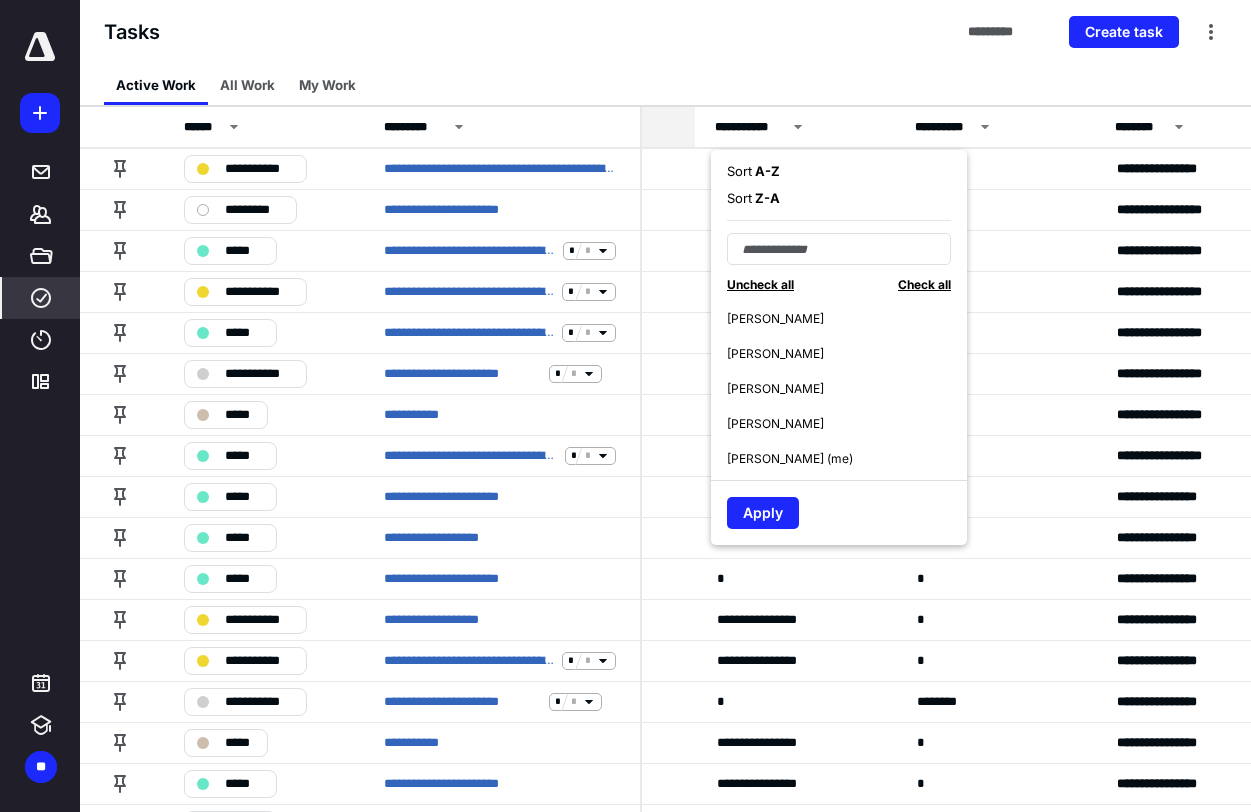click on "Sandra Li (me)" at bounding box center [847, 458] 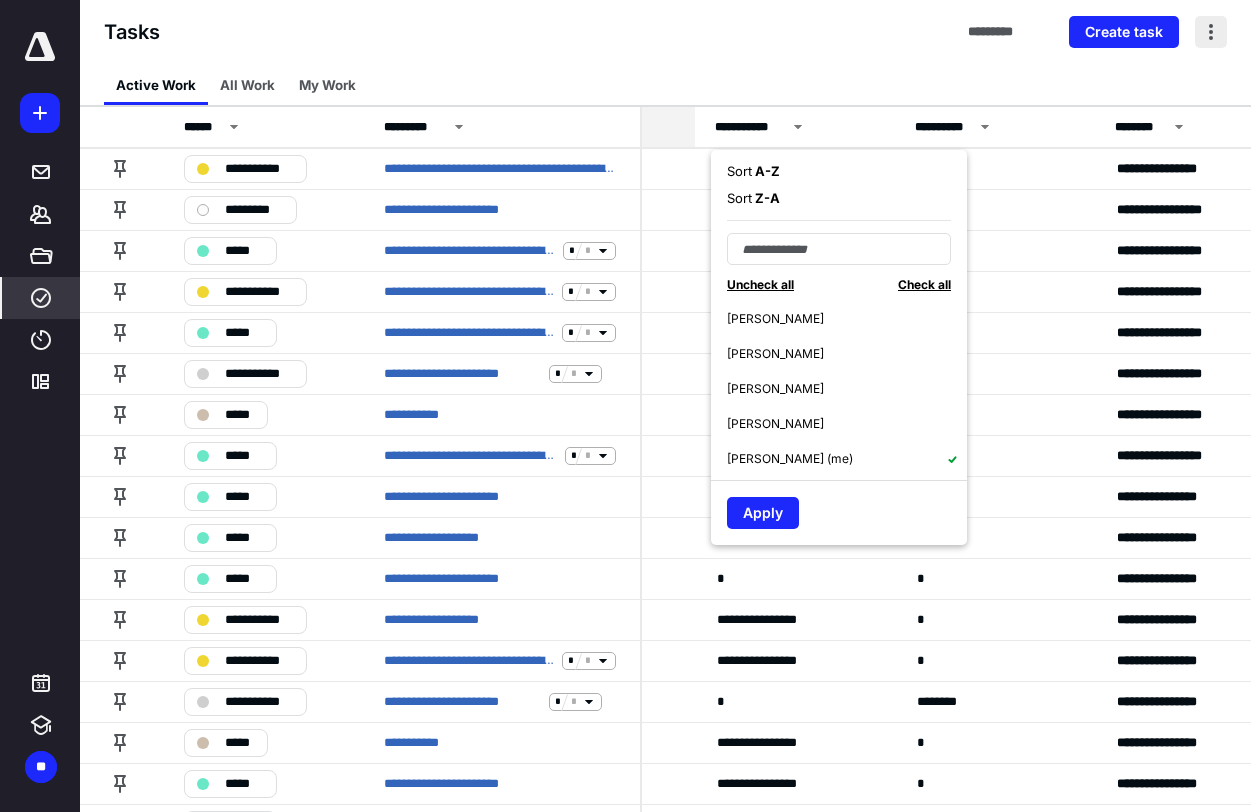 click at bounding box center (1211, 32) 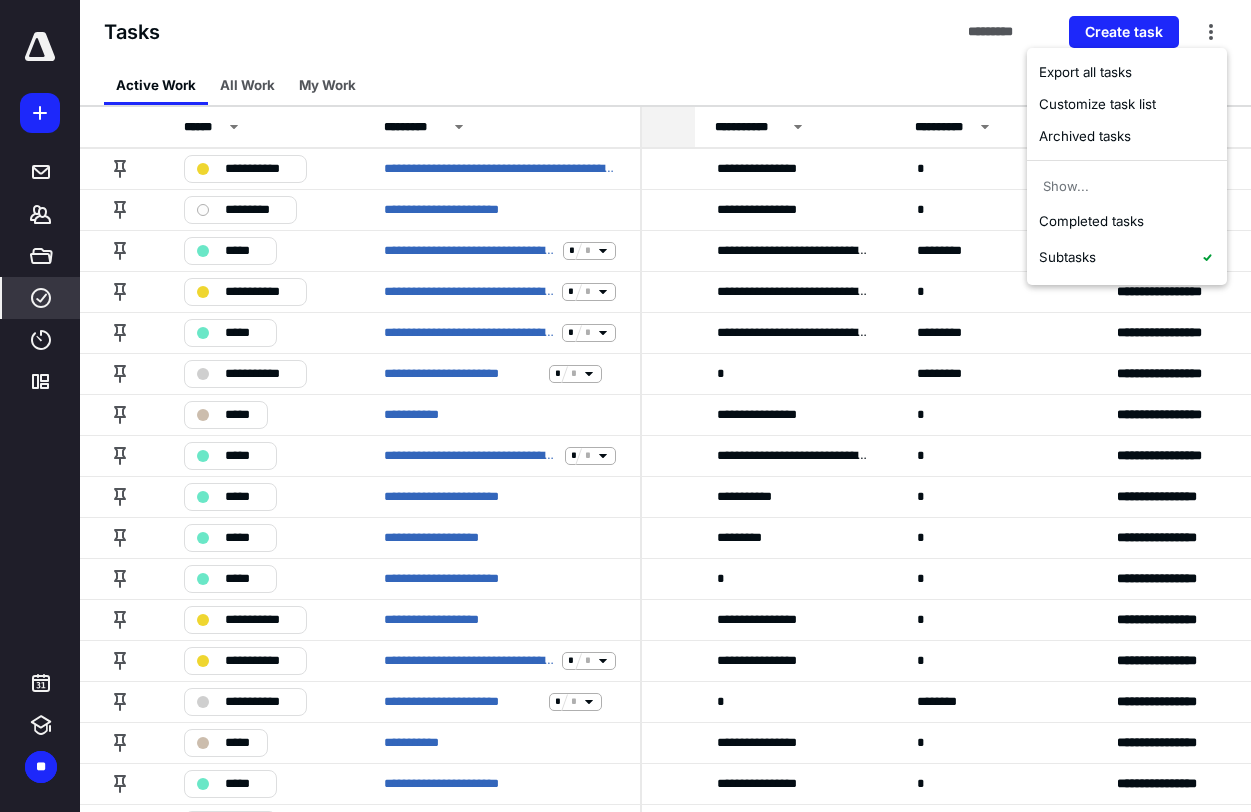 click on "Active Work All Work My Work" at bounding box center [665, 85] 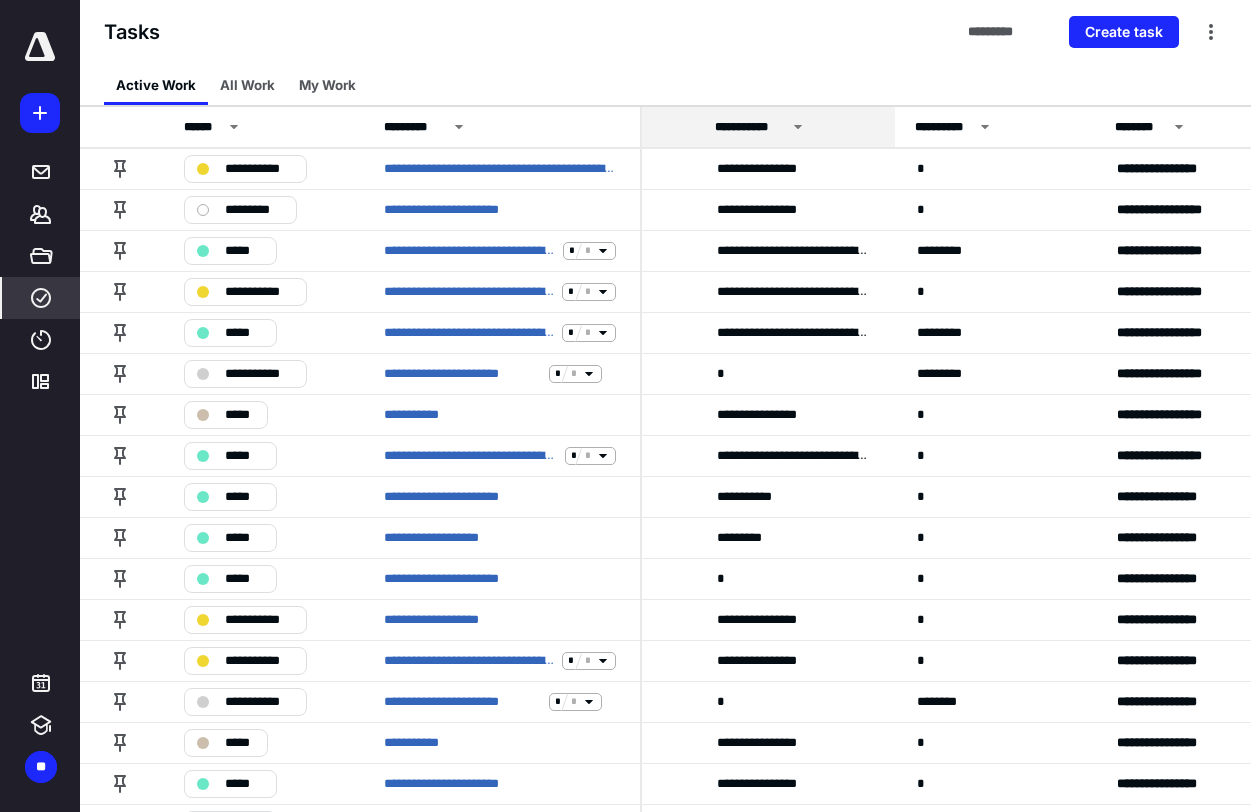 click on "**********" at bounding box center [795, 127] 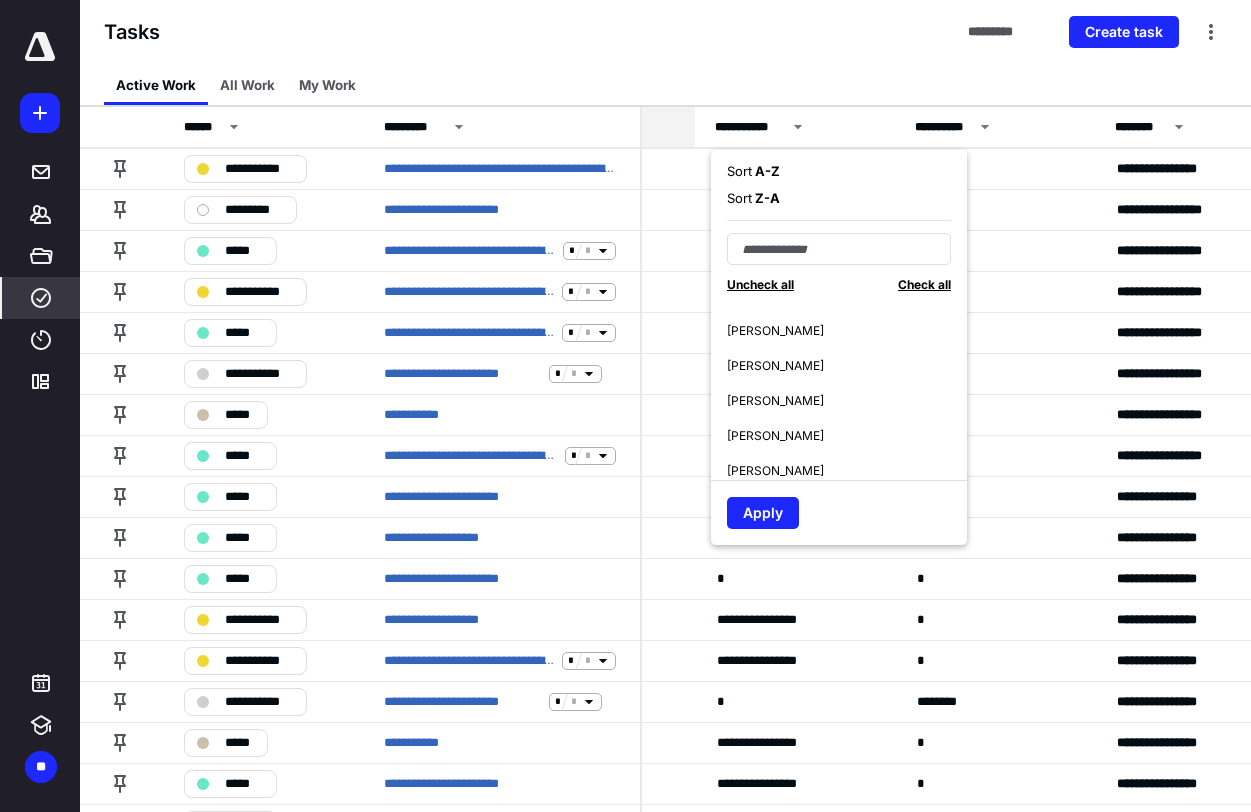 scroll, scrollTop: 175, scrollLeft: 0, axis: vertical 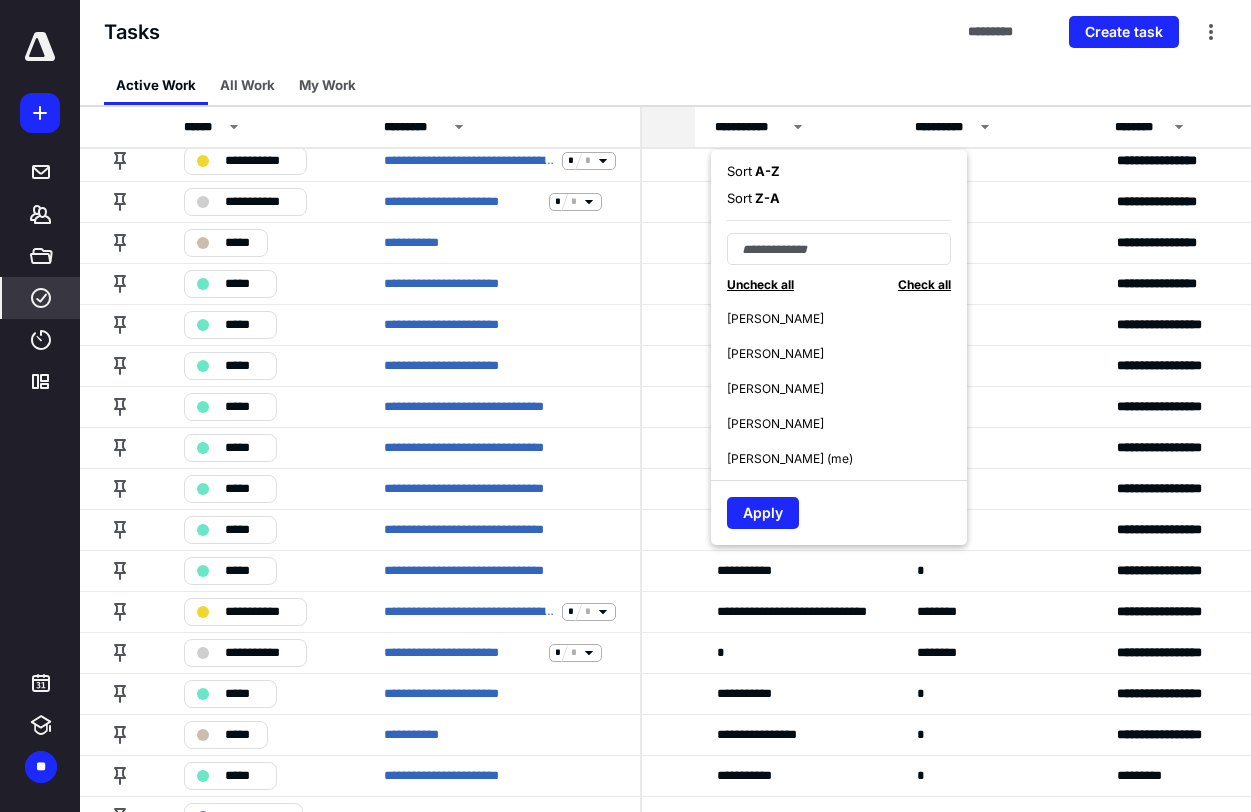 click on "Sandra Li (me)" at bounding box center [790, 459] 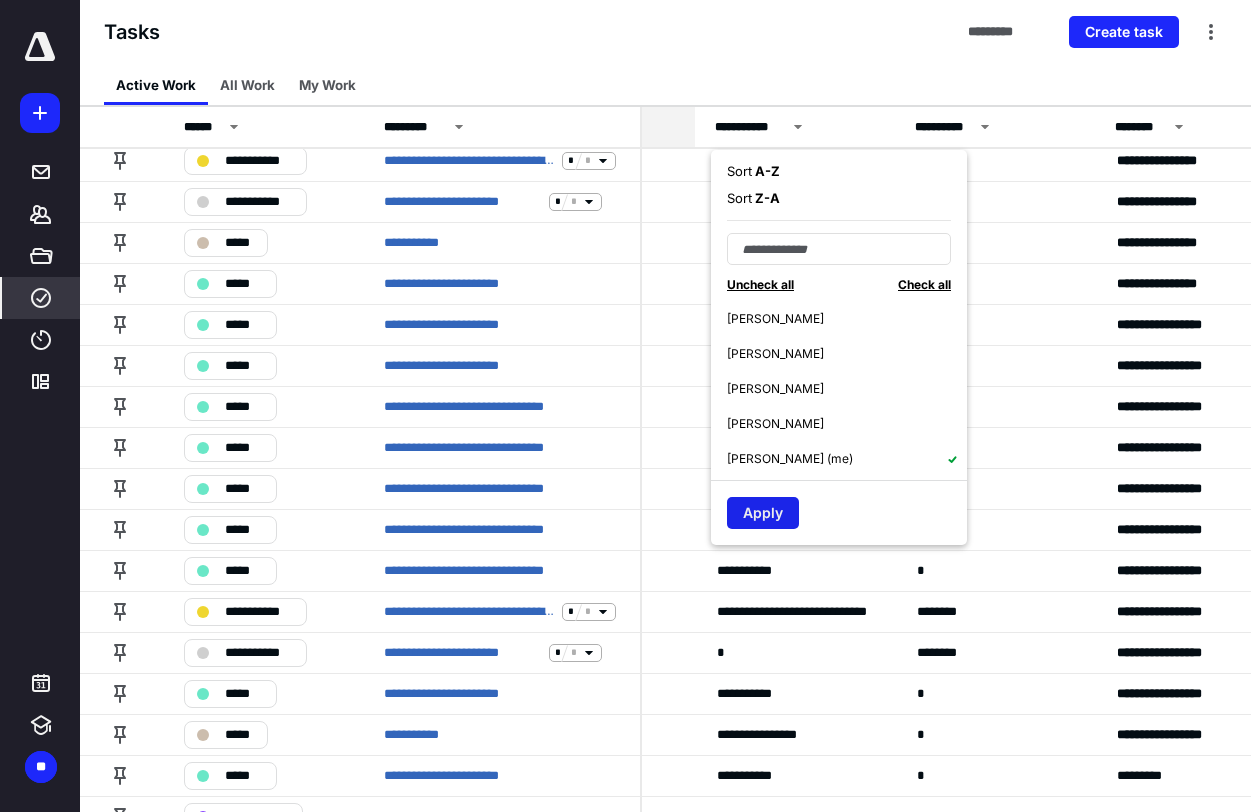 click on "Apply" at bounding box center (763, 513) 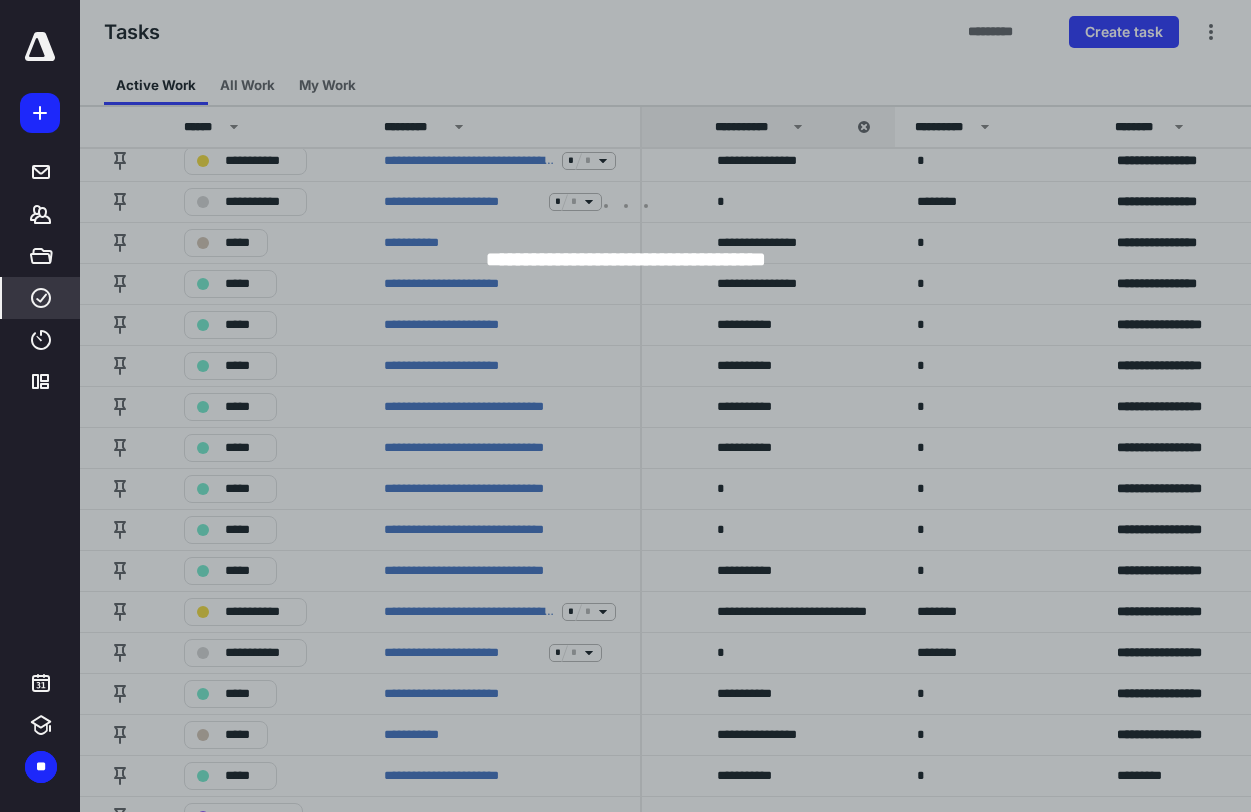 scroll, scrollTop: 0, scrollLeft: 349, axis: horizontal 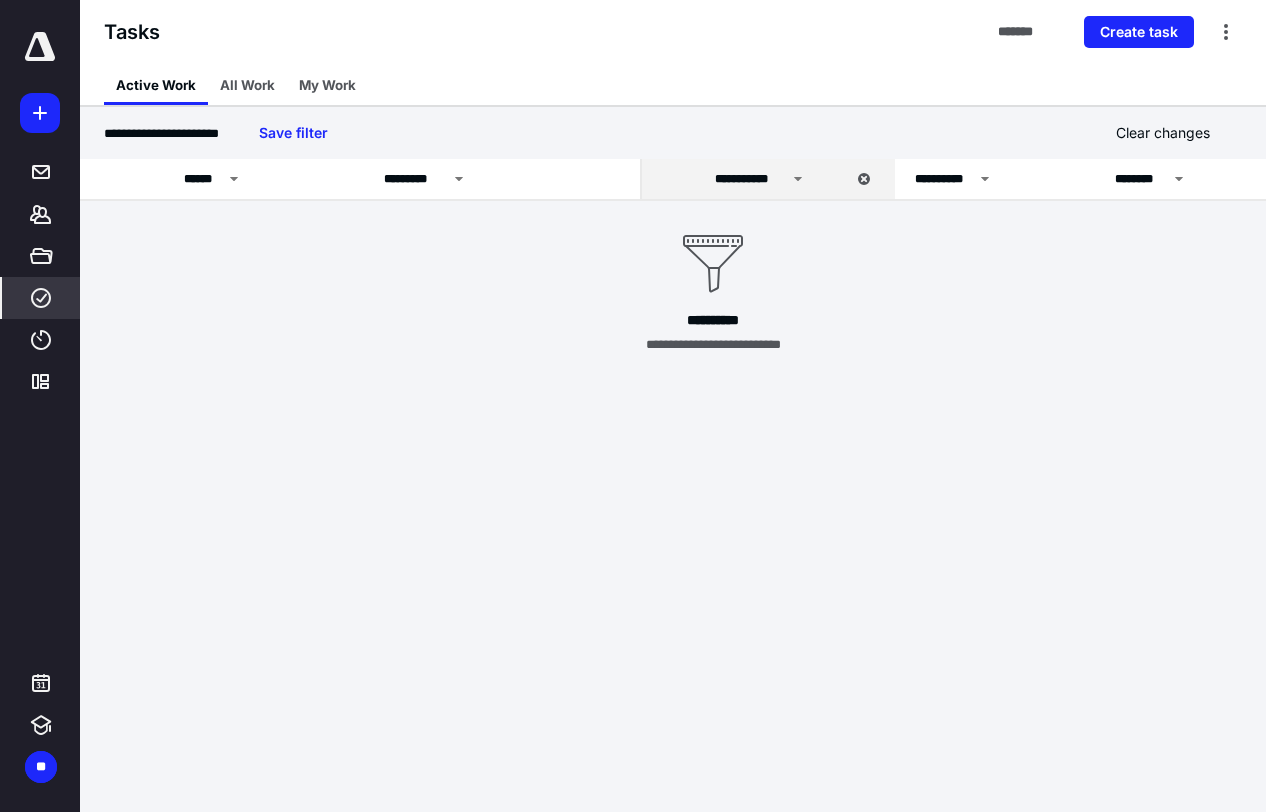 click on "**********" at bounding box center [787, 179] 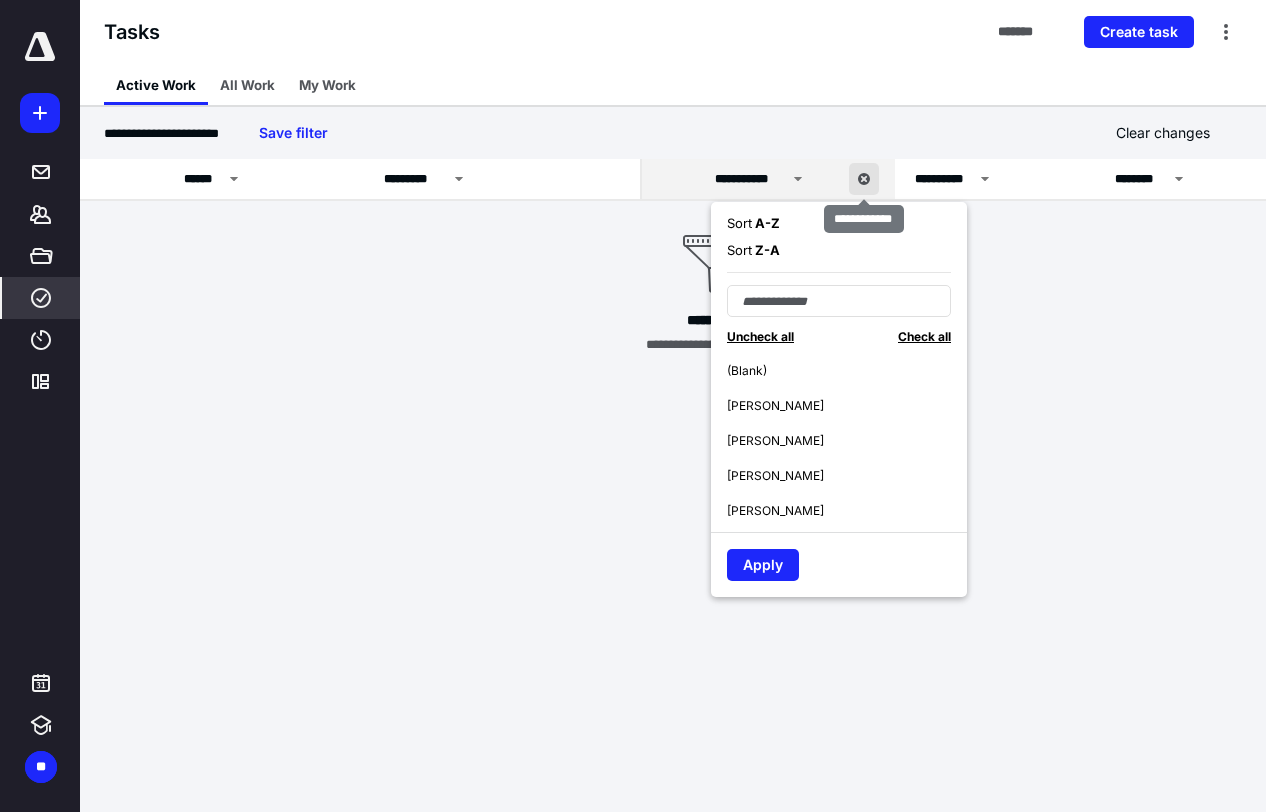 click at bounding box center (864, 179) 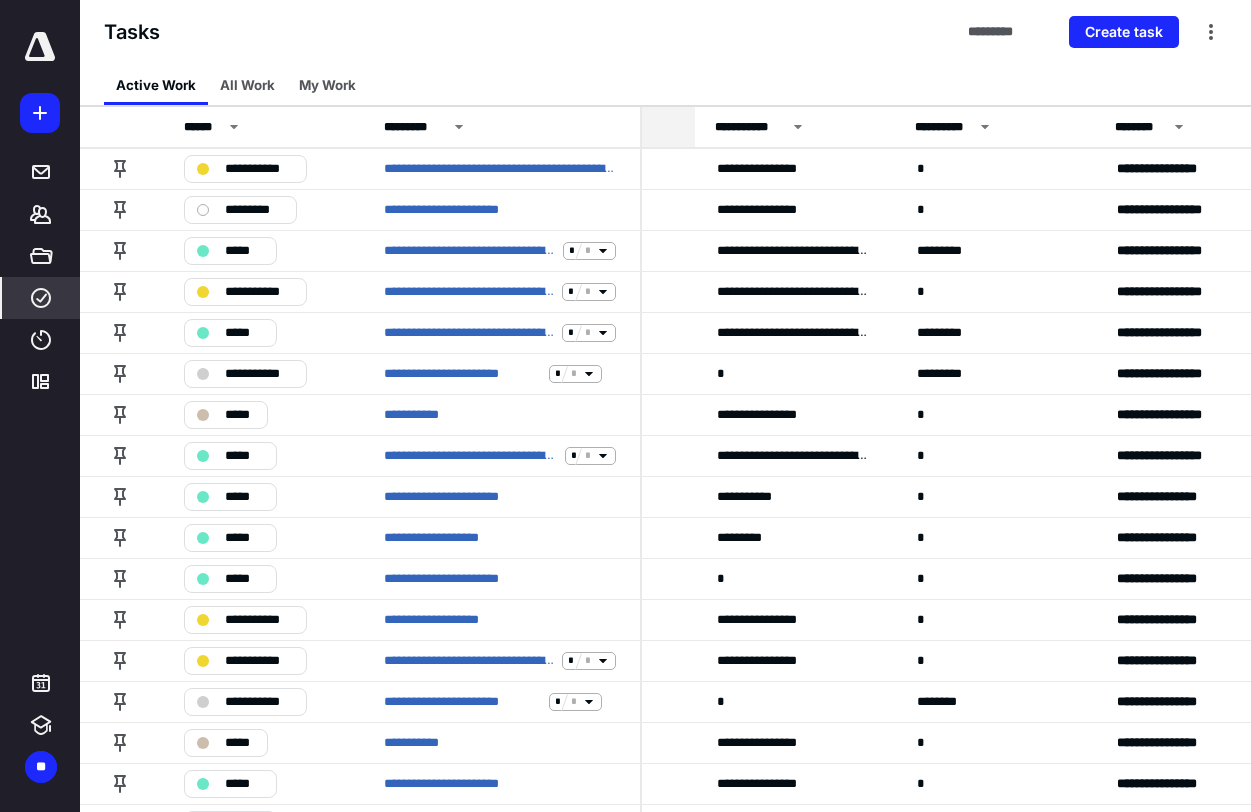 click on "**********" at bounding box center [795, 127] 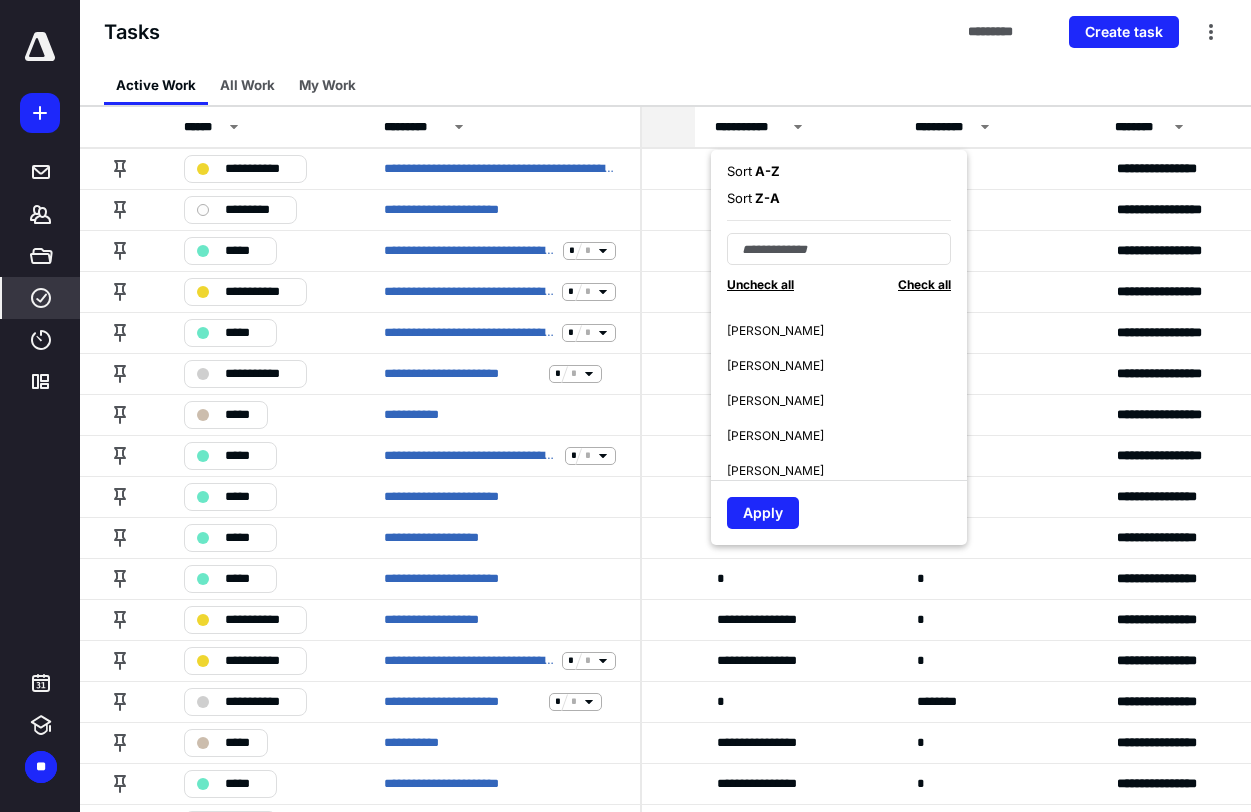 scroll, scrollTop: 175, scrollLeft: 0, axis: vertical 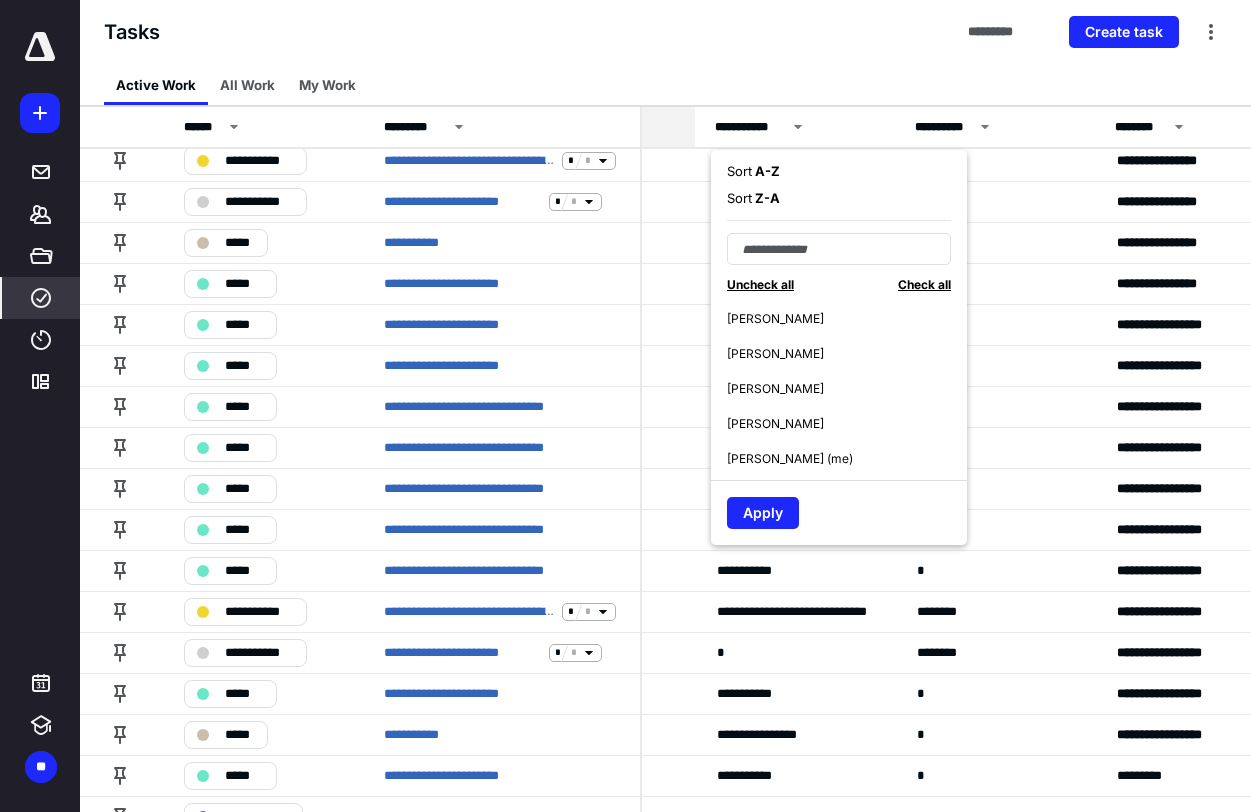 click on "Sandra Li (me)" at bounding box center (790, 459) 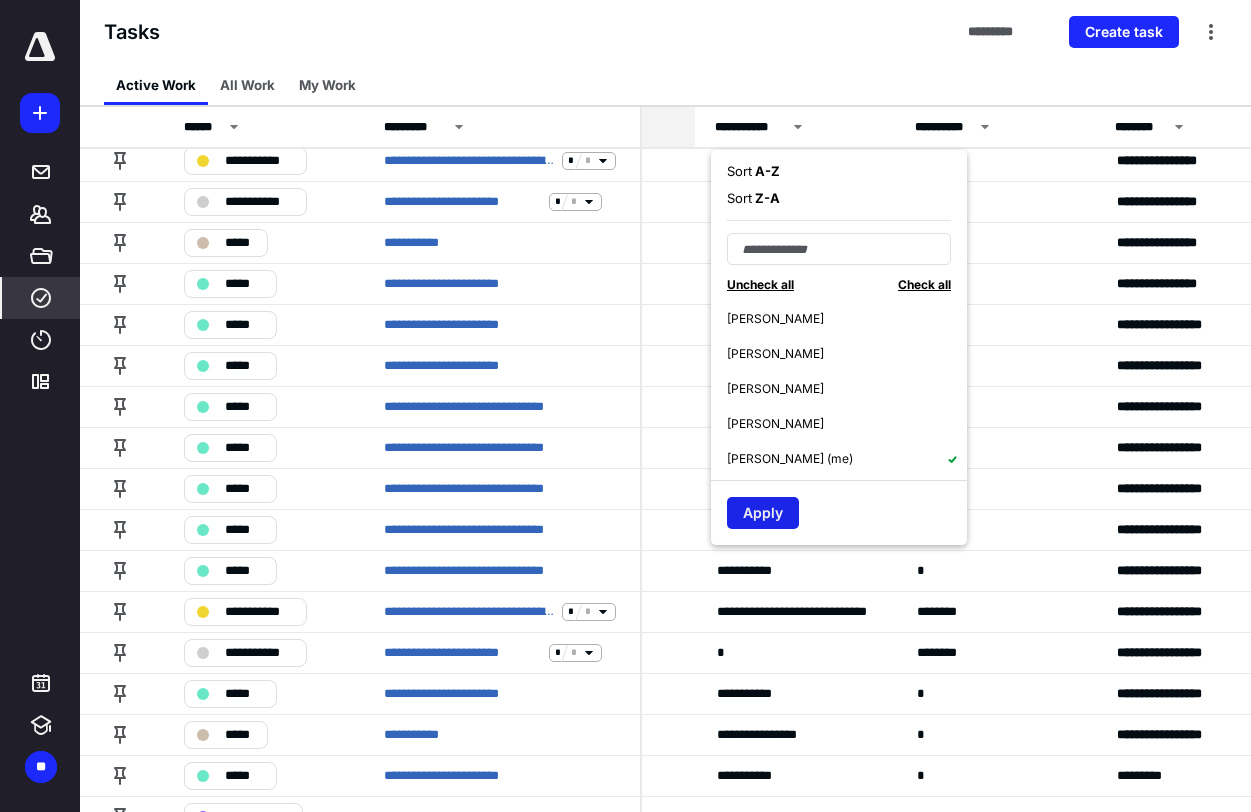 click on "Apply" at bounding box center [763, 513] 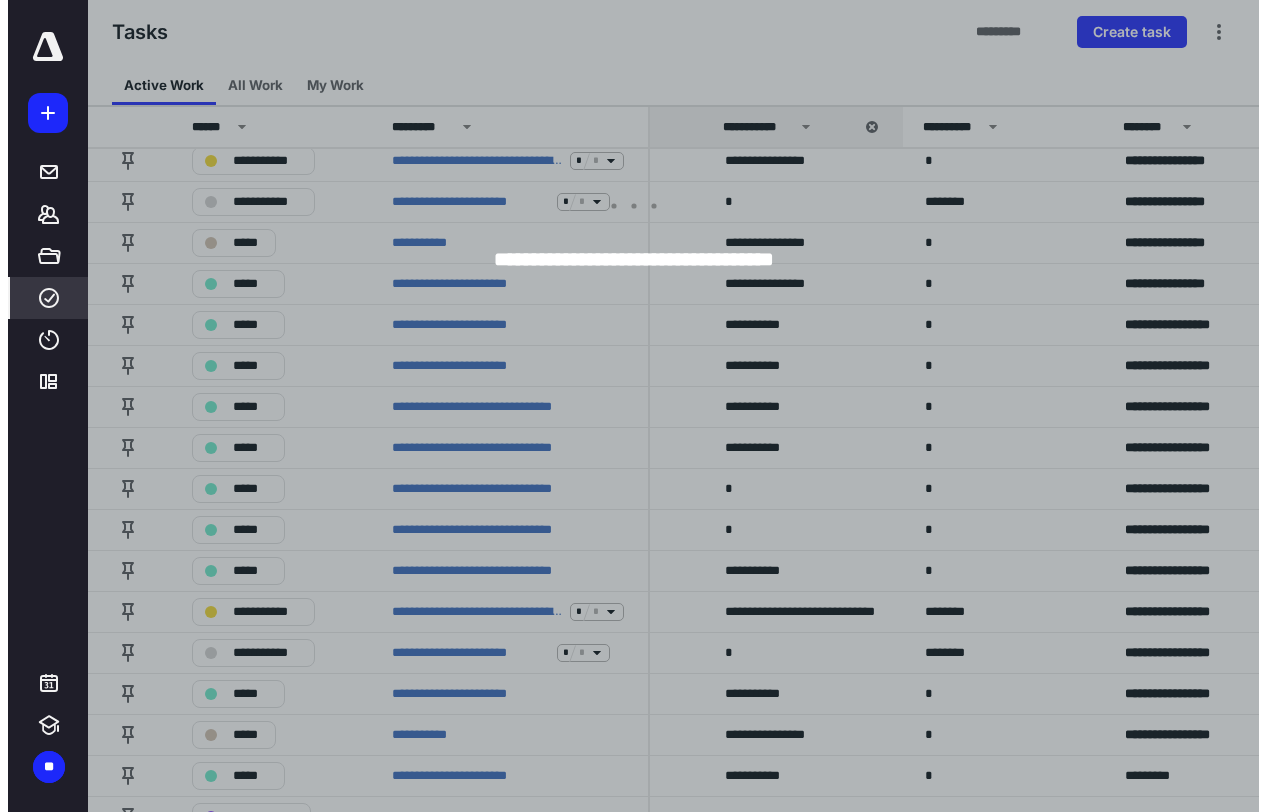scroll, scrollTop: 0, scrollLeft: 349, axis: horizontal 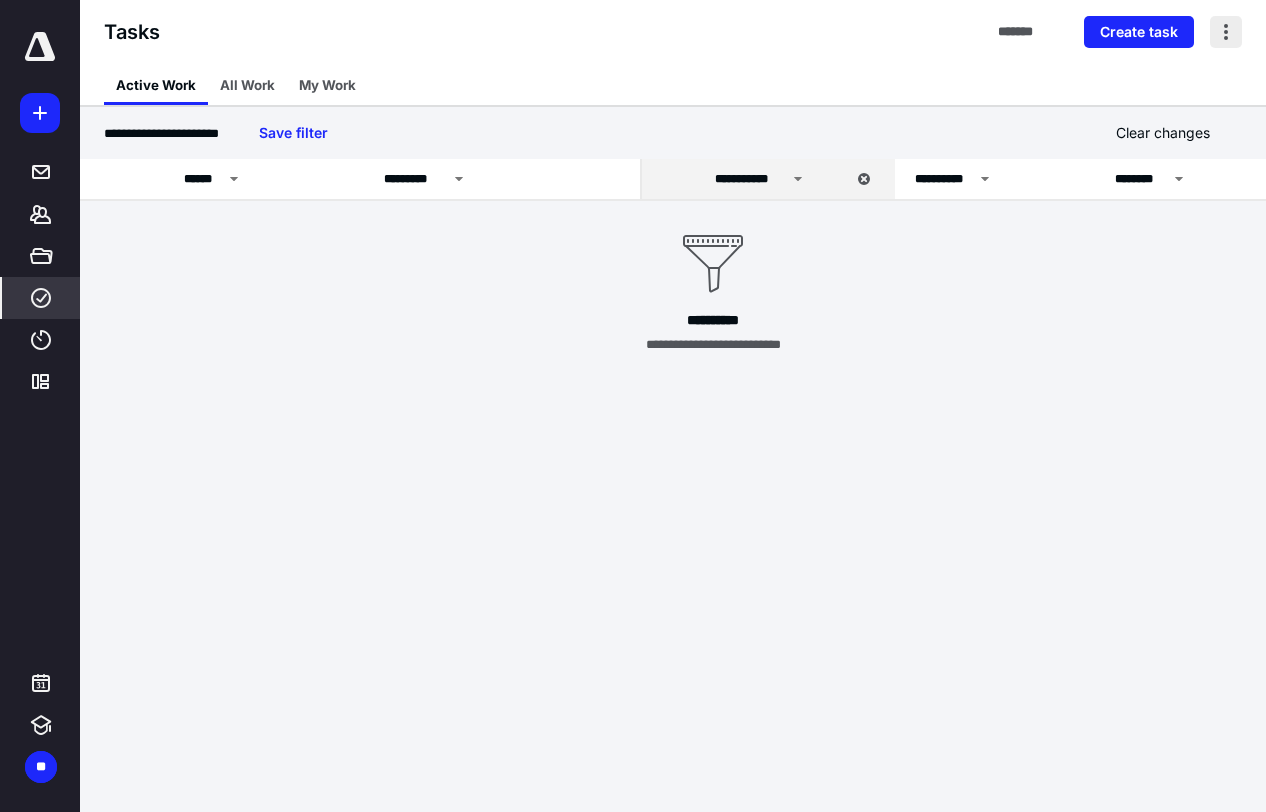 click at bounding box center [1226, 32] 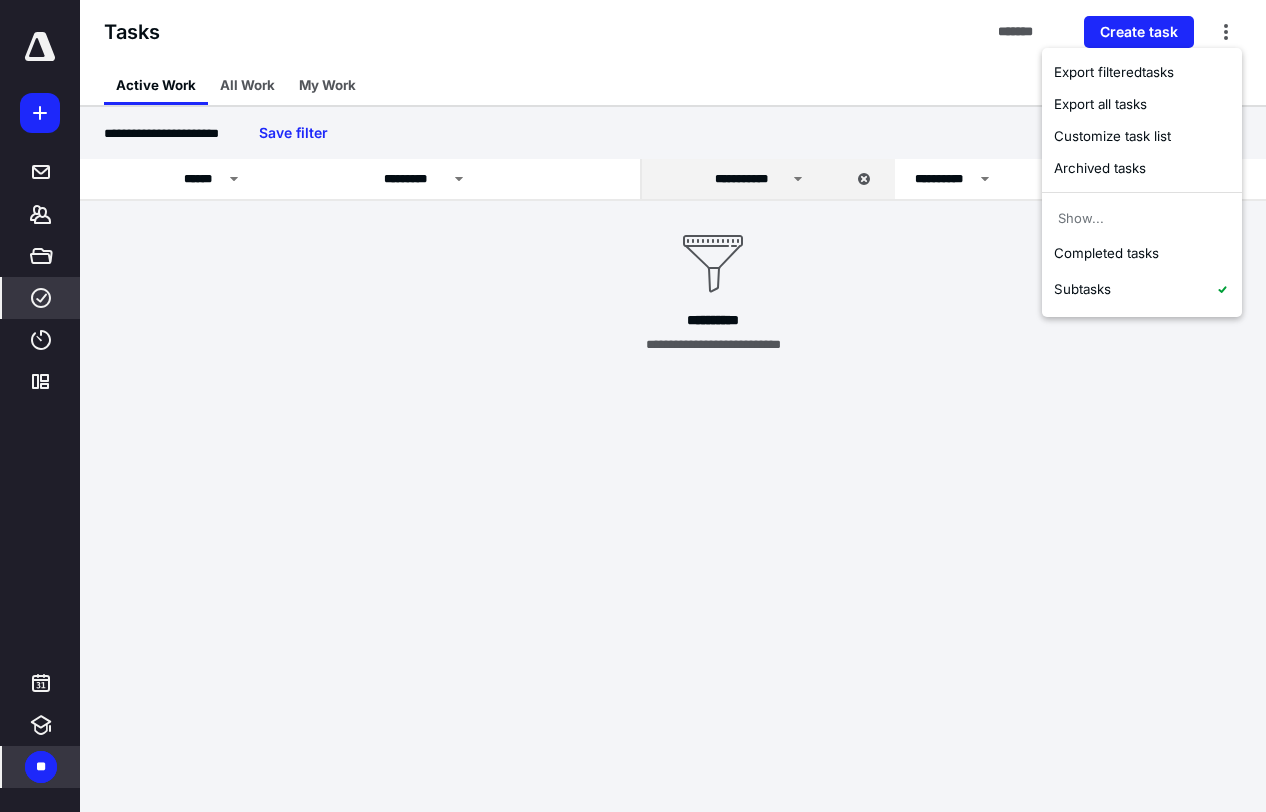 click on "**" at bounding box center (41, 767) 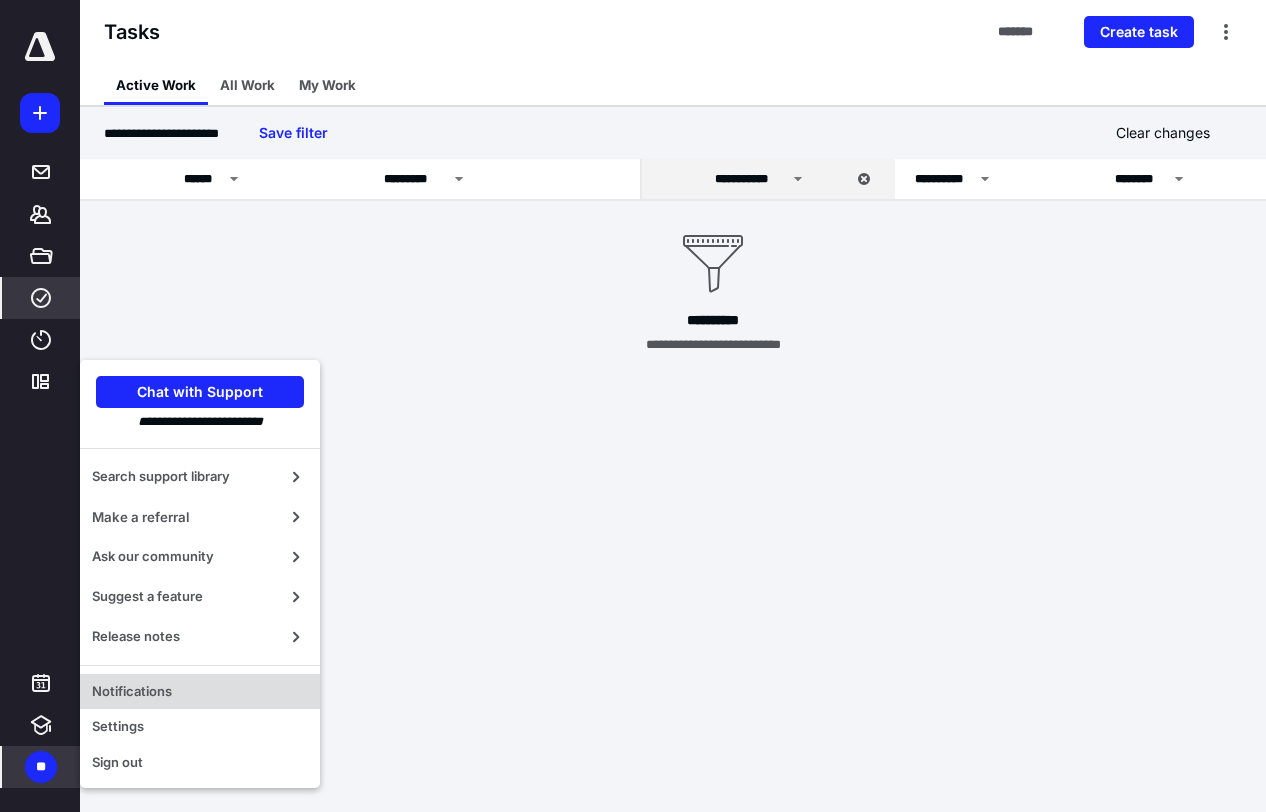 click on "Notifications" at bounding box center (200, 692) 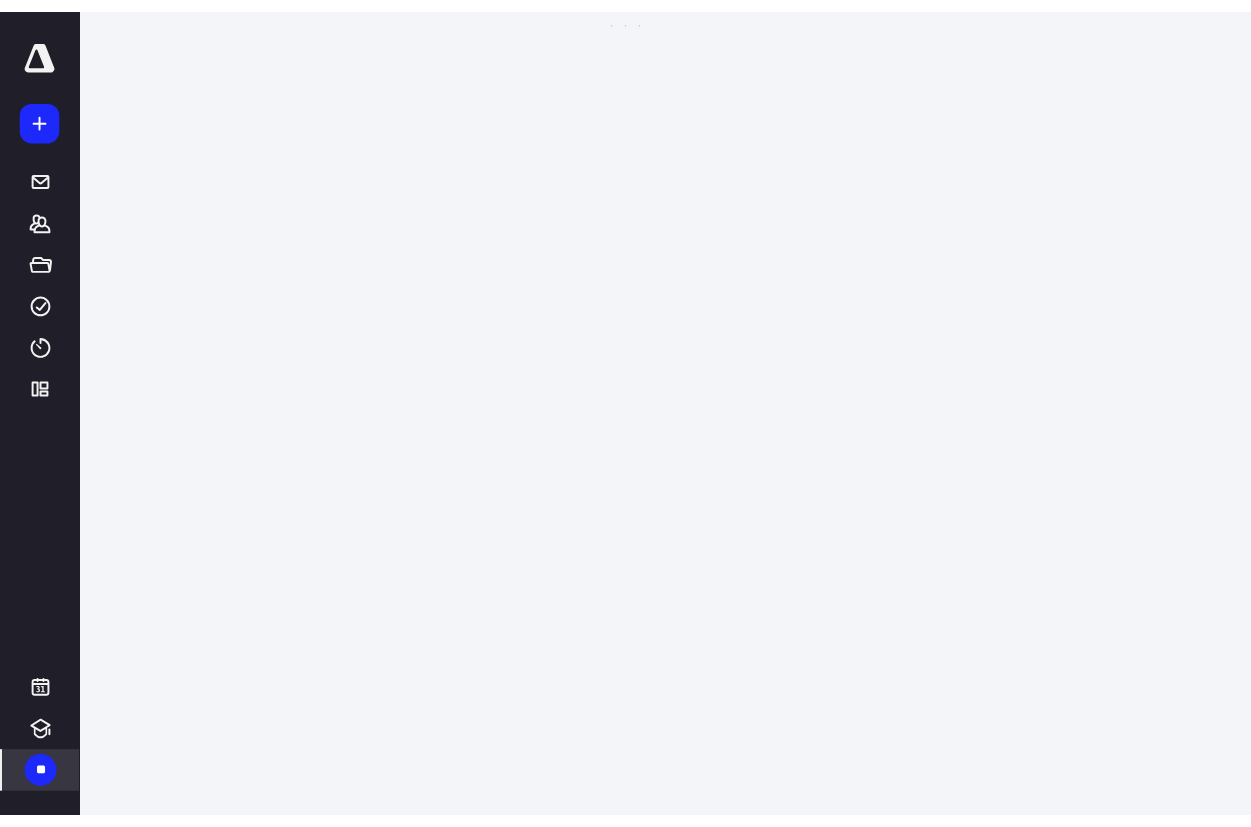 scroll, scrollTop: 0, scrollLeft: 0, axis: both 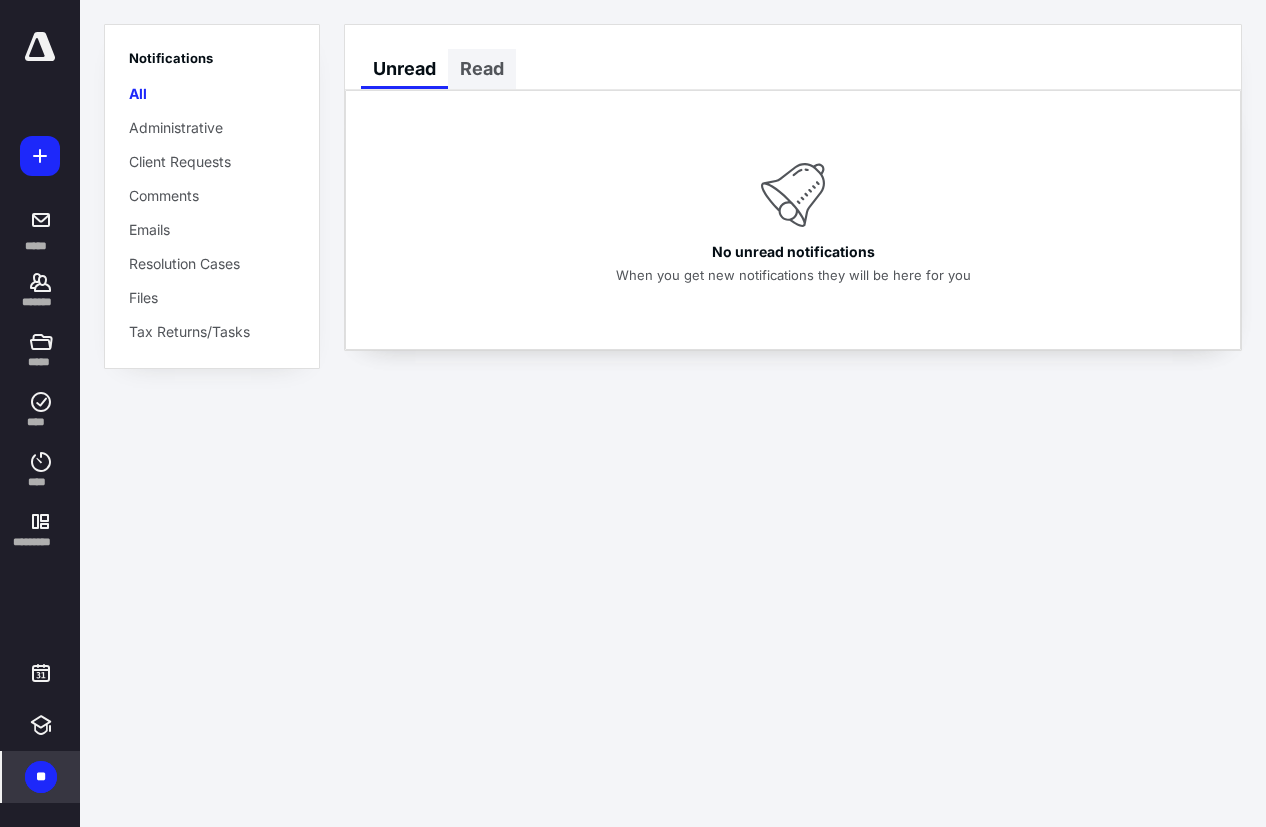 click on "Read" at bounding box center [482, 69] 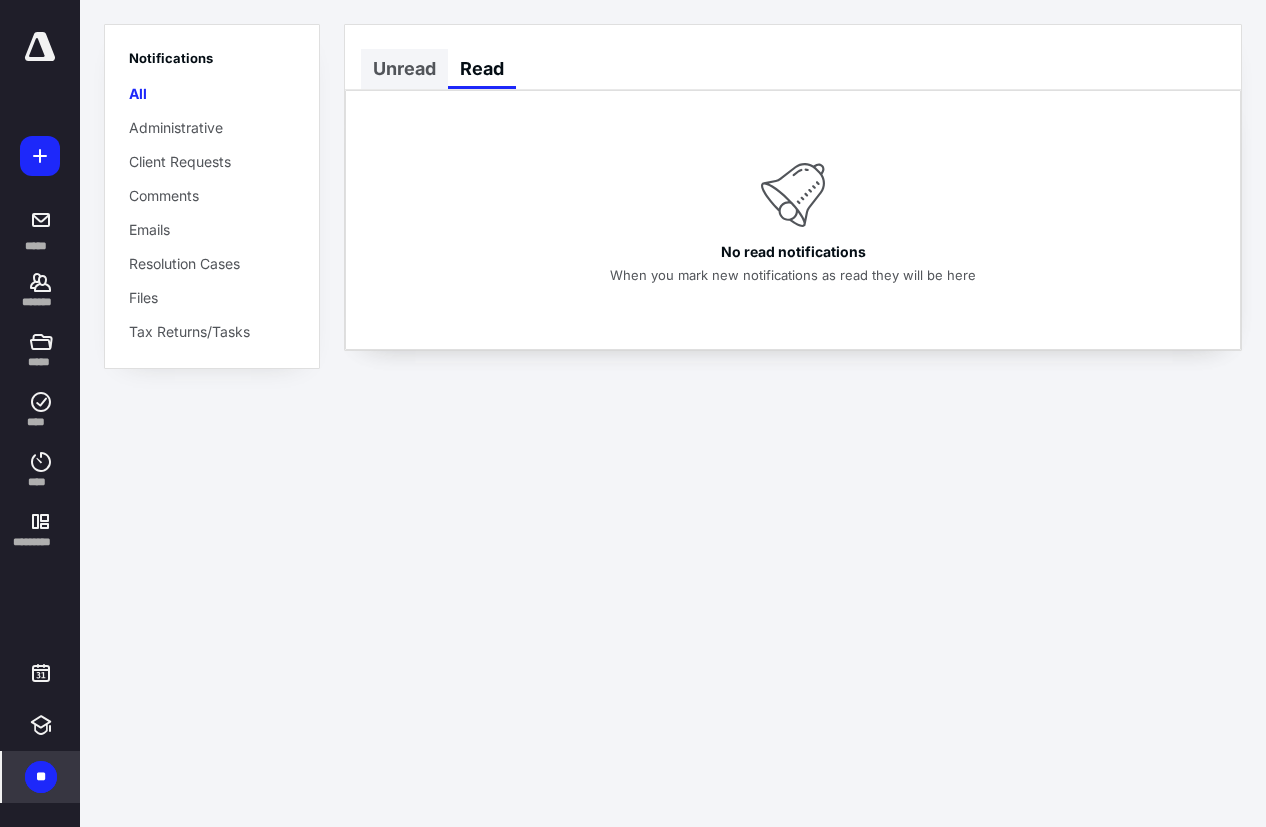 click on "Unread" at bounding box center [404, 69] 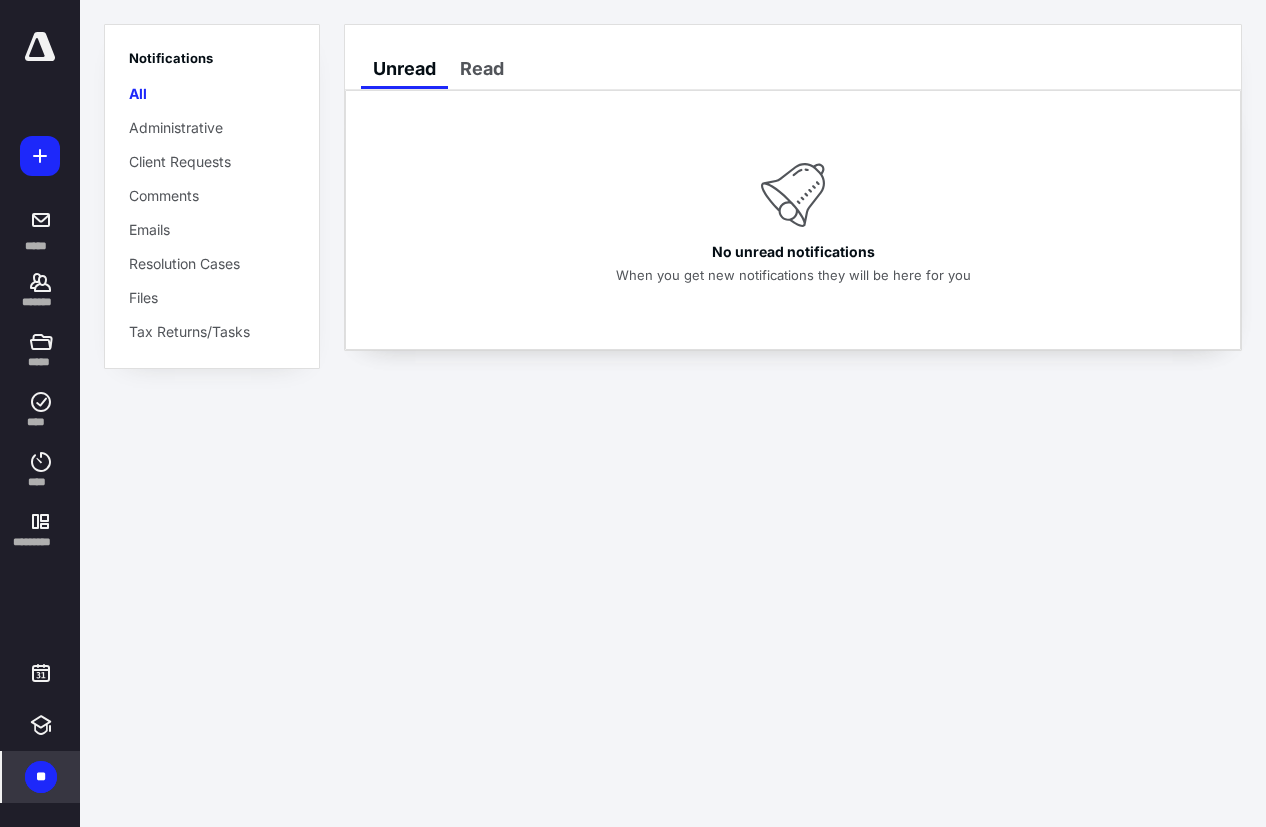 click on "**" at bounding box center (41, 777) 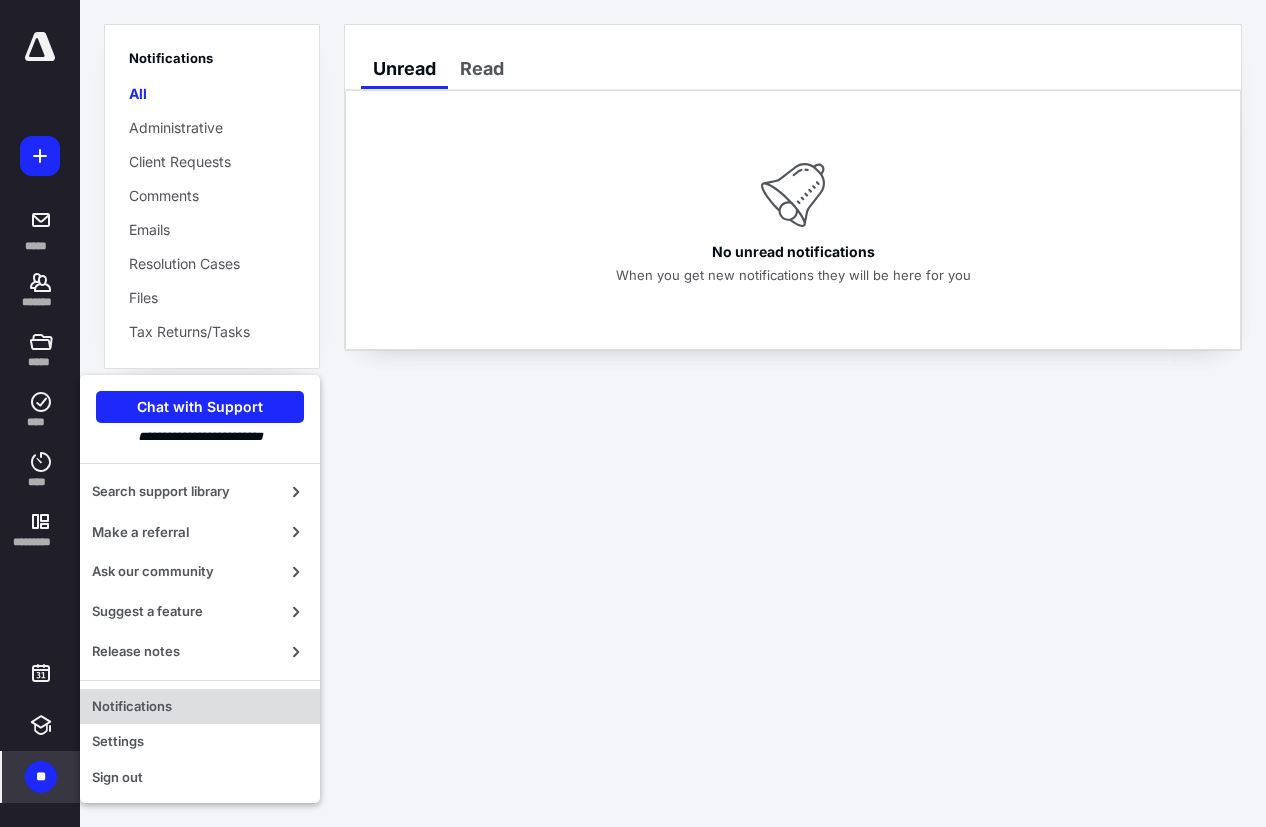 click on "Notifications" at bounding box center (200, 707) 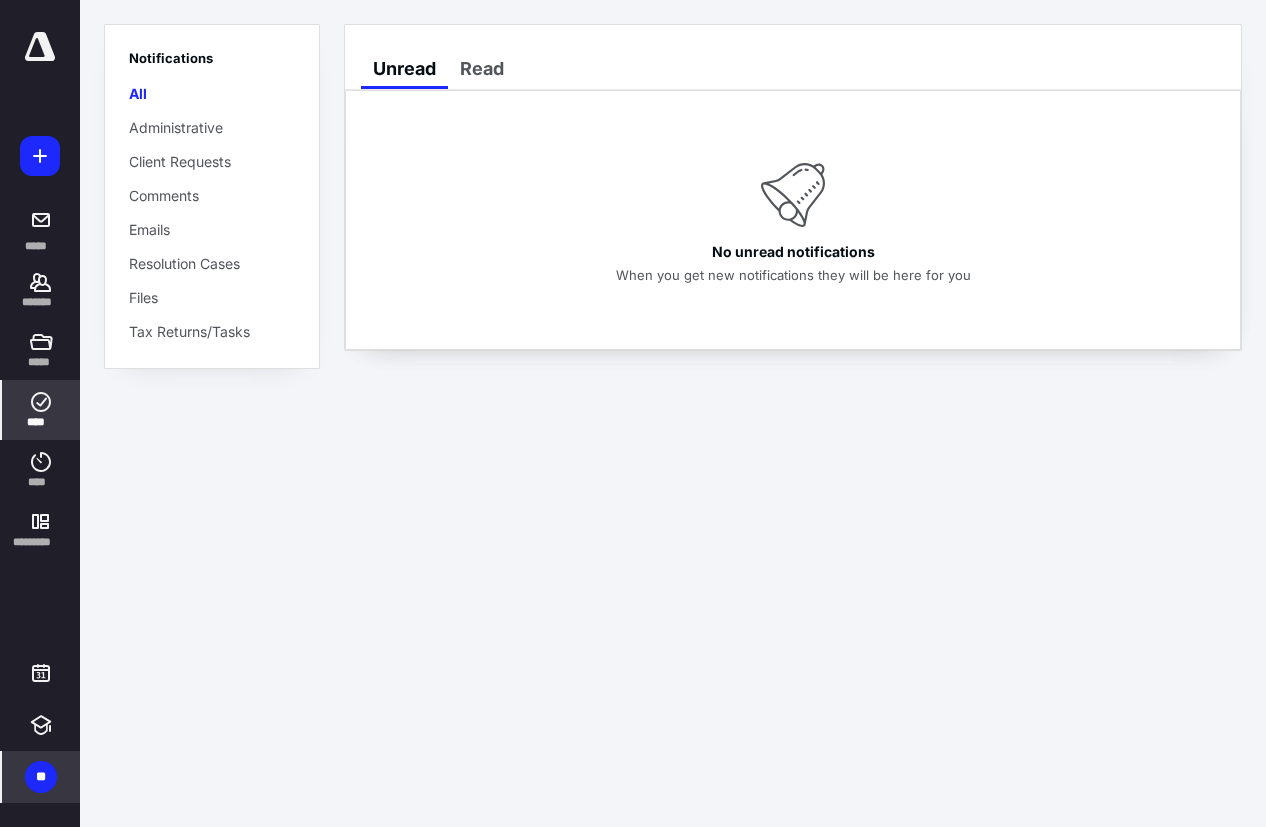 click on "****" at bounding box center [41, 410] 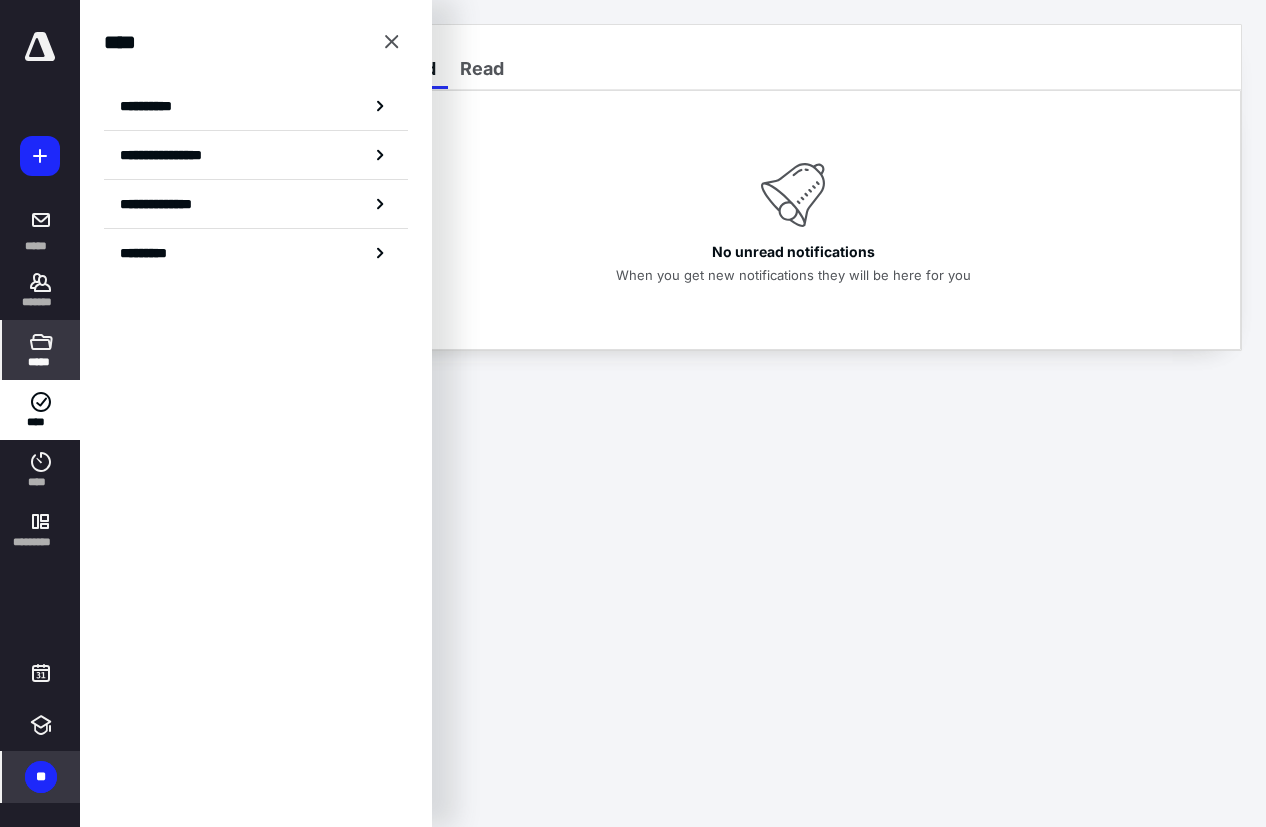 click 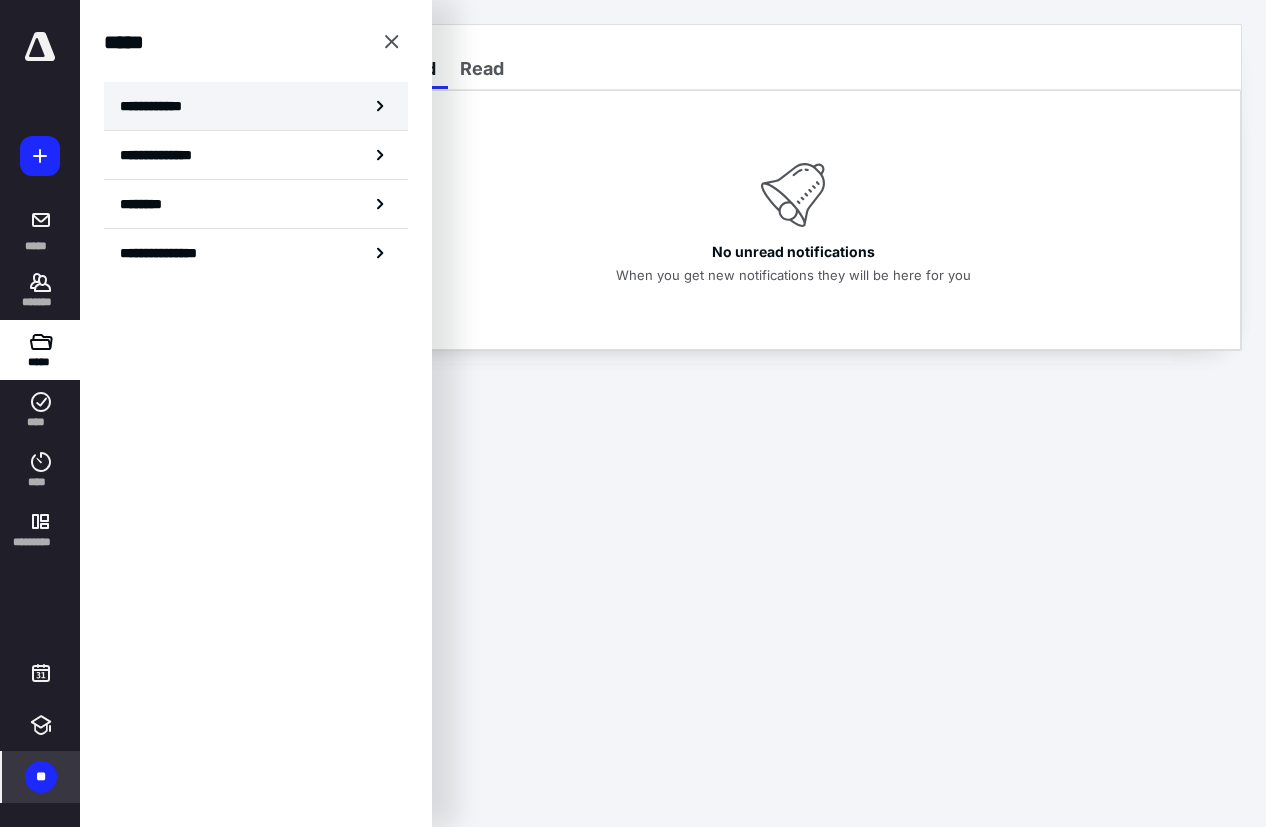 click on "**********" at bounding box center [256, 106] 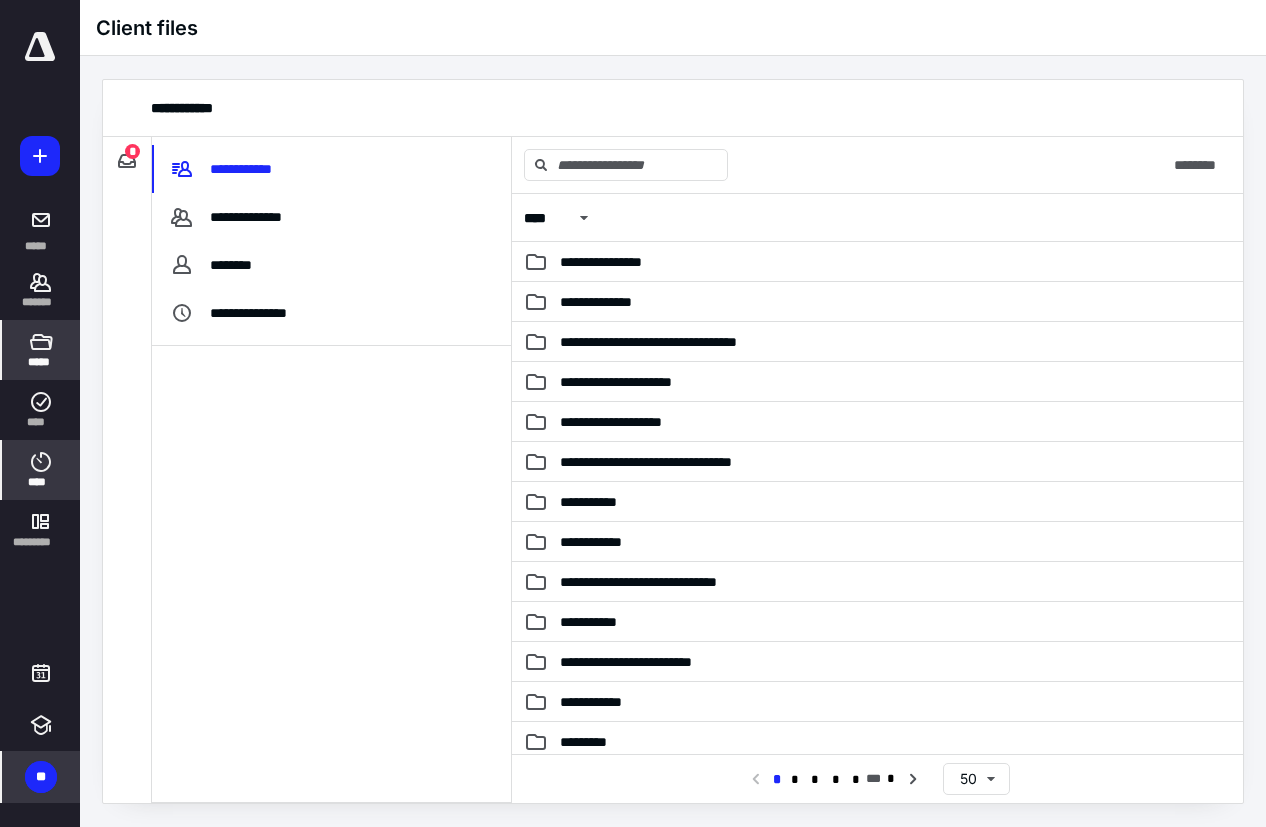 click 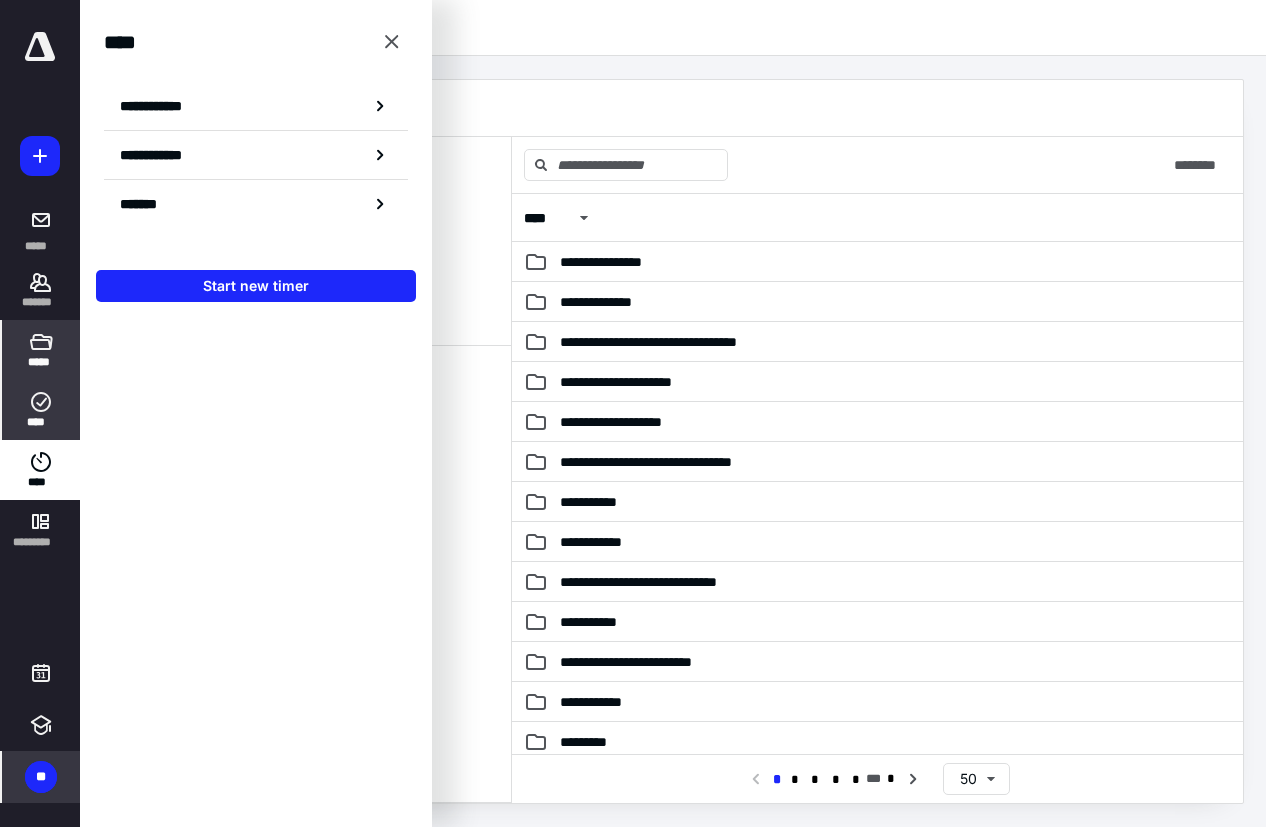click on "****" at bounding box center (41, 410) 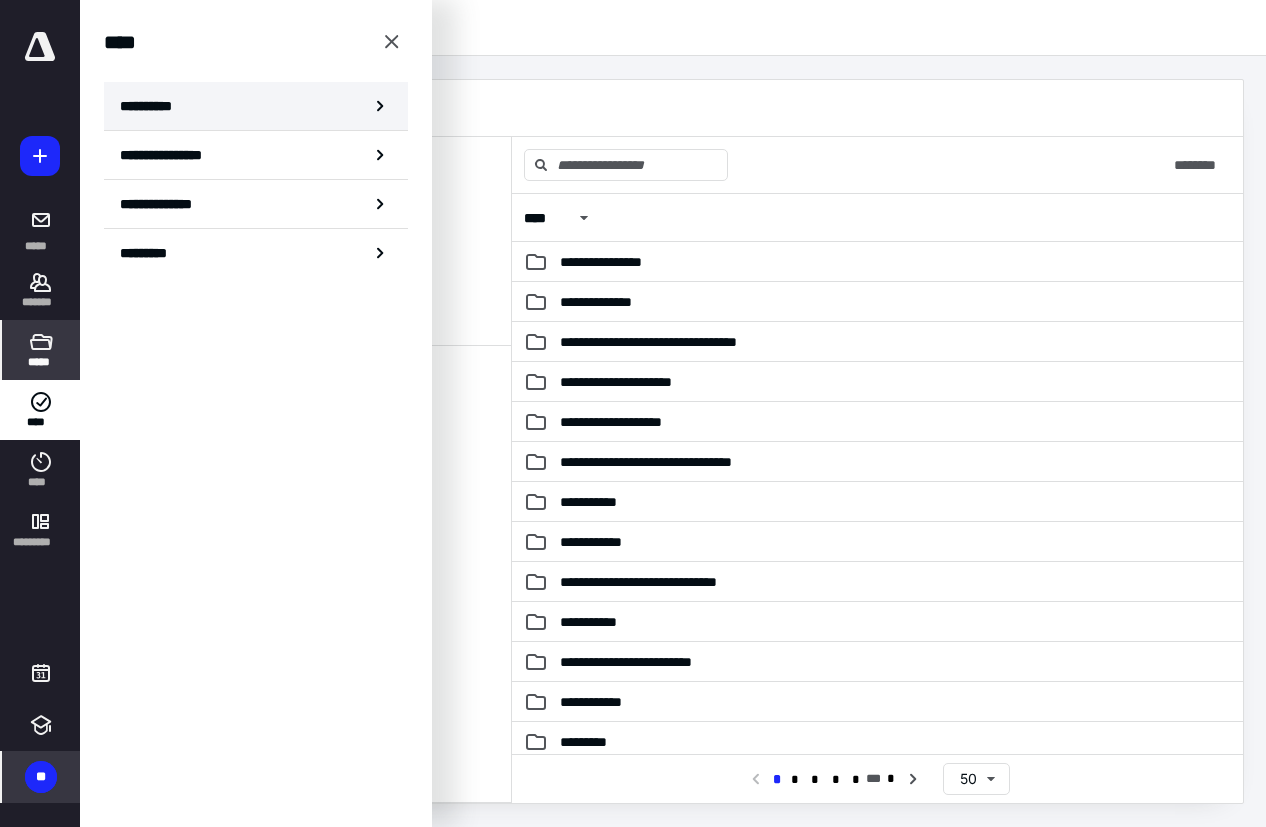 click on "**********" at bounding box center (256, 106) 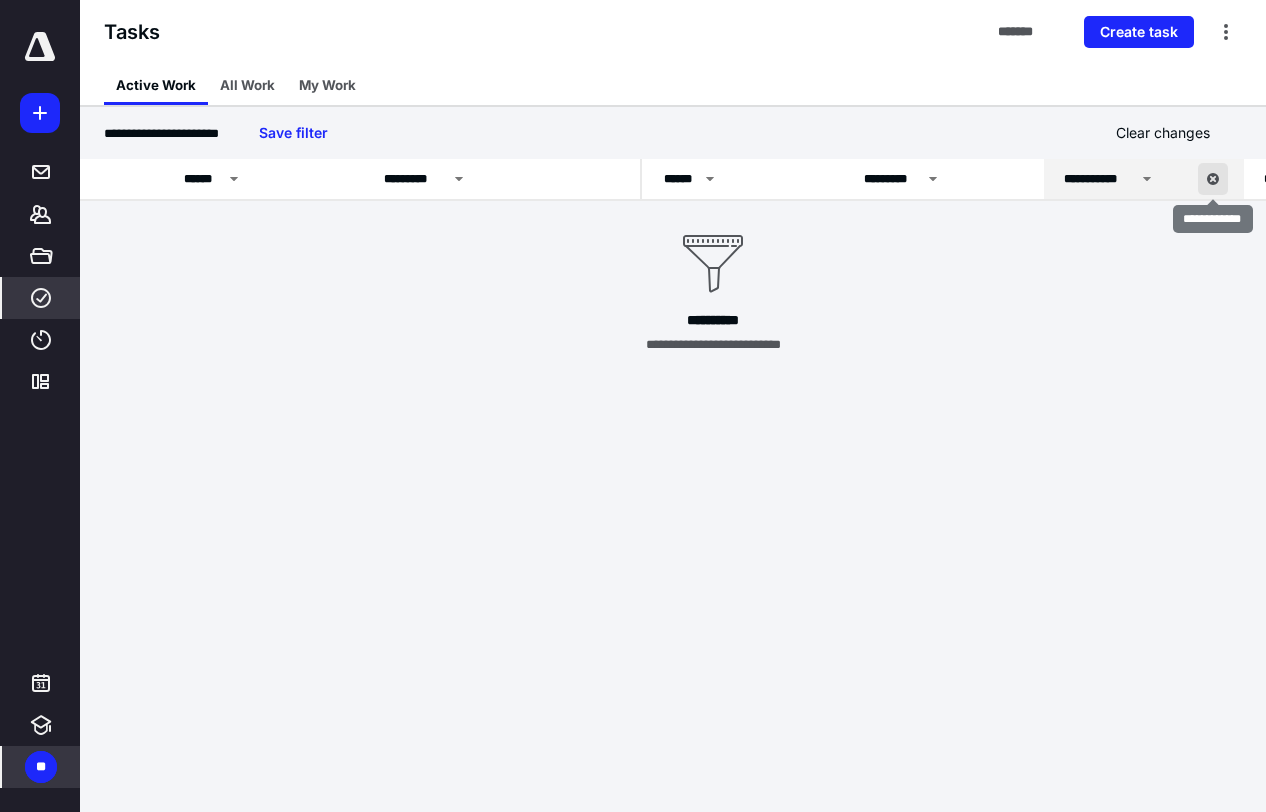 click at bounding box center (1213, 179) 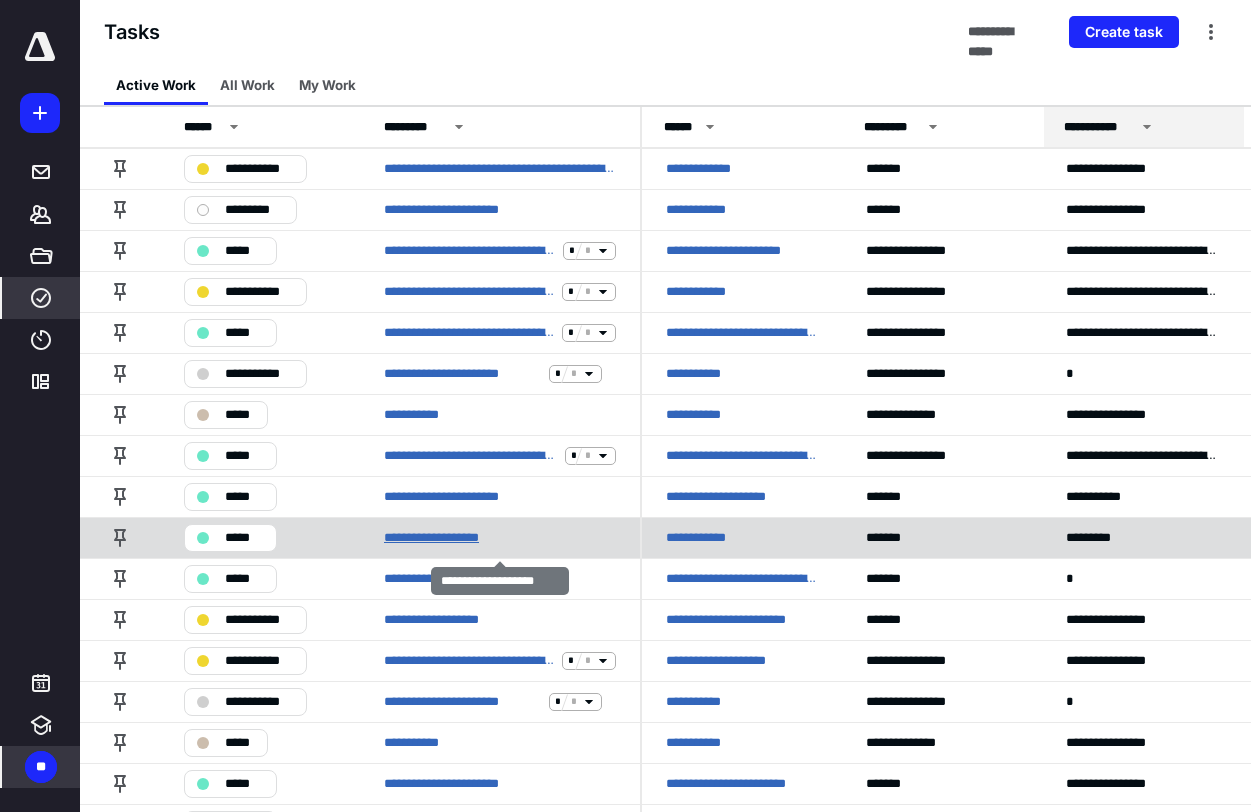 click on "**********" at bounding box center [447, 538] 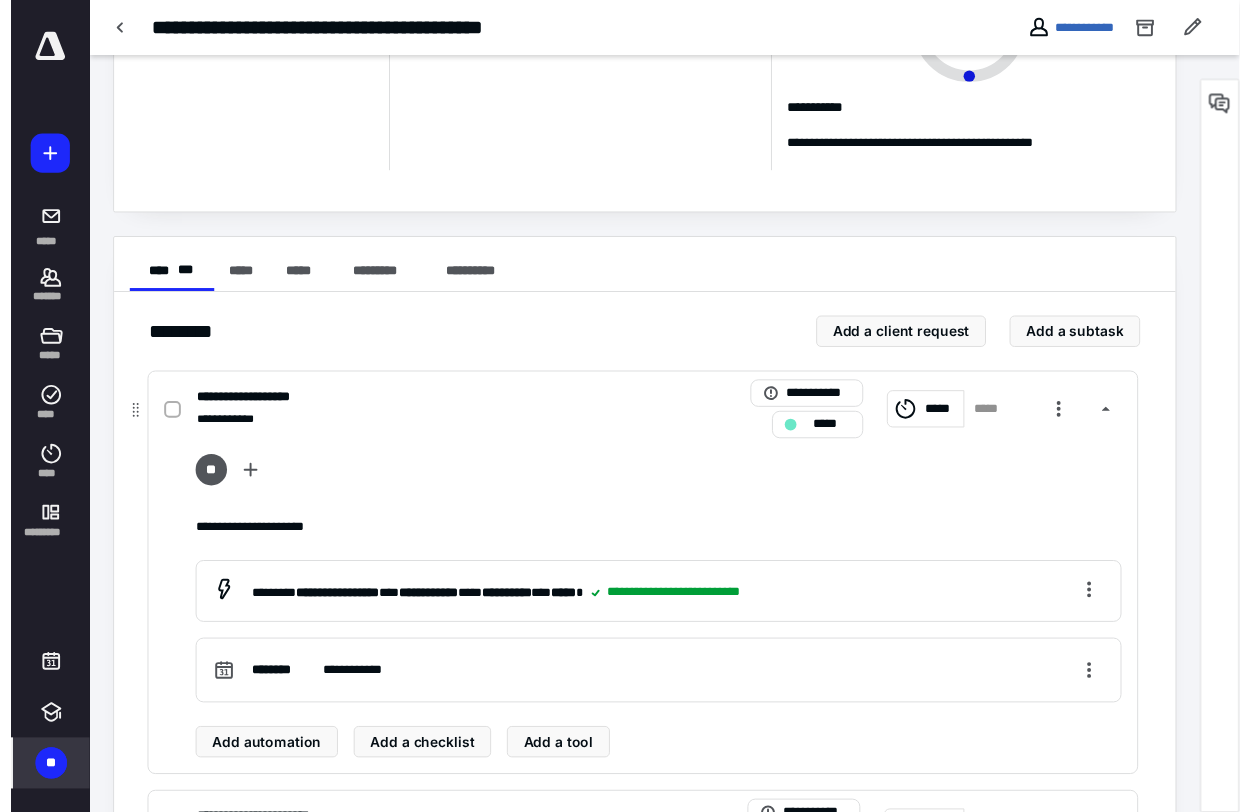 scroll, scrollTop: 0, scrollLeft: 0, axis: both 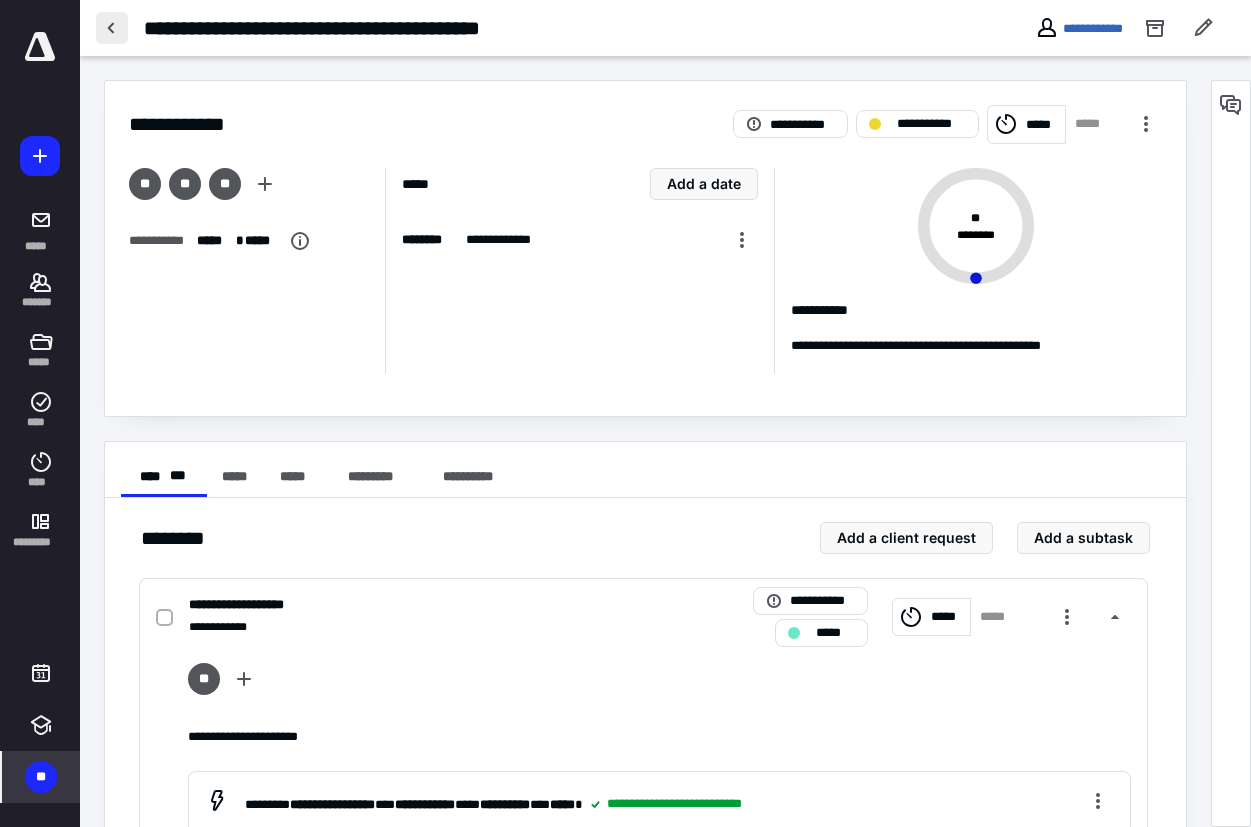 click at bounding box center [112, 28] 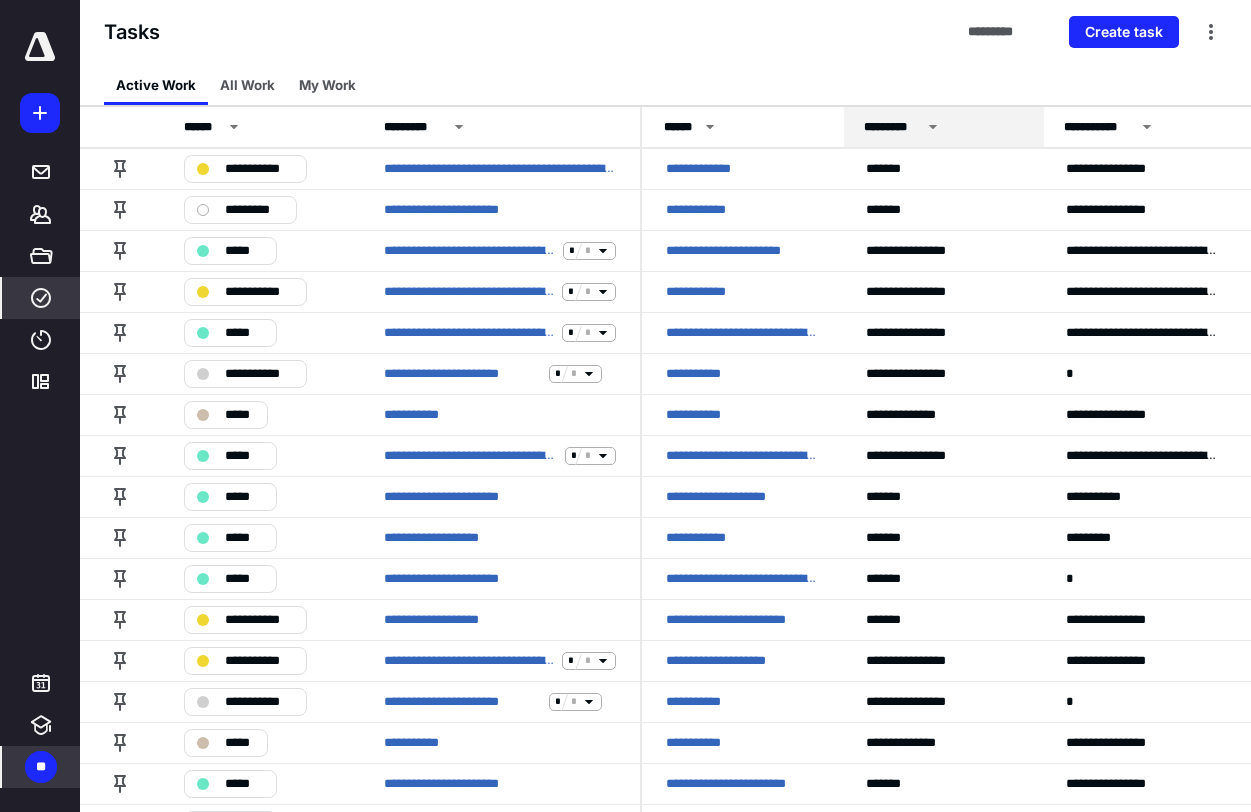 click on "*********" at bounding box center (892, 127) 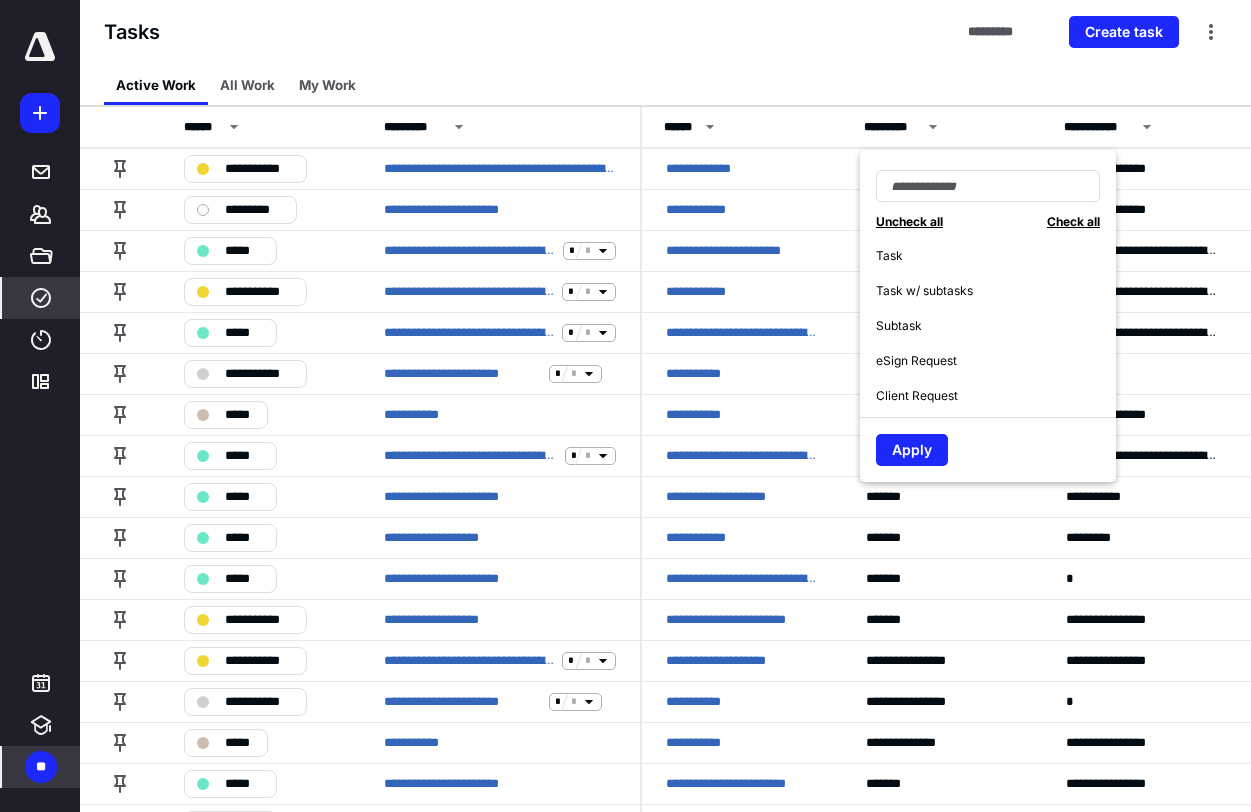 click on "*********" at bounding box center (892, 127) 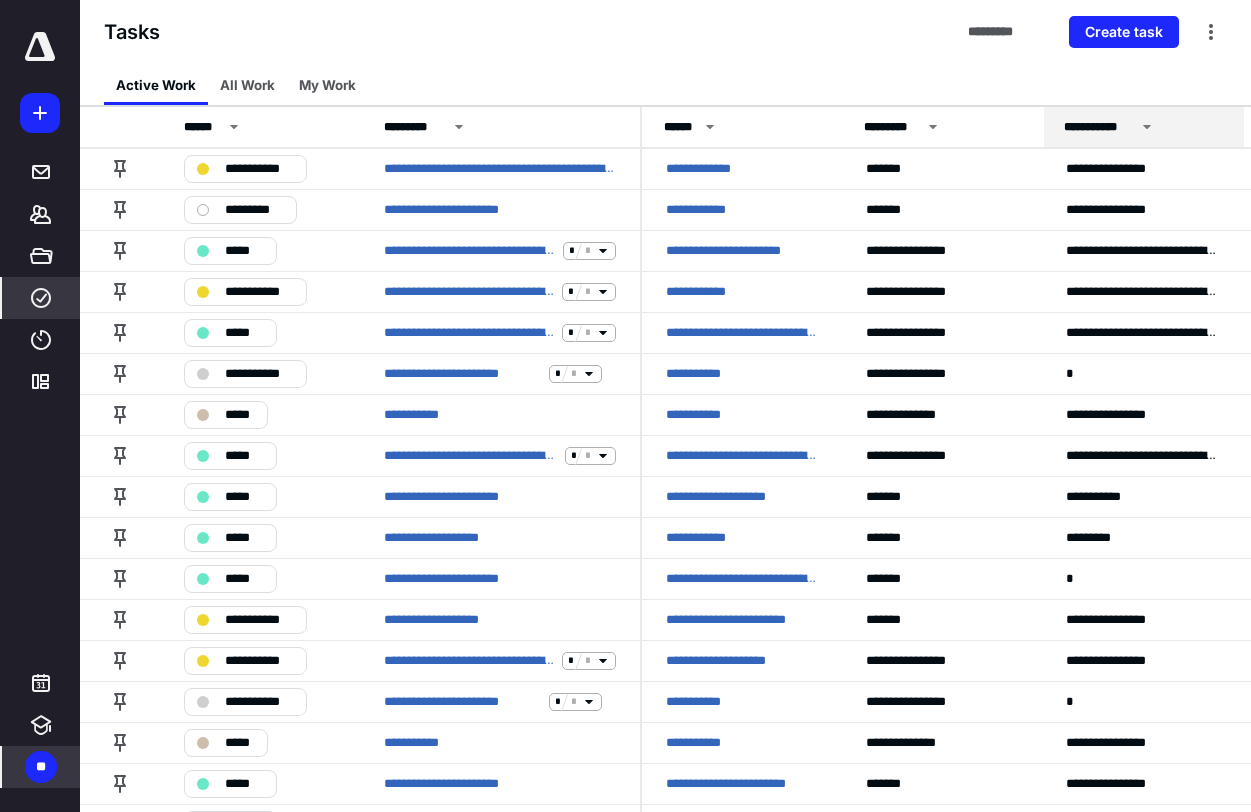 click on "**********" at bounding box center [1136, 127] 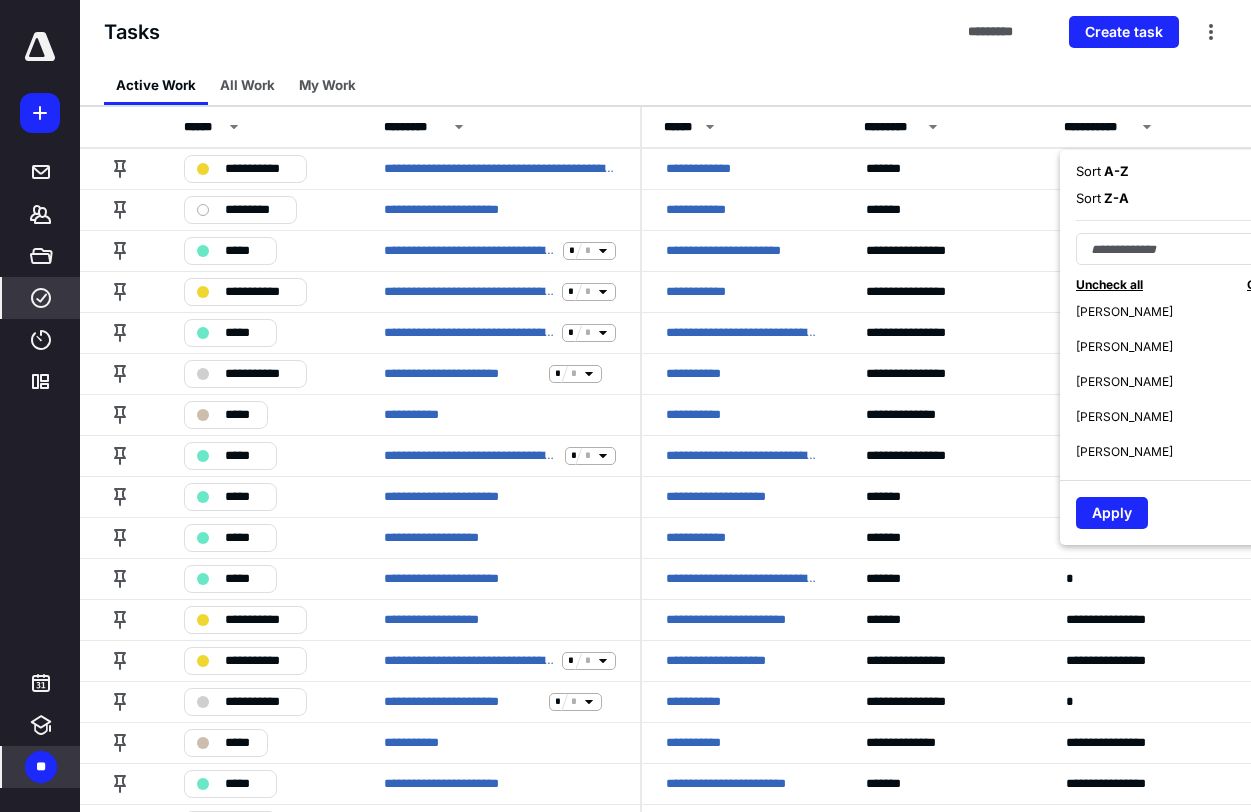 scroll, scrollTop: 0, scrollLeft: 0, axis: both 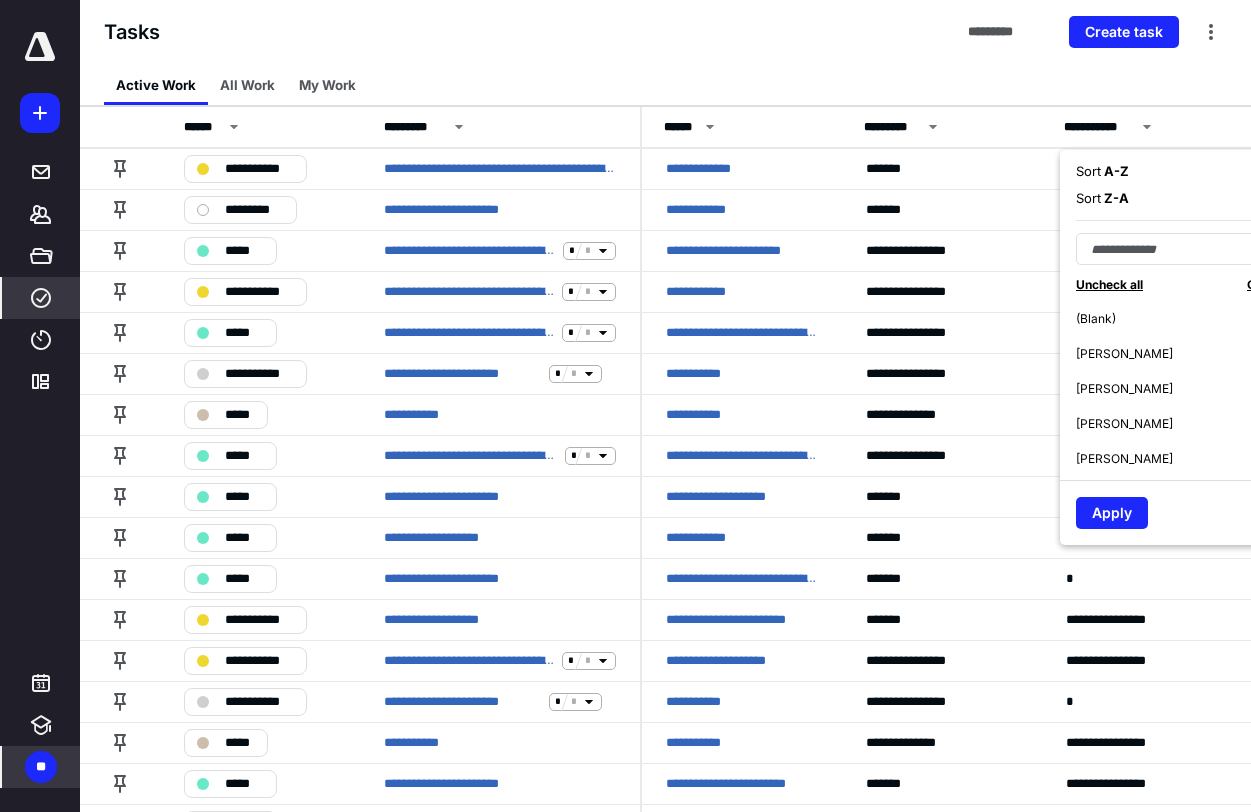 click on "Tasks ********* Create task" at bounding box center [665, 32] 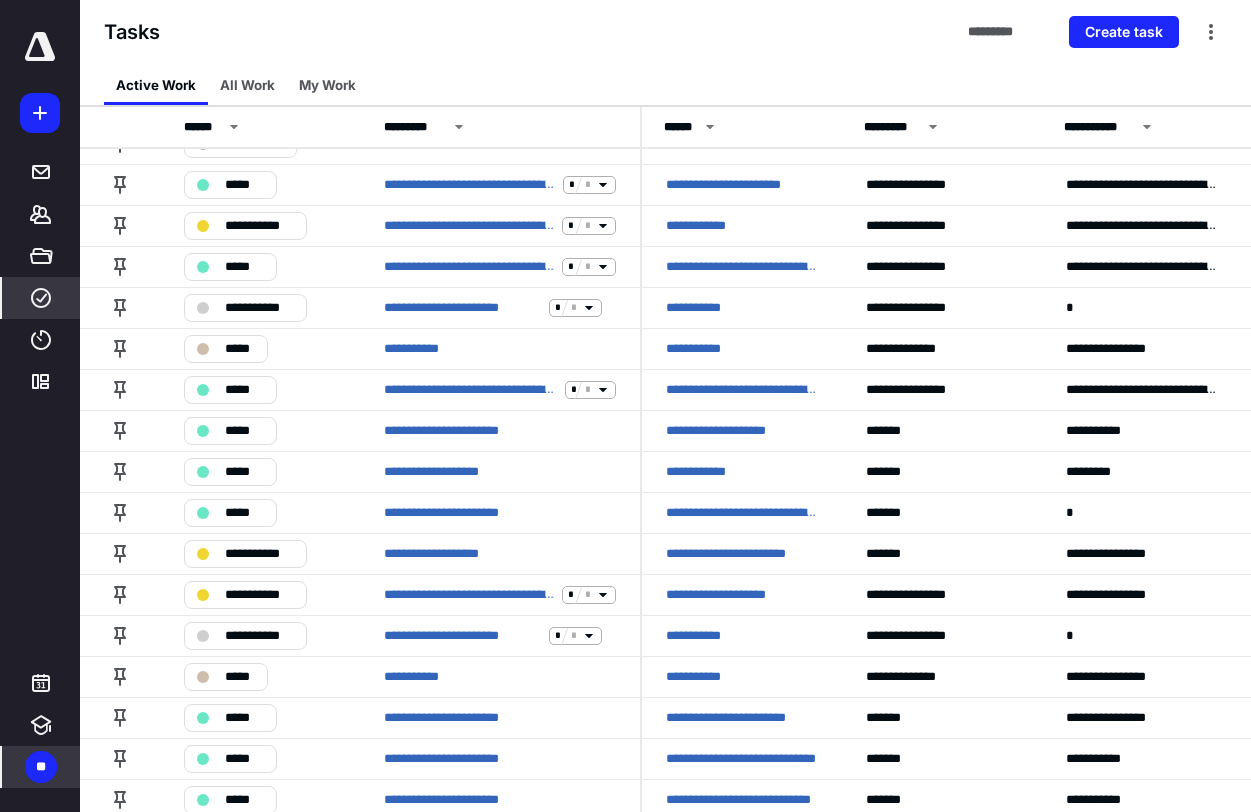 scroll, scrollTop: 55, scrollLeft: 0, axis: vertical 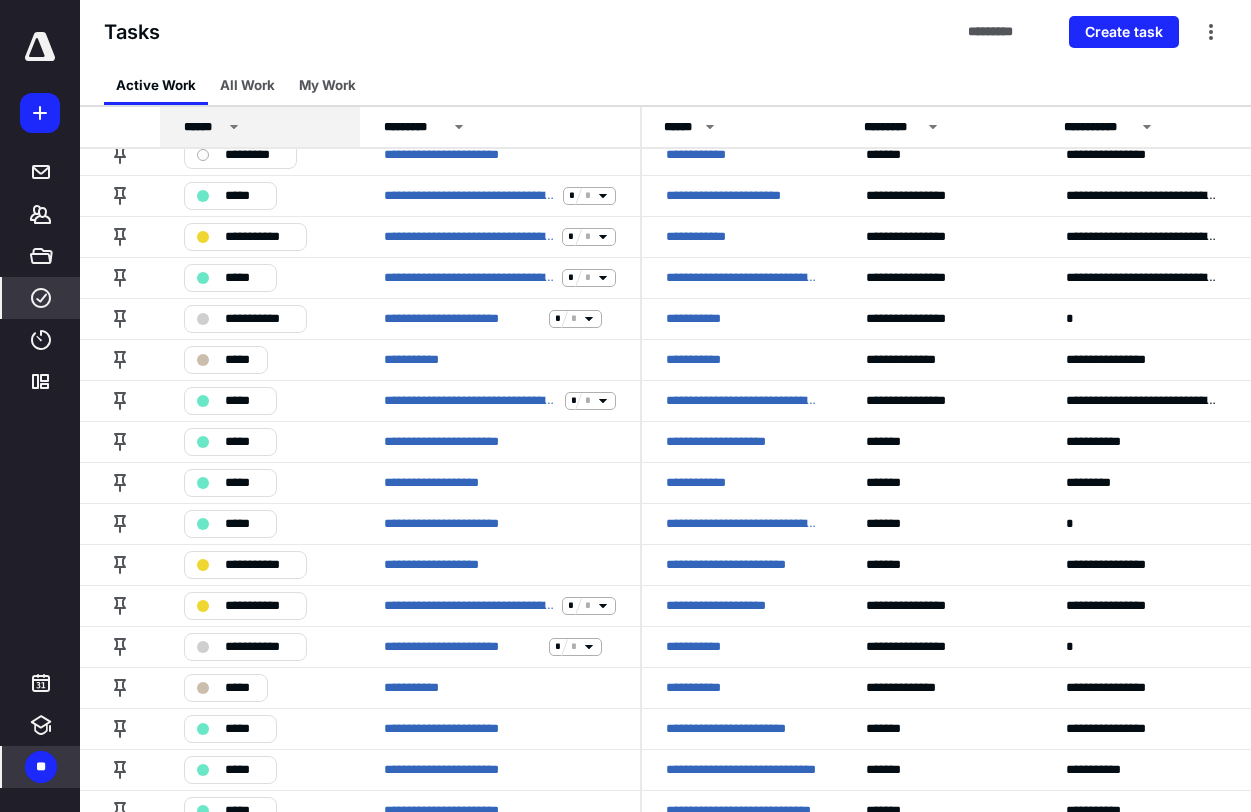 click on "******" at bounding box center (263, 127) 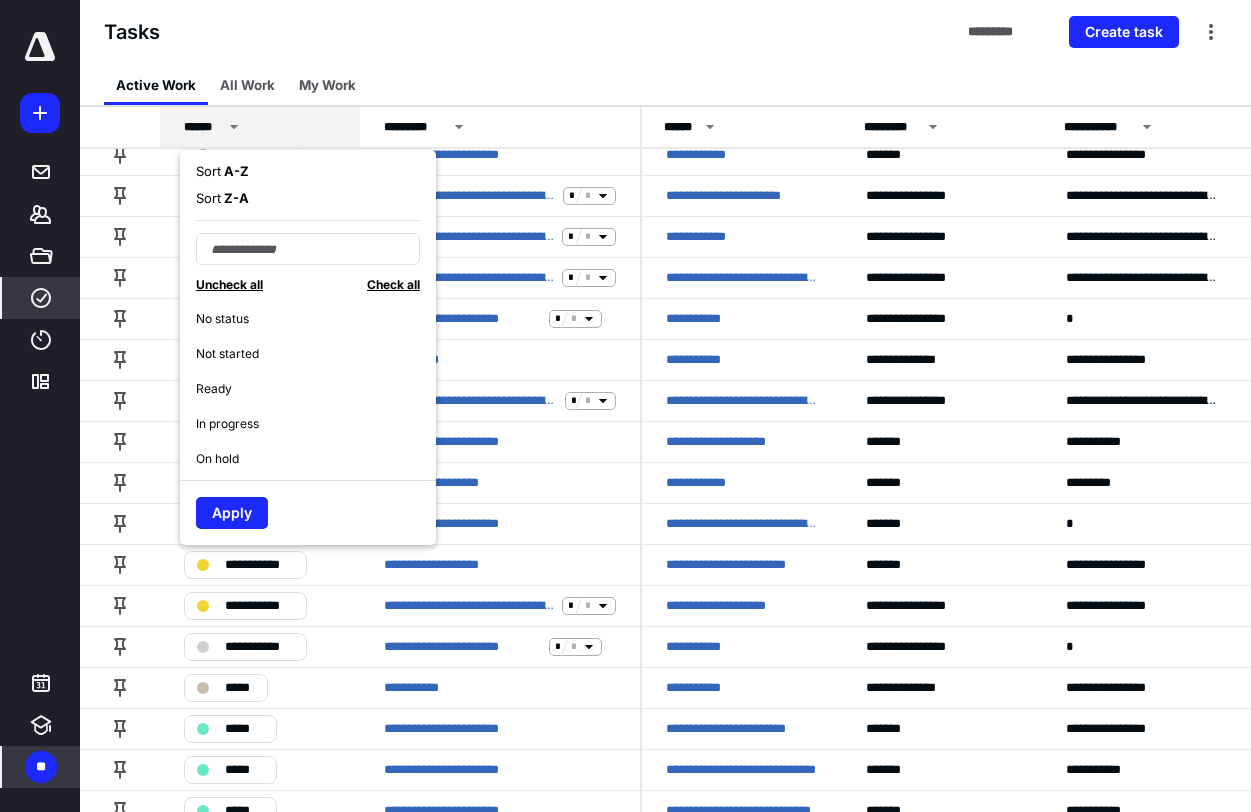 click on "Ready" at bounding box center (316, 388) 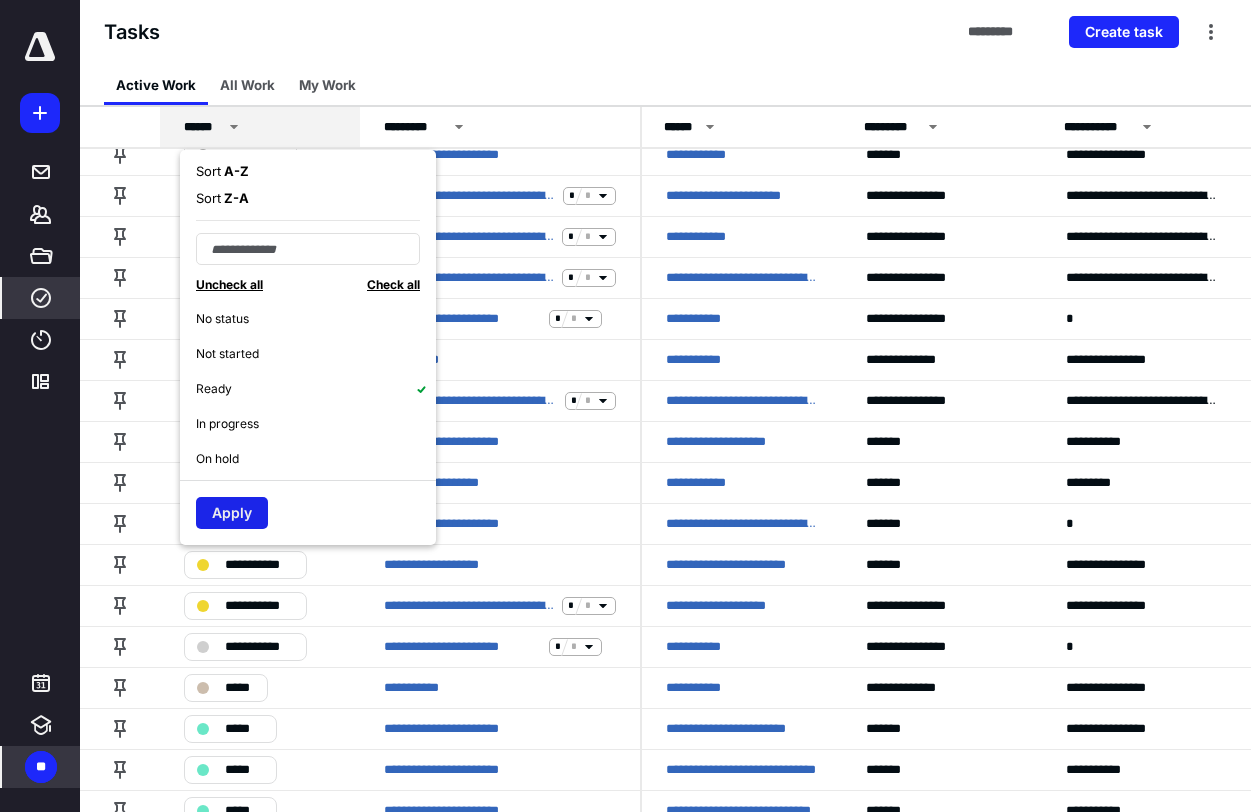 click on "Apply" at bounding box center (232, 513) 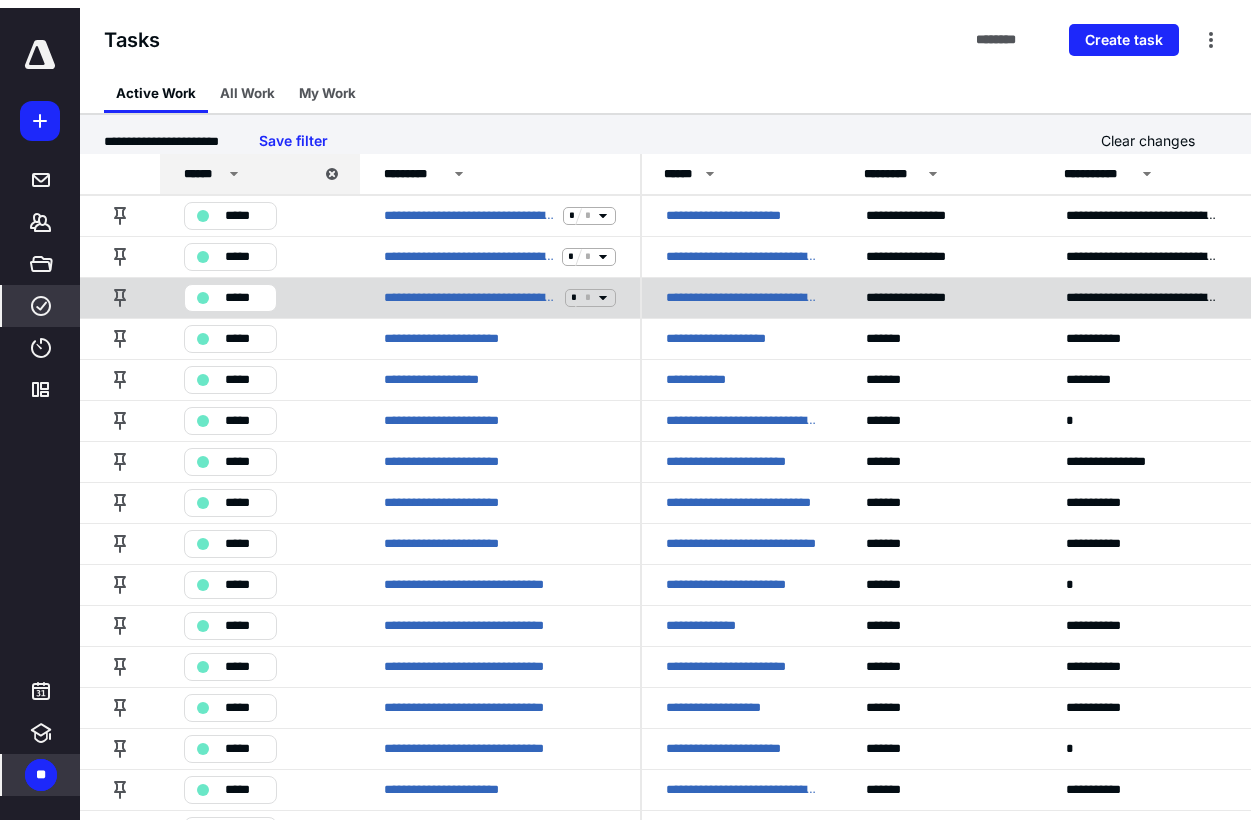 scroll, scrollTop: 0, scrollLeft: 0, axis: both 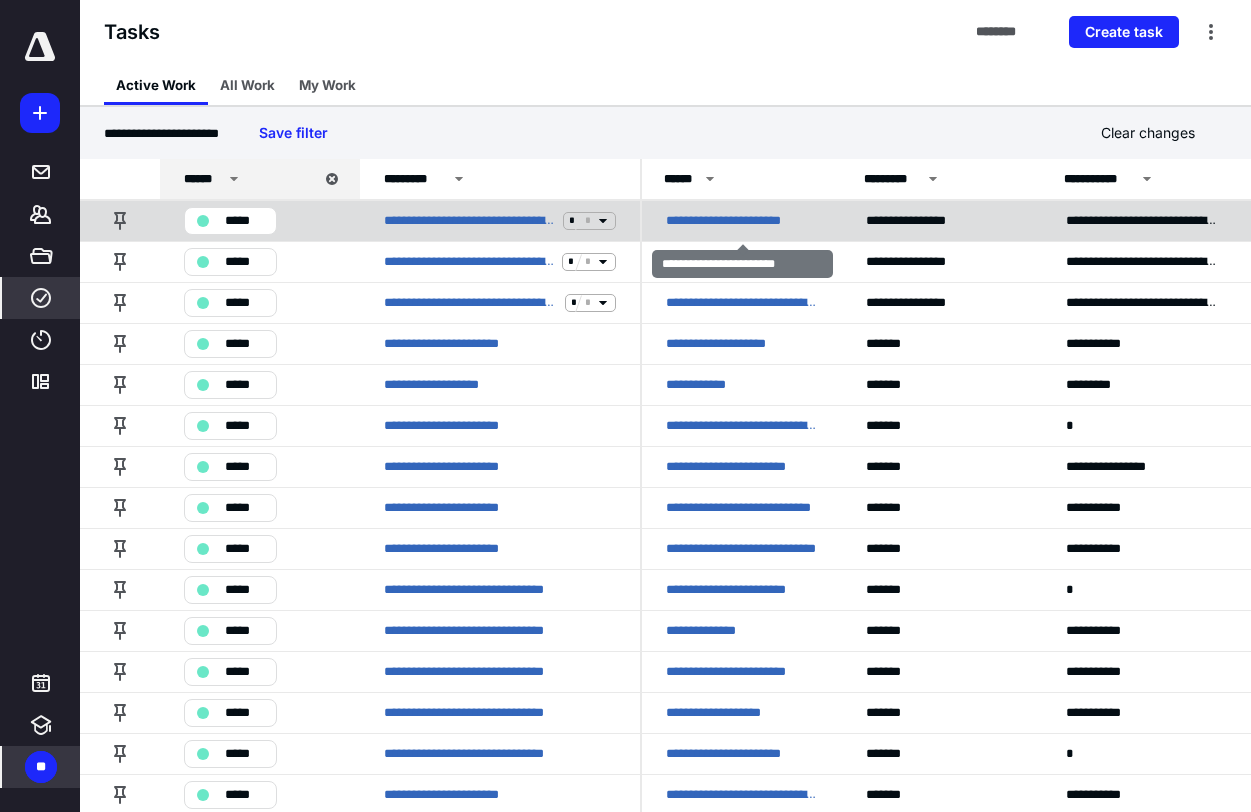 click on "**********" at bounding box center (742, 221) 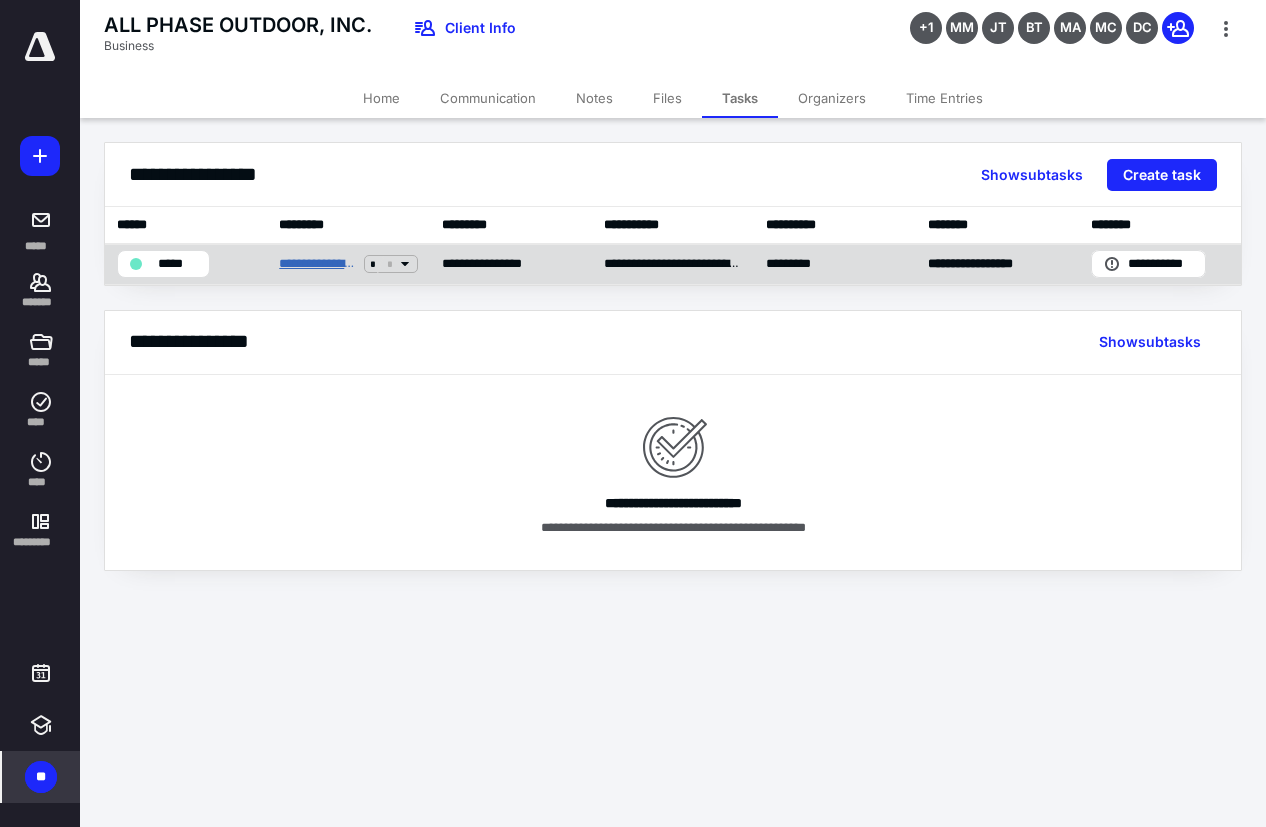 click on "**********" at bounding box center [317, 264] 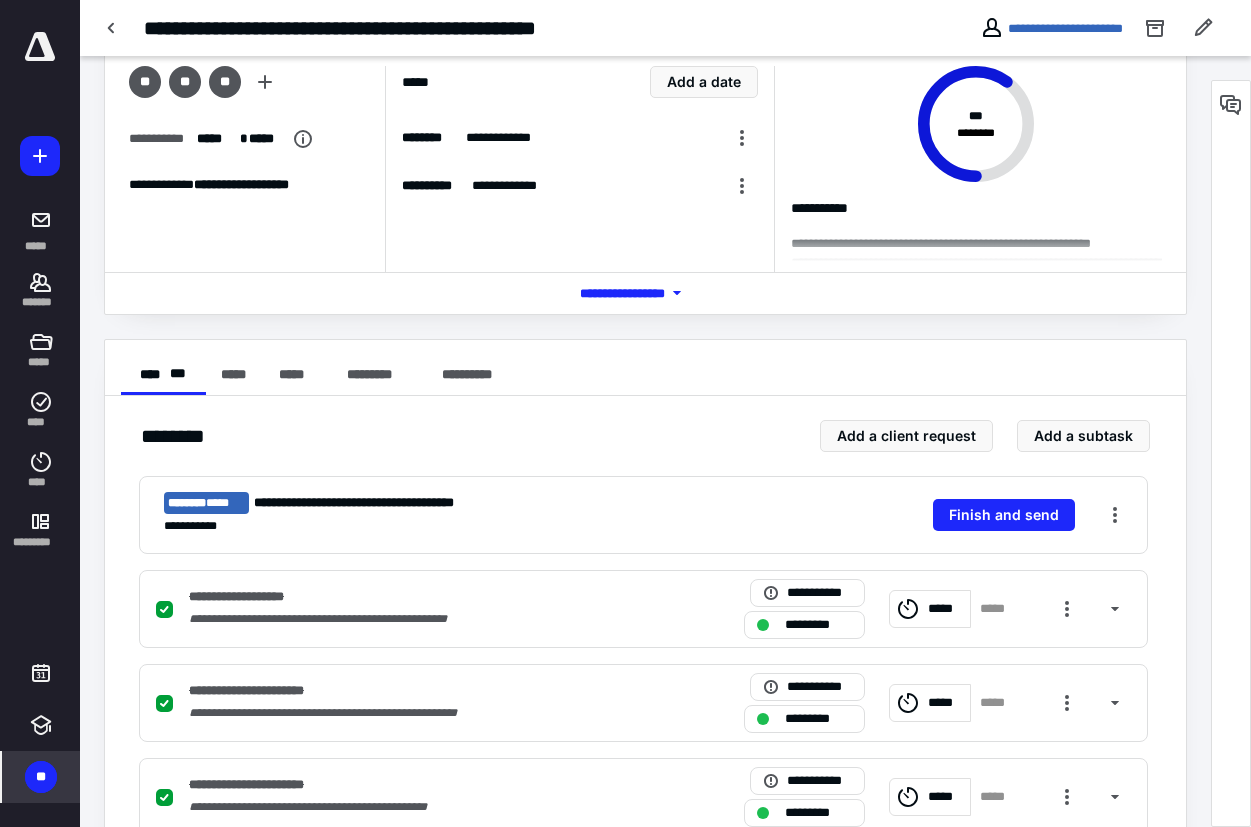 scroll, scrollTop: 0, scrollLeft: 0, axis: both 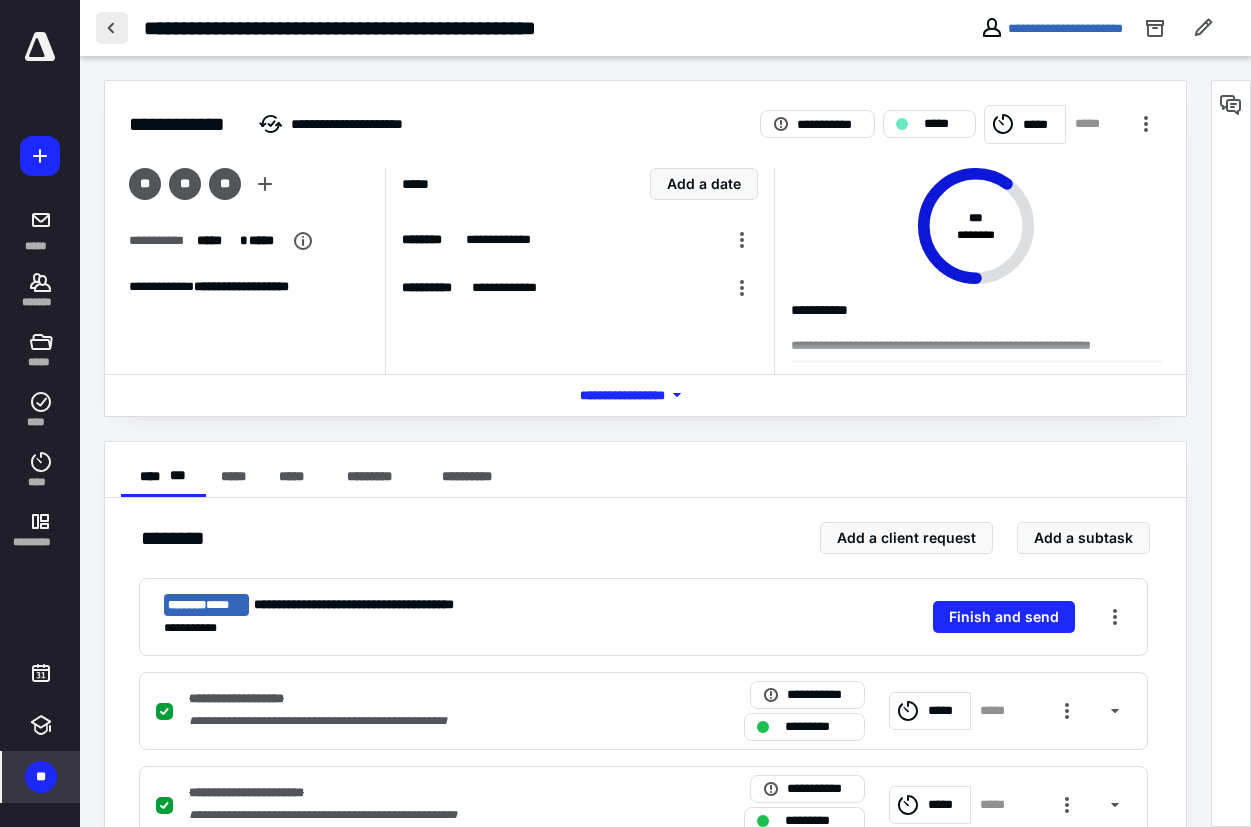 click at bounding box center (112, 28) 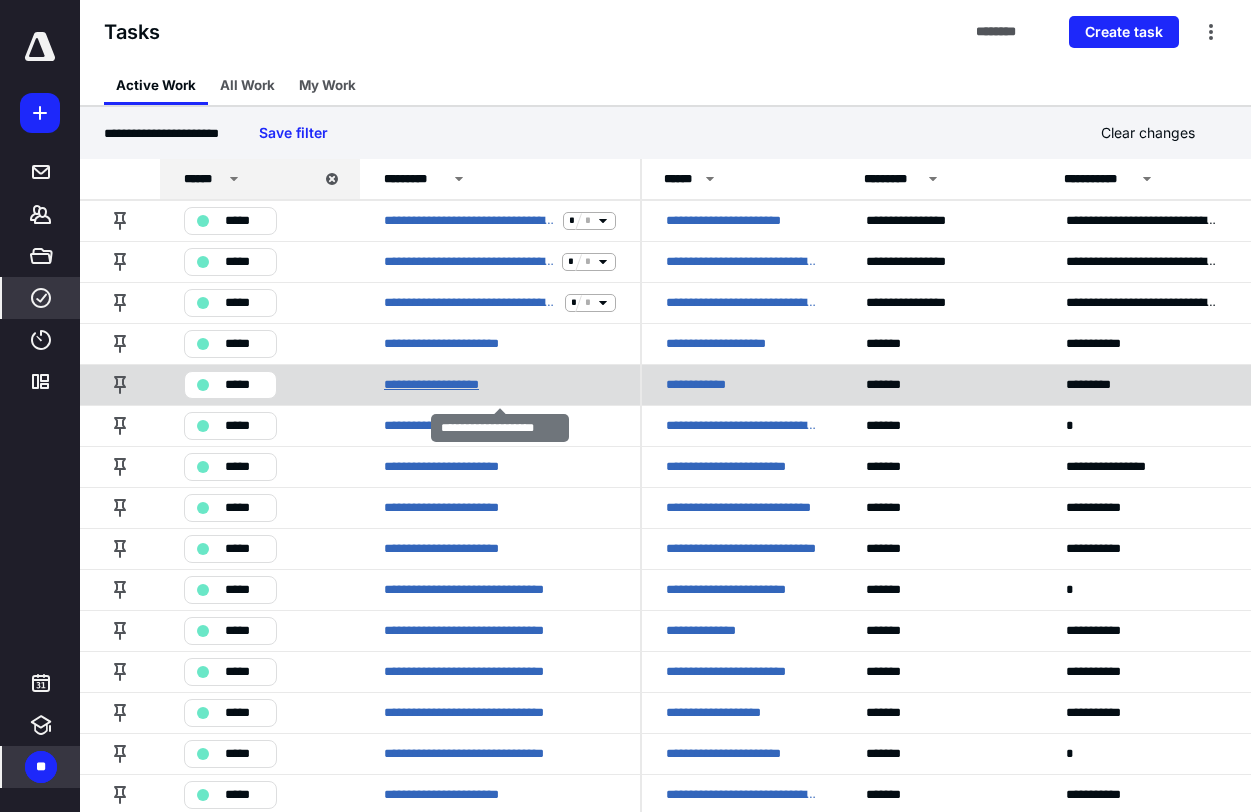 click on "**********" at bounding box center [447, 385] 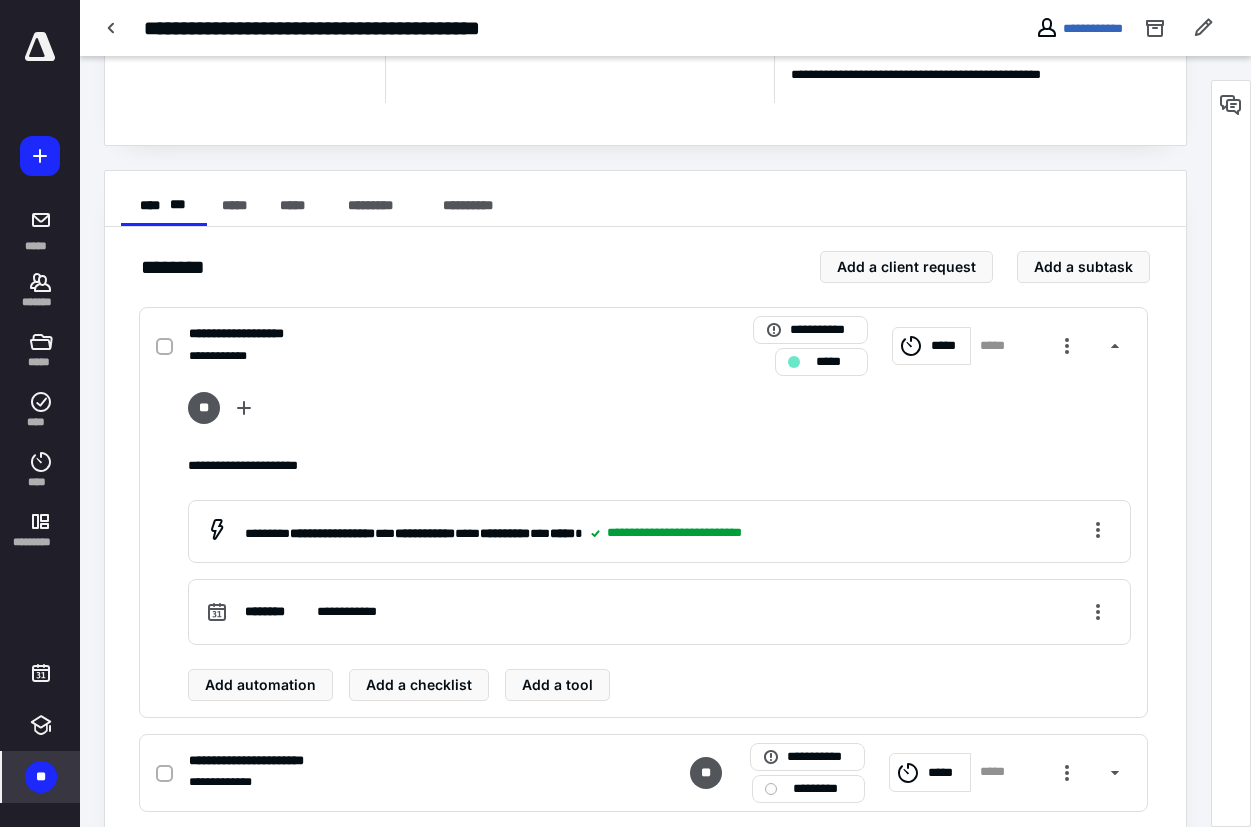 scroll, scrollTop: 0, scrollLeft: 0, axis: both 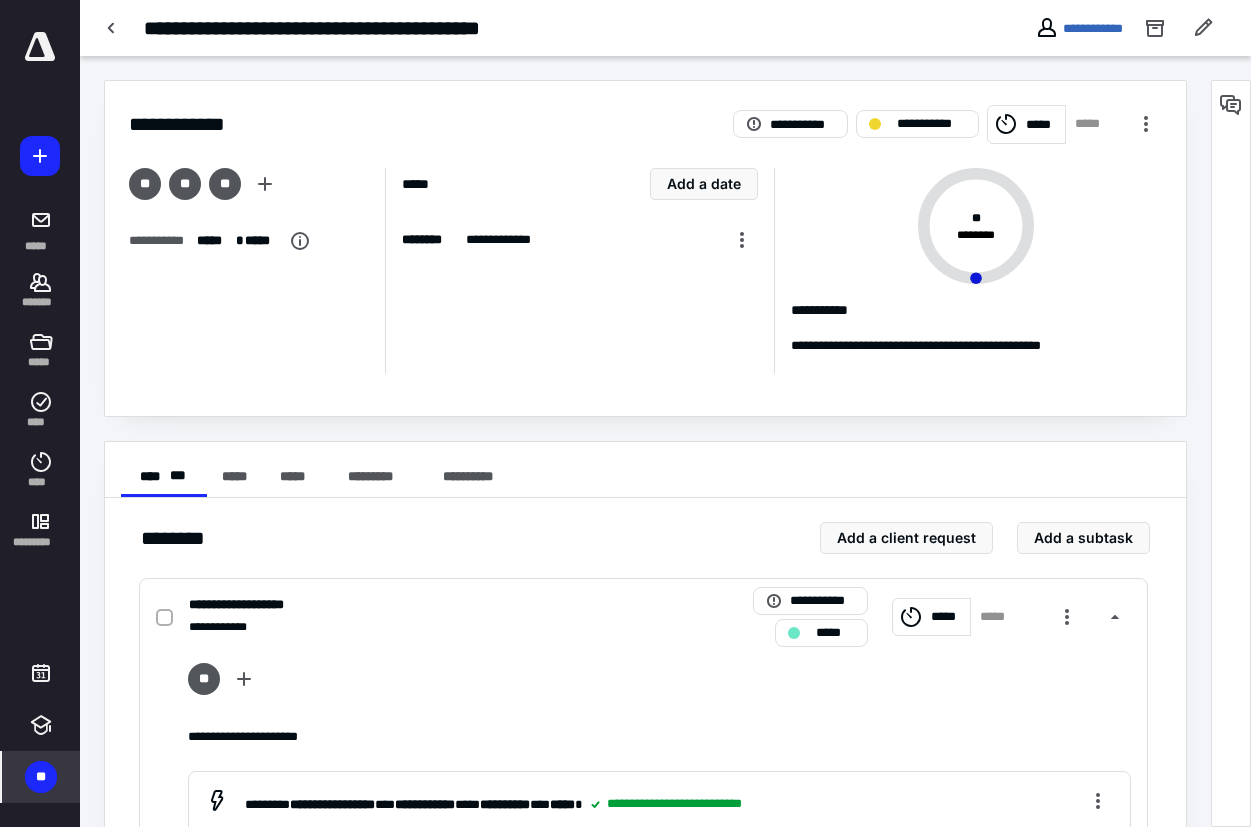 click on "******** Add a client request Add a subtask" at bounding box center (645, 538) 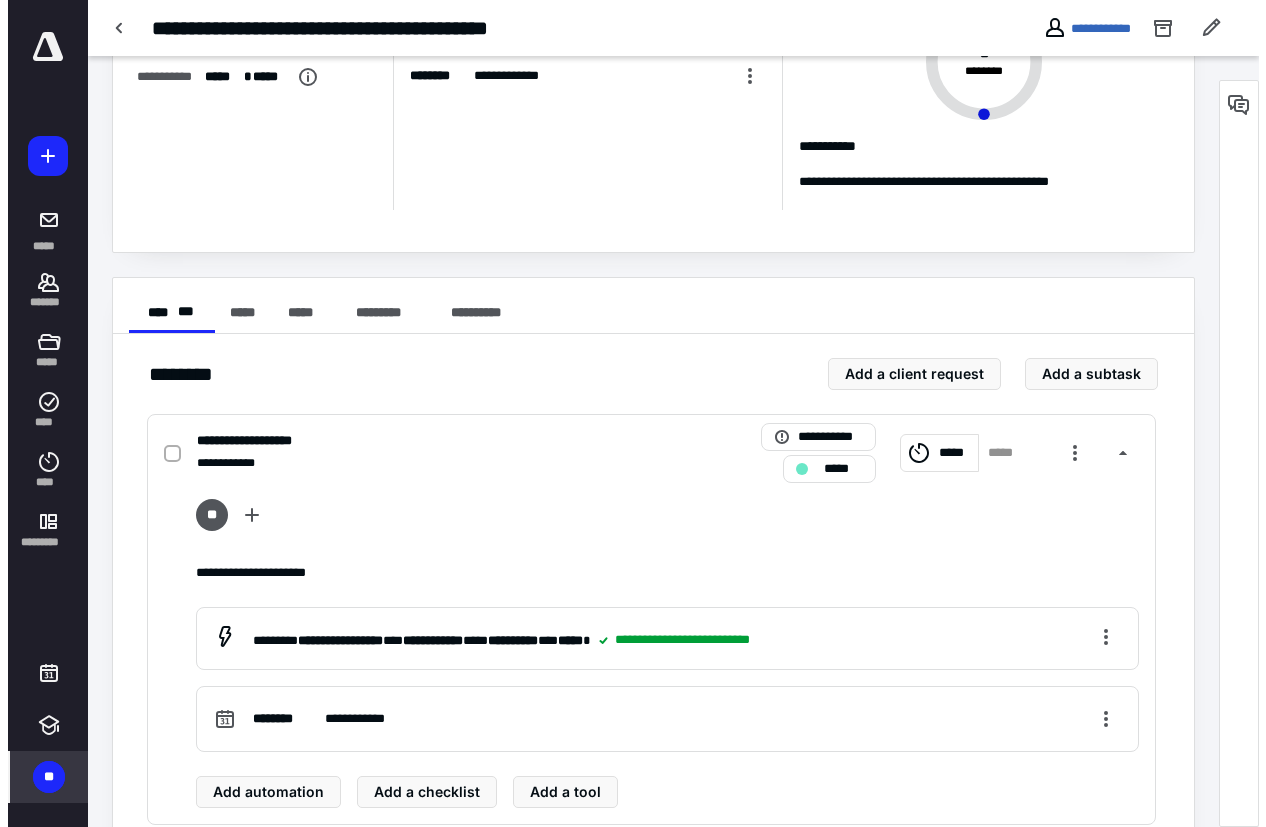 scroll, scrollTop: 0, scrollLeft: 0, axis: both 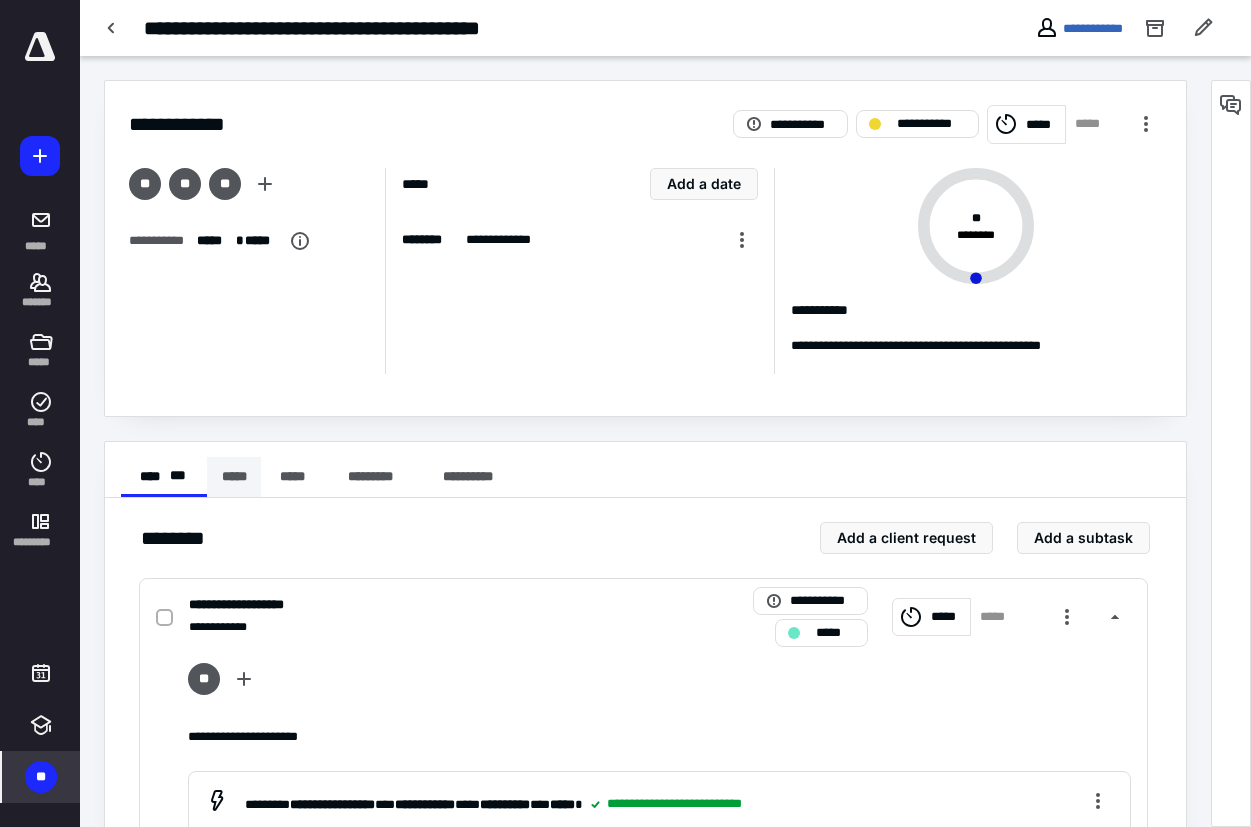 click on "*****" at bounding box center (234, 477) 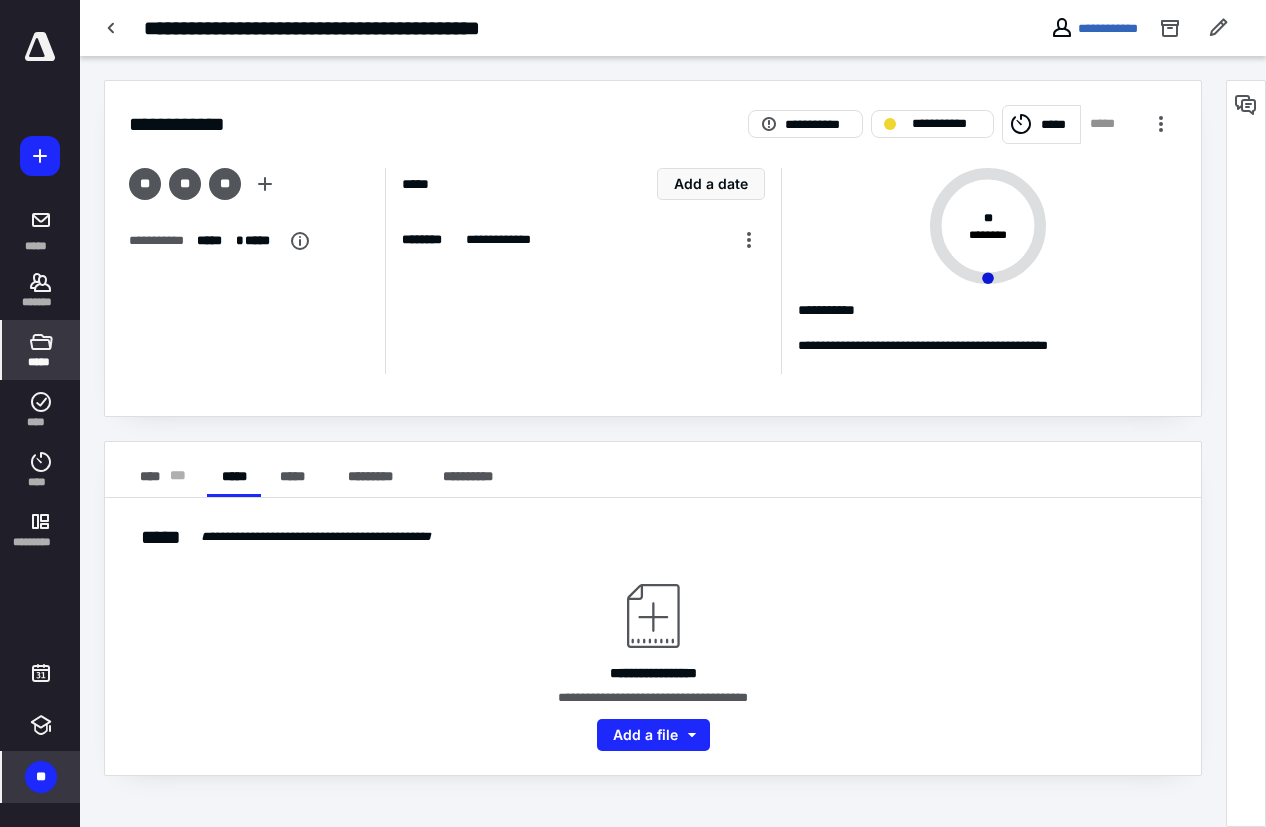 click 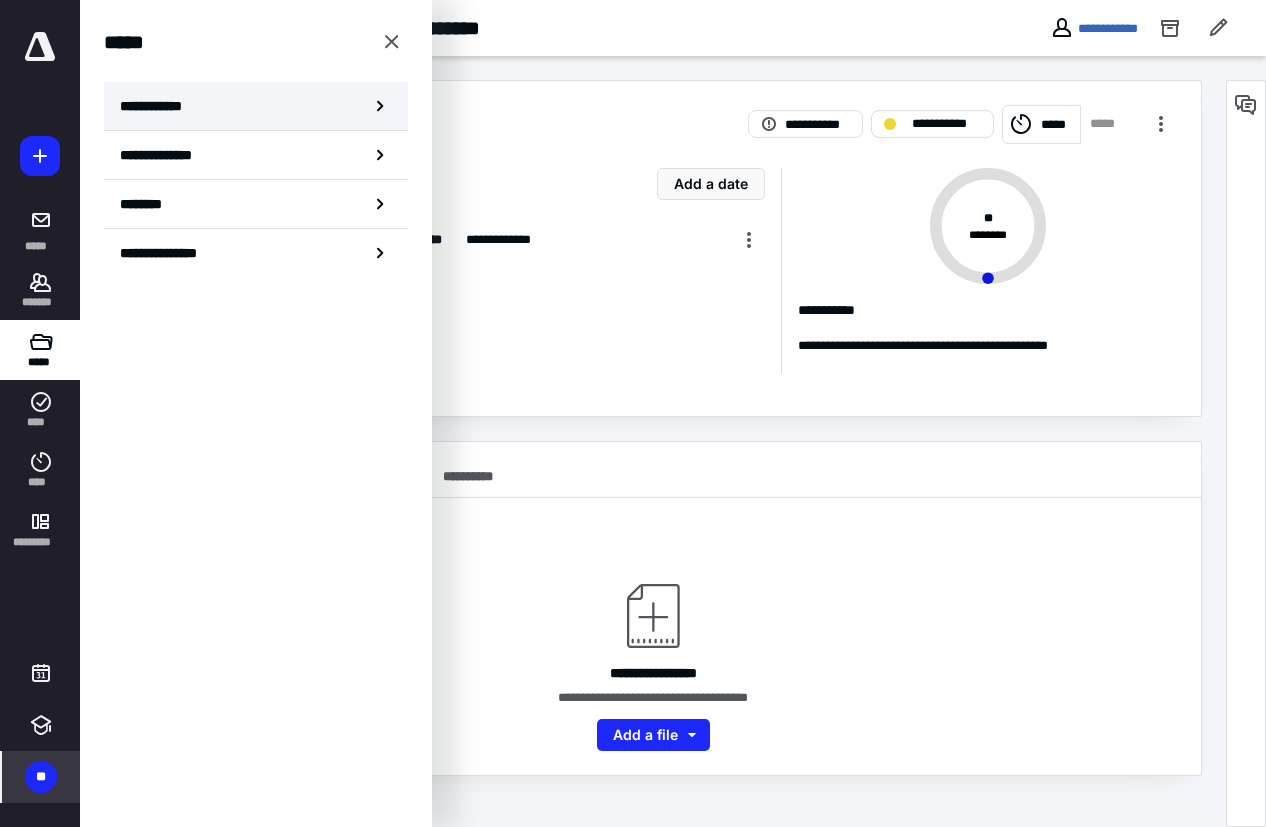 click on "**********" at bounding box center (256, 106) 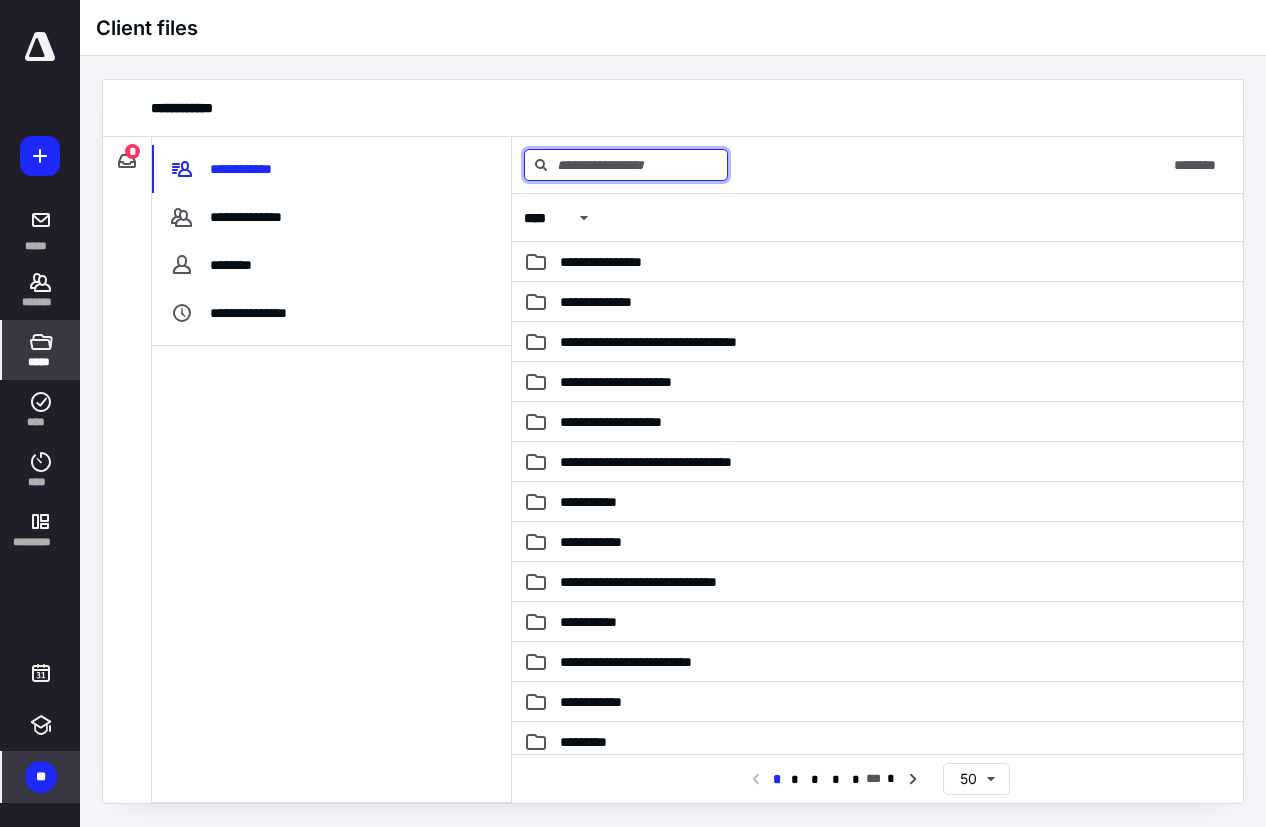 click at bounding box center (626, 165) 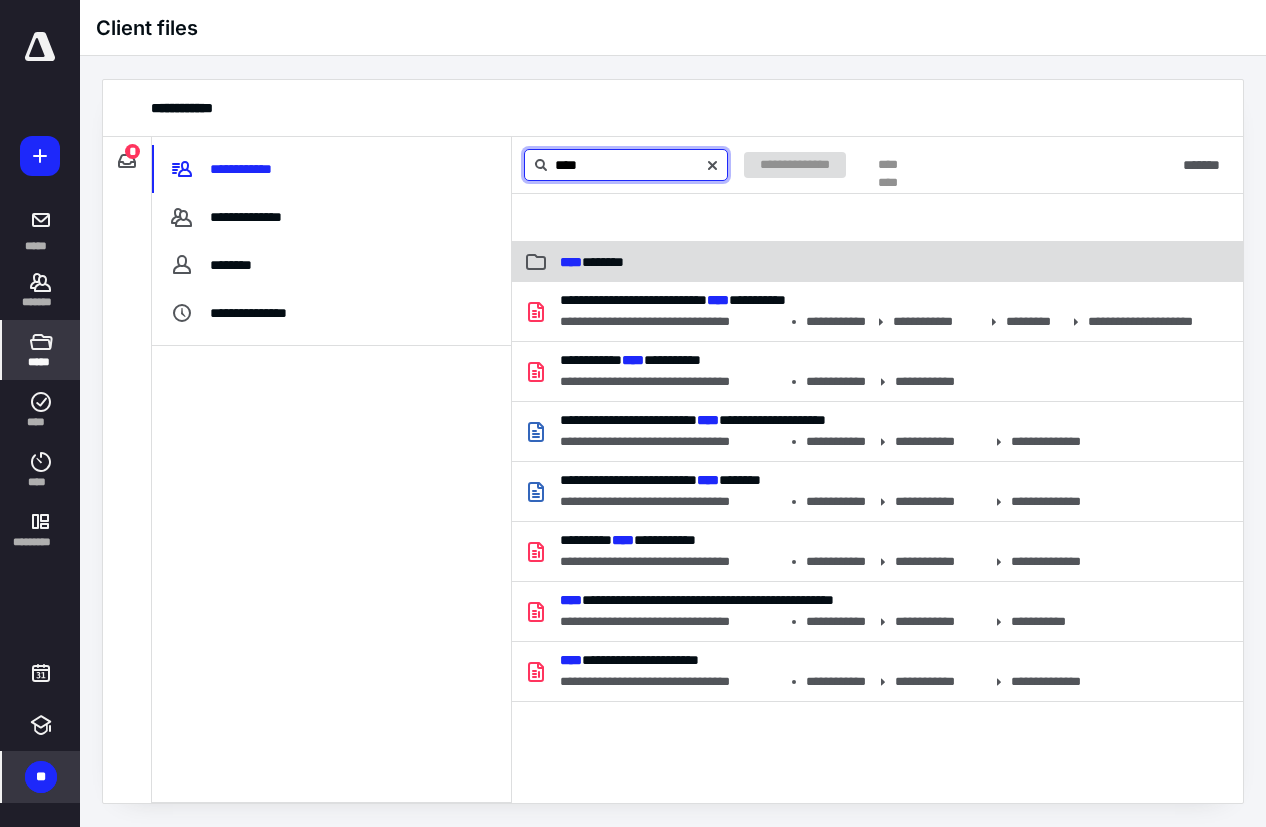 type on "****" 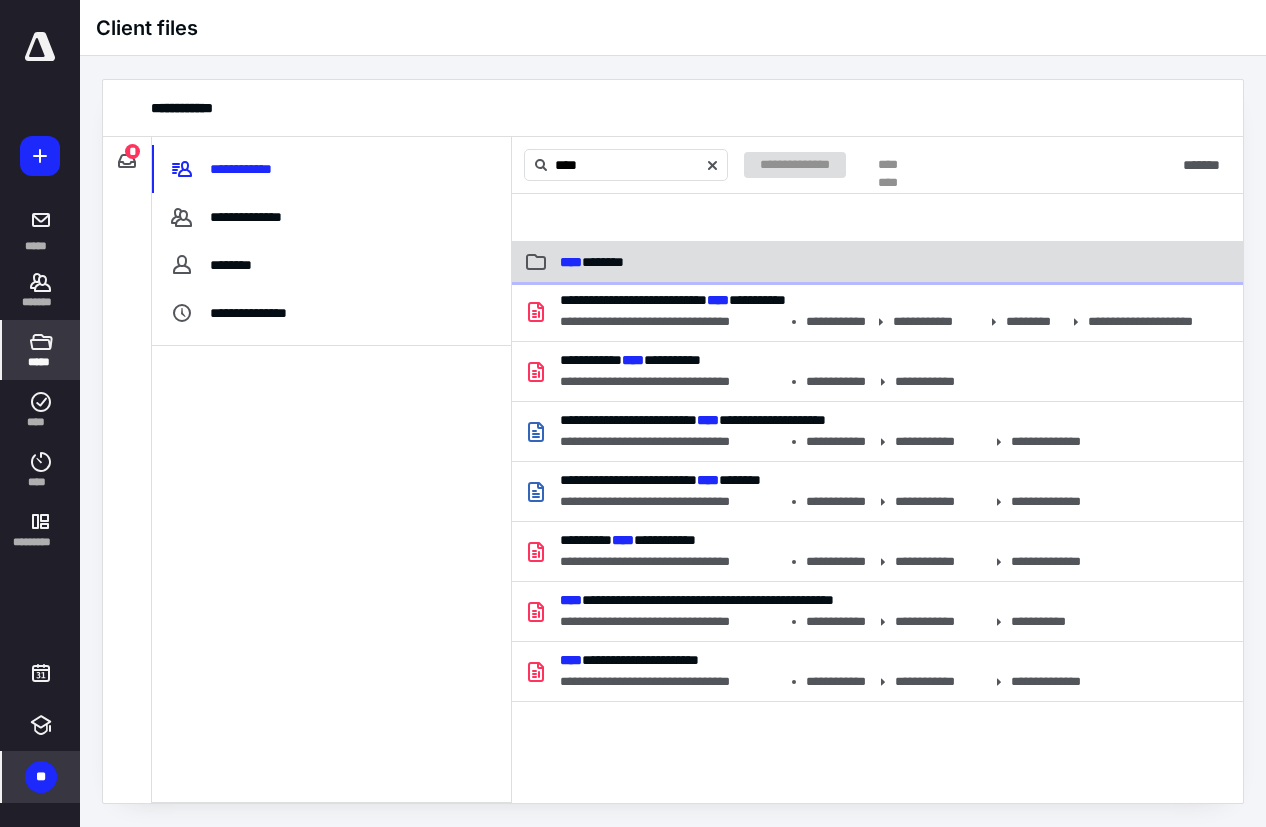 click on "**** ********" at bounding box center [592, 262] 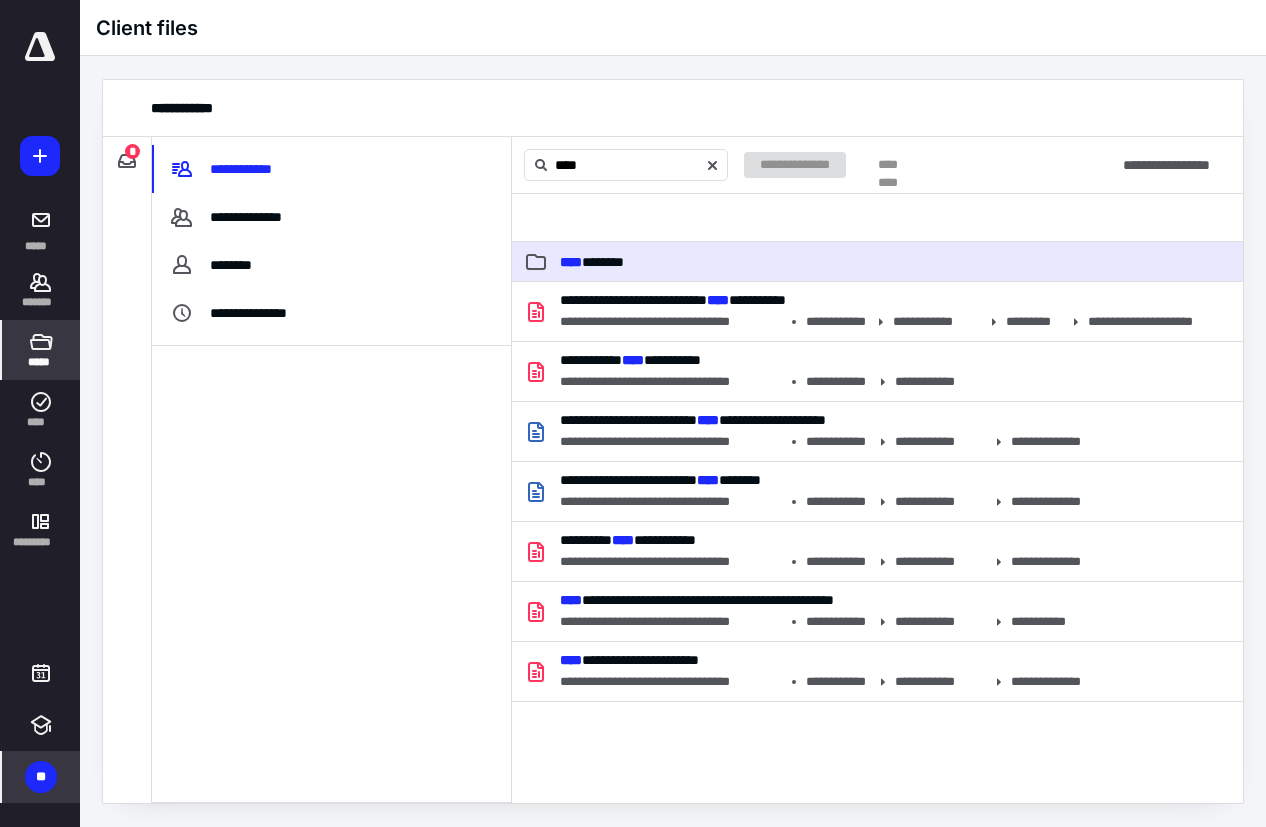 click at bounding box center [877, 218] 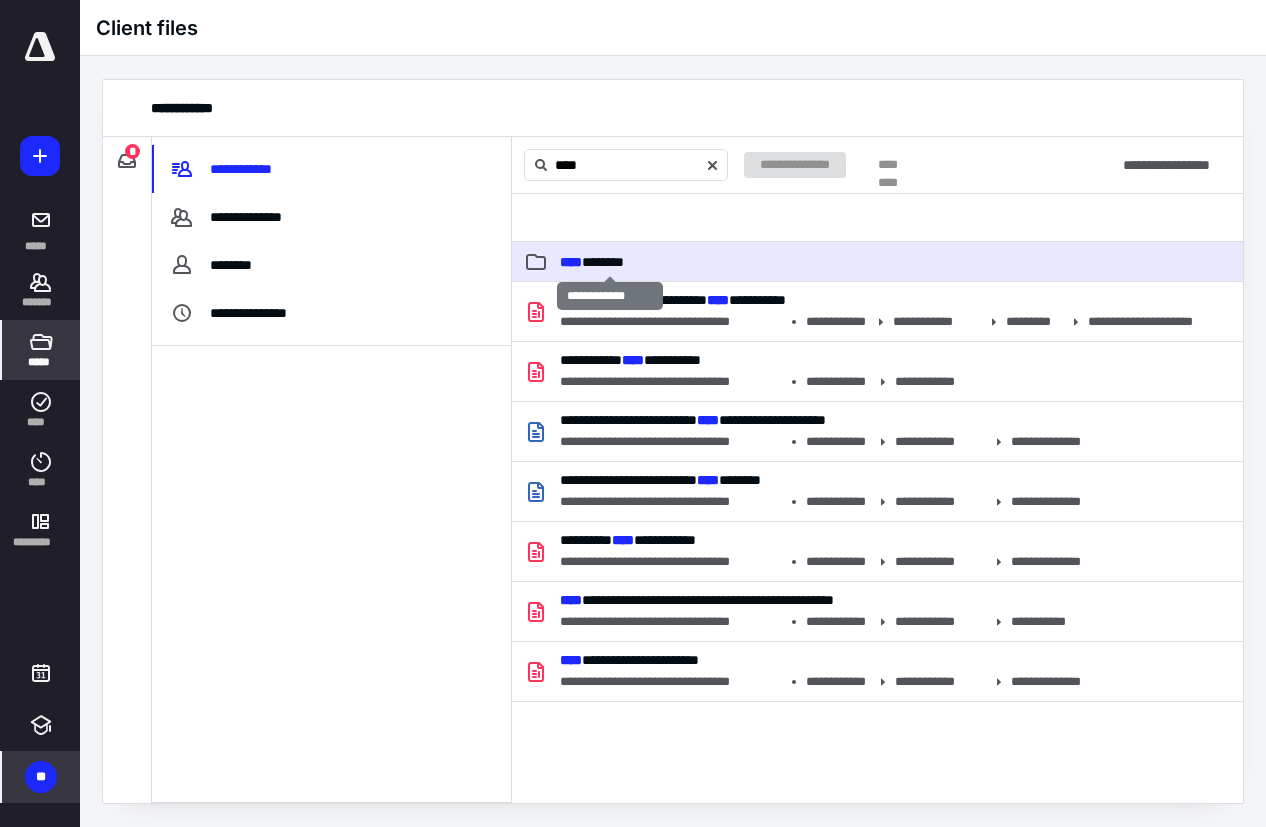 click on "****" at bounding box center (571, 262) 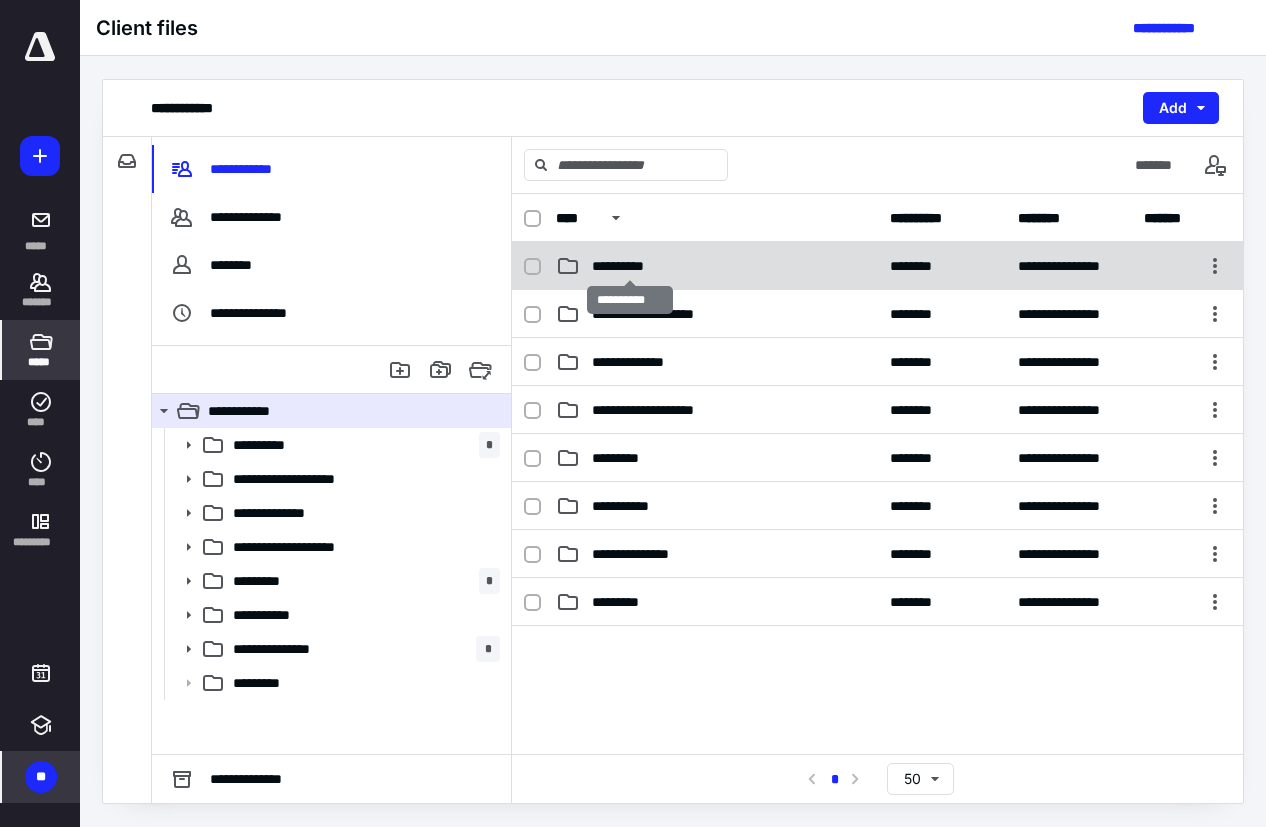 click on "**********" at bounding box center (629, 266) 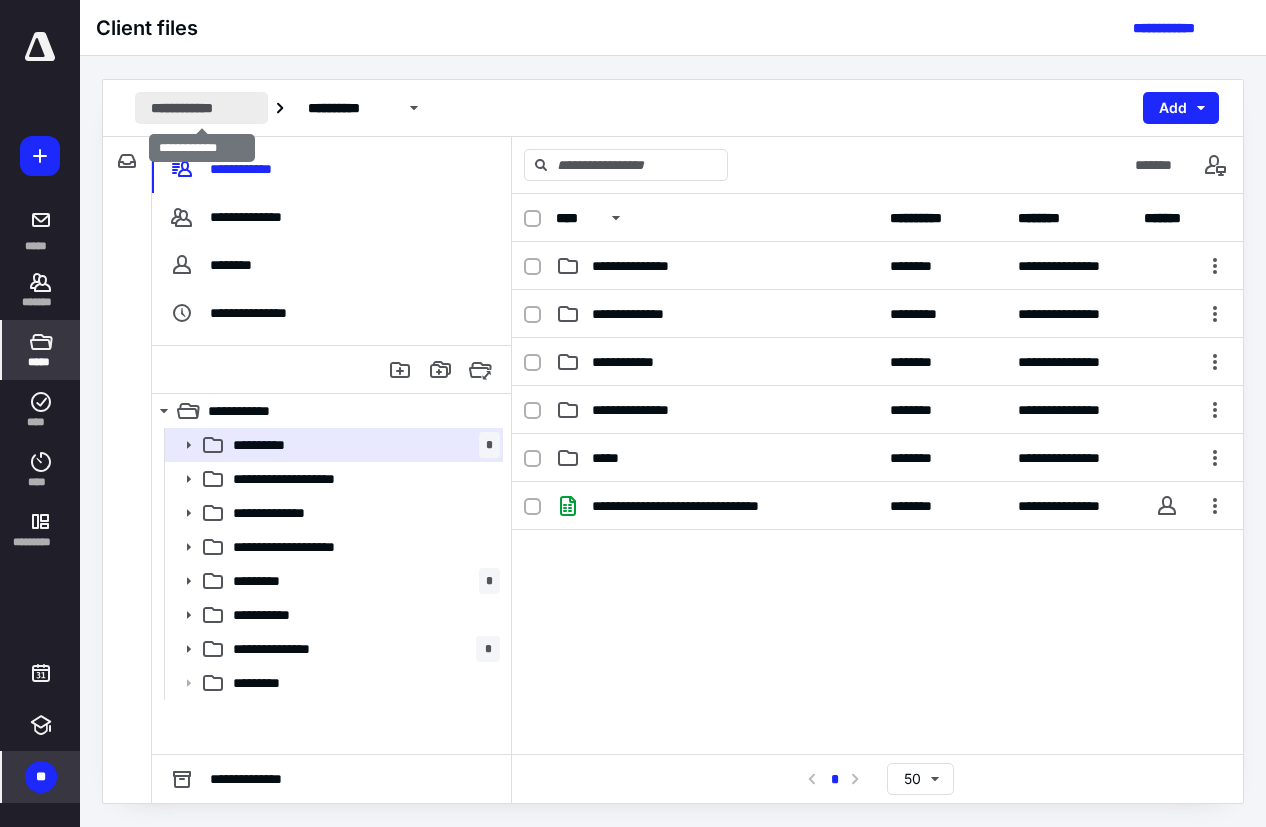 click on "**********" at bounding box center (201, 108) 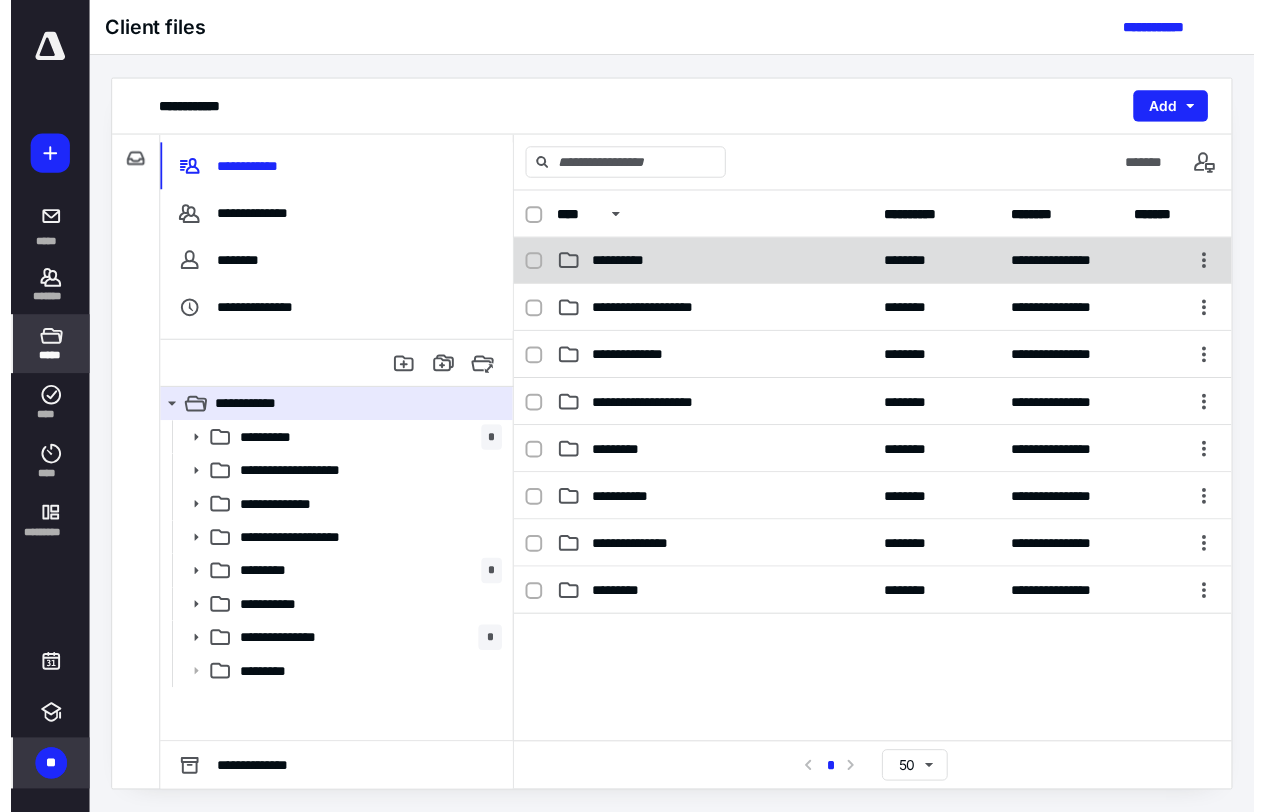 scroll, scrollTop: 0, scrollLeft: 0, axis: both 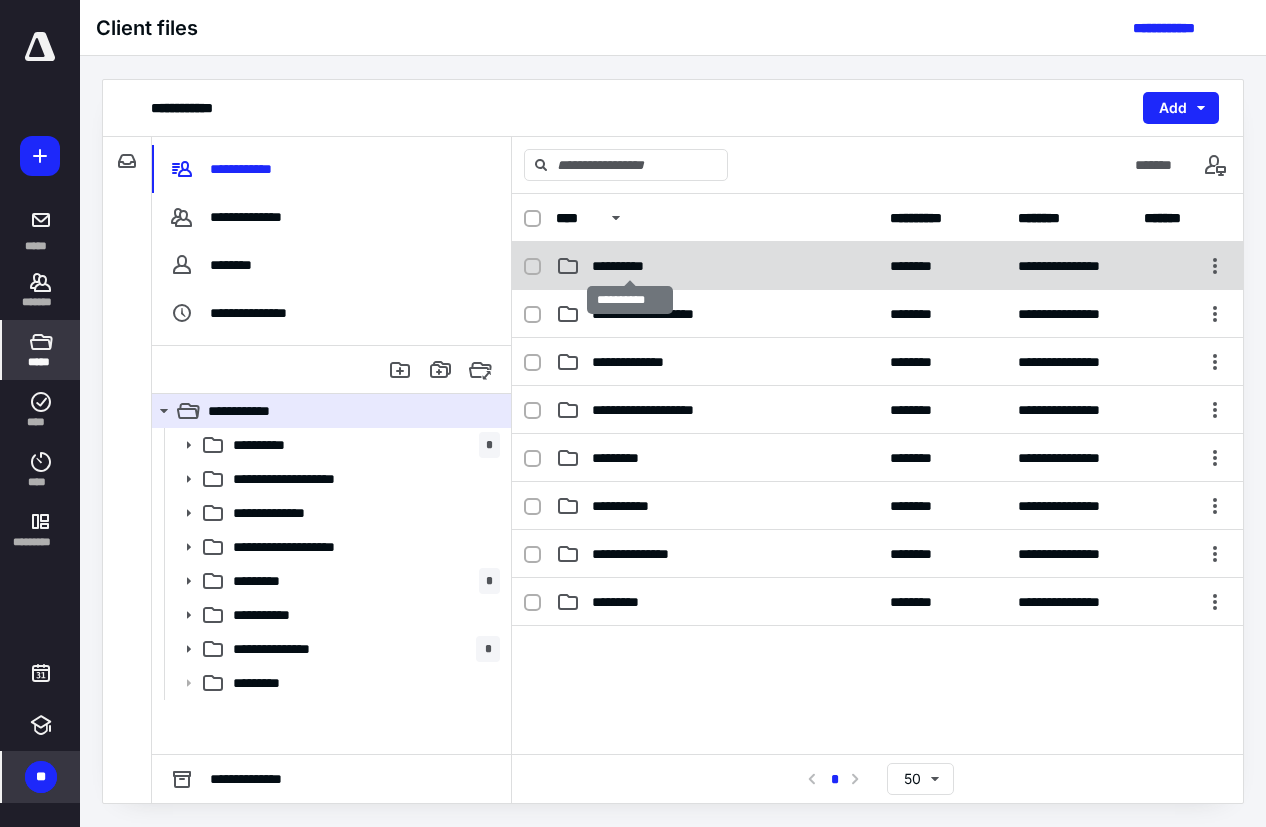 click on "**********" at bounding box center [629, 266] 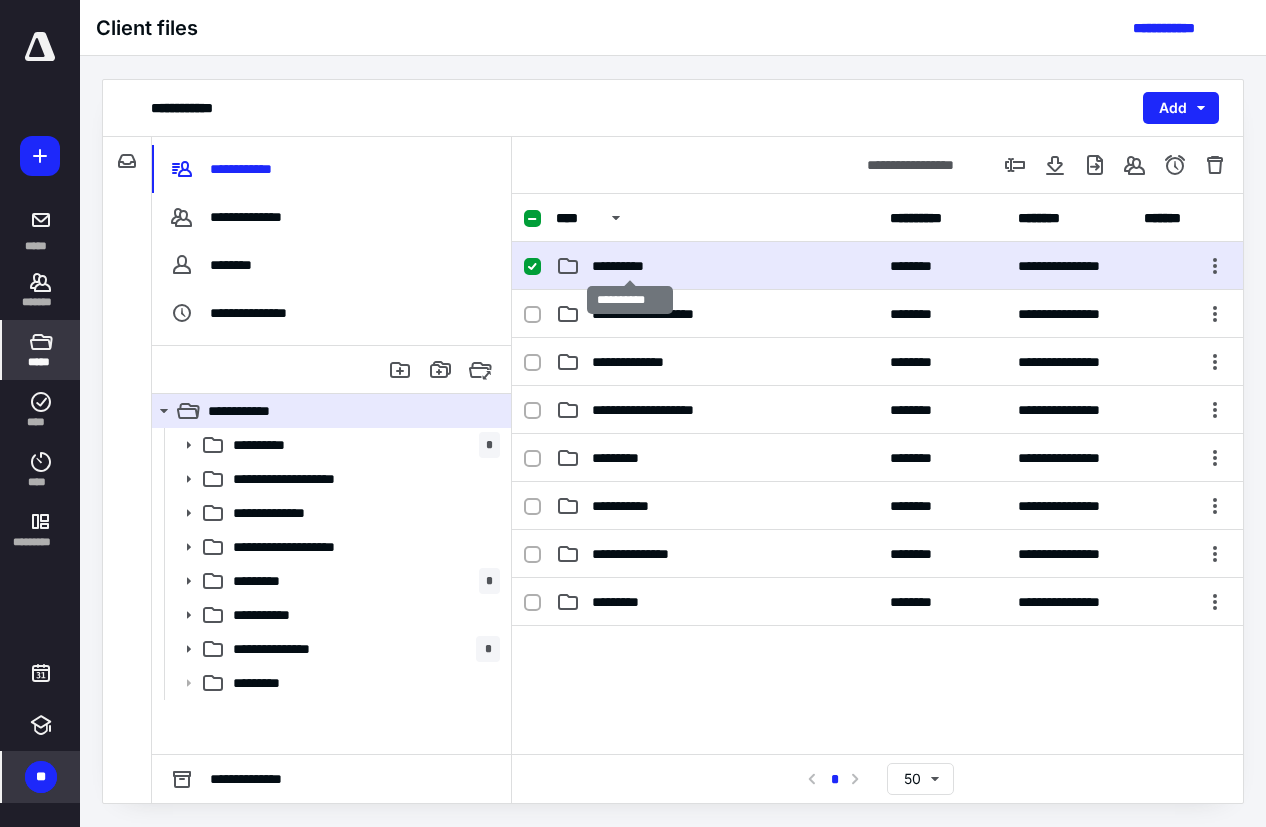 click on "**********" at bounding box center (629, 266) 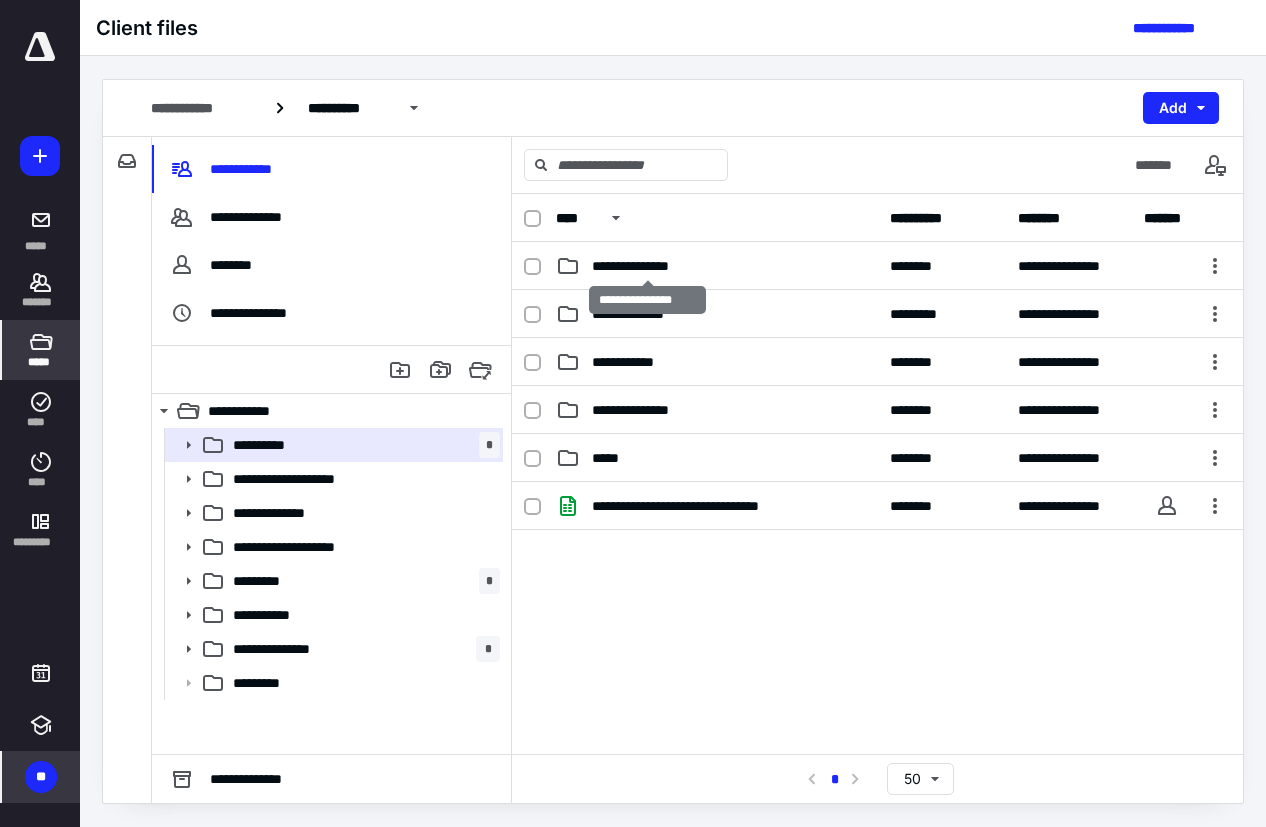 click on "**********" at bounding box center [648, 266] 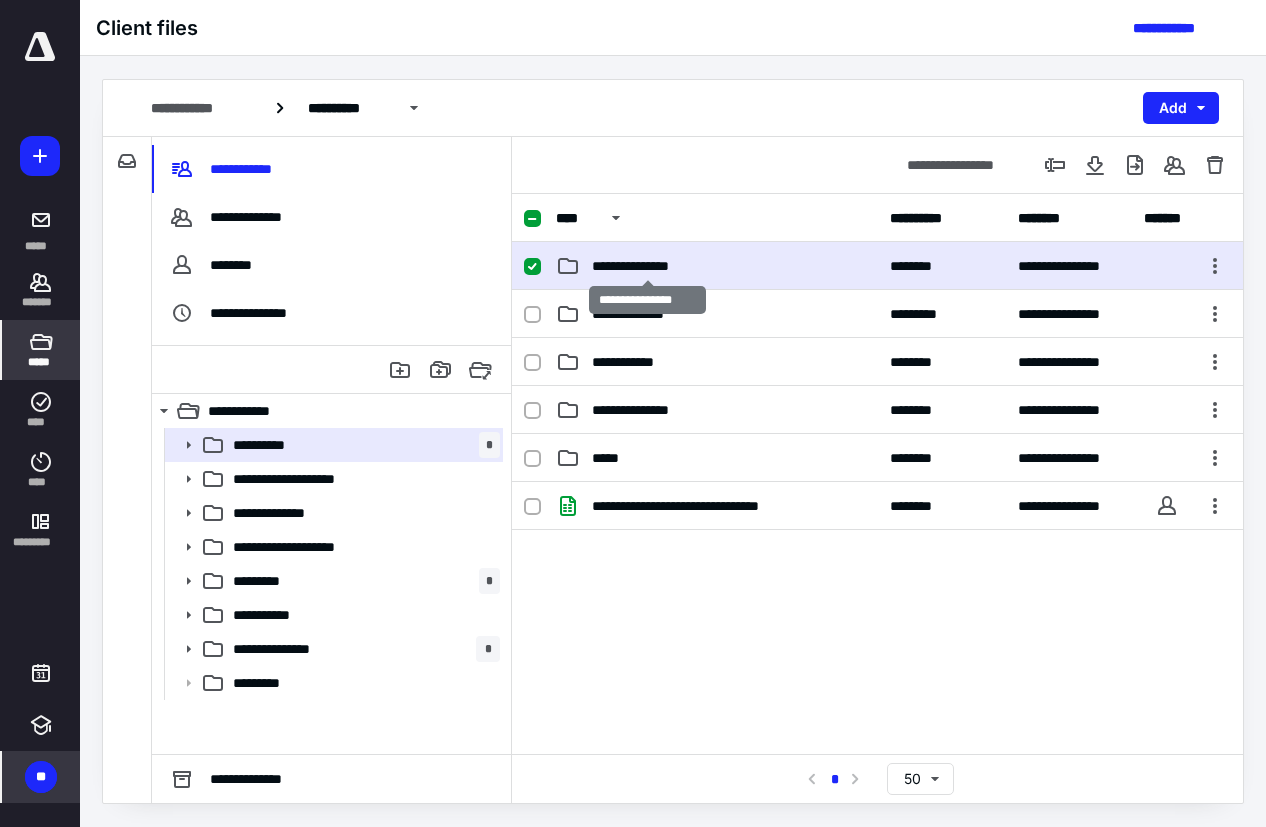 click on "**********" at bounding box center (648, 266) 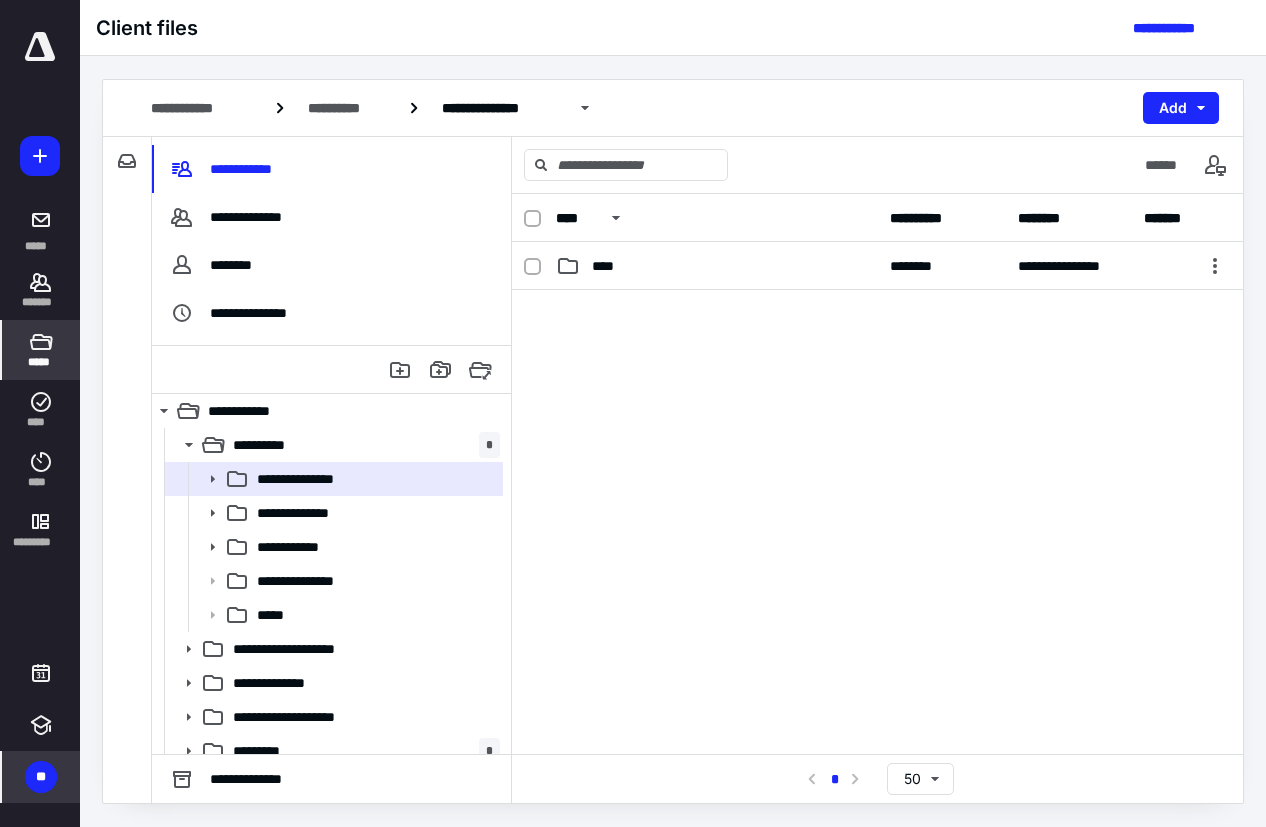 click on "****" at bounding box center [717, 266] 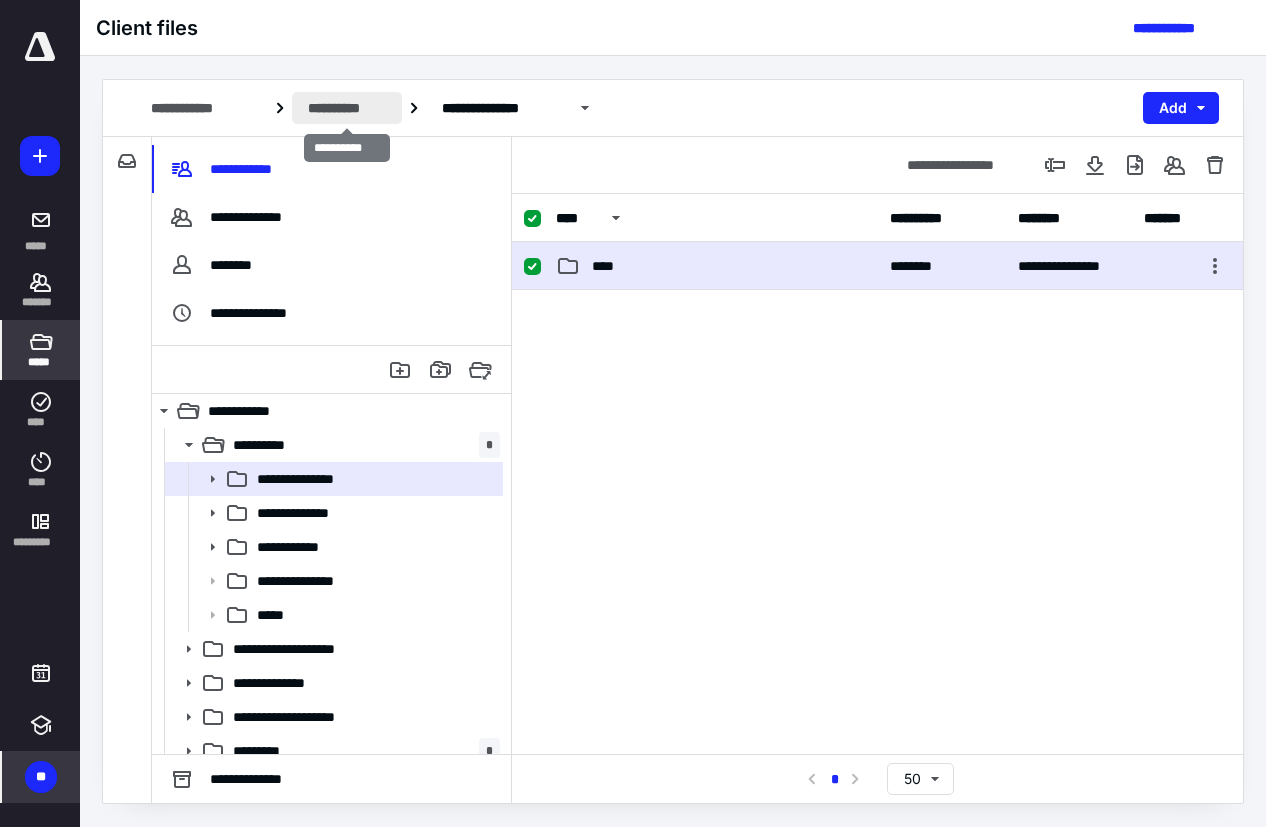 click on "**********" at bounding box center [347, 108] 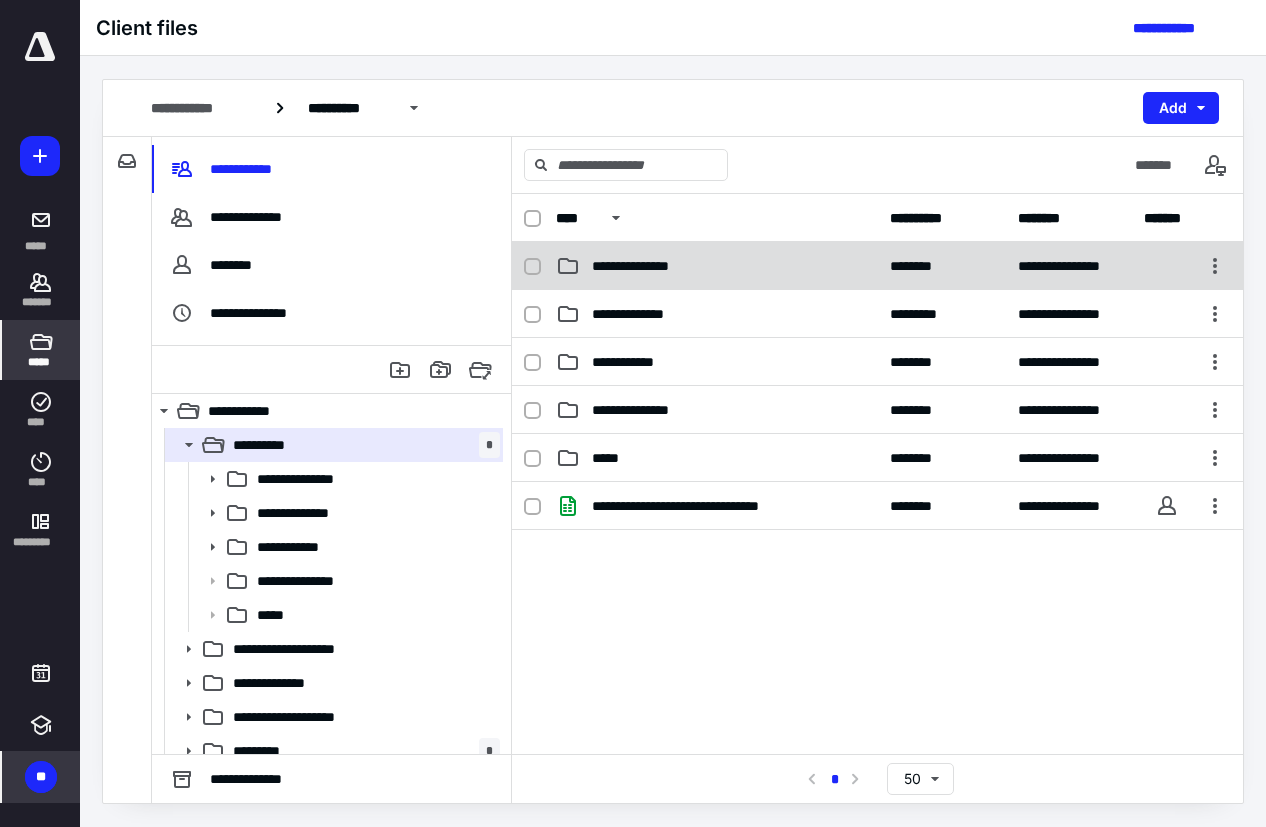 click on "**********" at bounding box center [648, 266] 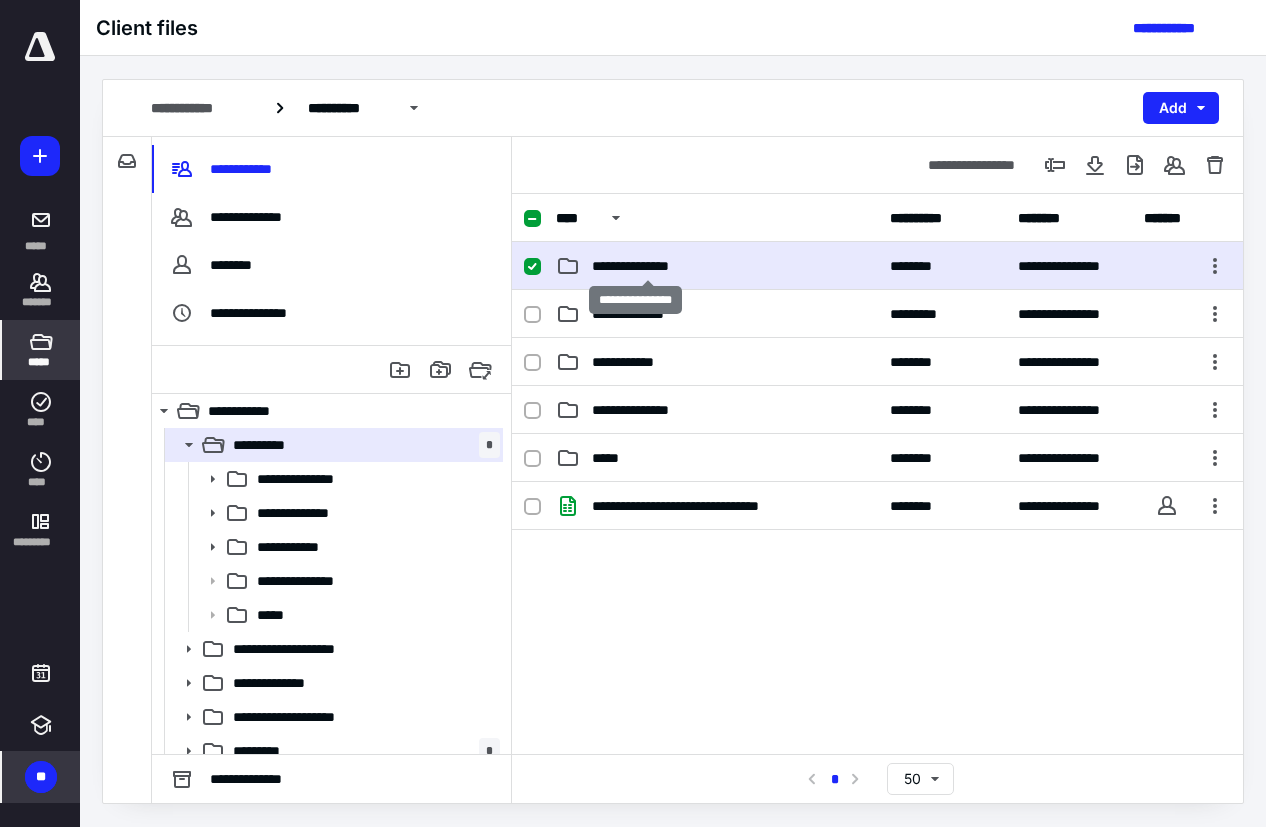 click on "**********" at bounding box center [648, 266] 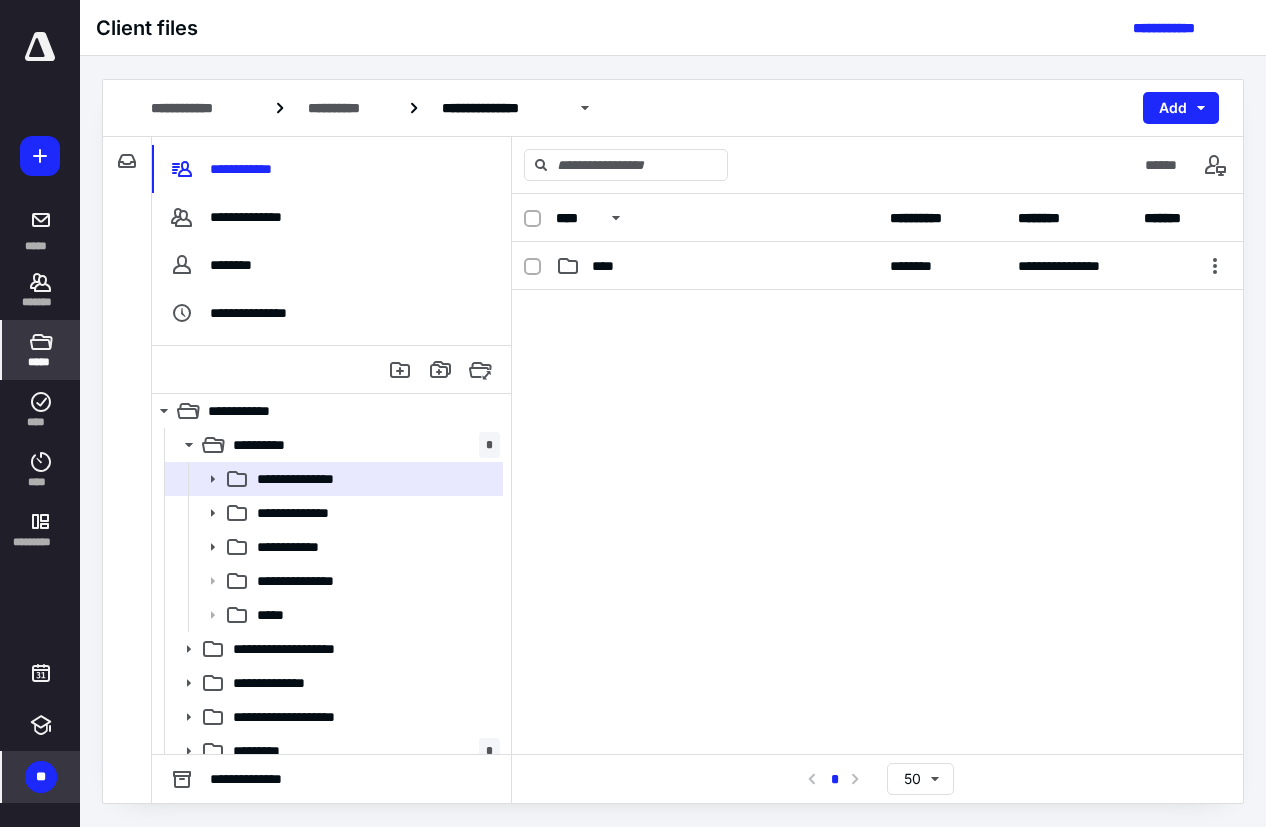 click on "****" at bounding box center [717, 266] 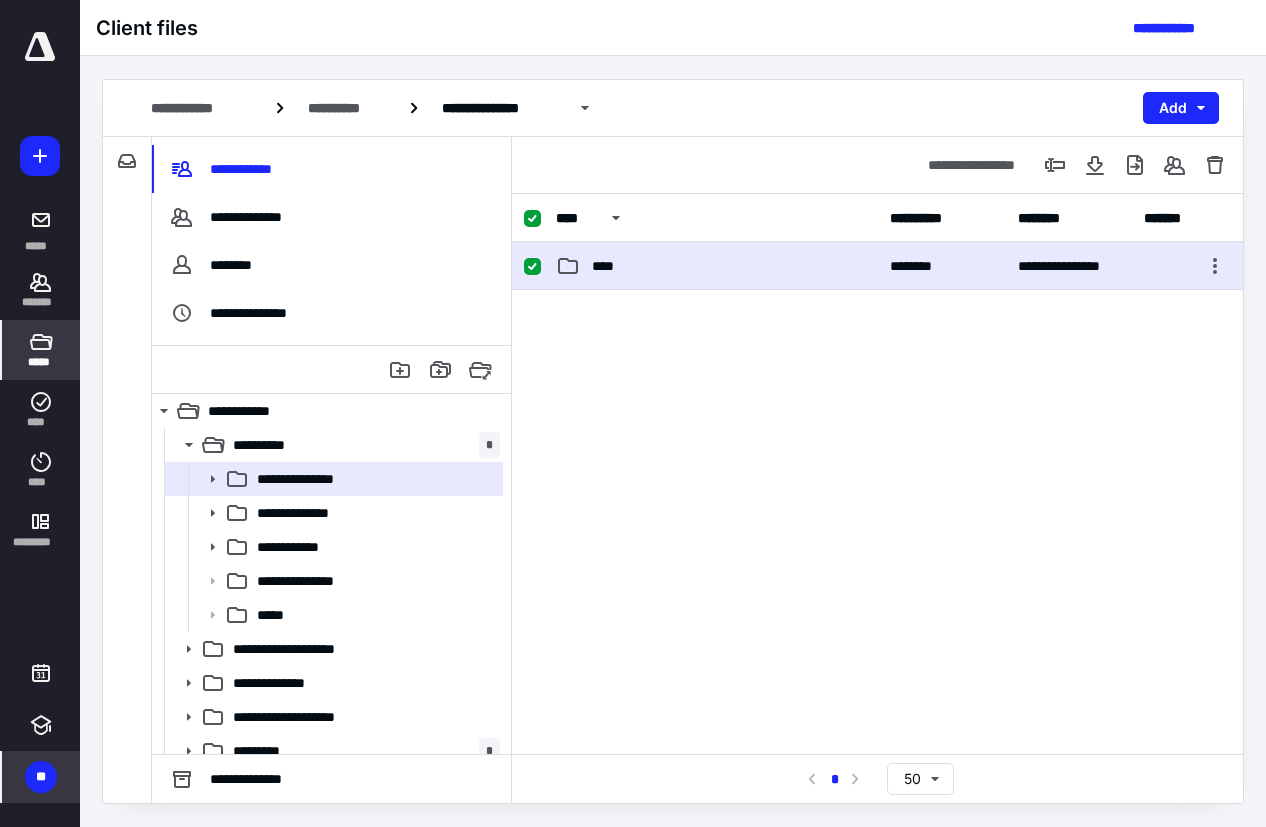 click on "****" at bounding box center (717, 266) 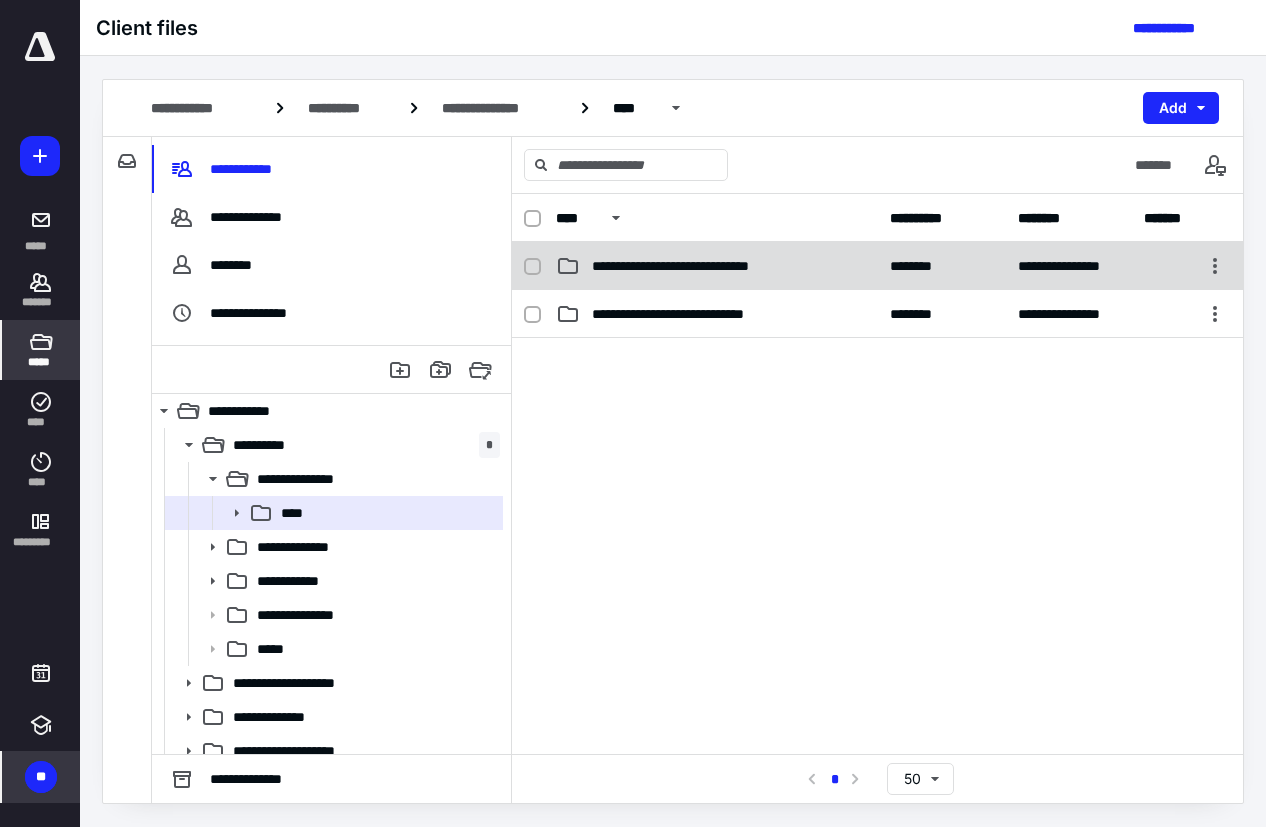 click on "**********" at bounding box center [706, 266] 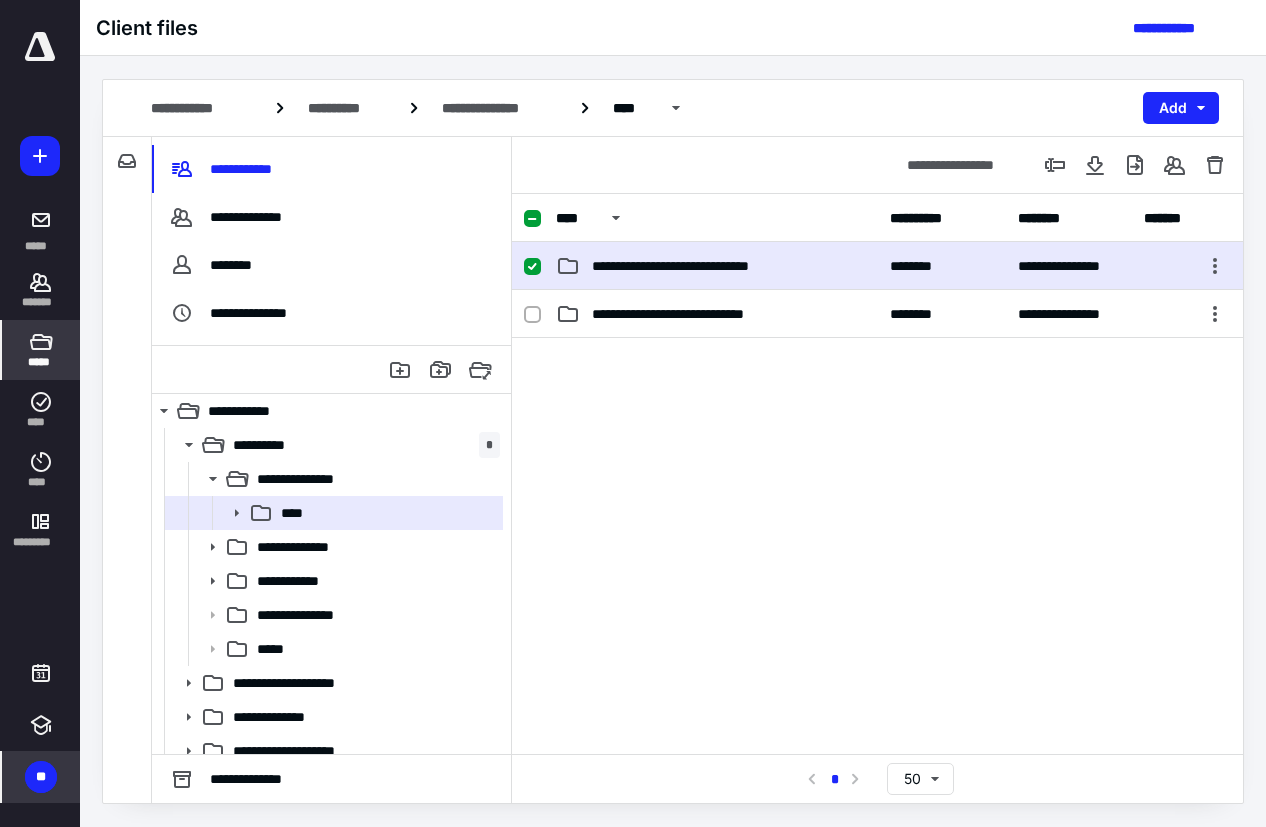 click on "**********" at bounding box center [706, 266] 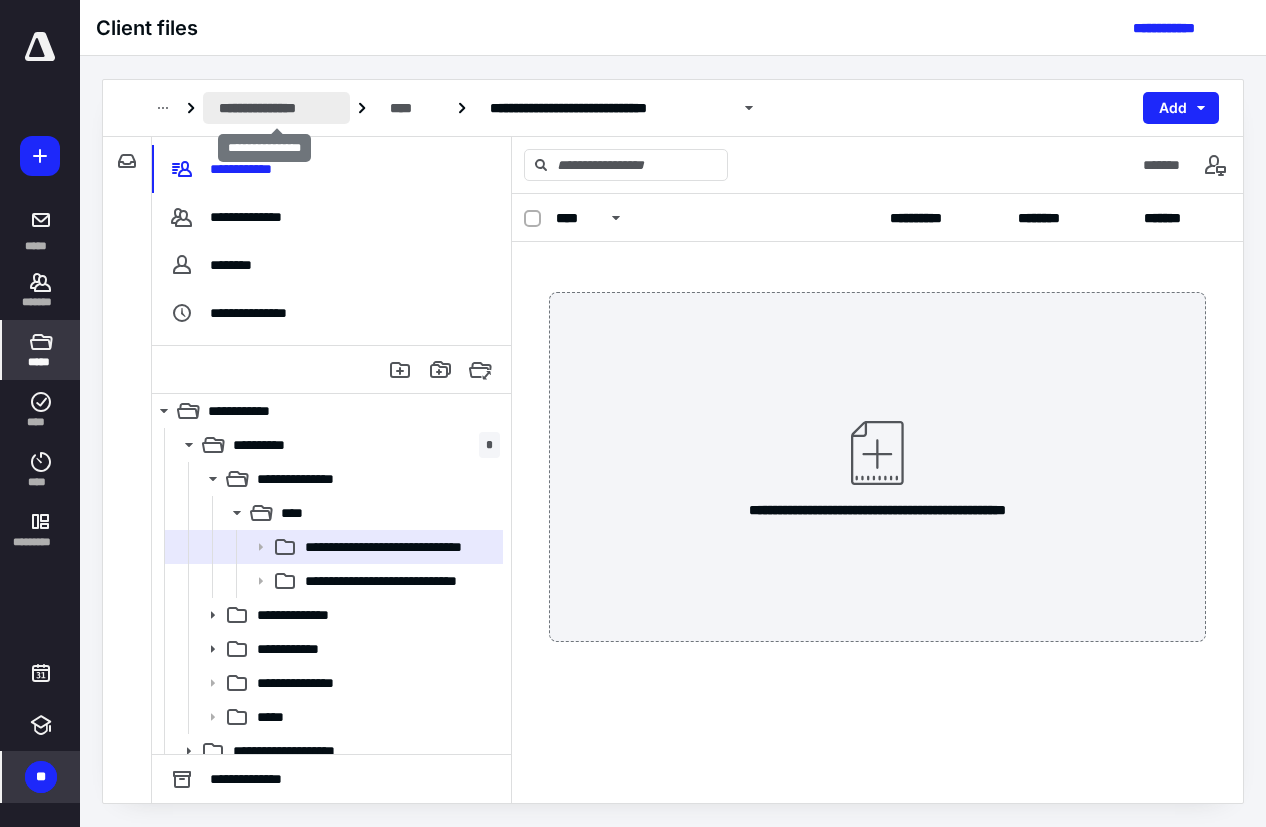 click on "**********" at bounding box center (276, 108) 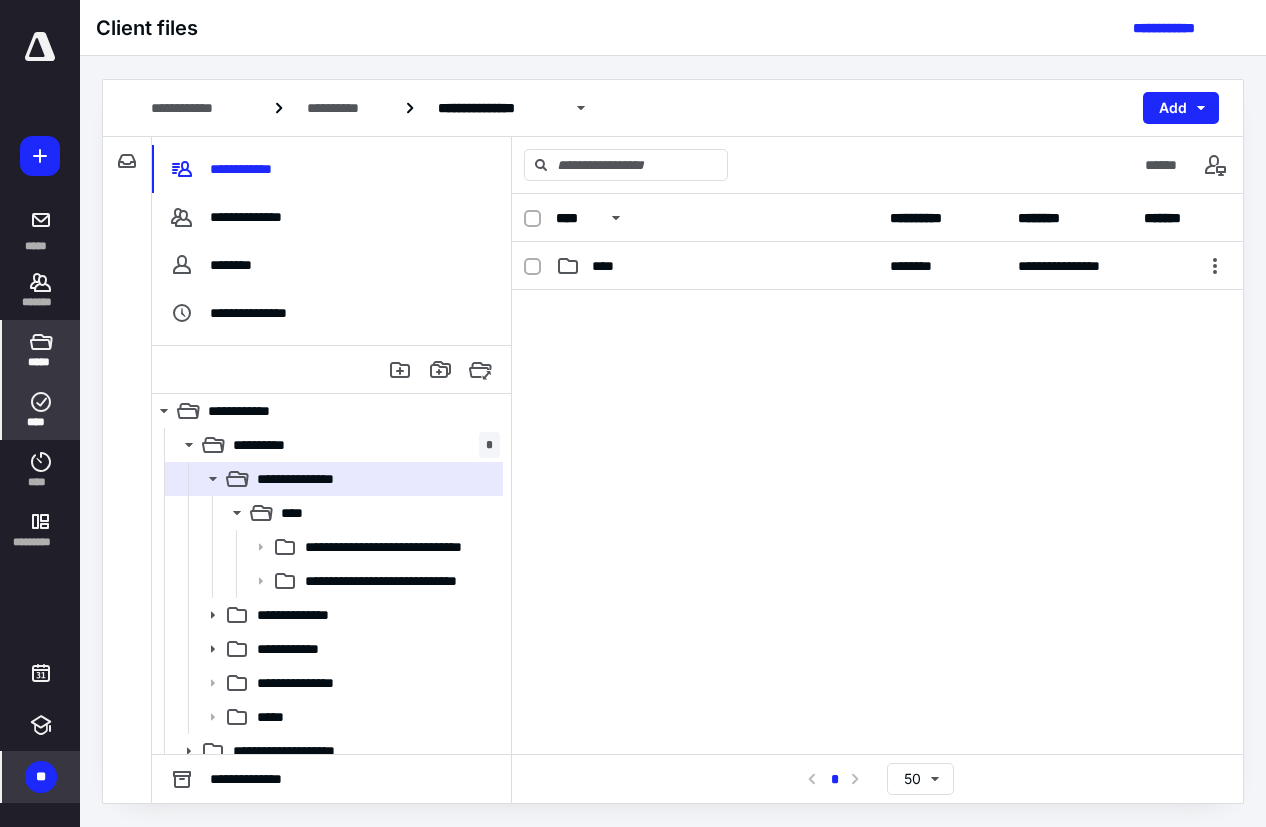 click on "****" at bounding box center [41, 410] 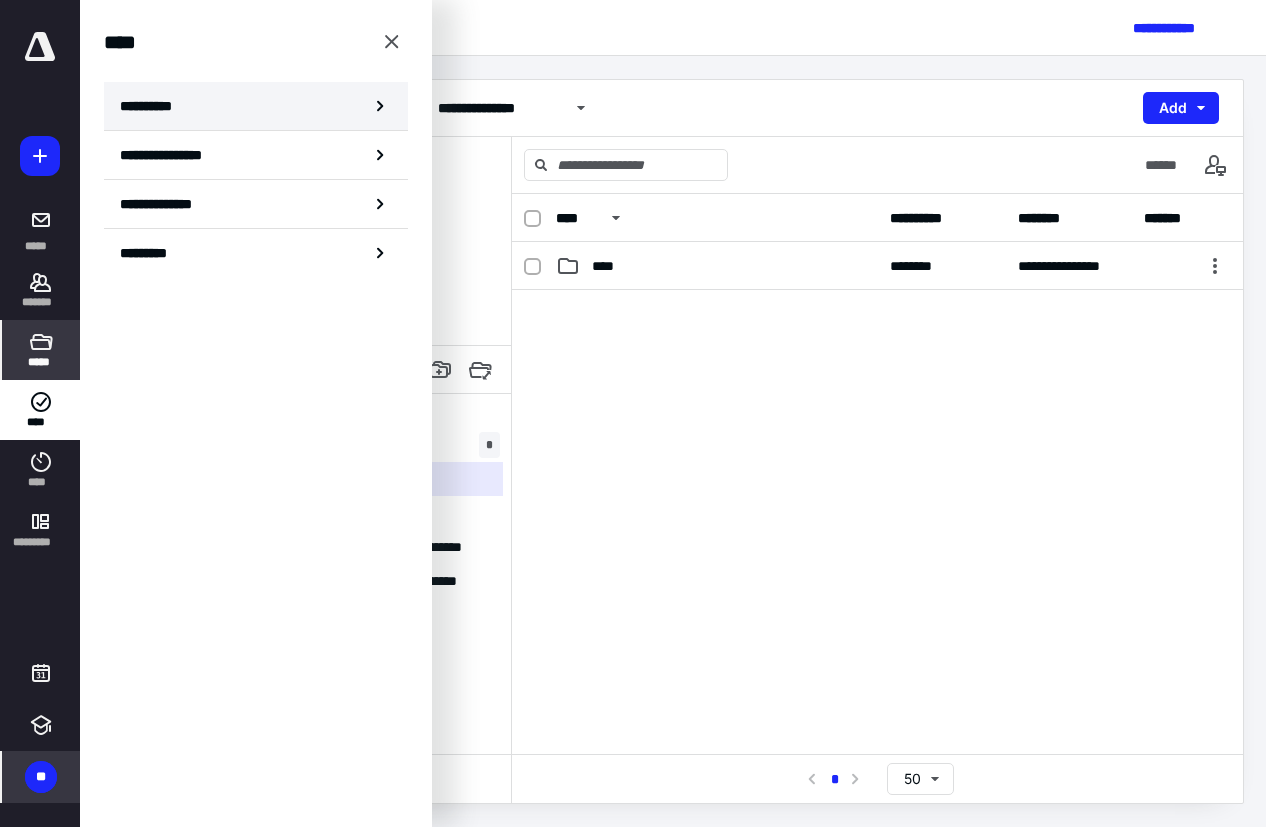 click on "**********" at bounding box center [256, 106] 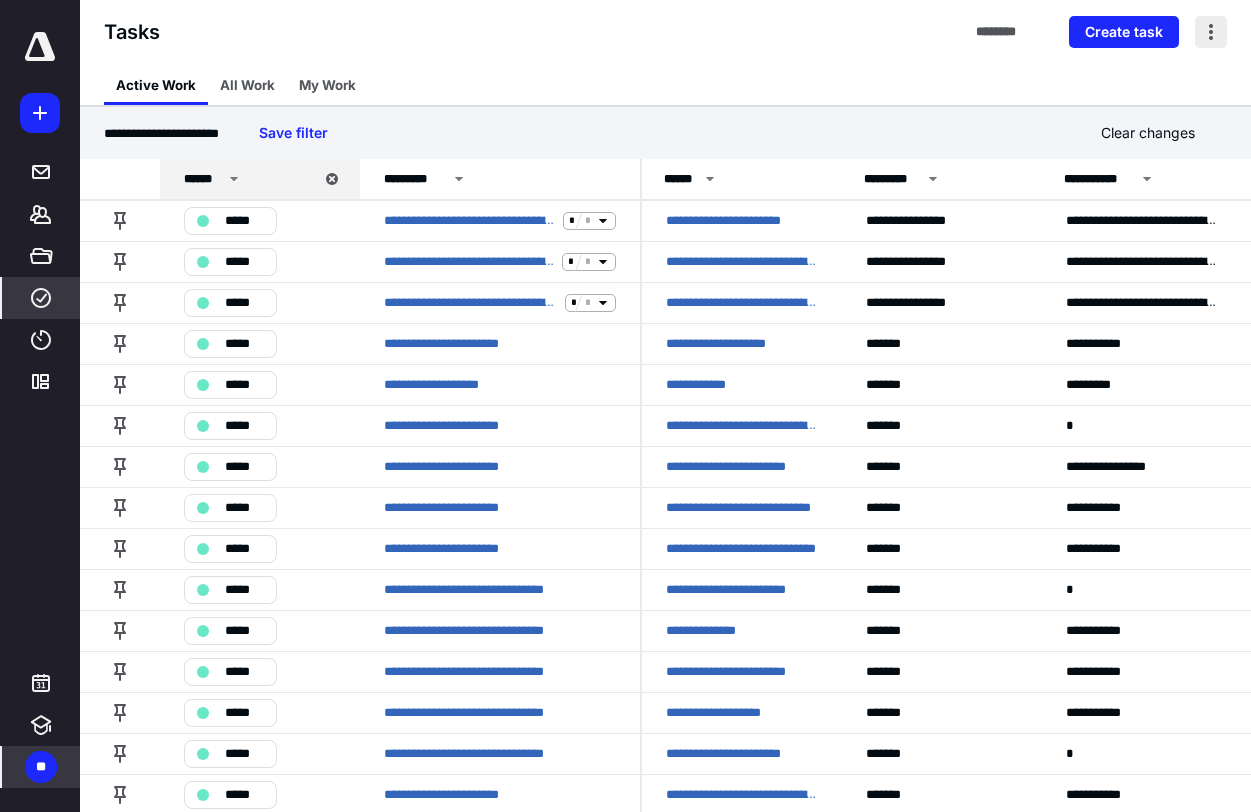 click at bounding box center [1211, 32] 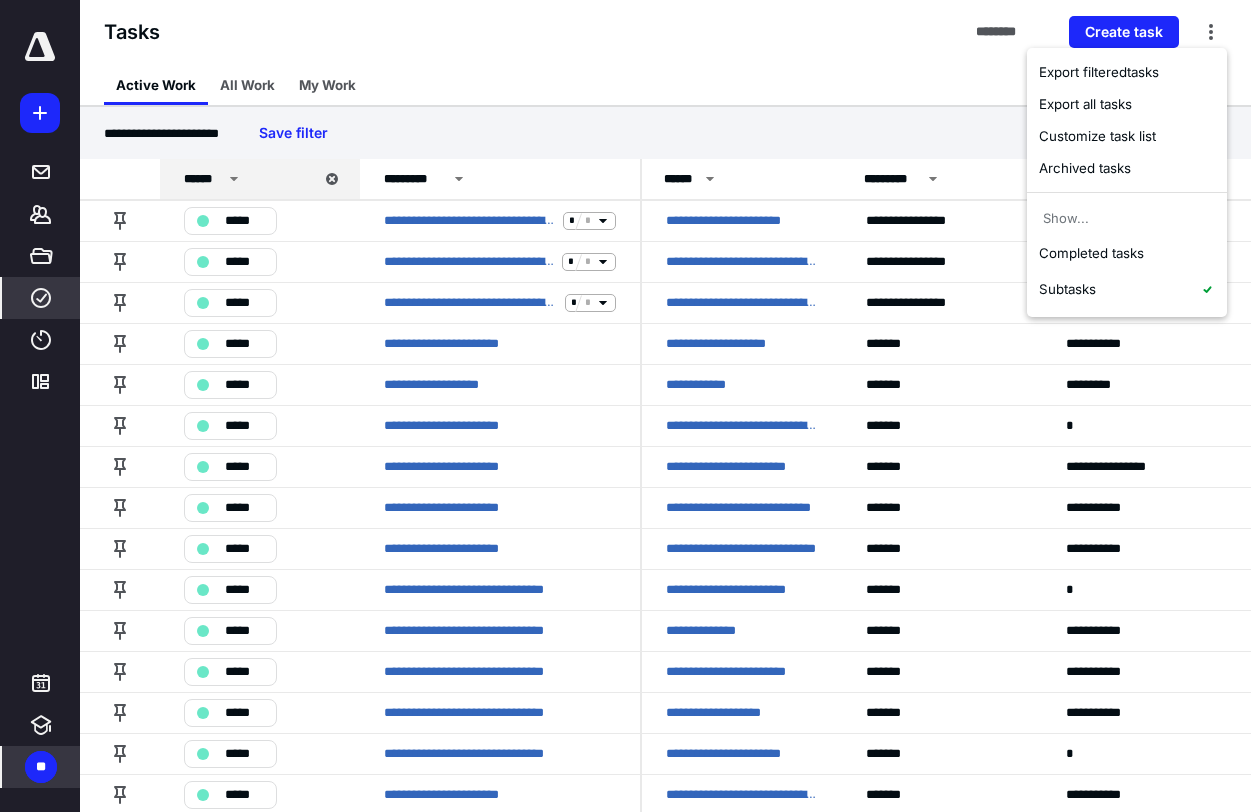 click on "Tasks ******** Create task" at bounding box center [665, 32] 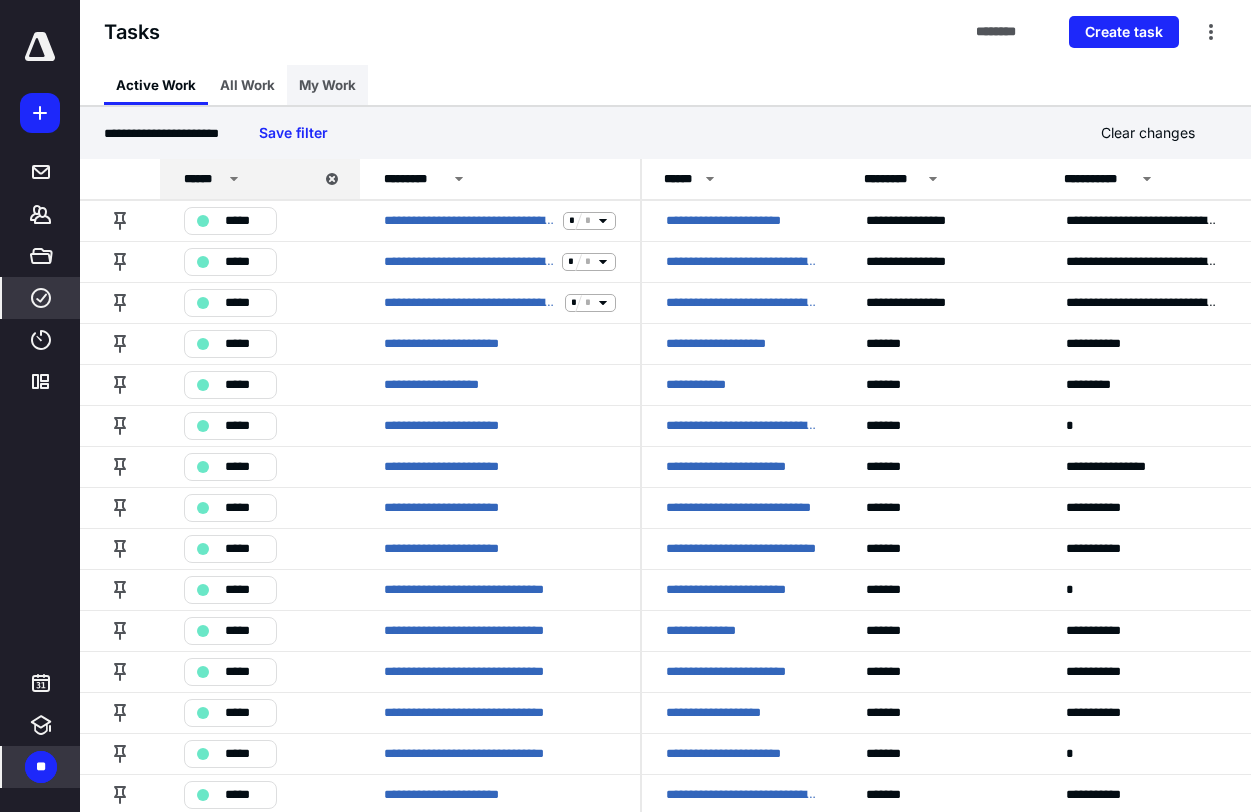 click on "My Work" at bounding box center (327, 85) 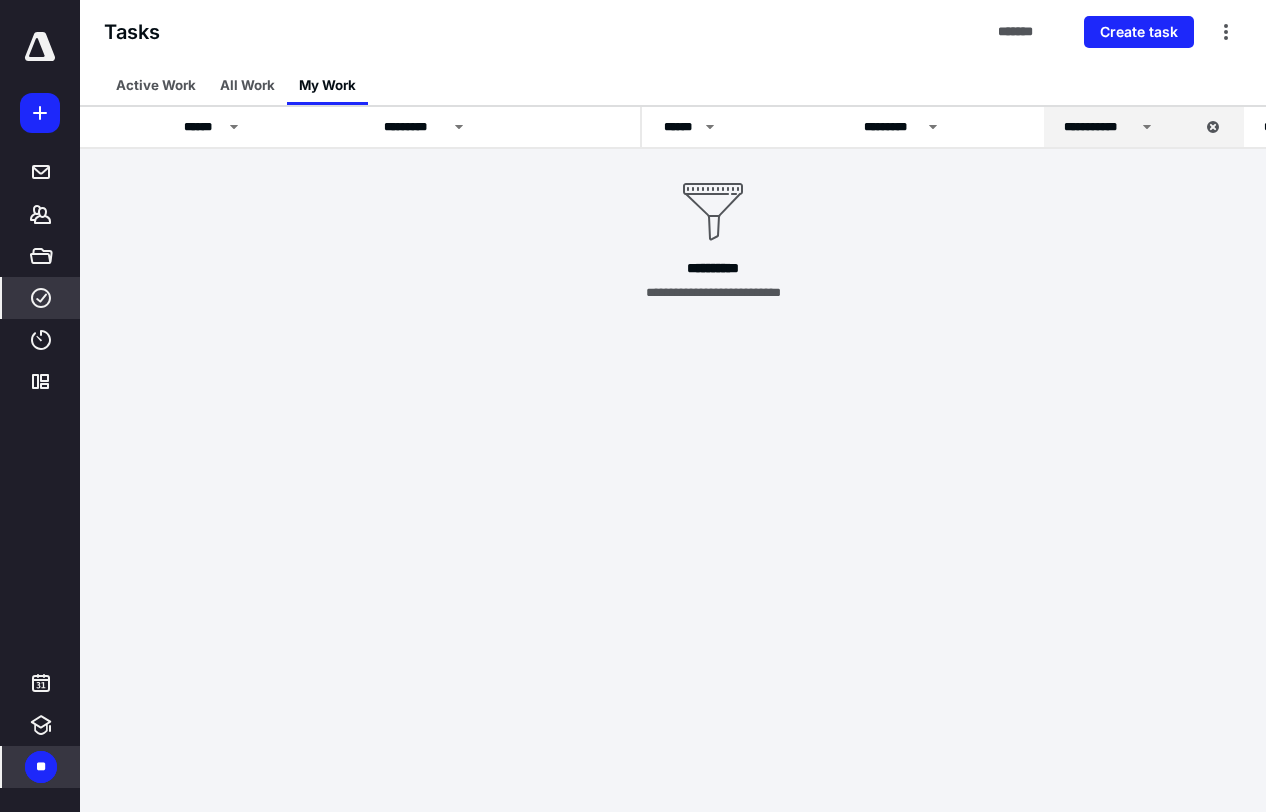 click on "**********" at bounding box center [1099, 127] 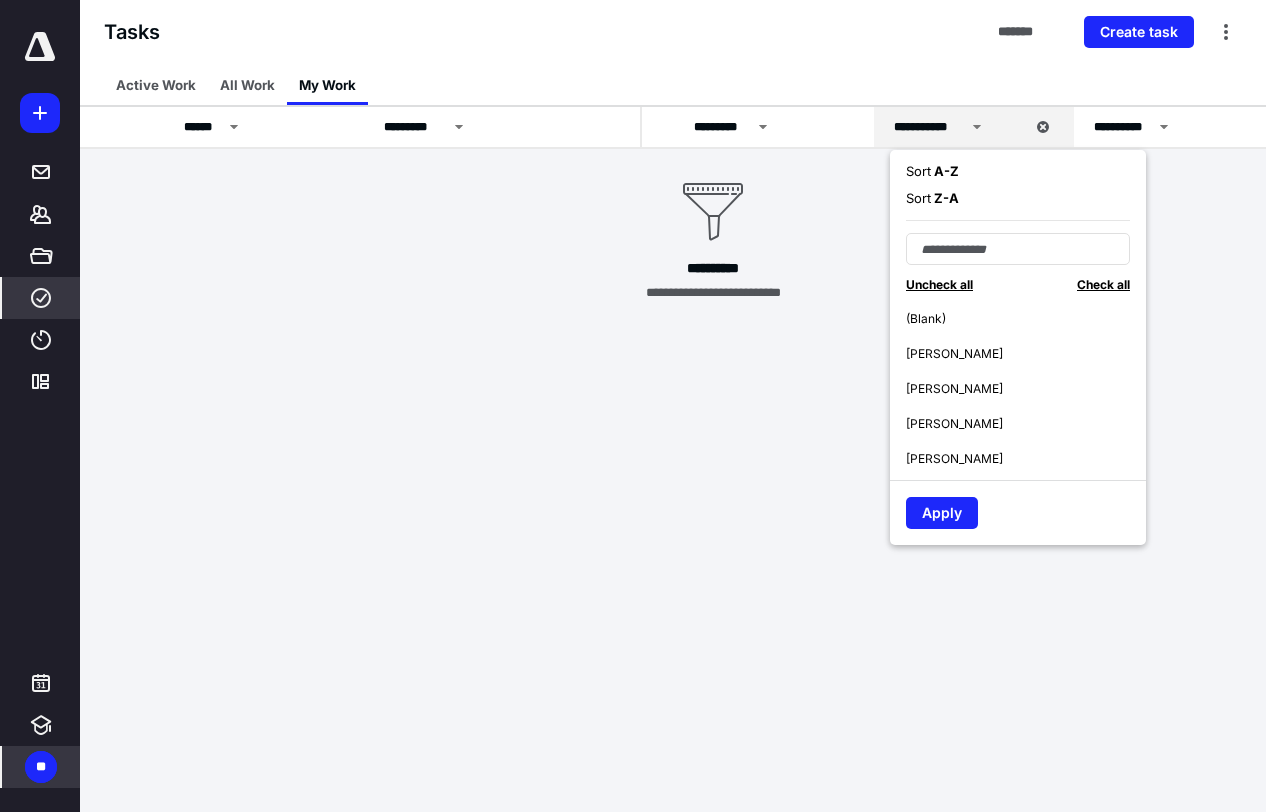 scroll, scrollTop: 0, scrollLeft: 336, axis: horizontal 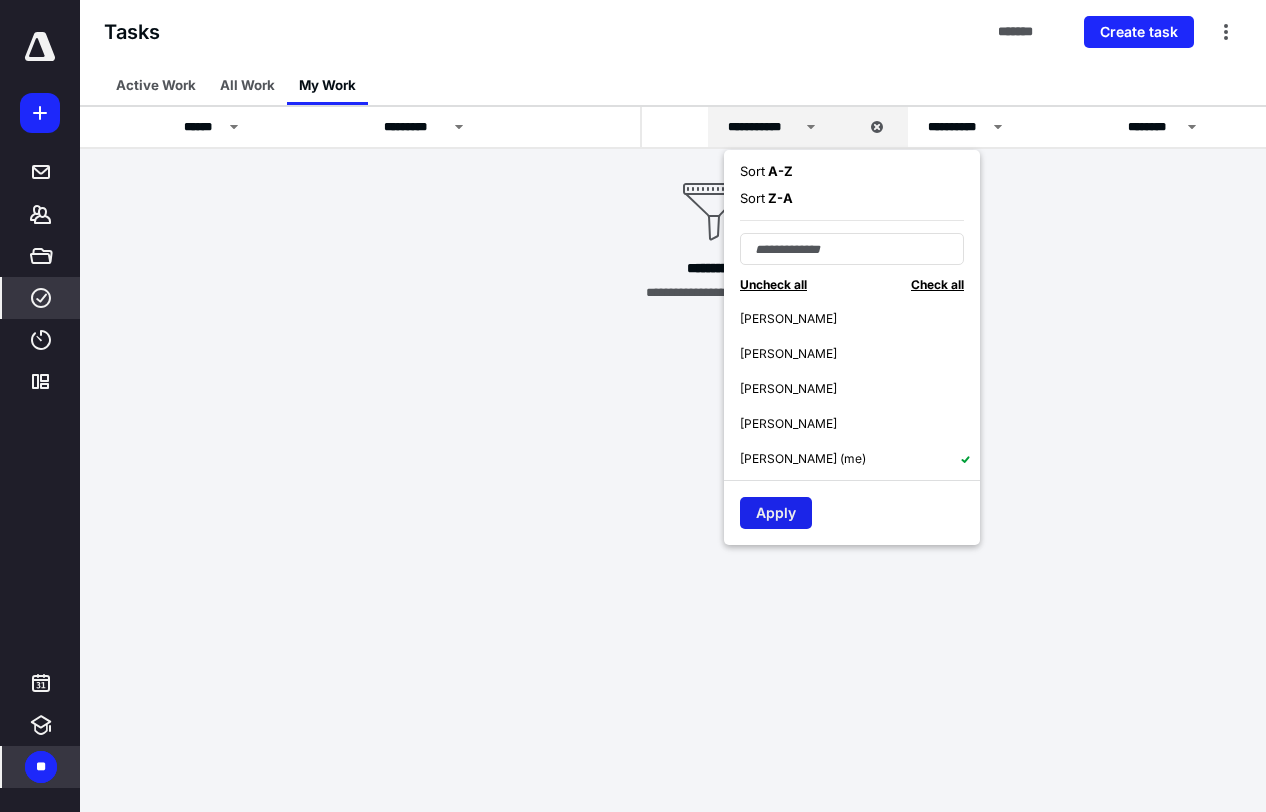 click on "Apply" at bounding box center [776, 513] 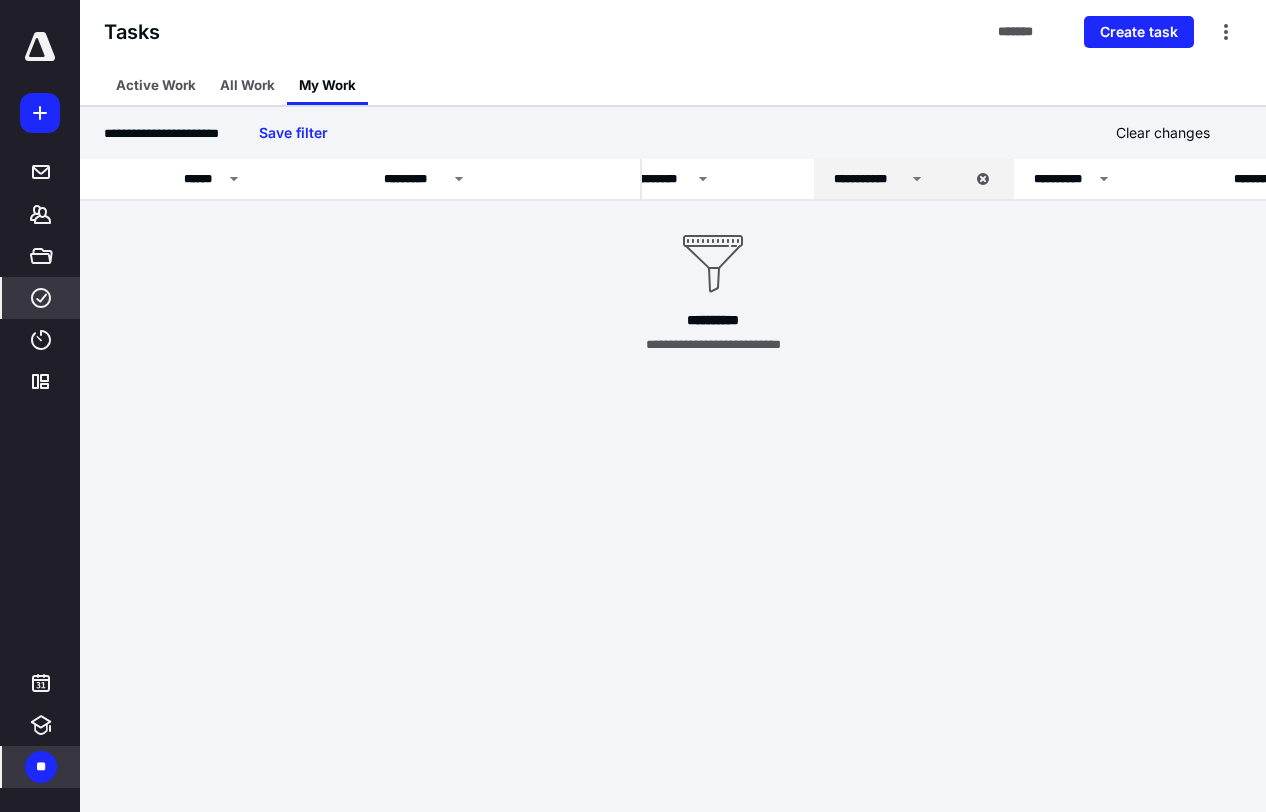 scroll, scrollTop: 0, scrollLeft: 0, axis: both 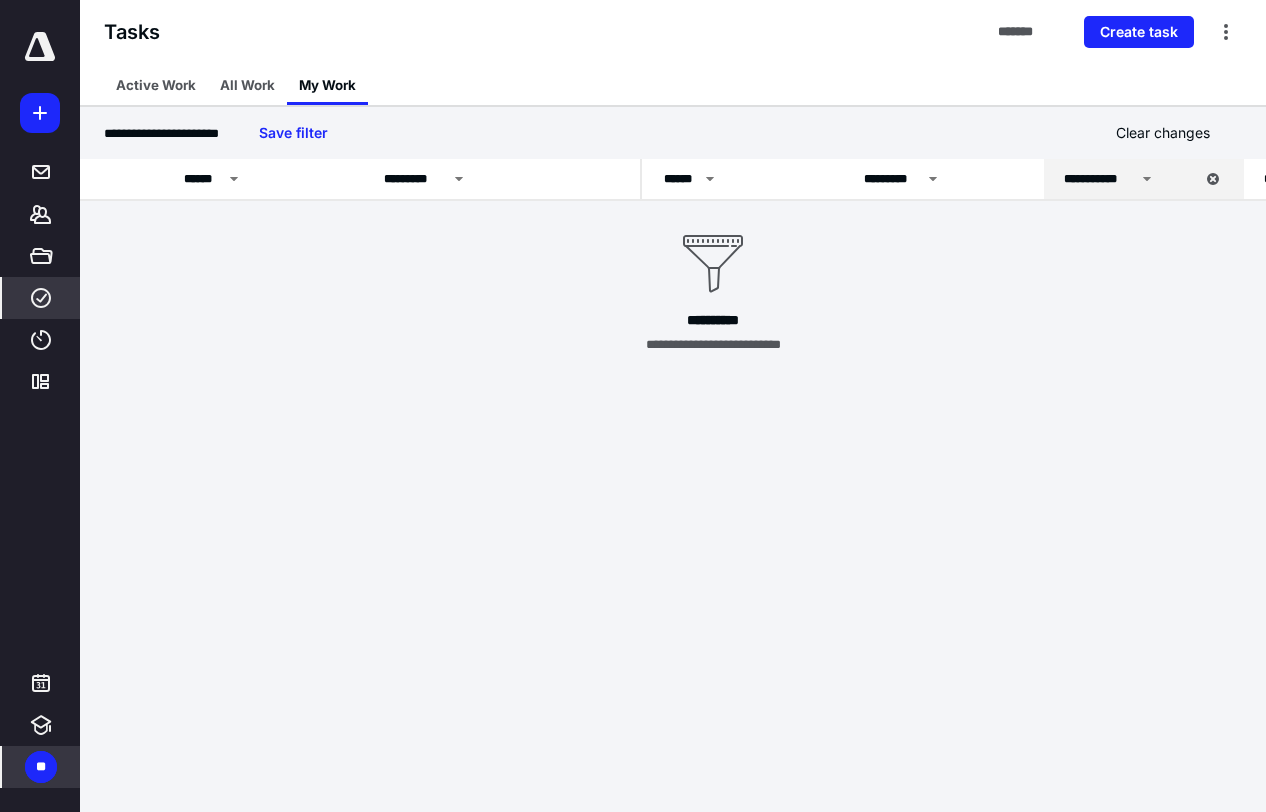 click on "**" at bounding box center [41, 767] 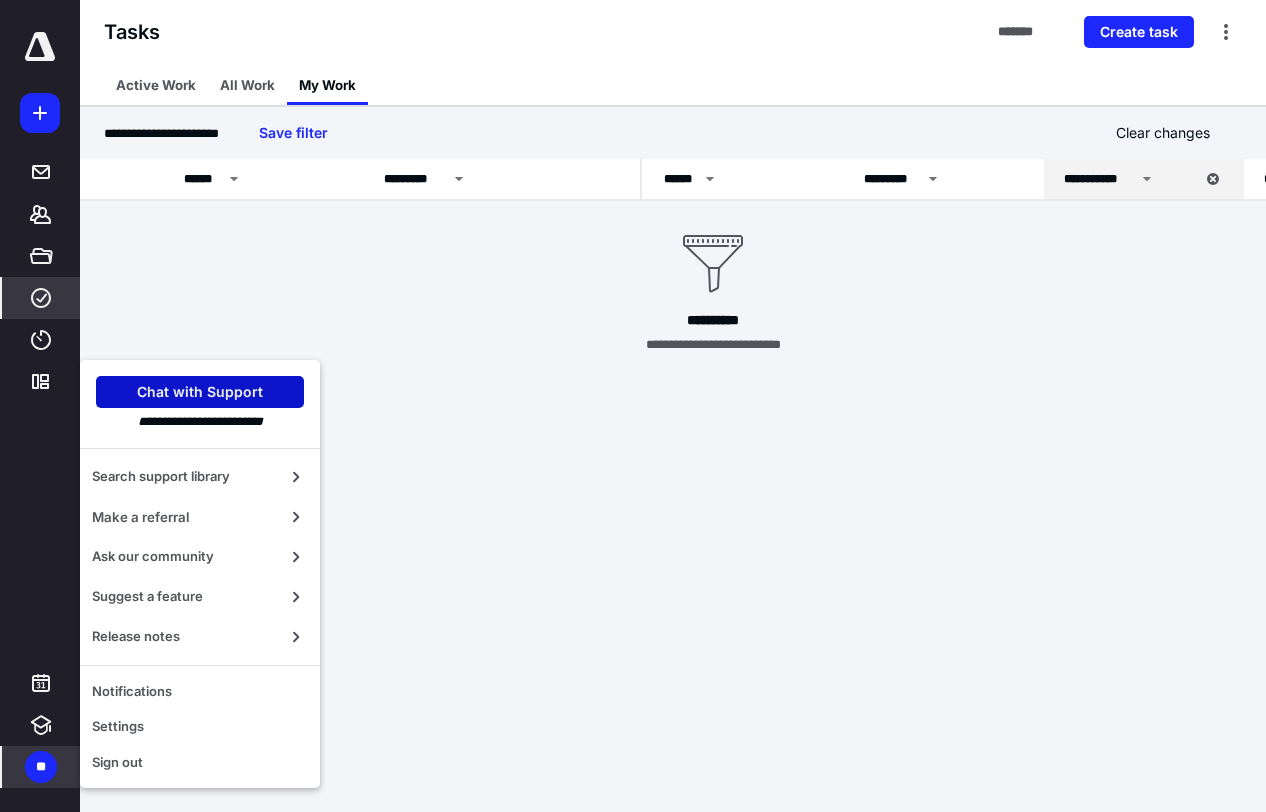 click on "Chat with Support" at bounding box center [200, 392] 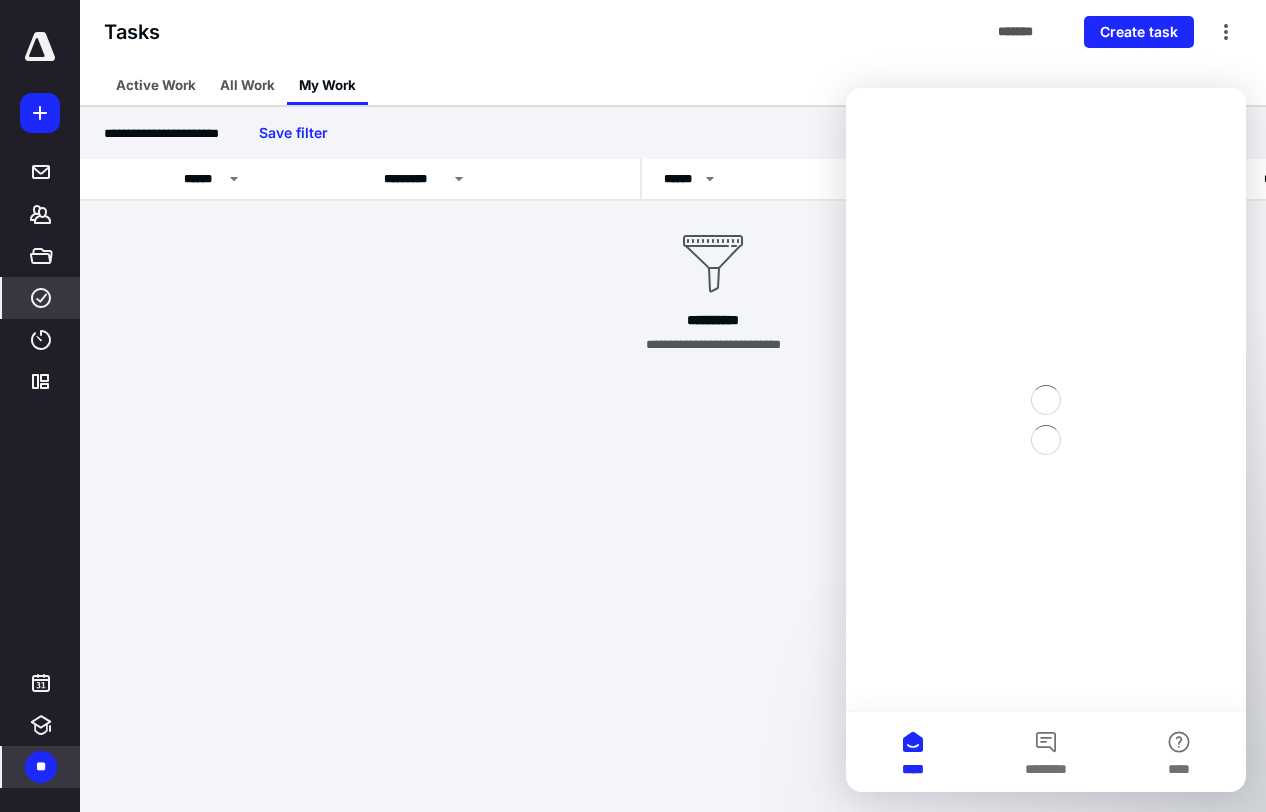 scroll, scrollTop: 0, scrollLeft: 0, axis: both 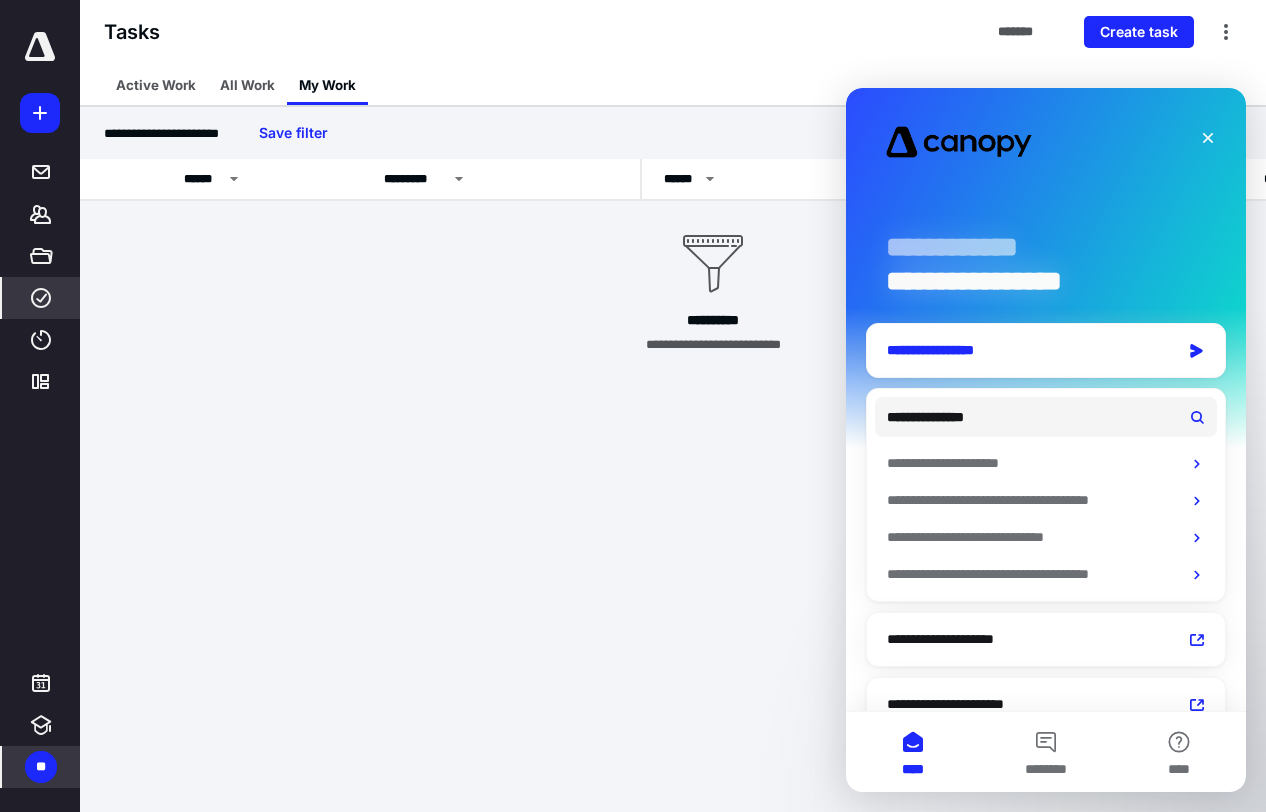 click on "**********" at bounding box center [1028, 350] 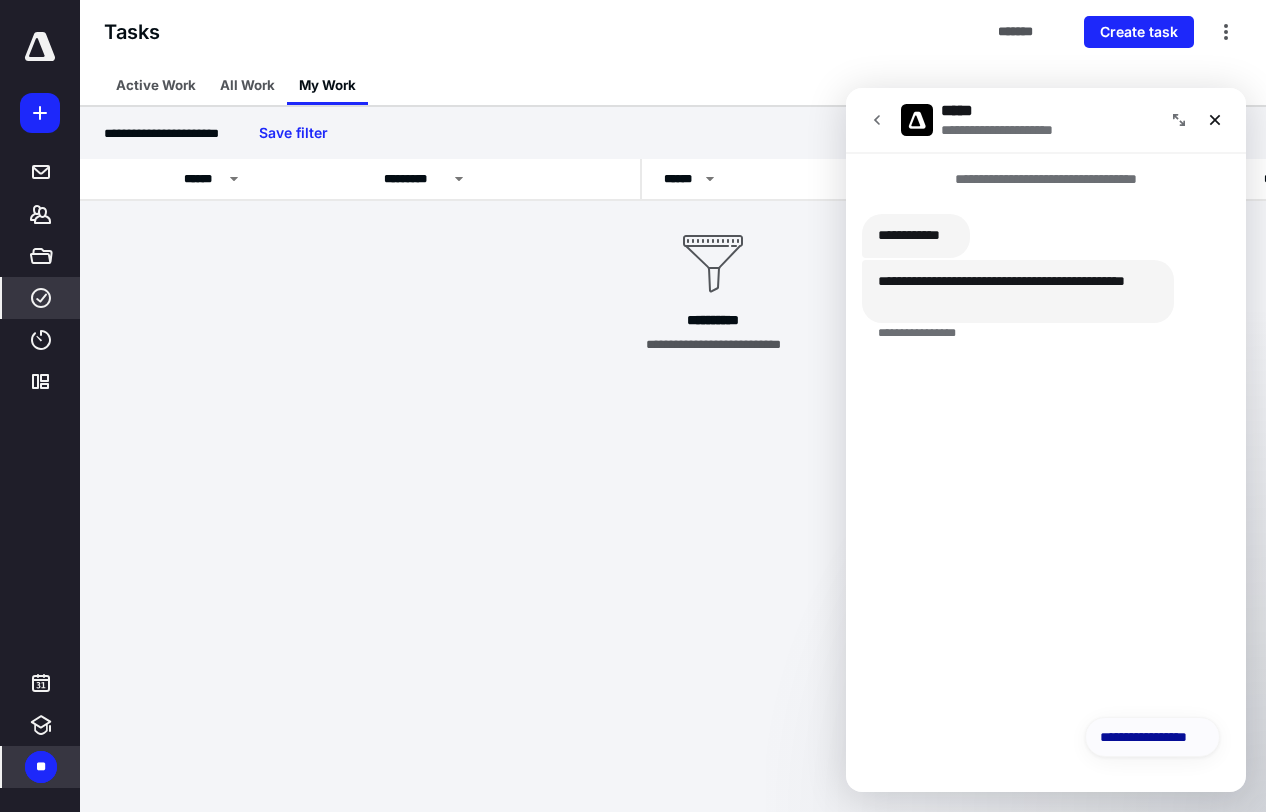 click on "**********" at bounding box center (1152, 737) 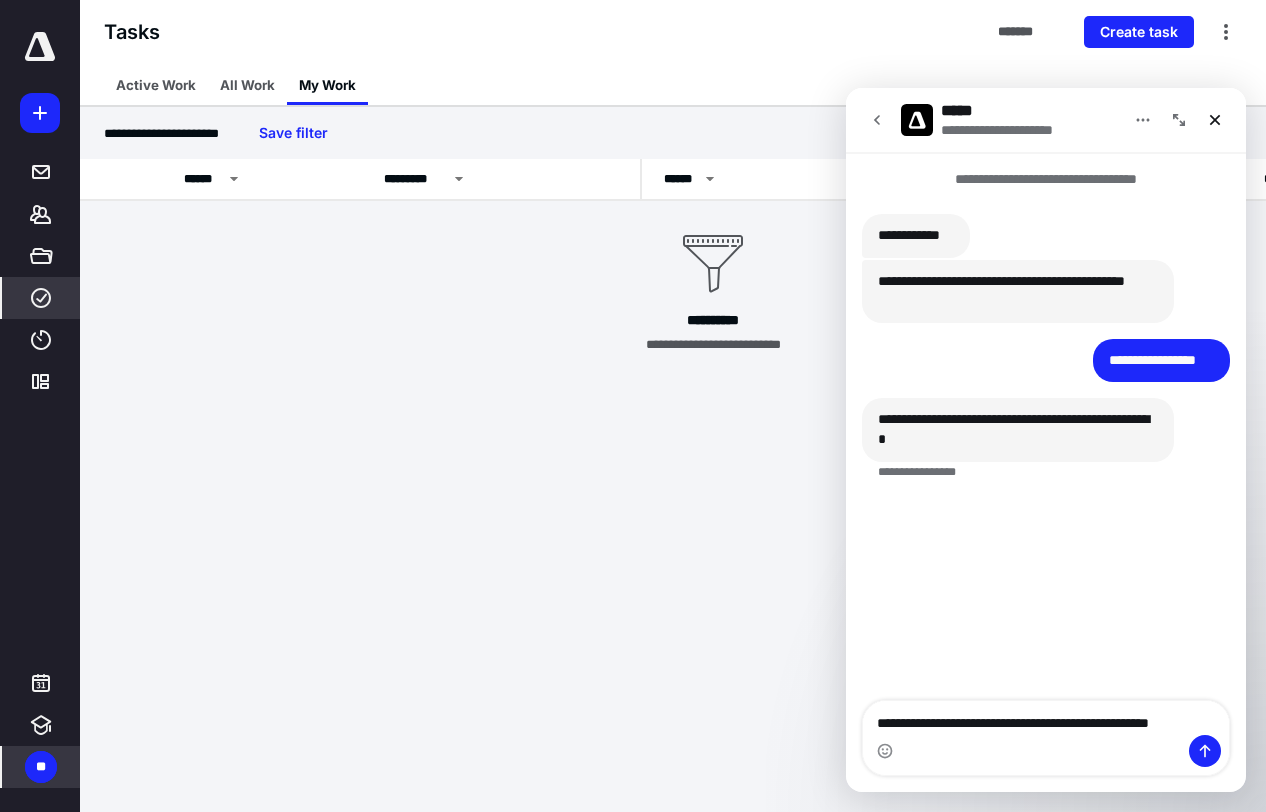 type on "**********" 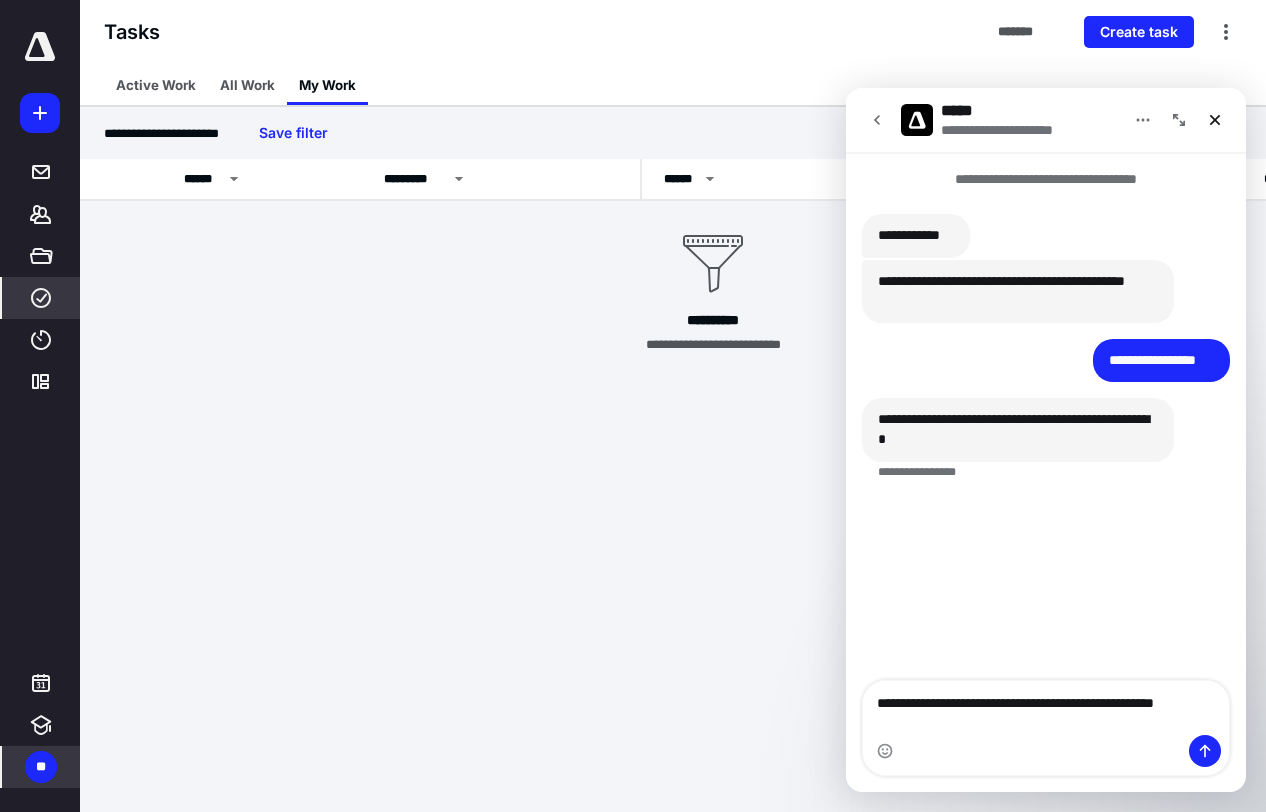 type 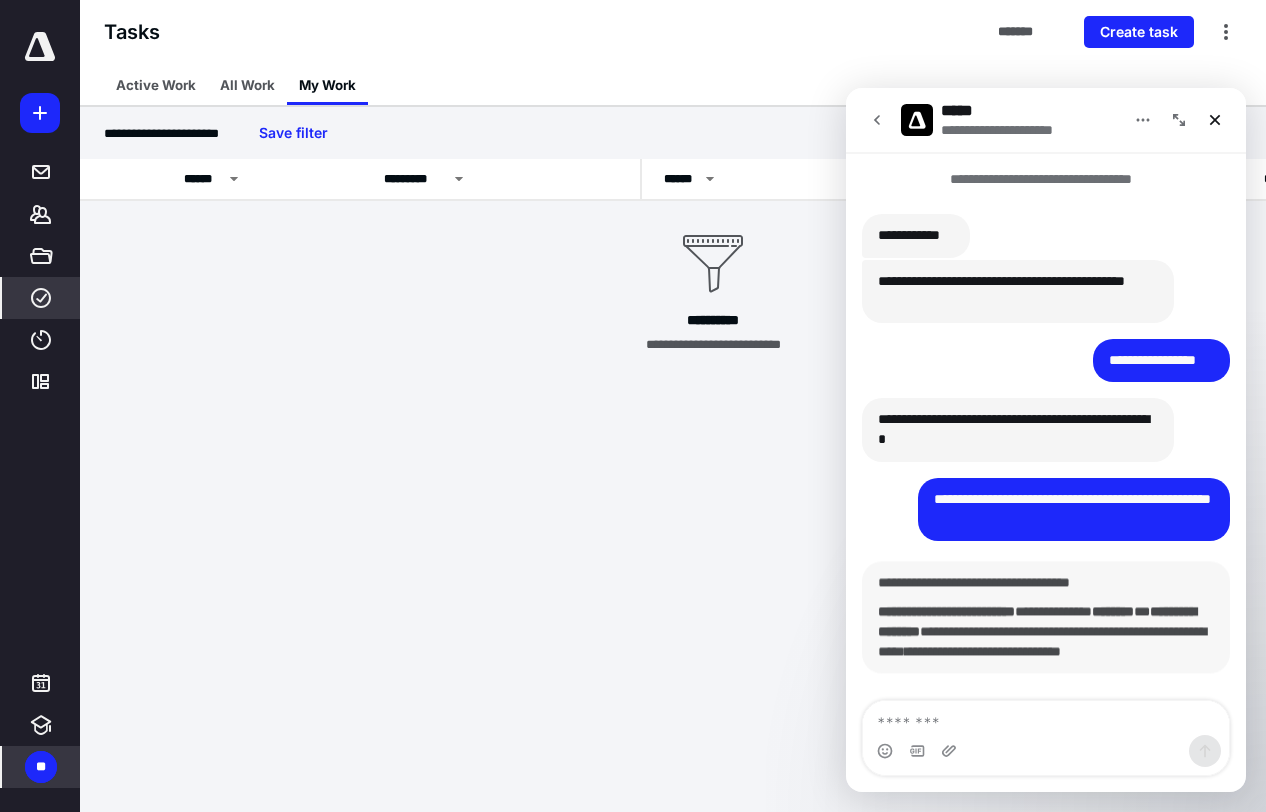 scroll, scrollTop: 112, scrollLeft: 0, axis: vertical 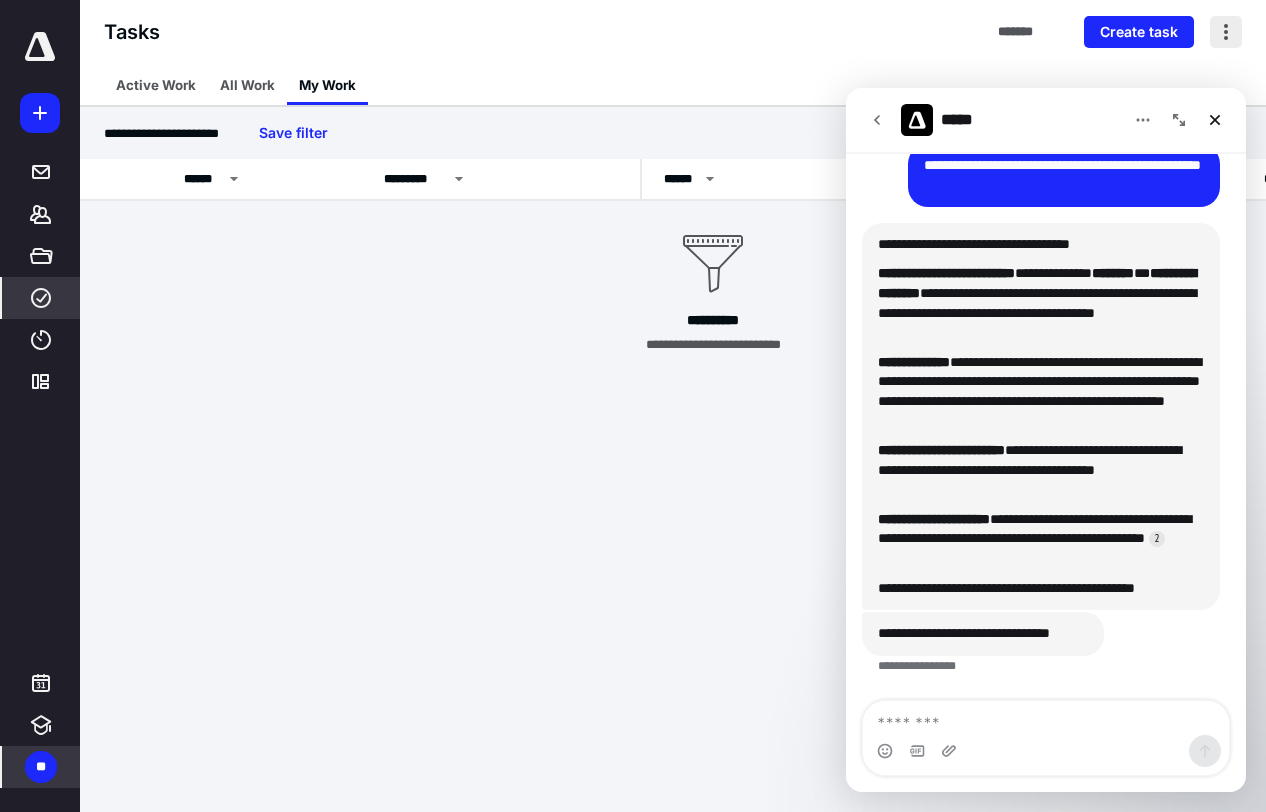 click at bounding box center (1226, 32) 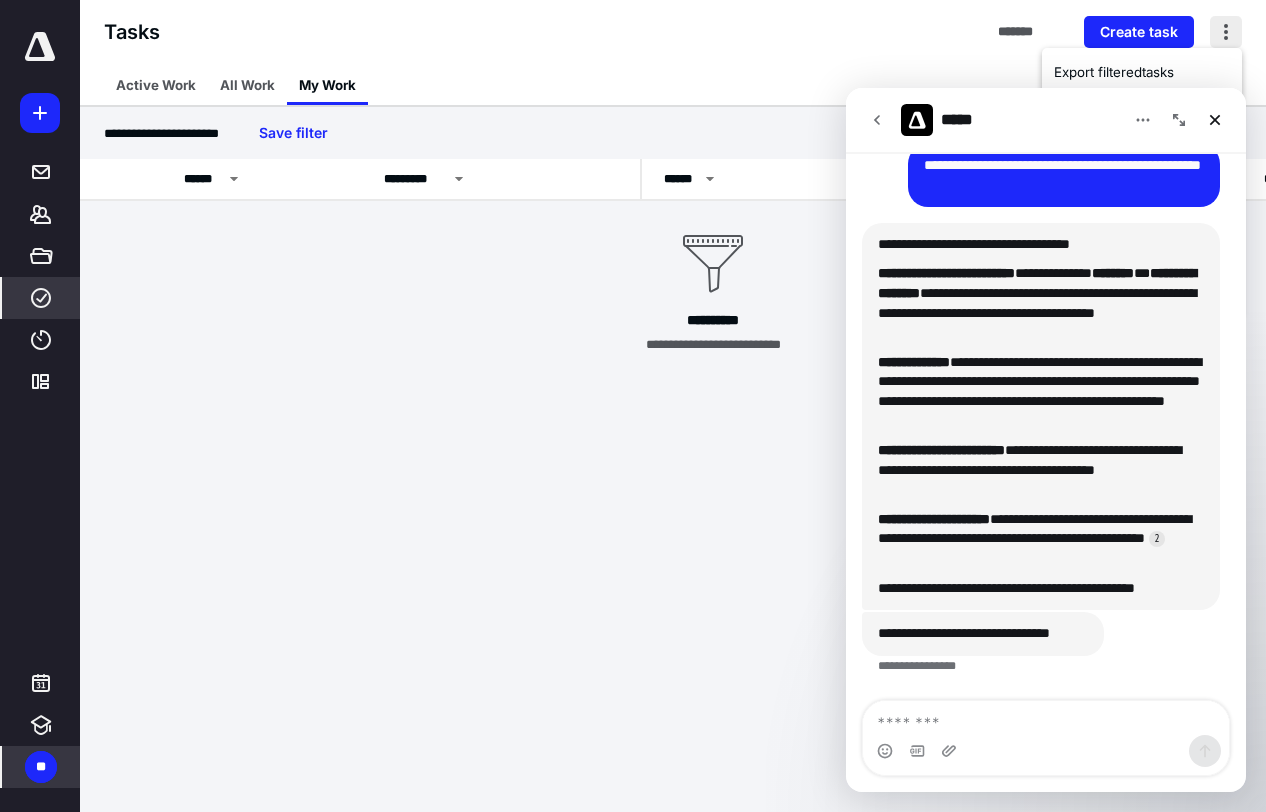click at bounding box center (1226, 32) 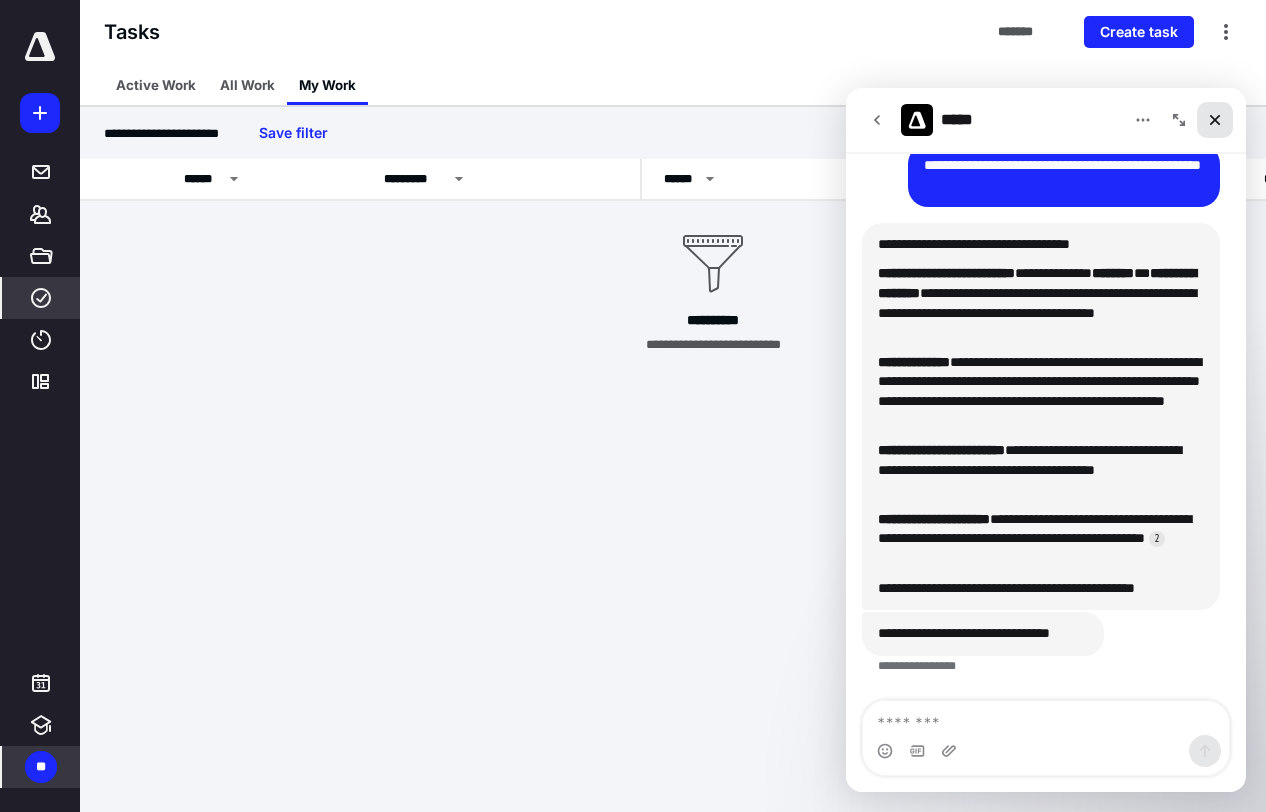 click 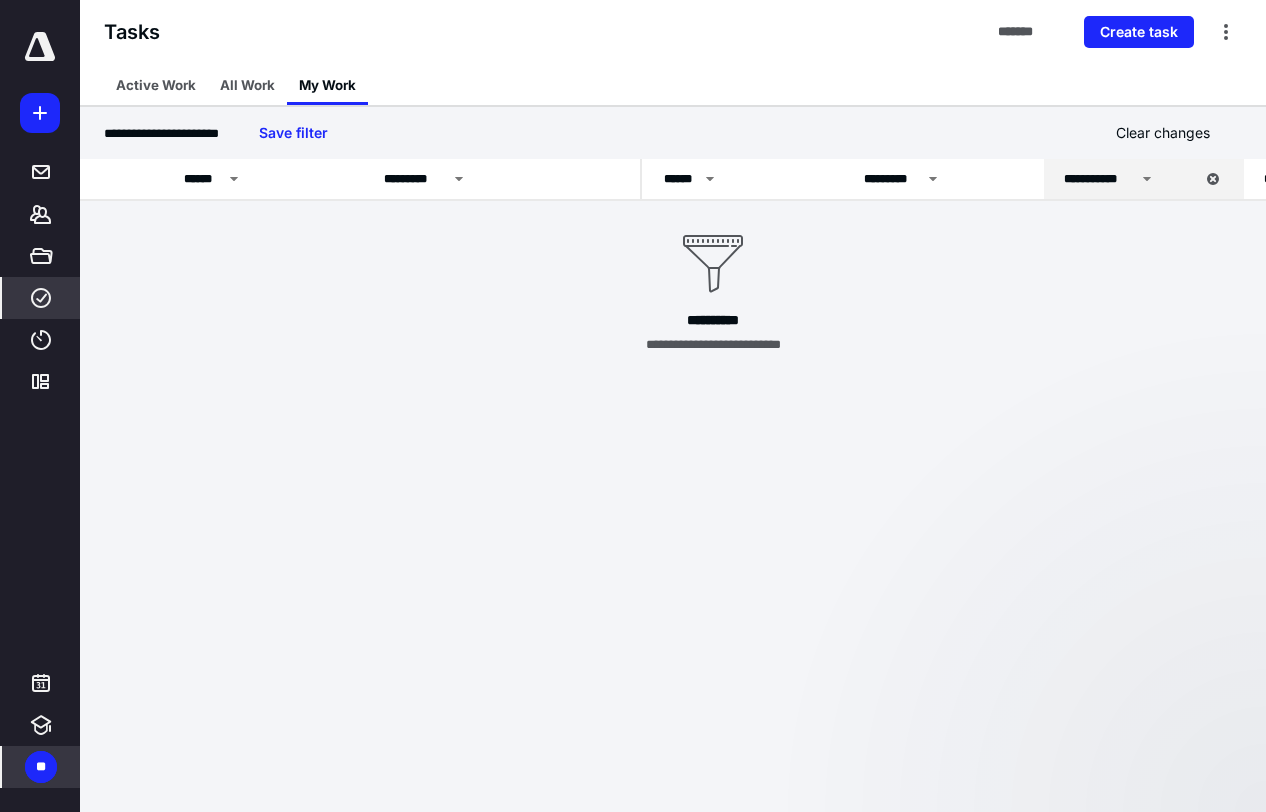 scroll, scrollTop: 0, scrollLeft: 0, axis: both 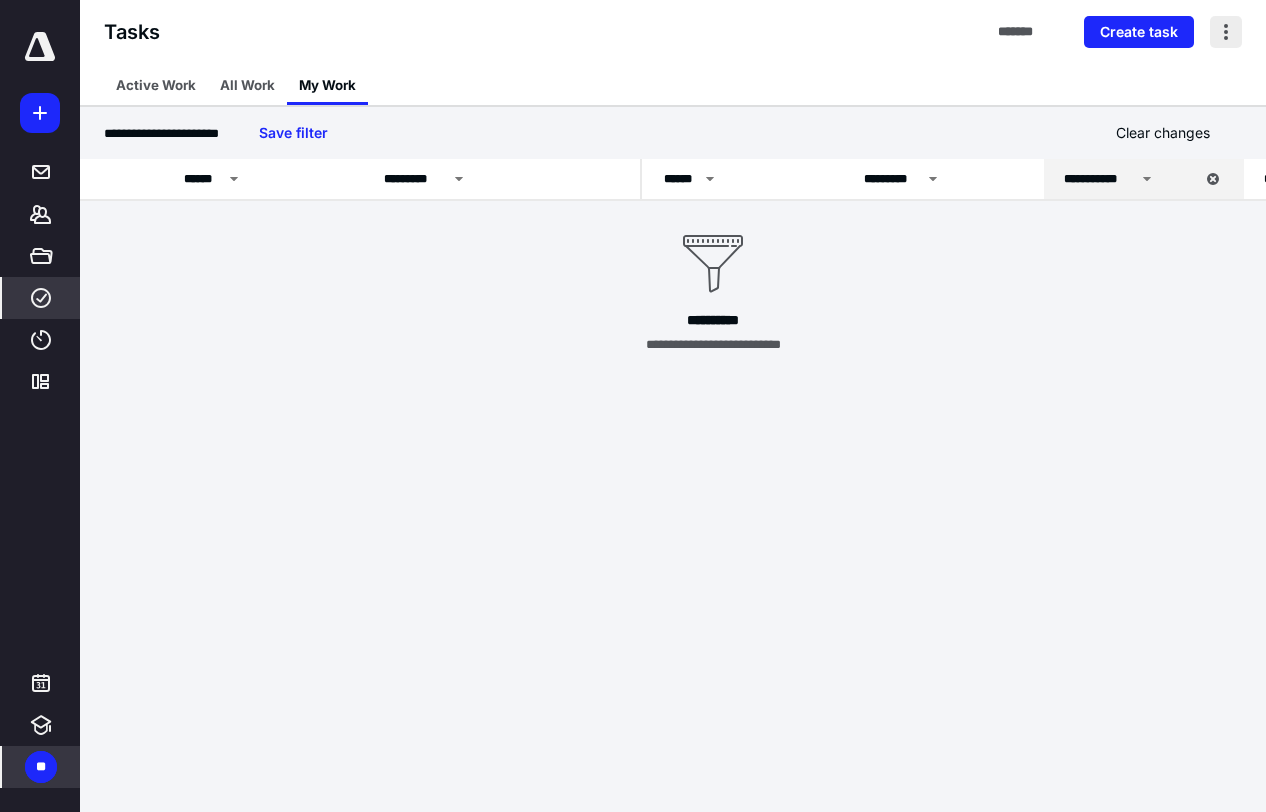 click at bounding box center (1226, 32) 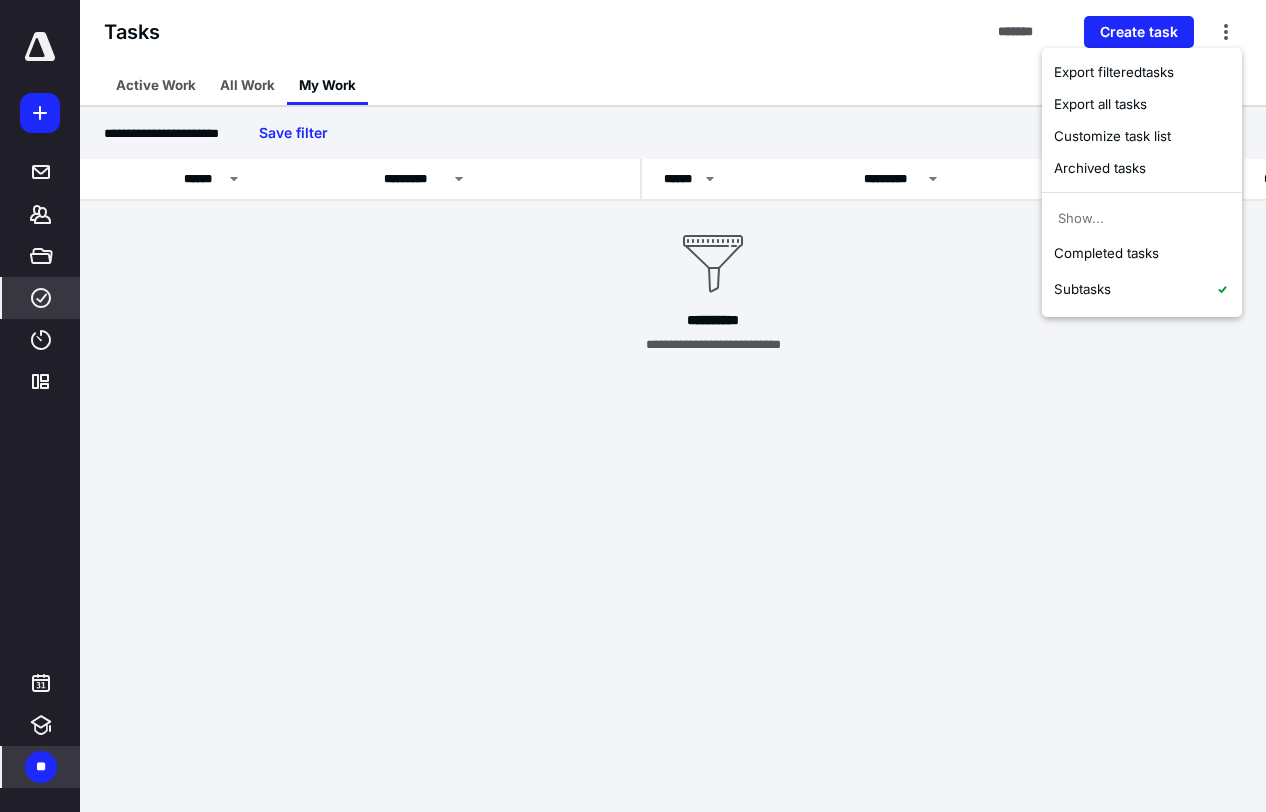click on "**********" at bounding box center [633, 406] 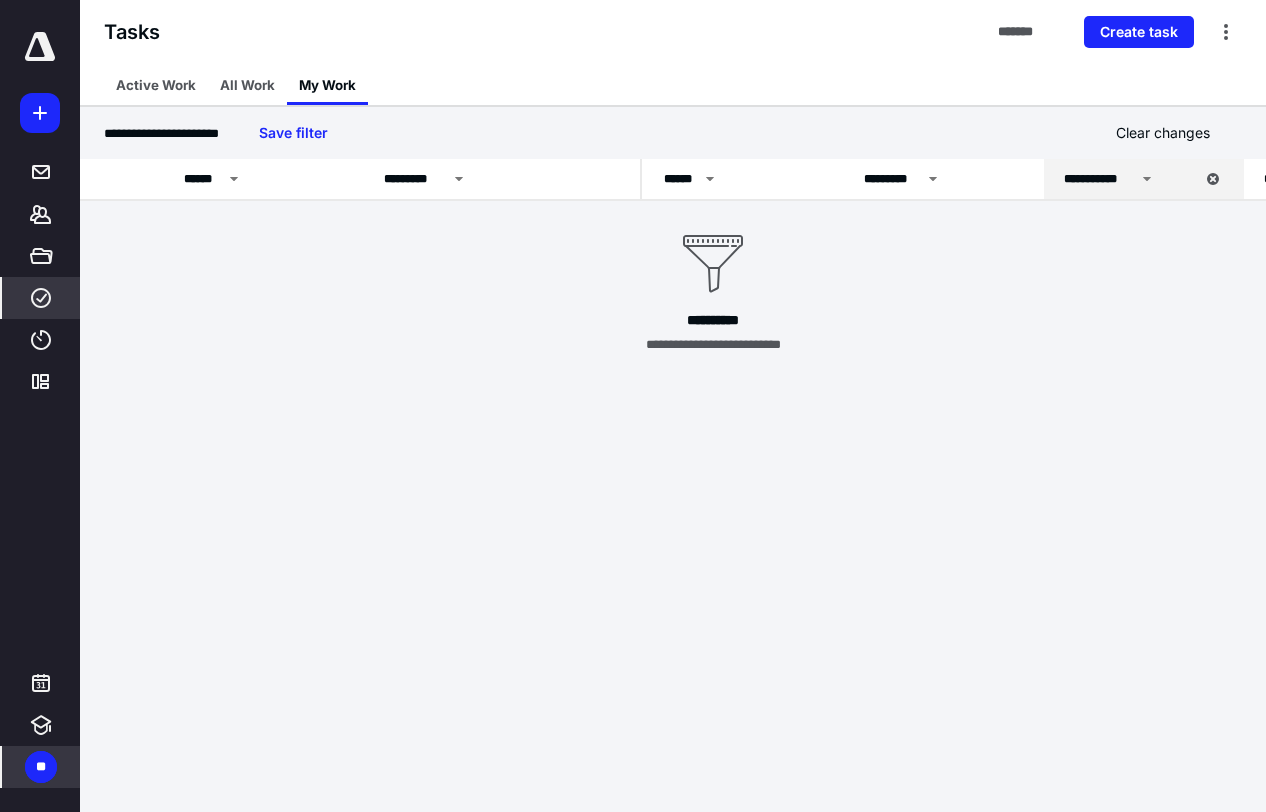 click at bounding box center [40, 47] 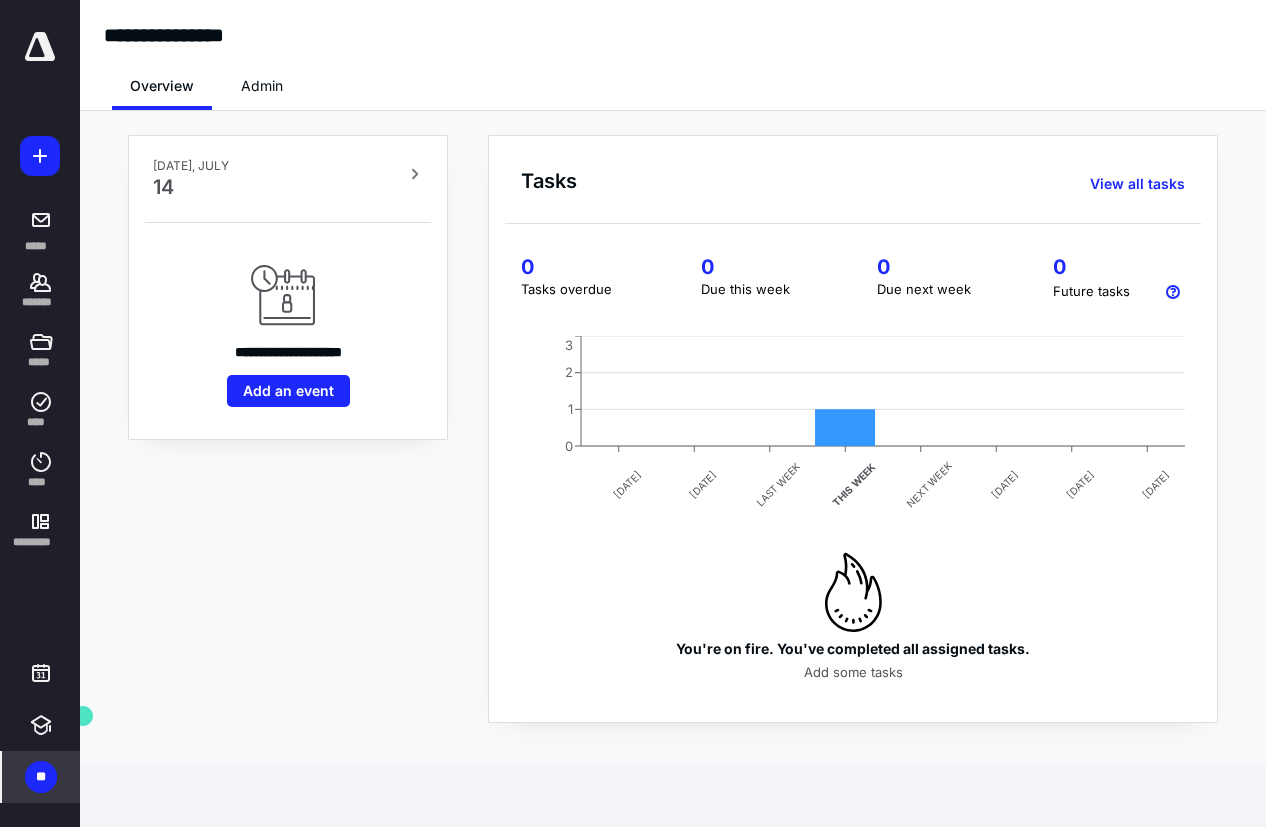 click on "**" at bounding box center [41, 777] 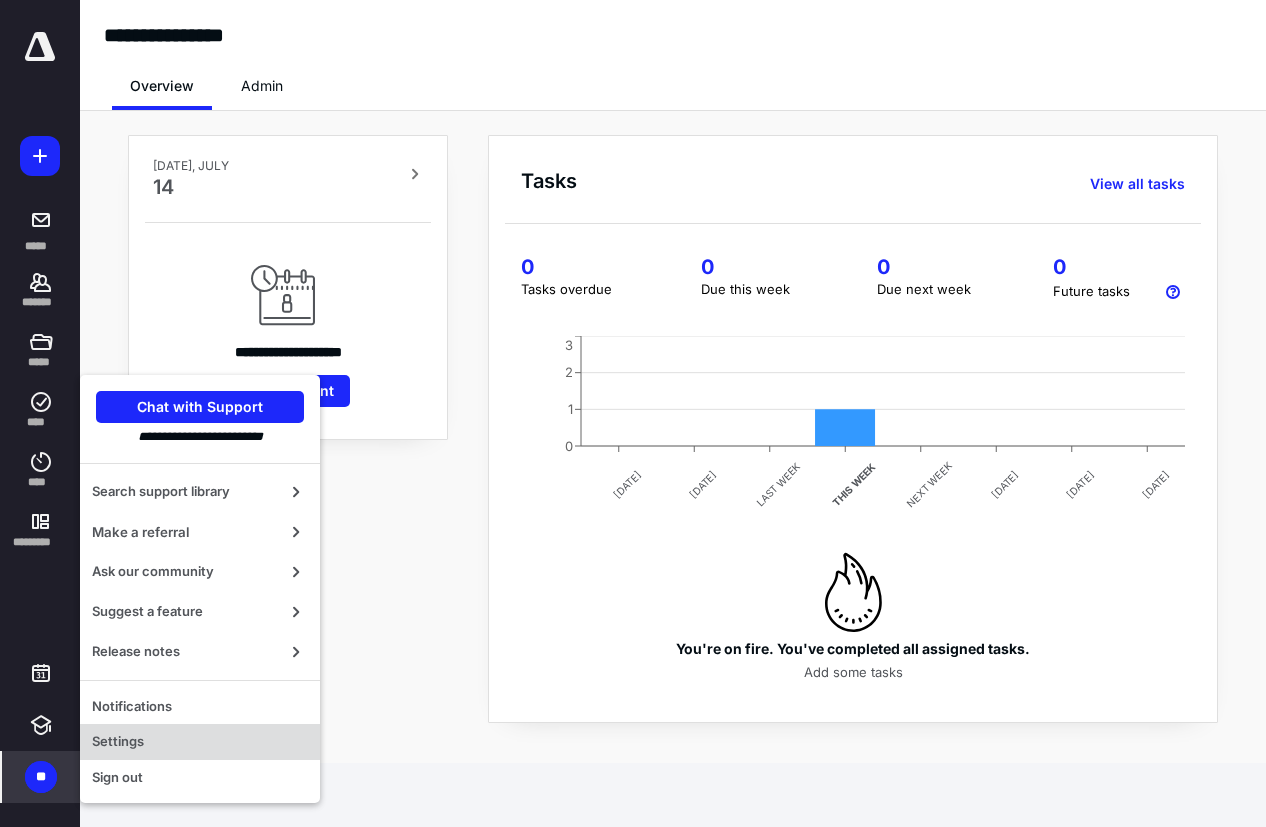 click on "Settings" at bounding box center [200, 742] 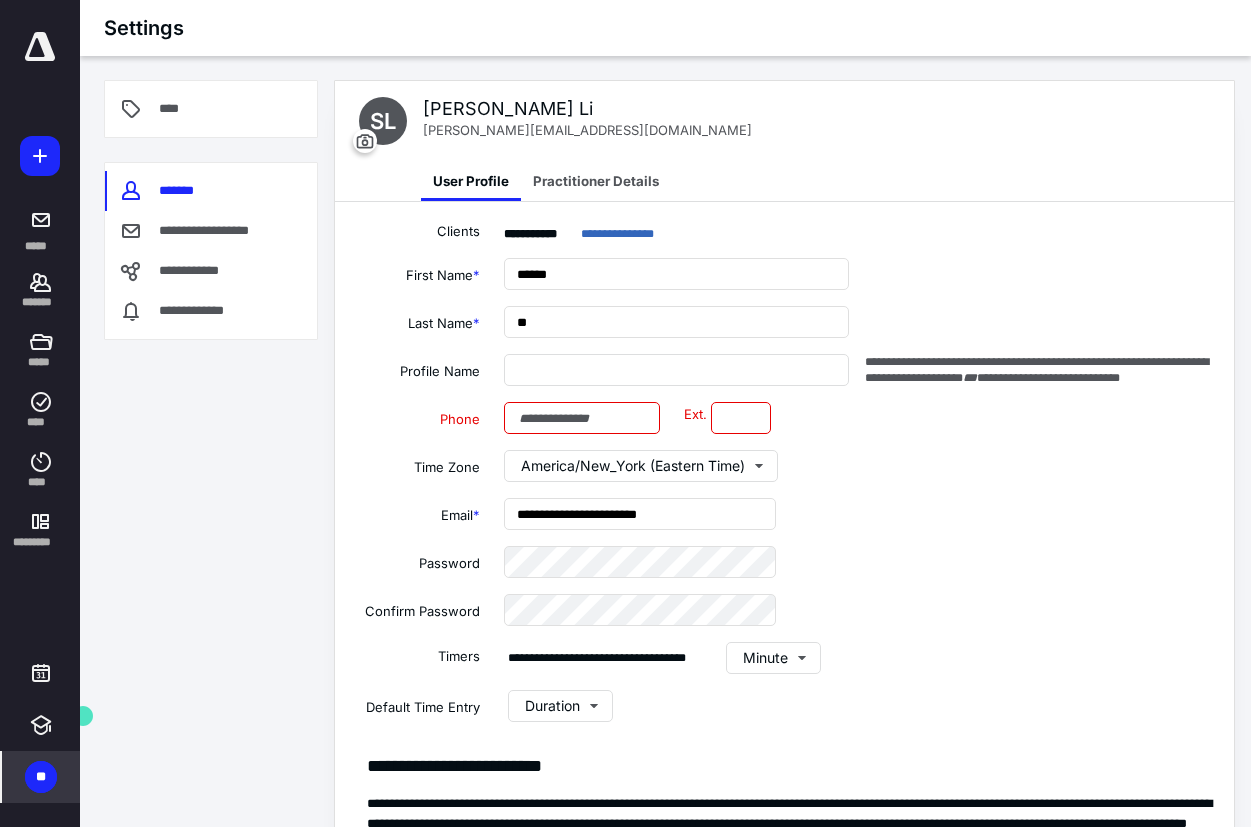 type on "**********" 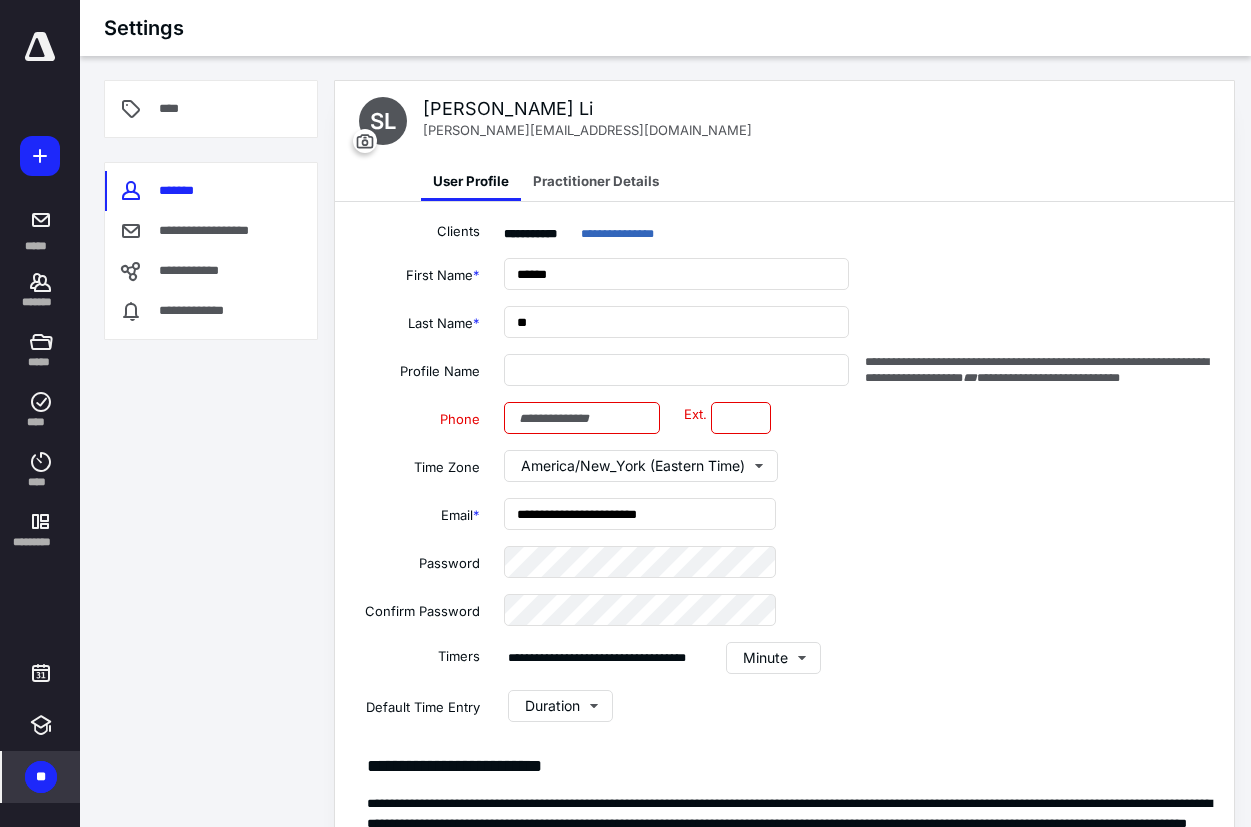 click on "**" at bounding box center (41, 777) 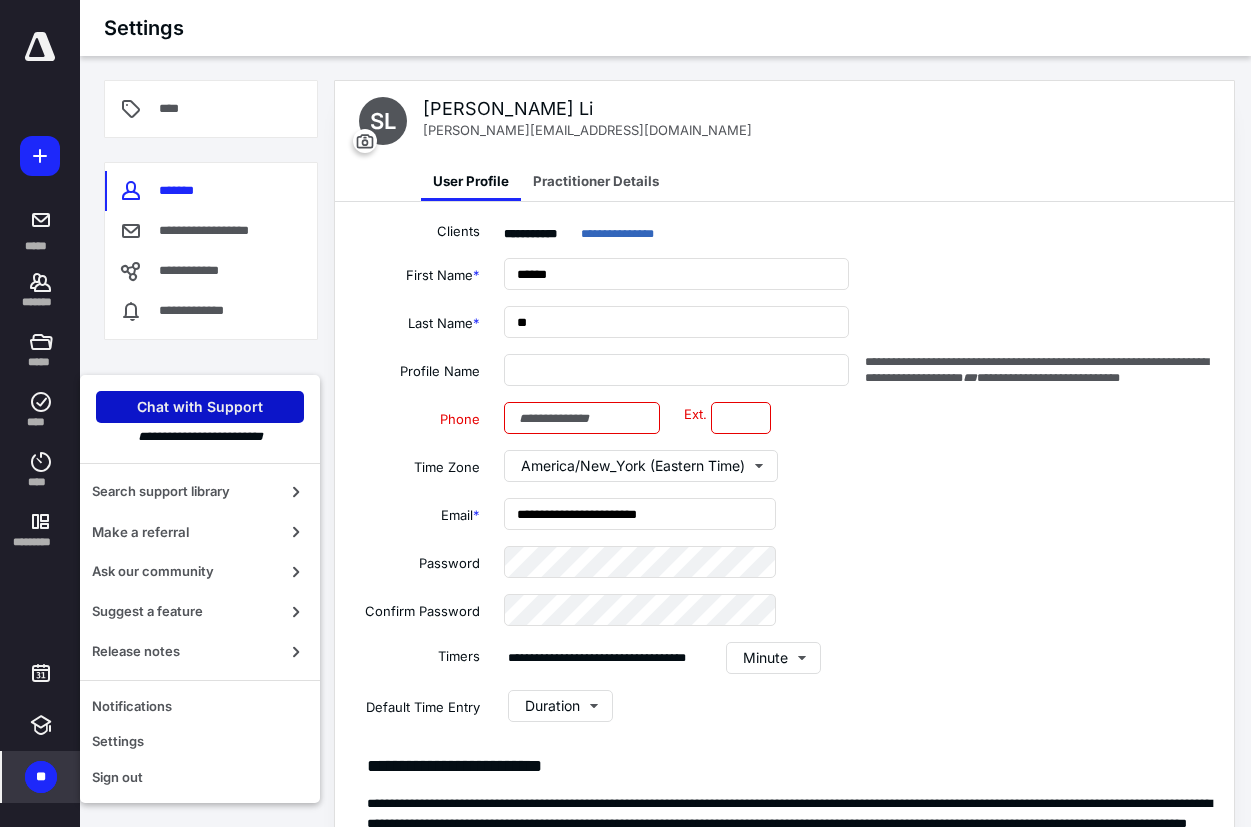 click on "Chat with Support" at bounding box center [200, 407] 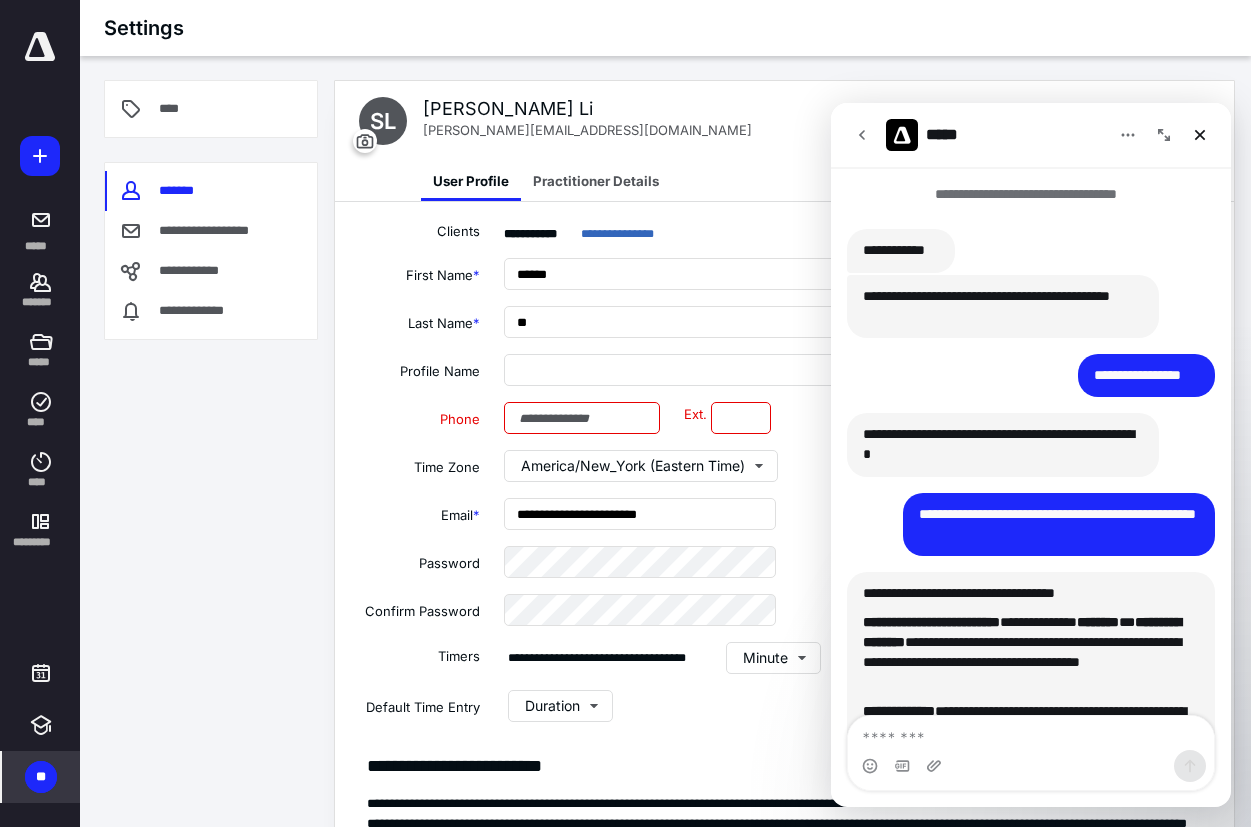 scroll, scrollTop: 331, scrollLeft: 0, axis: vertical 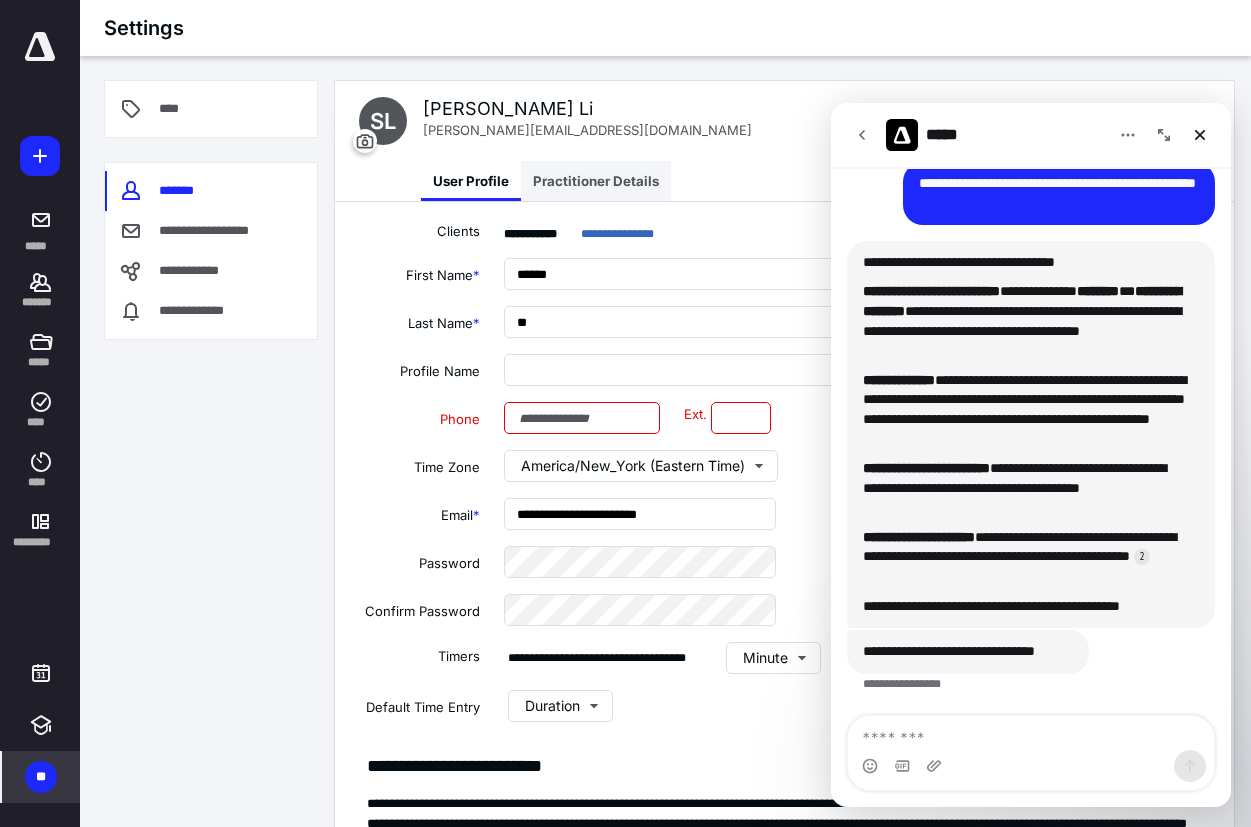 click on "Practitioner Details" at bounding box center (596, 181) 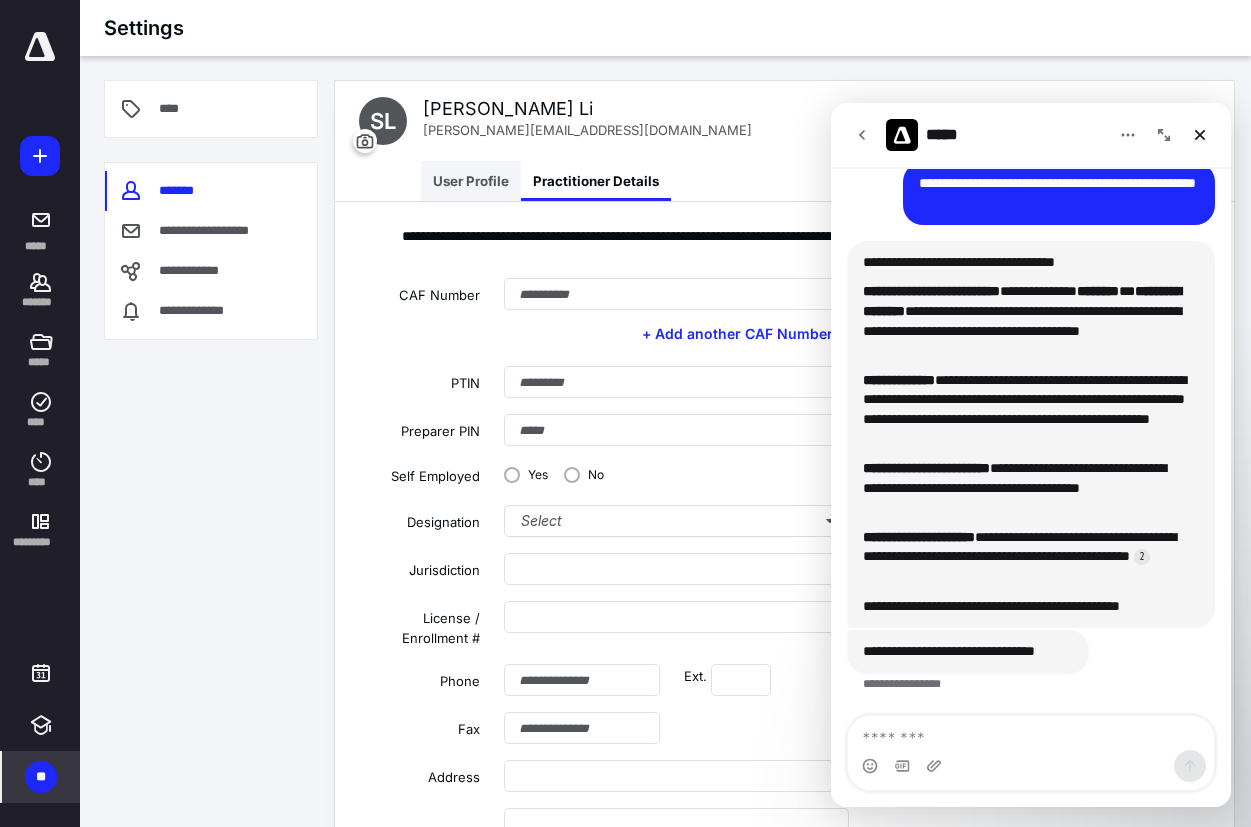 click on "User Profile" at bounding box center [471, 181] 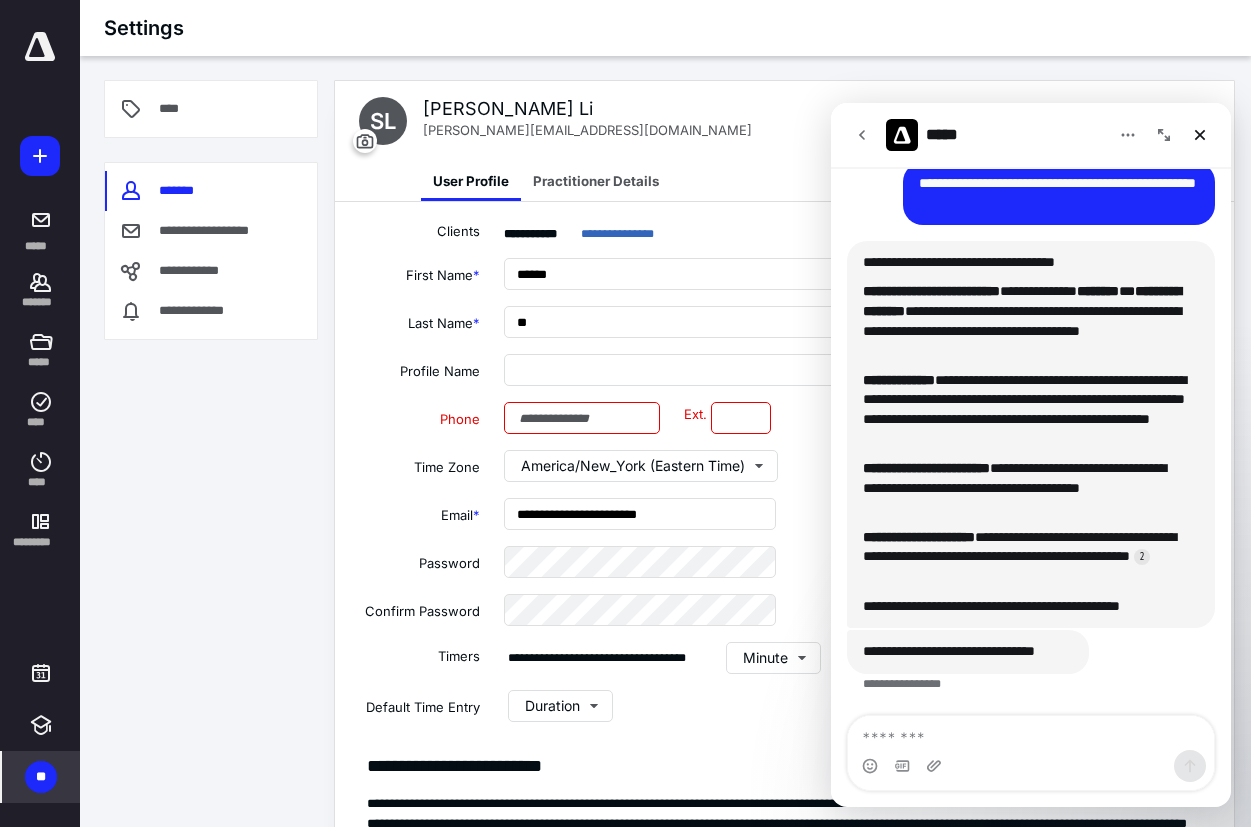 click on "**" at bounding box center [41, 777] 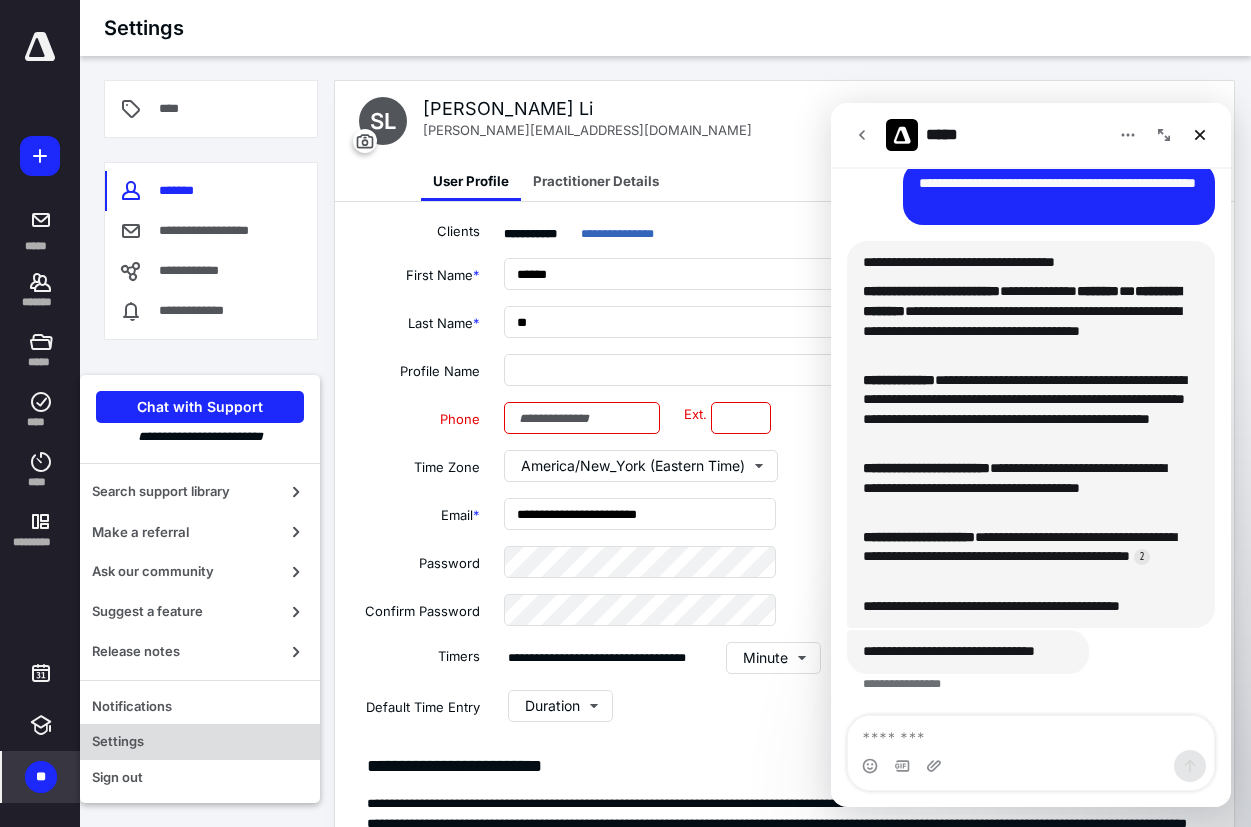 click on "Settings" at bounding box center (200, 742) 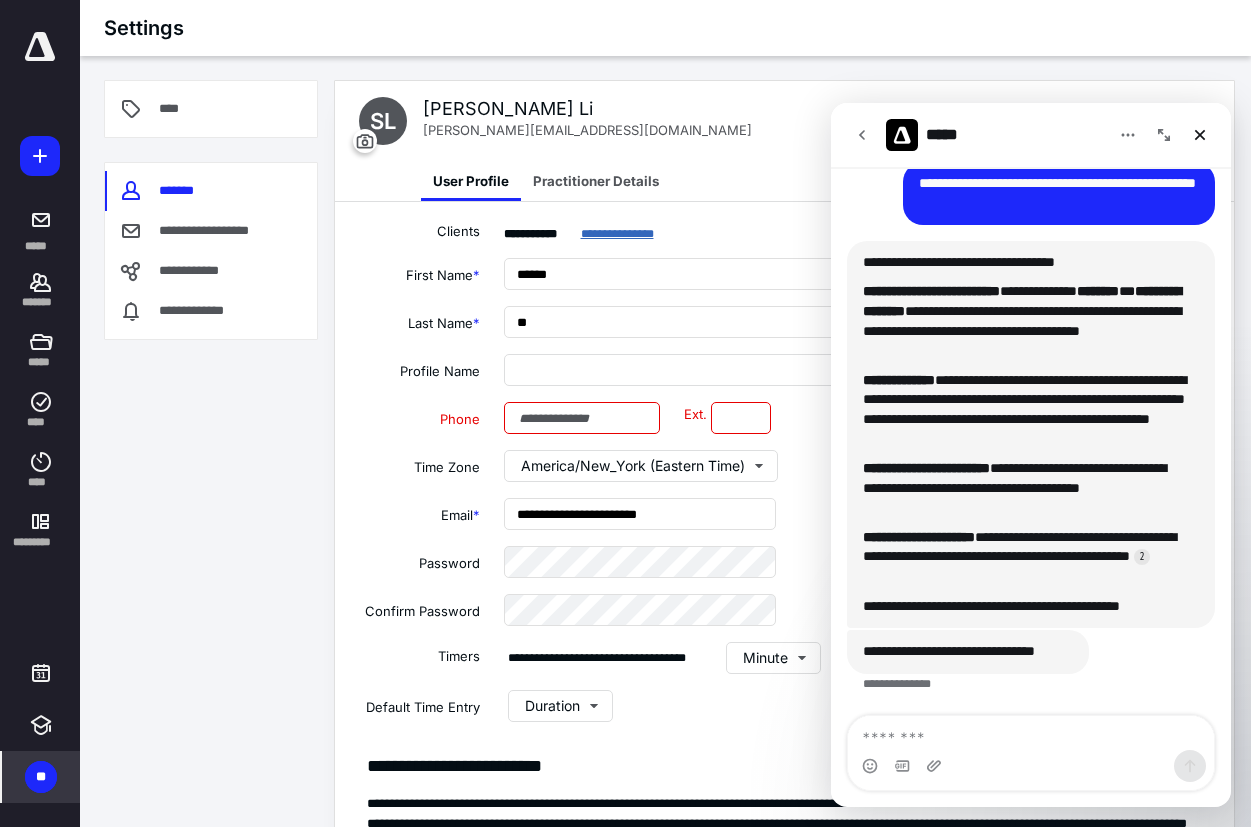 click on "**********" at bounding box center (617, 234) 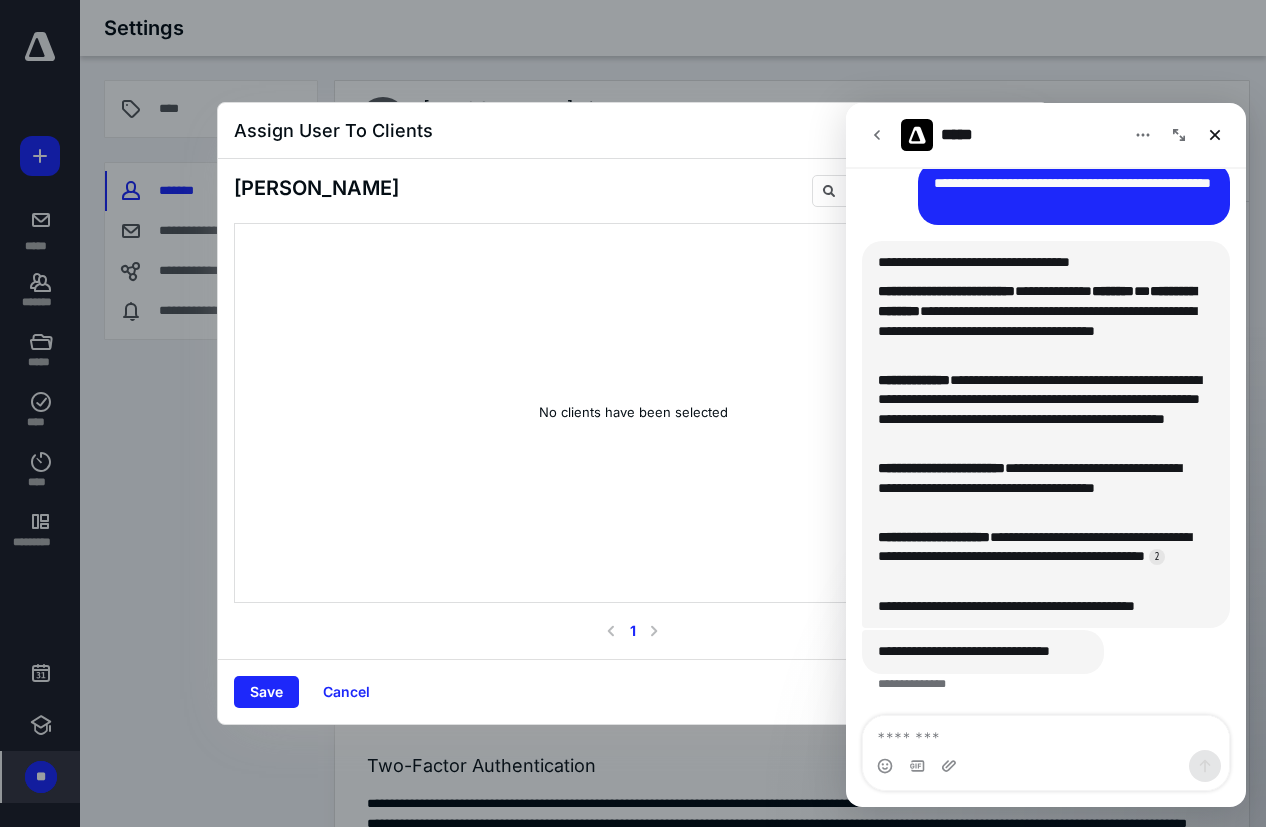 drag, startPoint x: 649, startPoint y: 131, endPoint x: 553, endPoint y: 117, distance: 97.015465 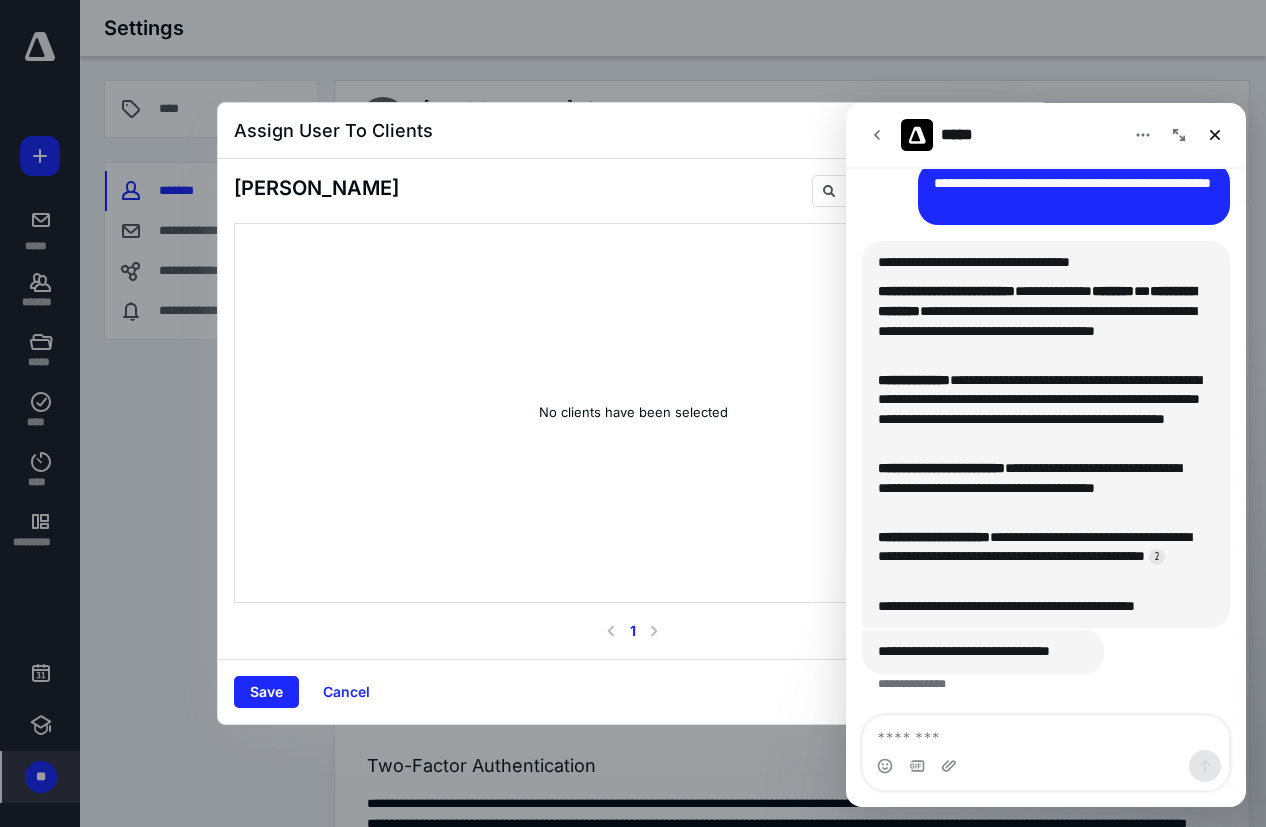 click on "Assign User To Clients" at bounding box center (633, 131) 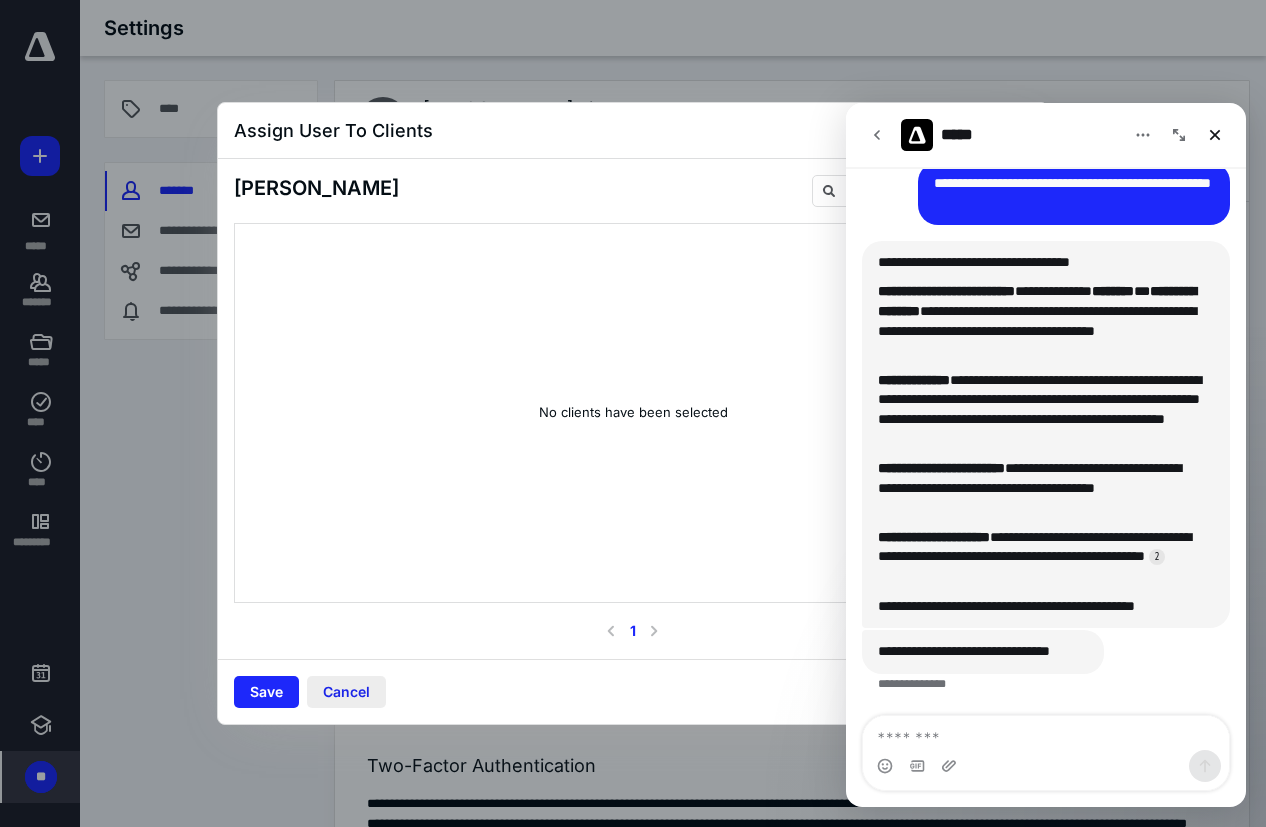 click on "Cancel" at bounding box center [346, 692] 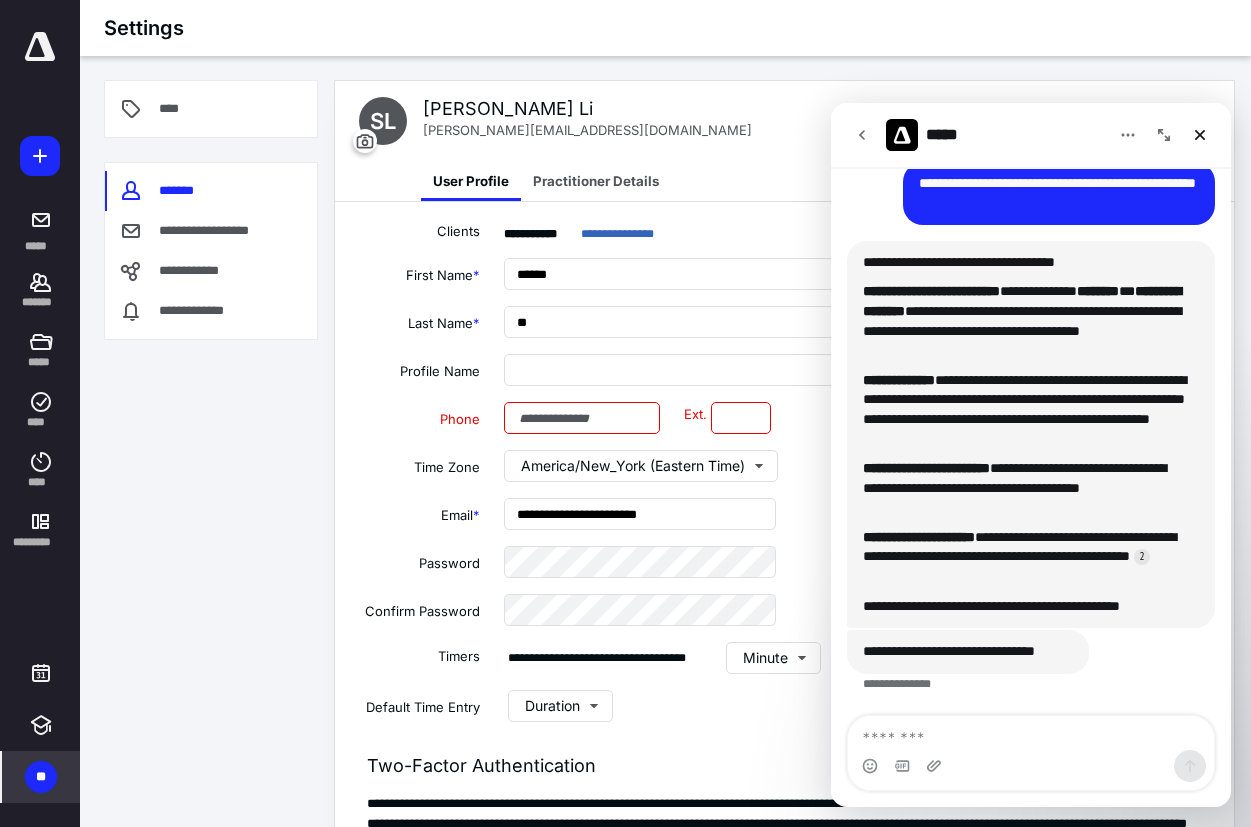 click at bounding box center [1031, 766] 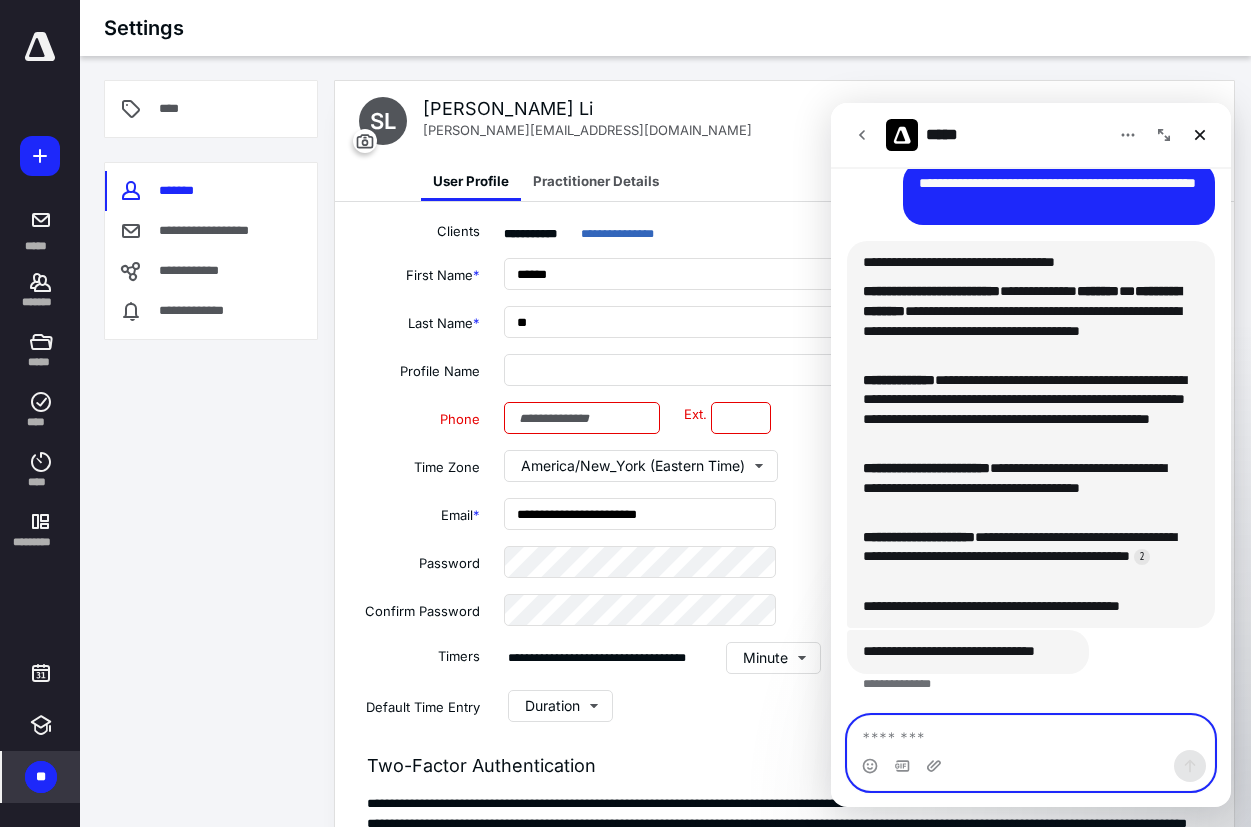 click at bounding box center (1031, 733) 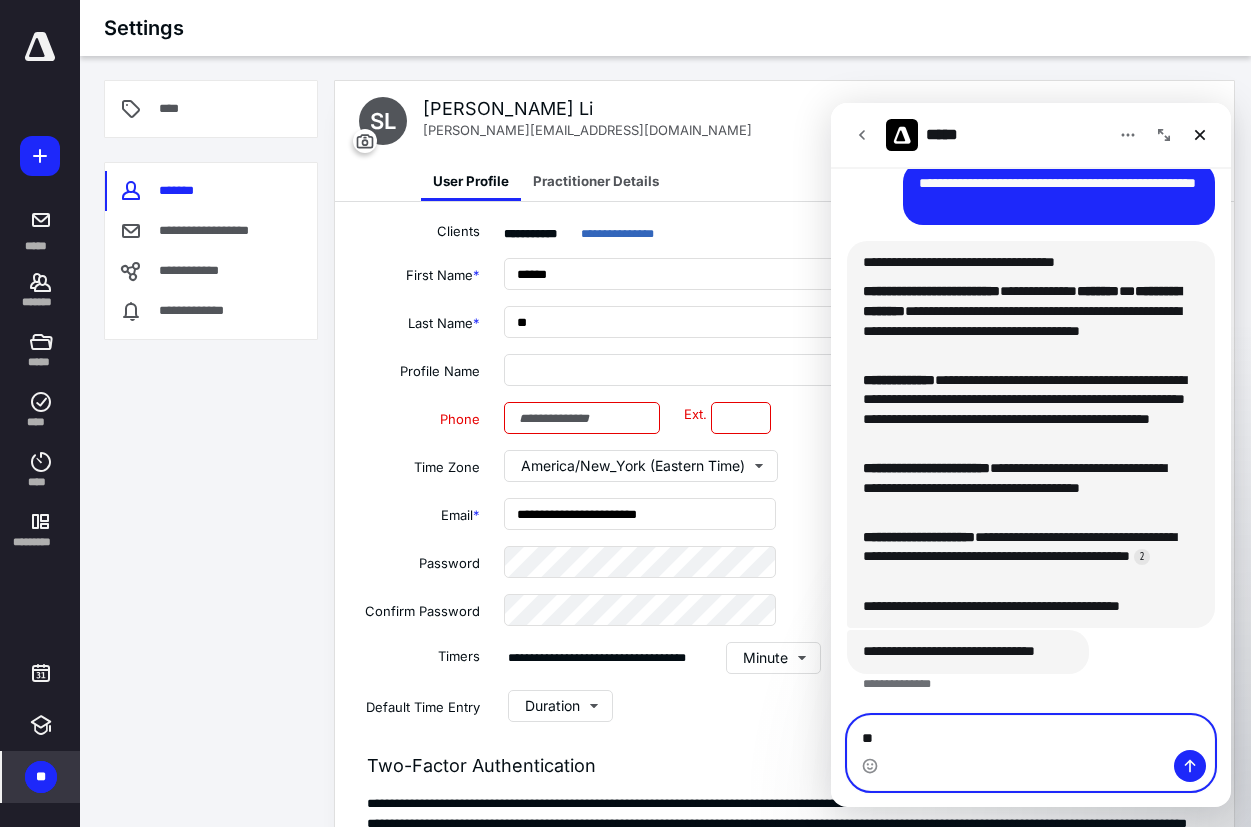 type on "*" 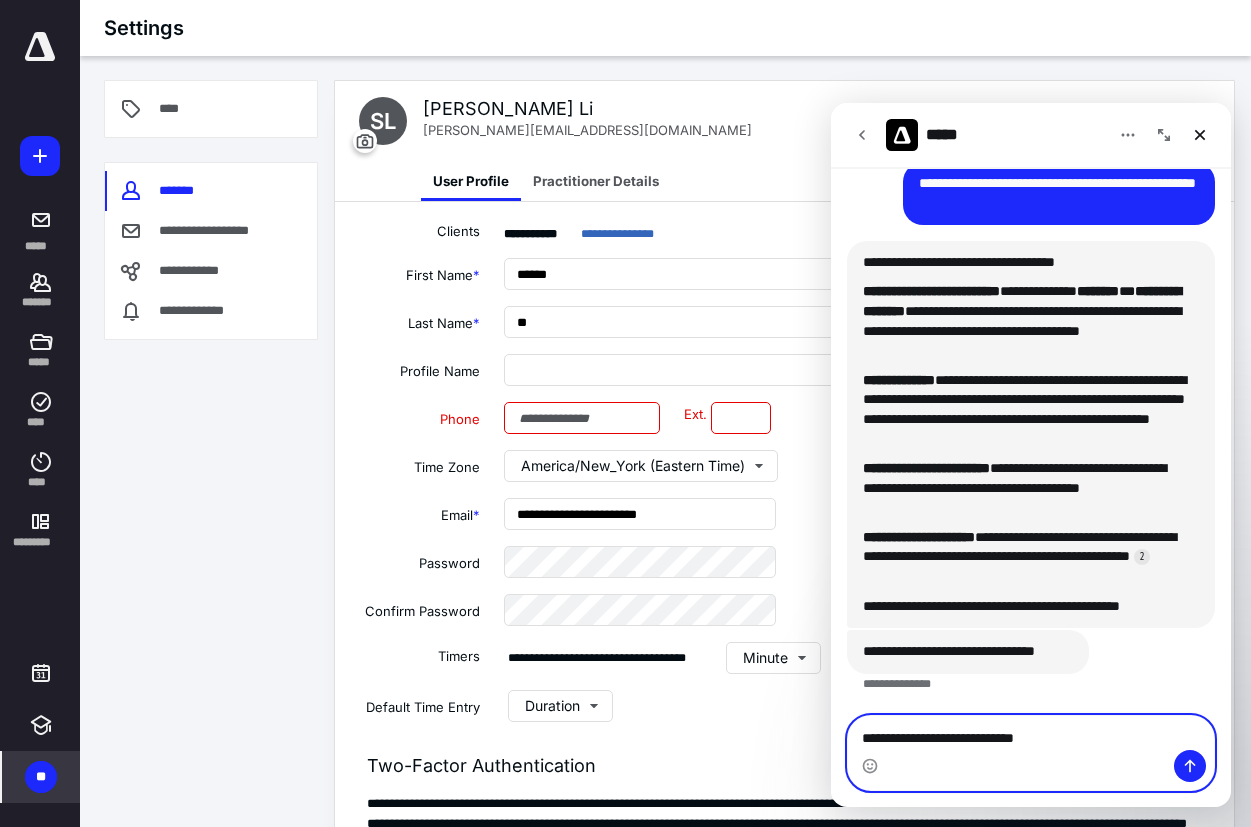type on "**********" 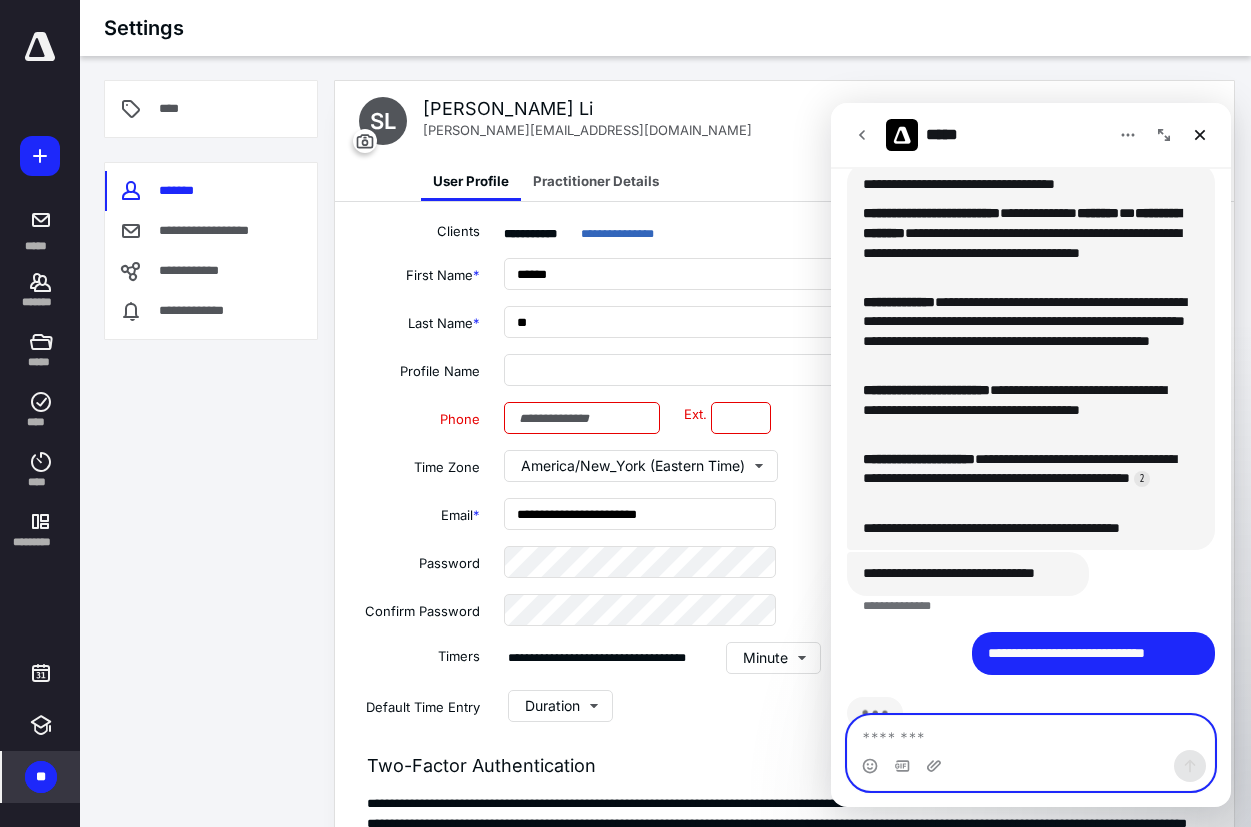 scroll, scrollTop: 455, scrollLeft: 0, axis: vertical 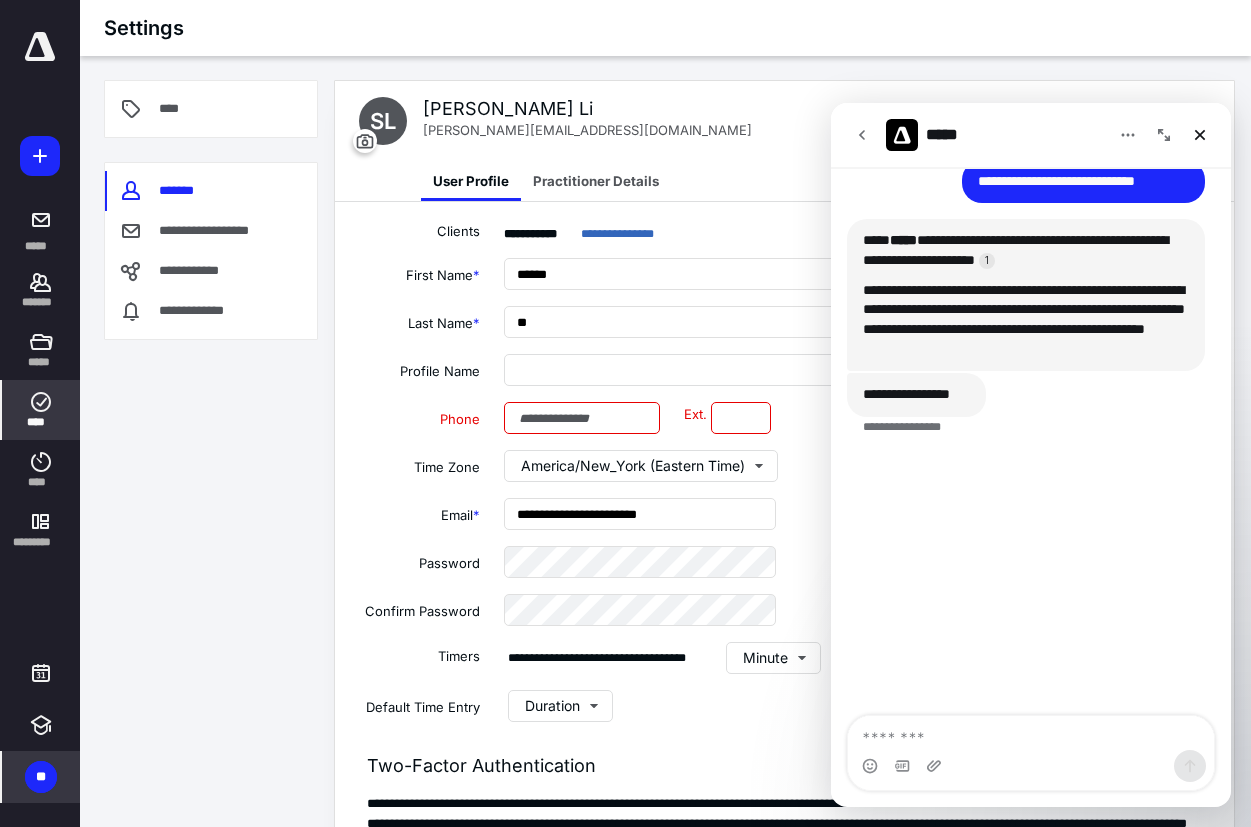 click 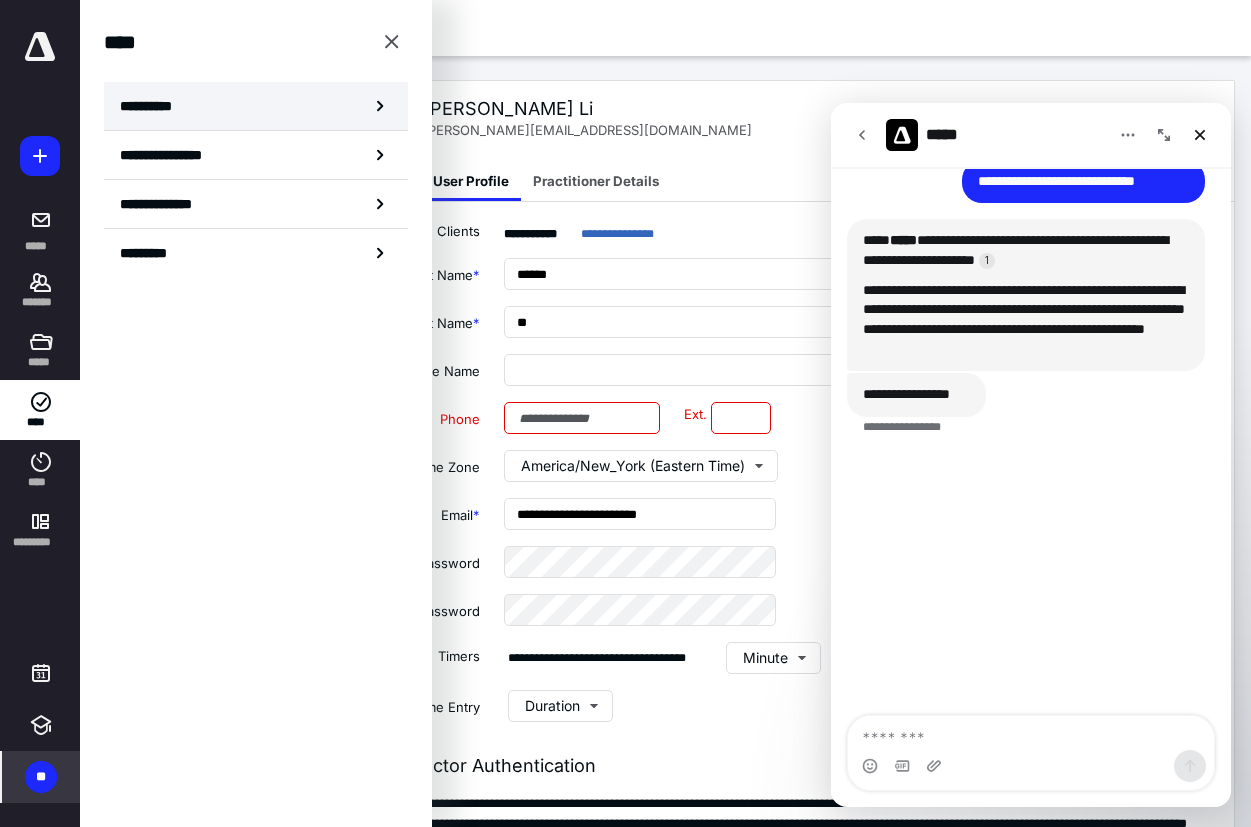 click on "**********" at bounding box center [256, 106] 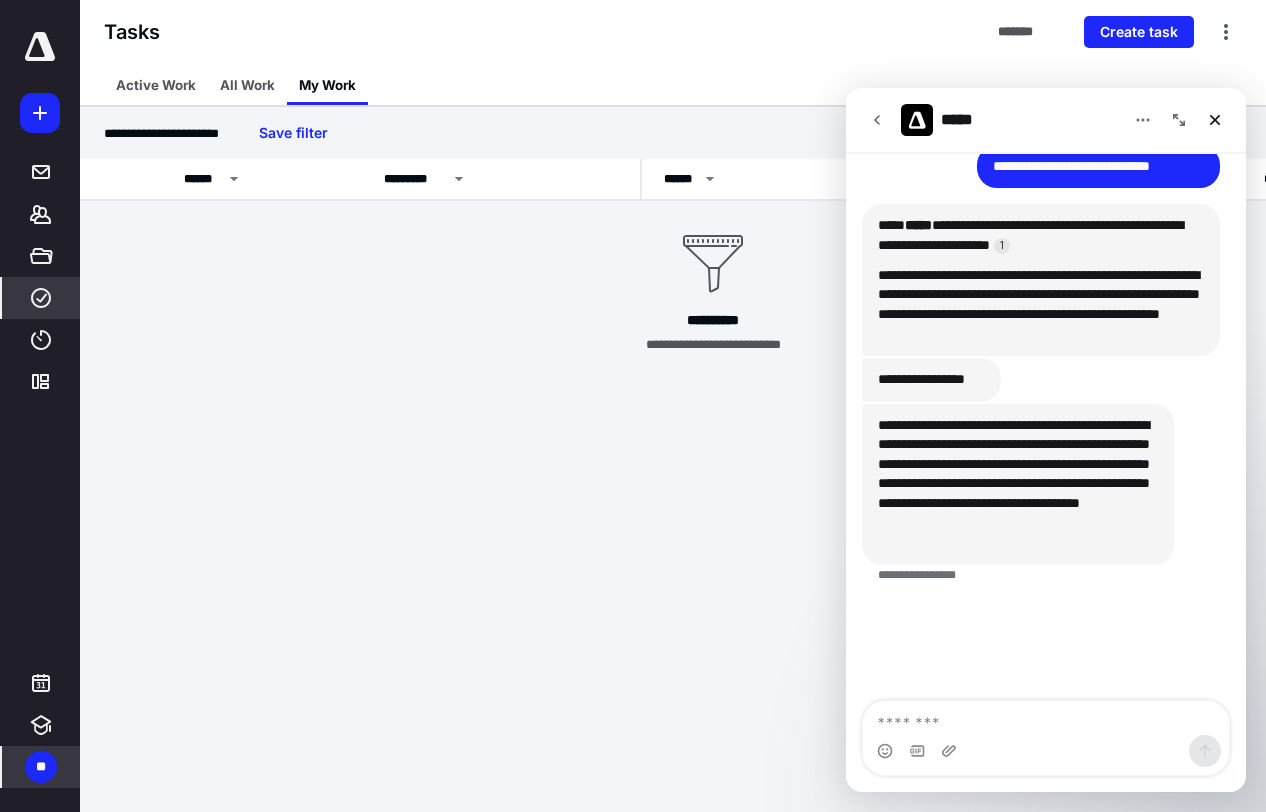 click on "**********" at bounding box center (1041, 14) 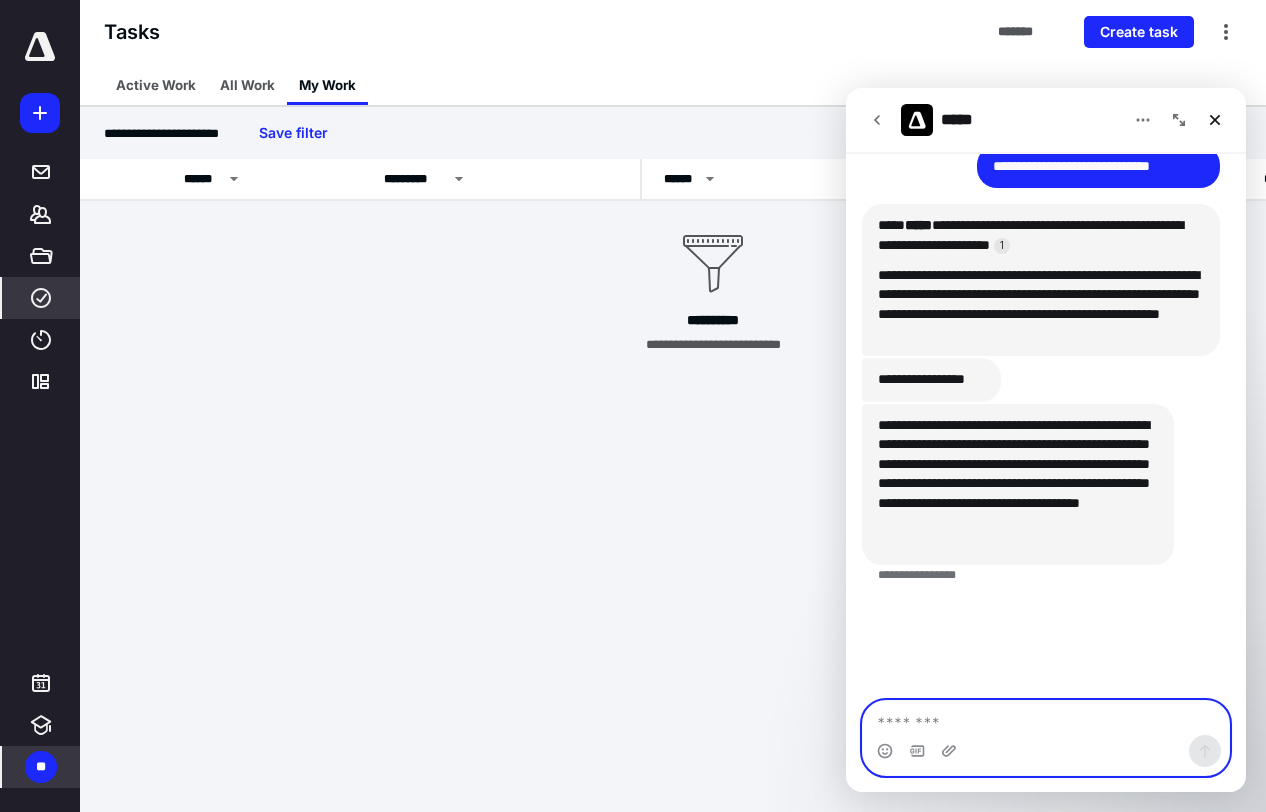 click at bounding box center (1046, 718) 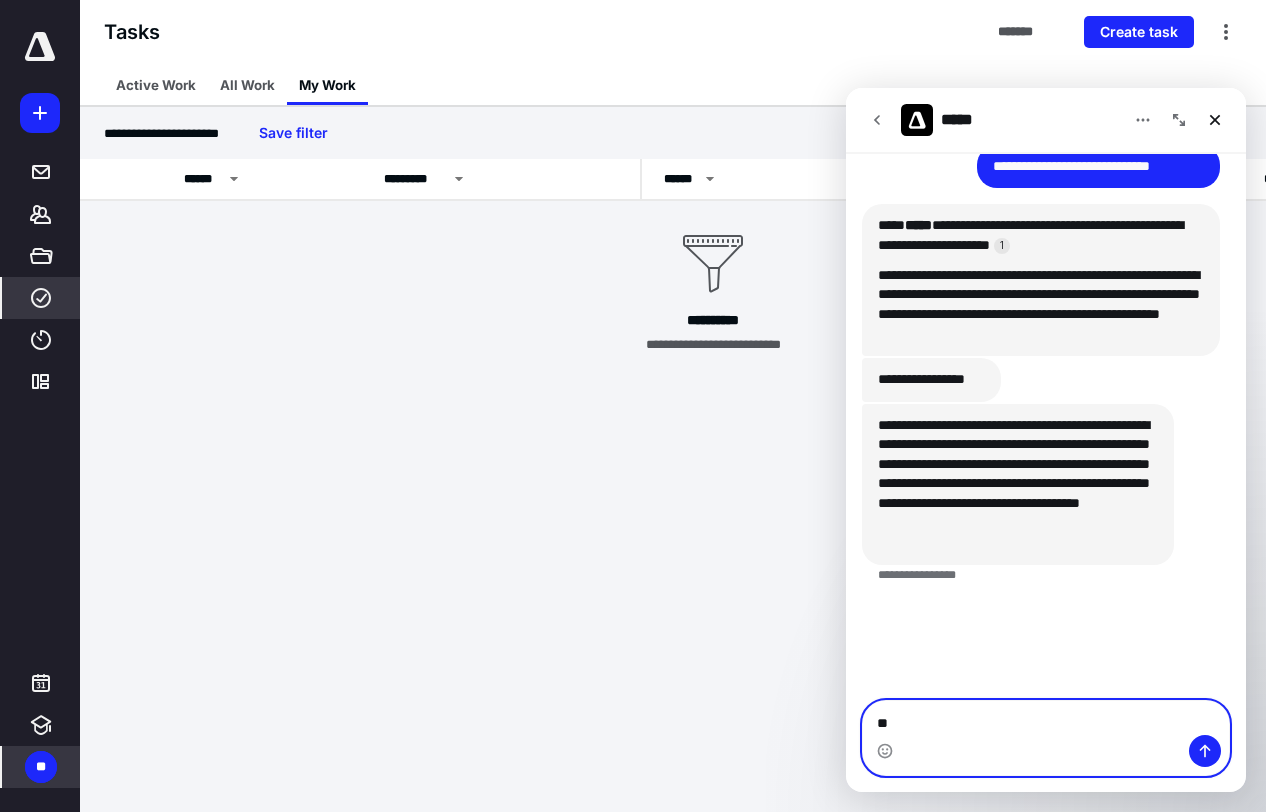 type on "*" 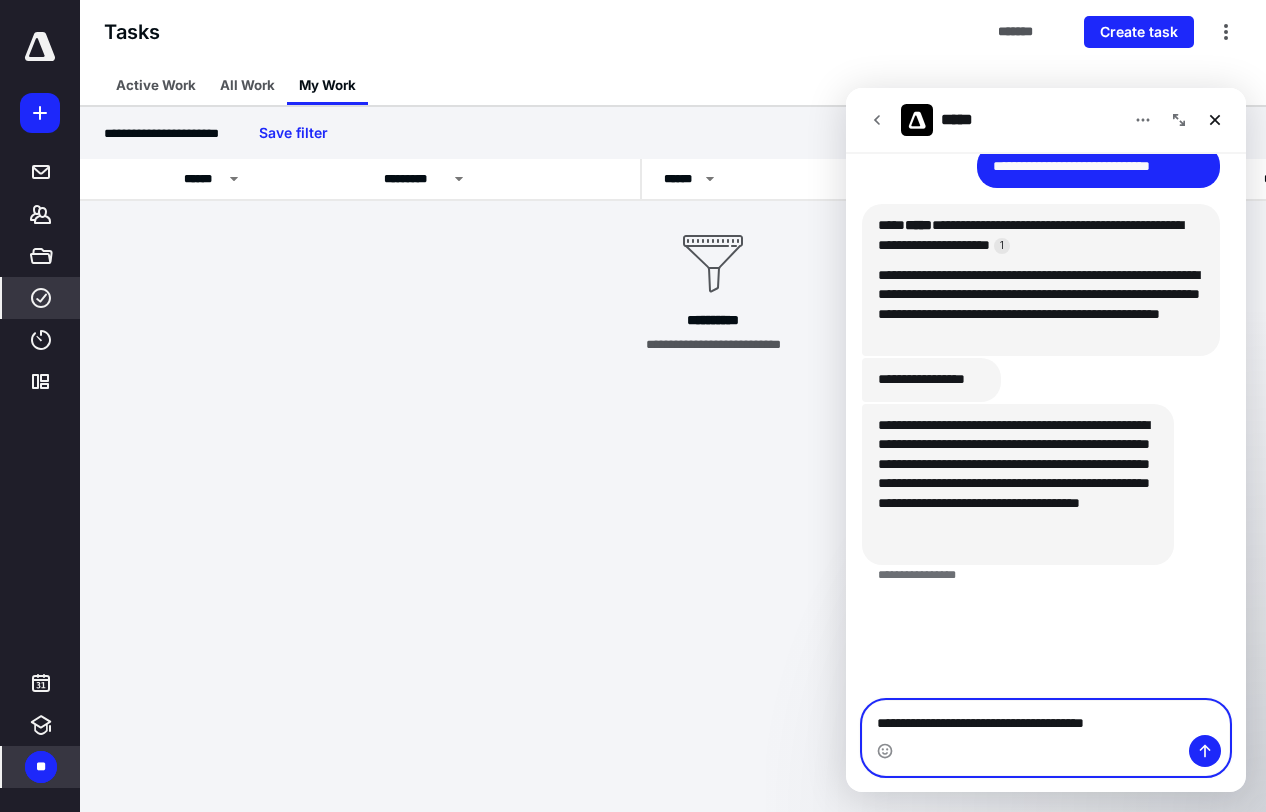 type on "**********" 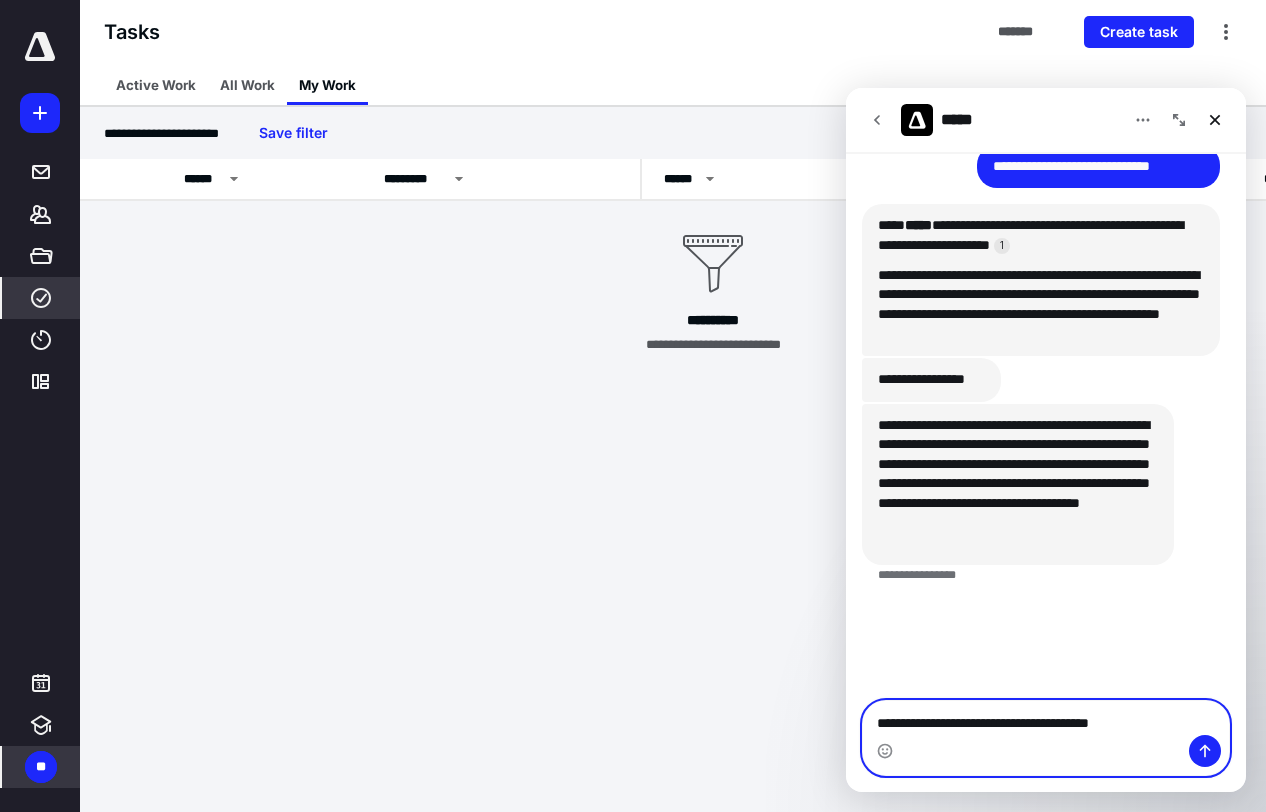 type 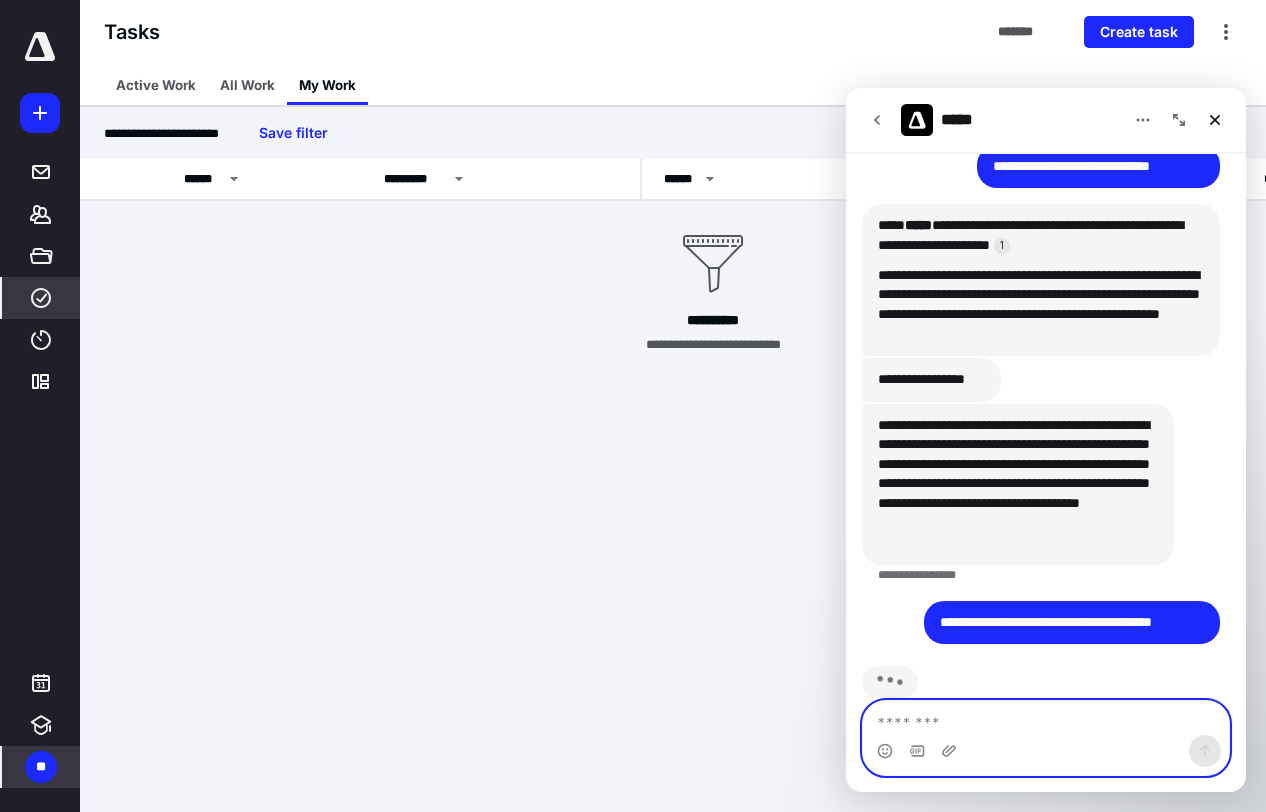 scroll, scrollTop: 891, scrollLeft: 0, axis: vertical 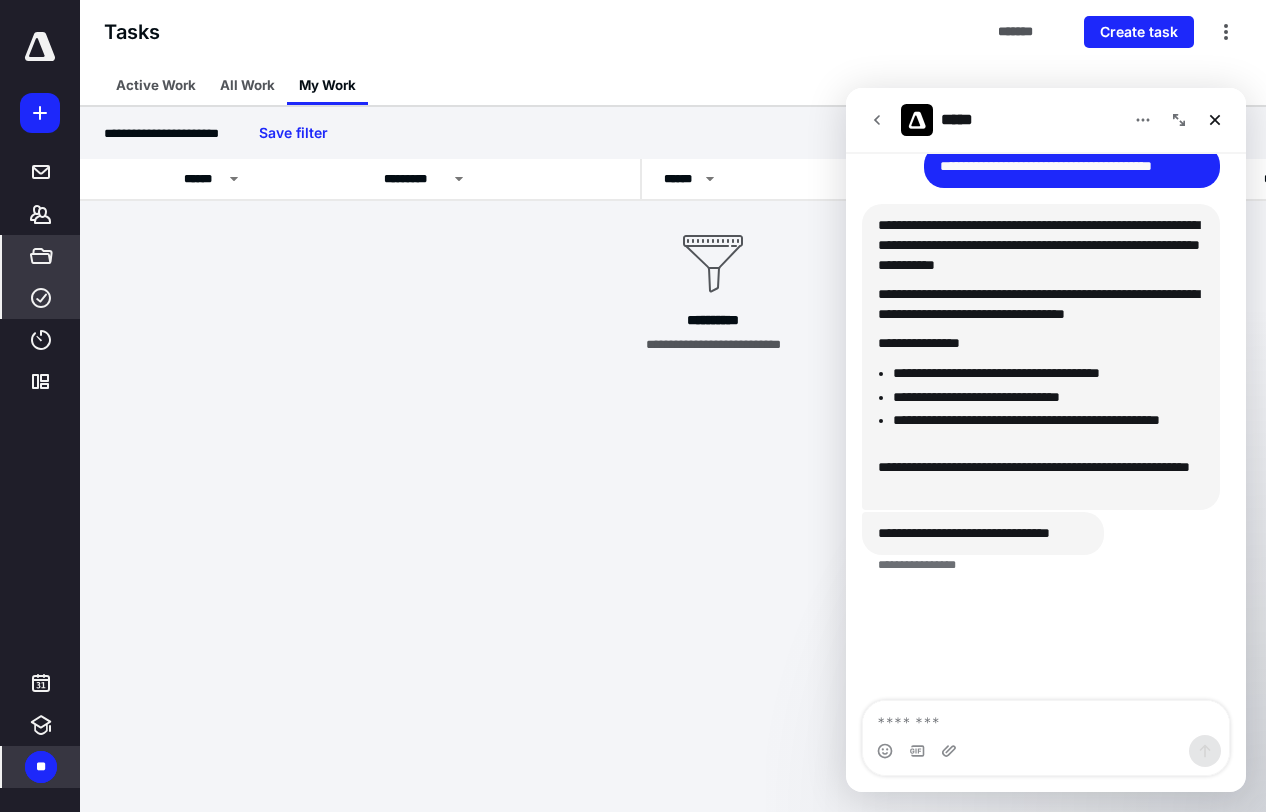 click 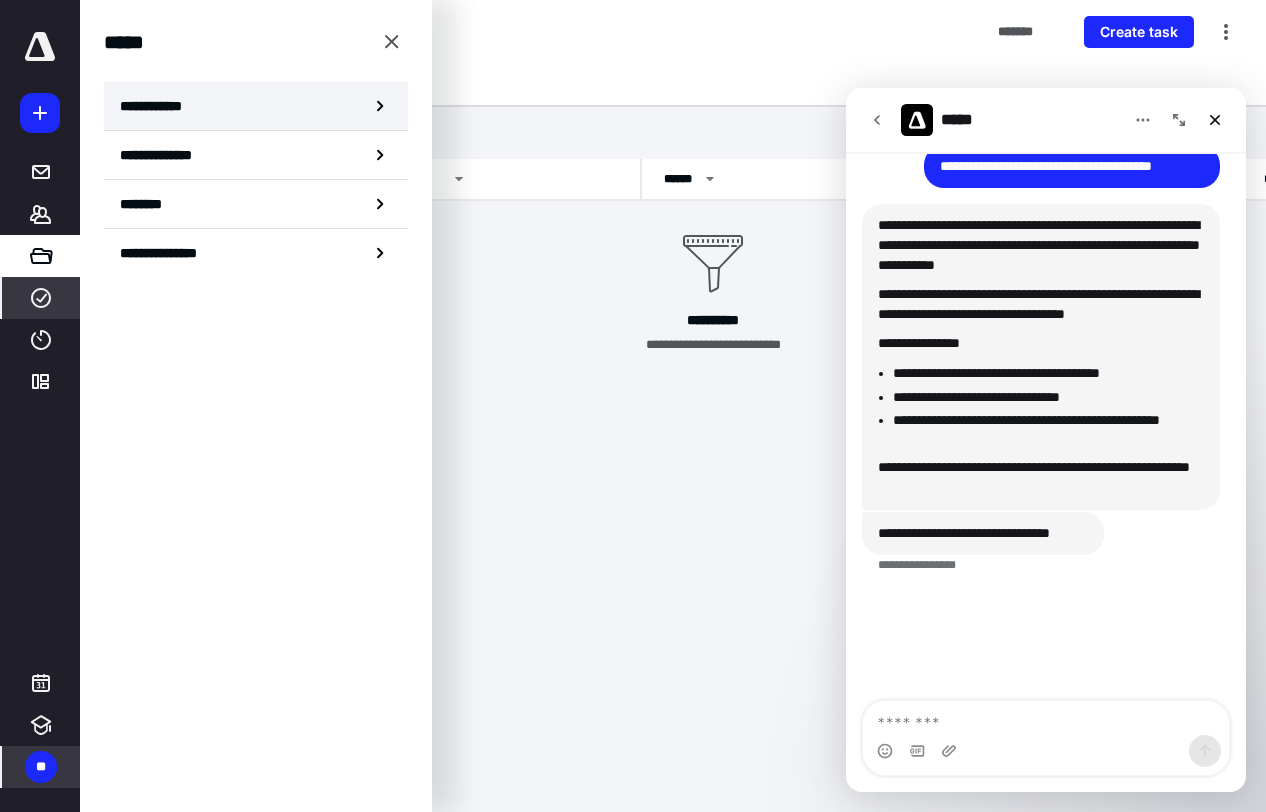 click on "**********" at bounding box center (256, 106) 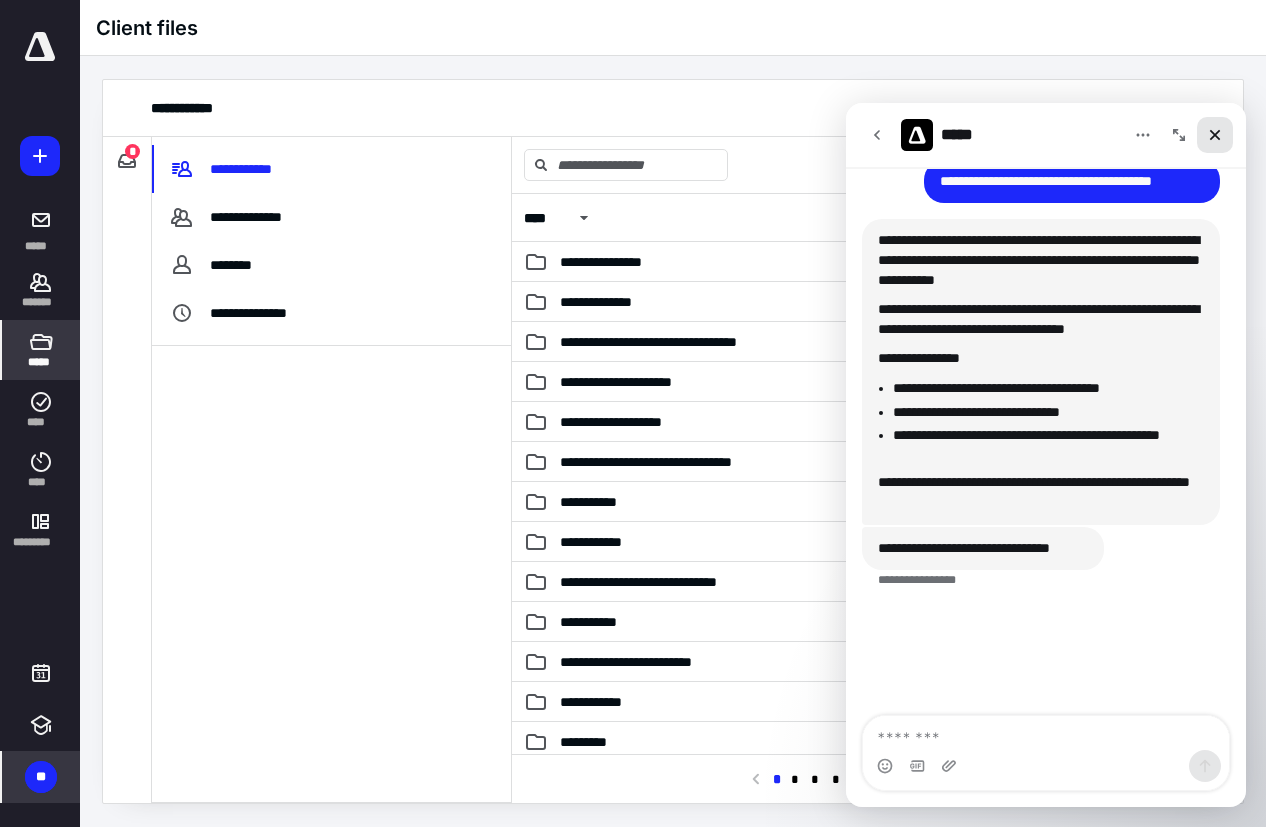click at bounding box center (1215, 135) 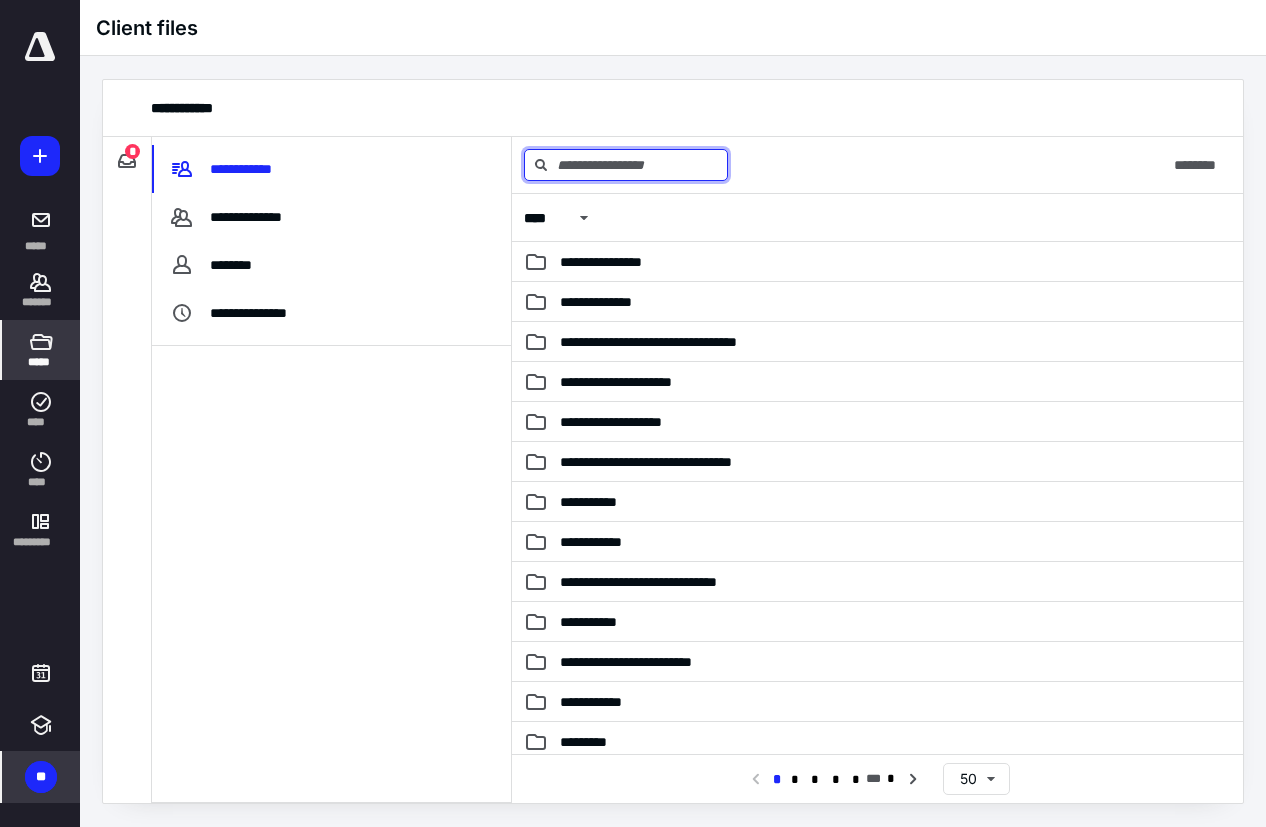 click at bounding box center (626, 165) 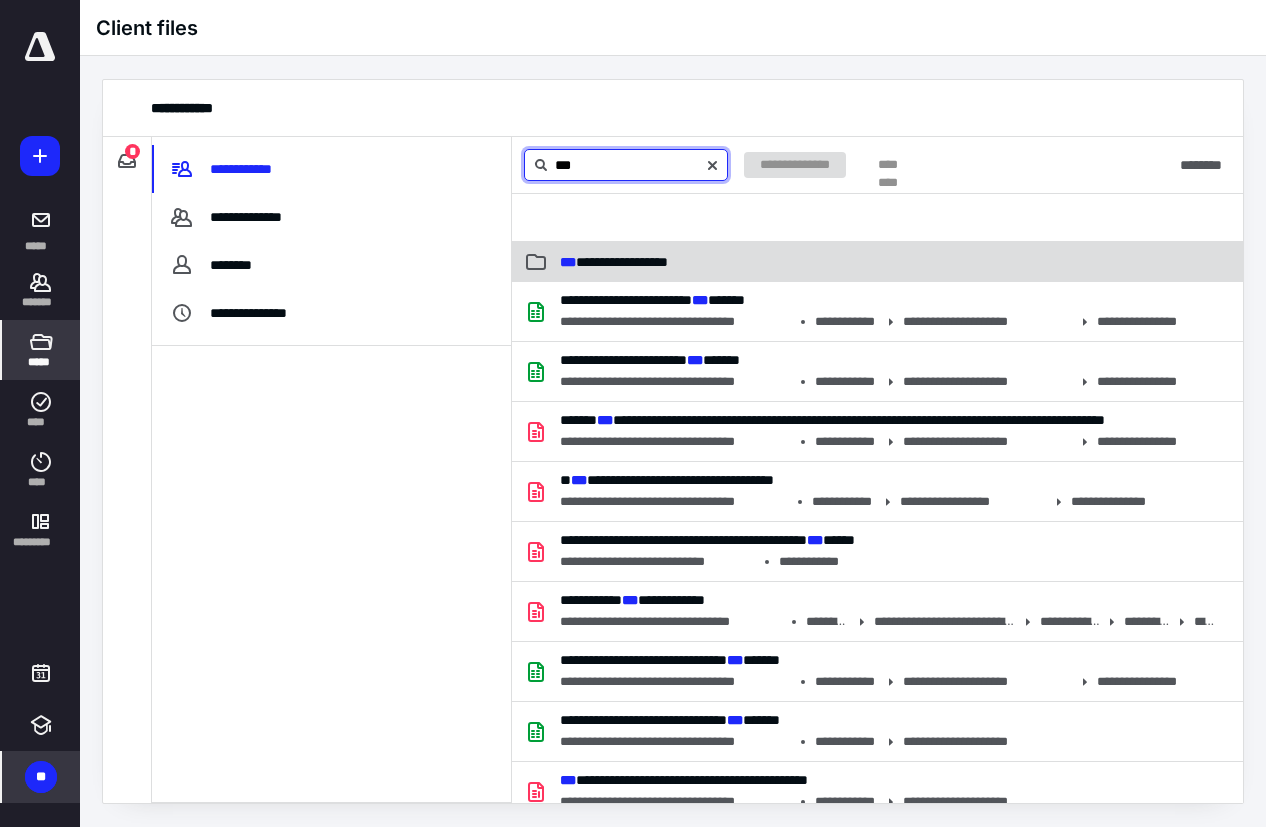 type on "***" 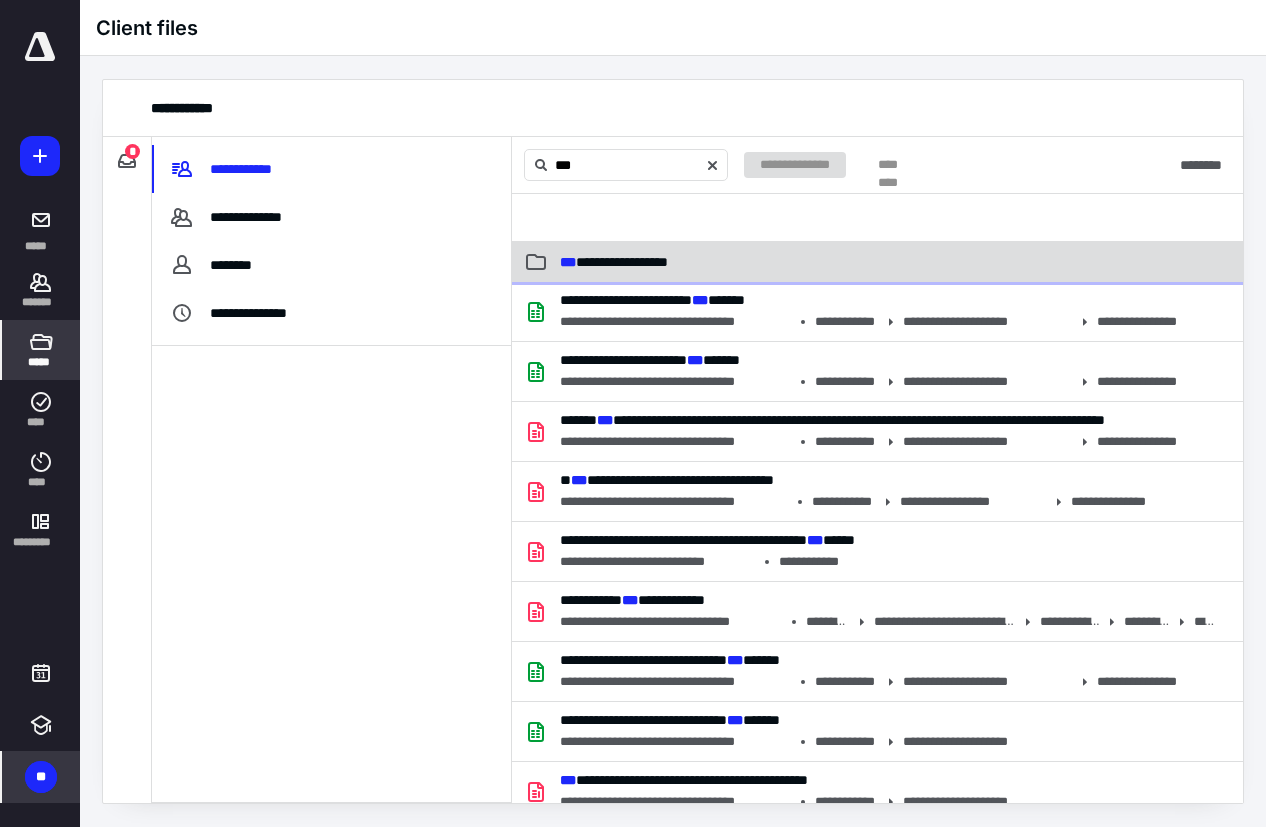 click on "***" at bounding box center [568, 262] 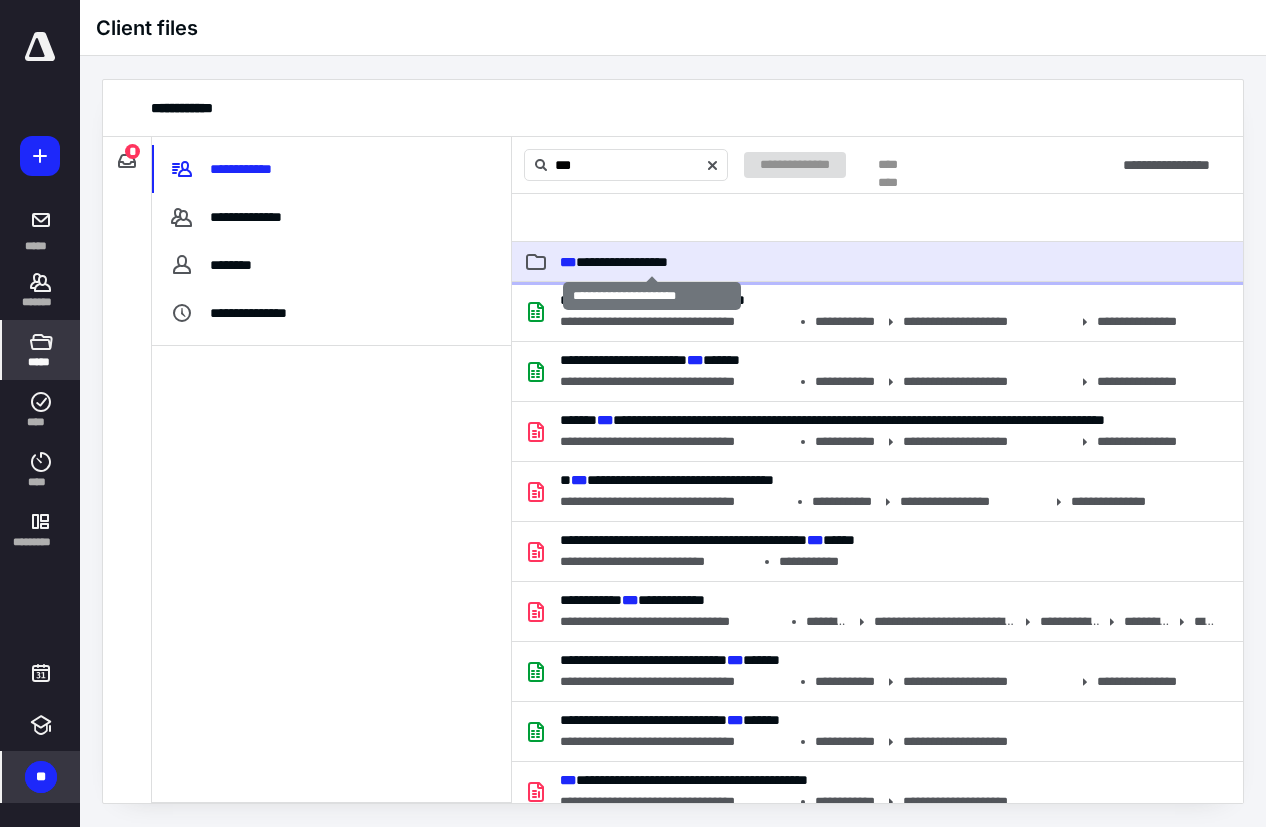 click on "***" at bounding box center (568, 262) 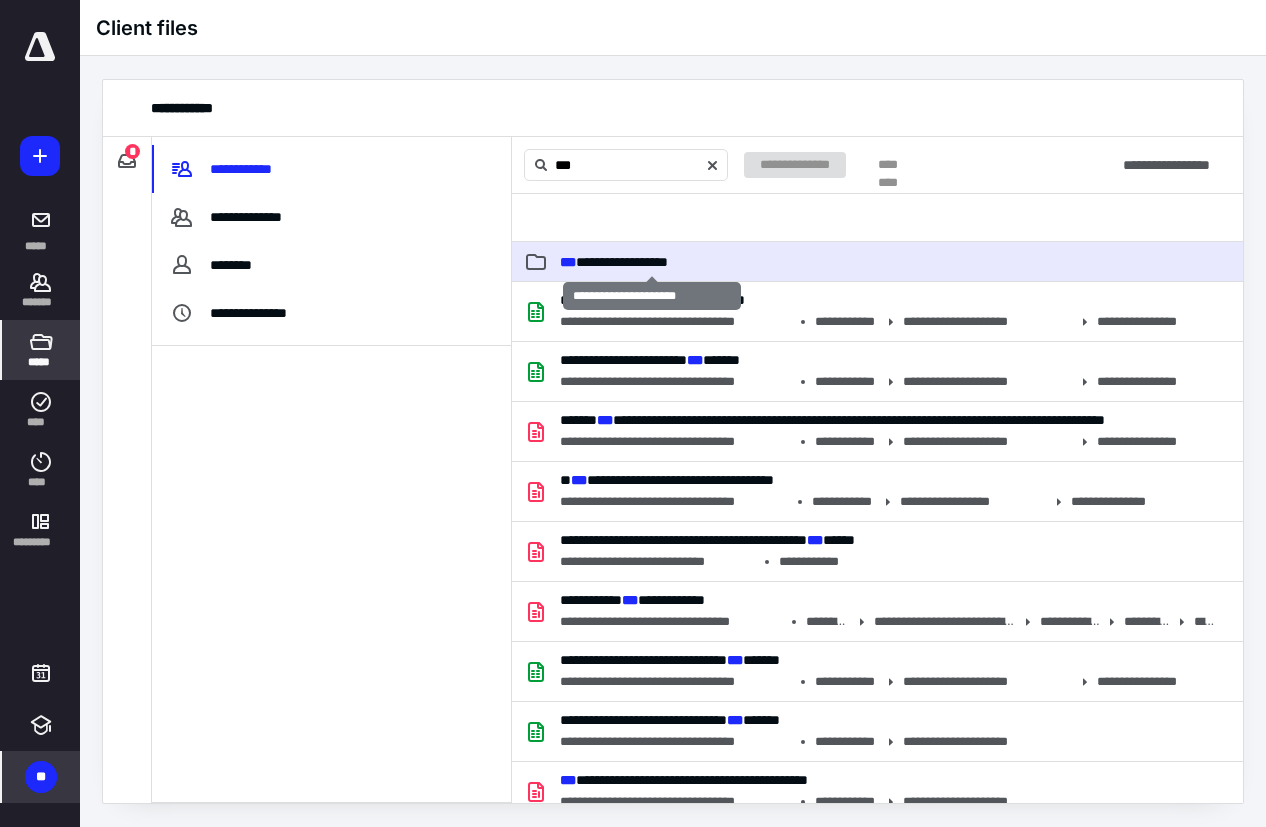 type 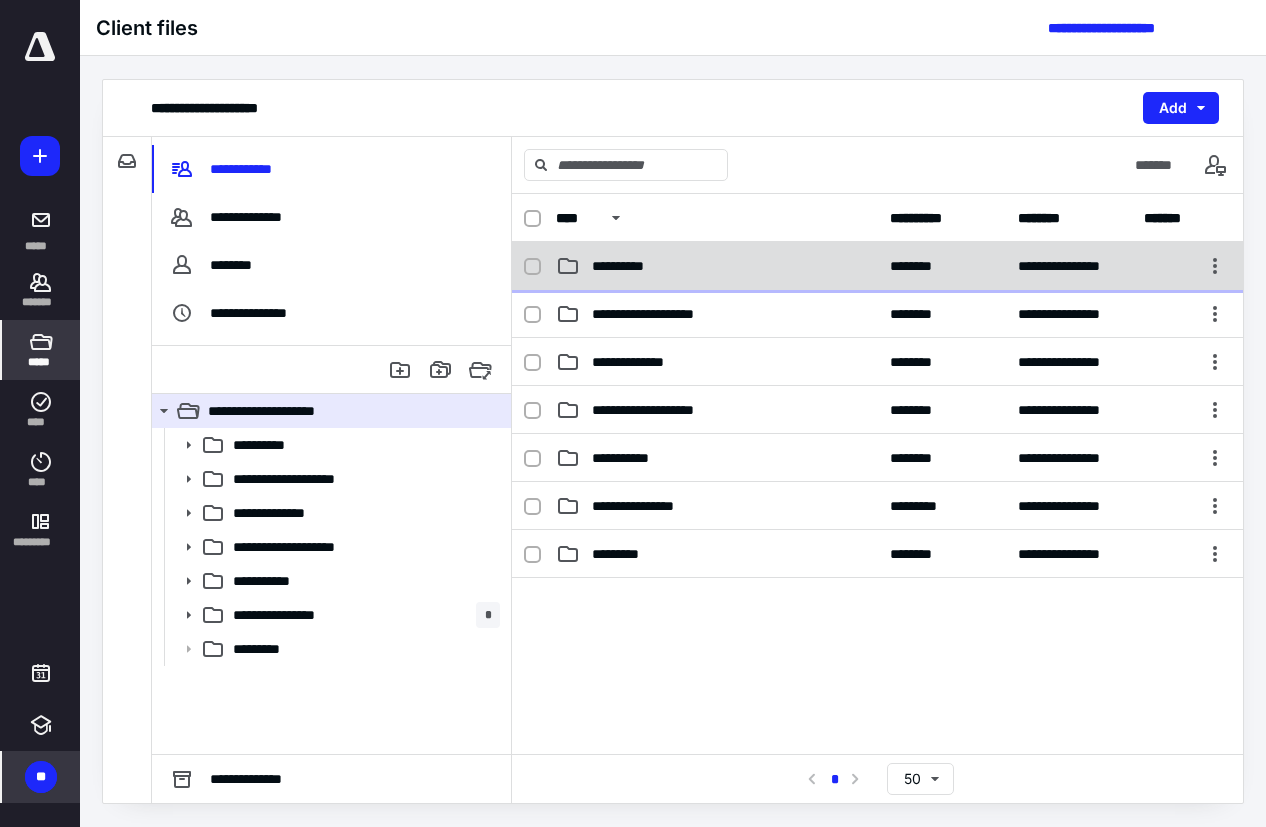 click on "**********" at bounding box center (629, 266) 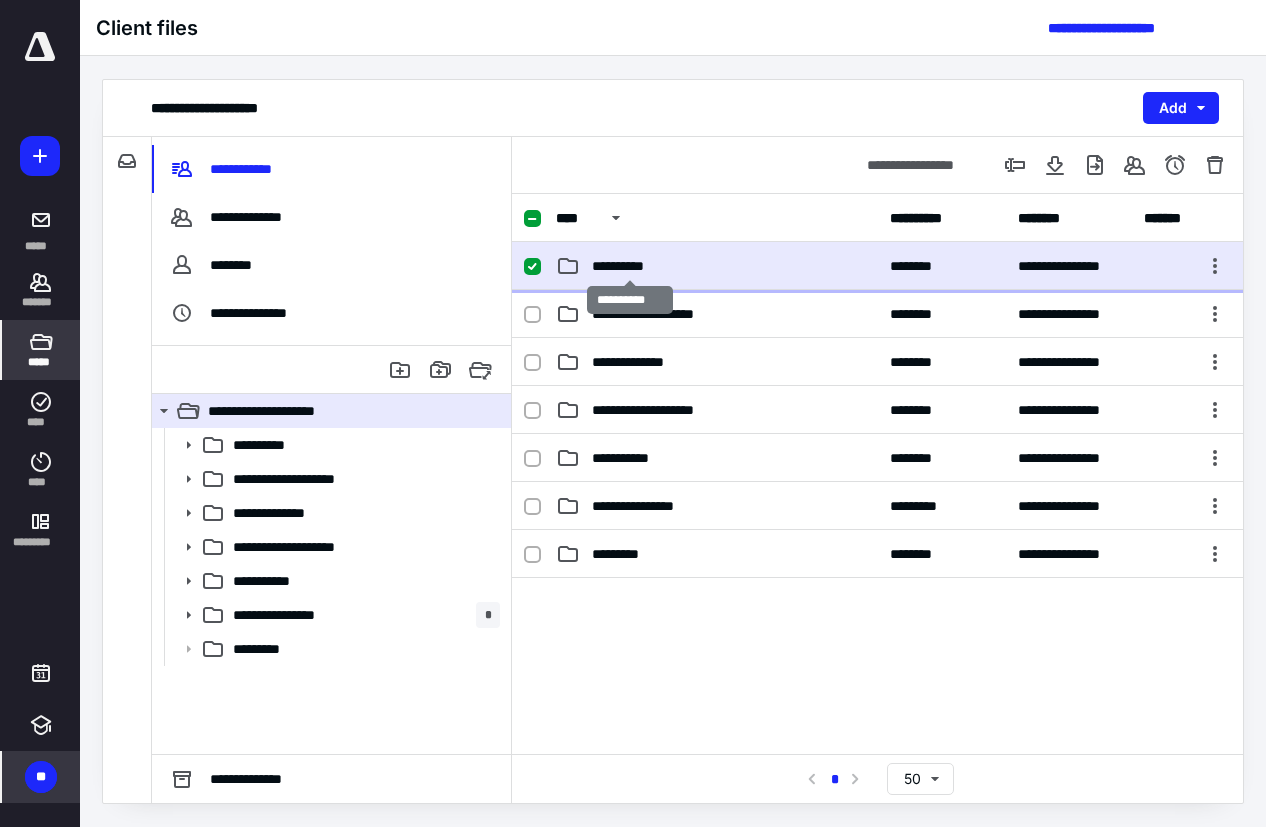 click on "**********" at bounding box center (629, 266) 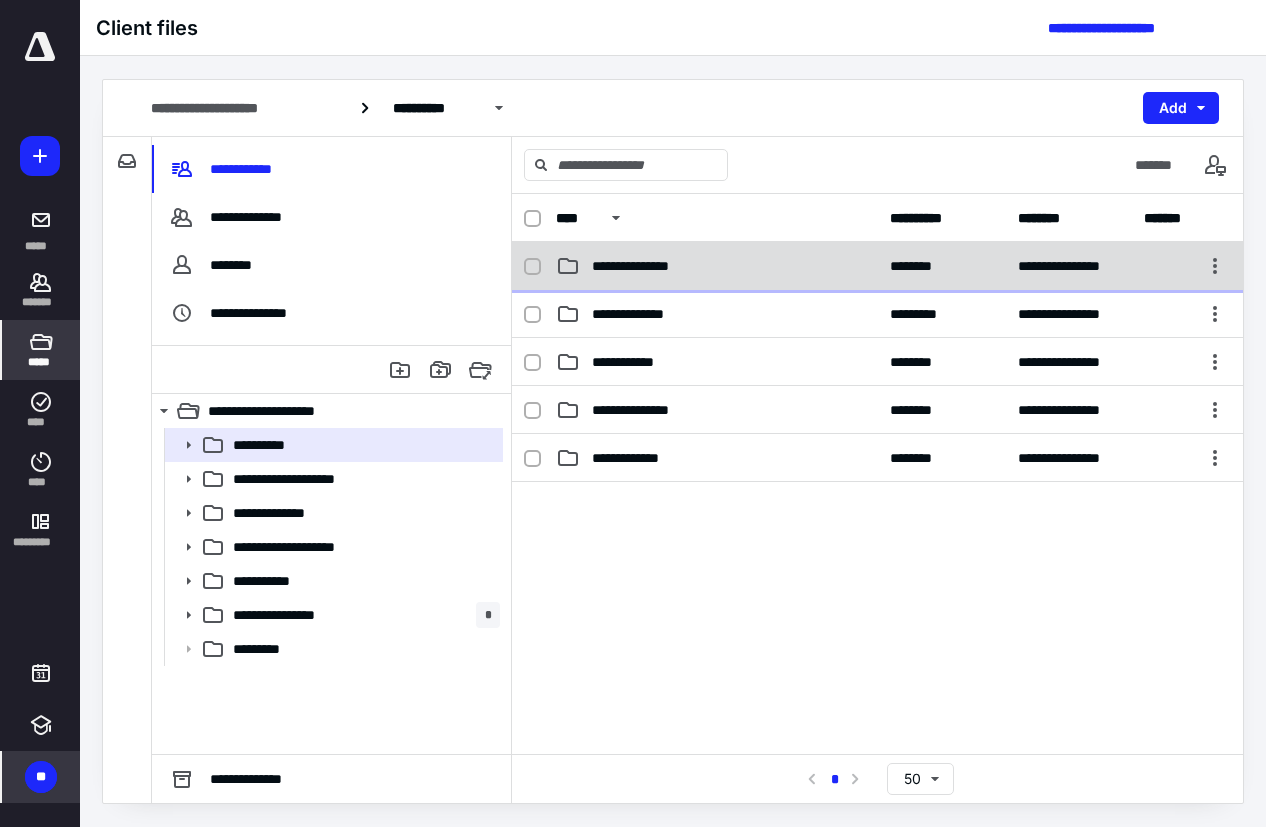 click on "**********" at bounding box center [648, 266] 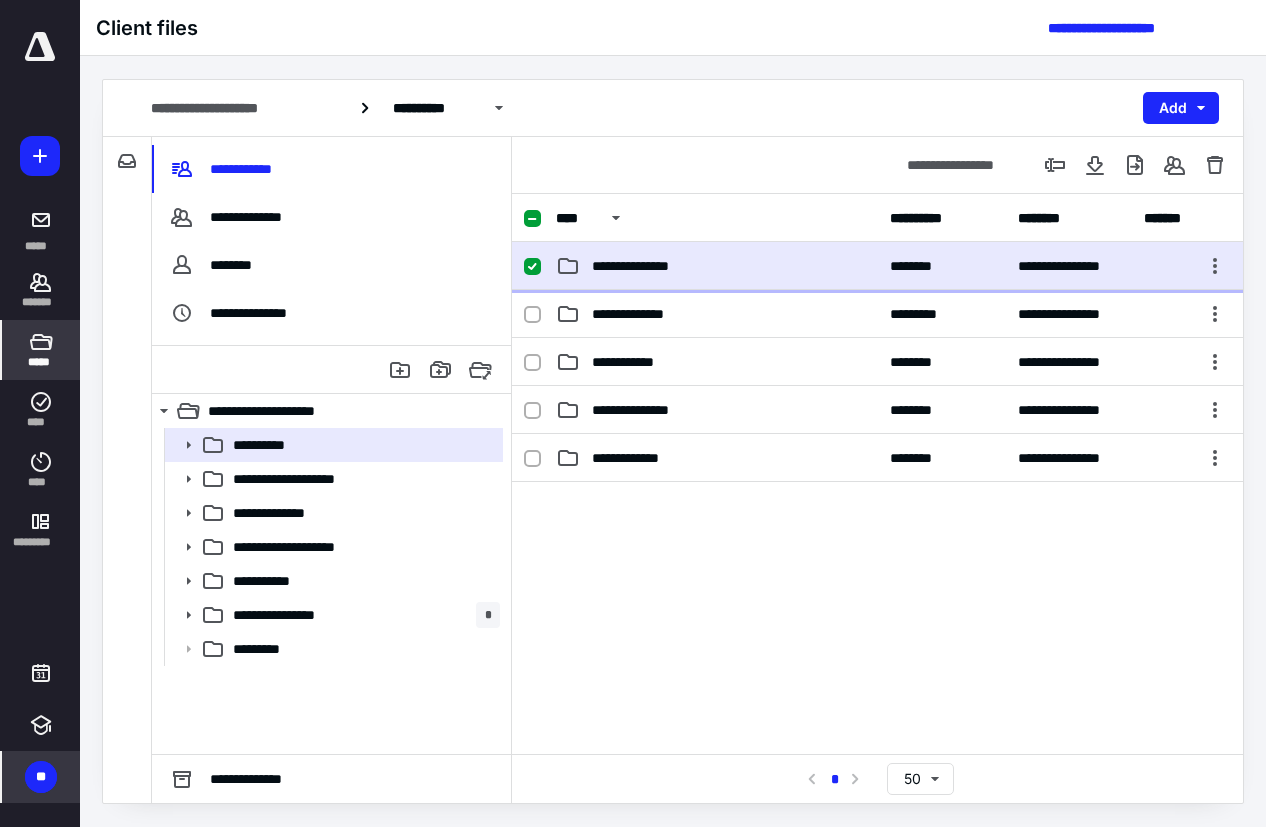click on "**********" at bounding box center (648, 266) 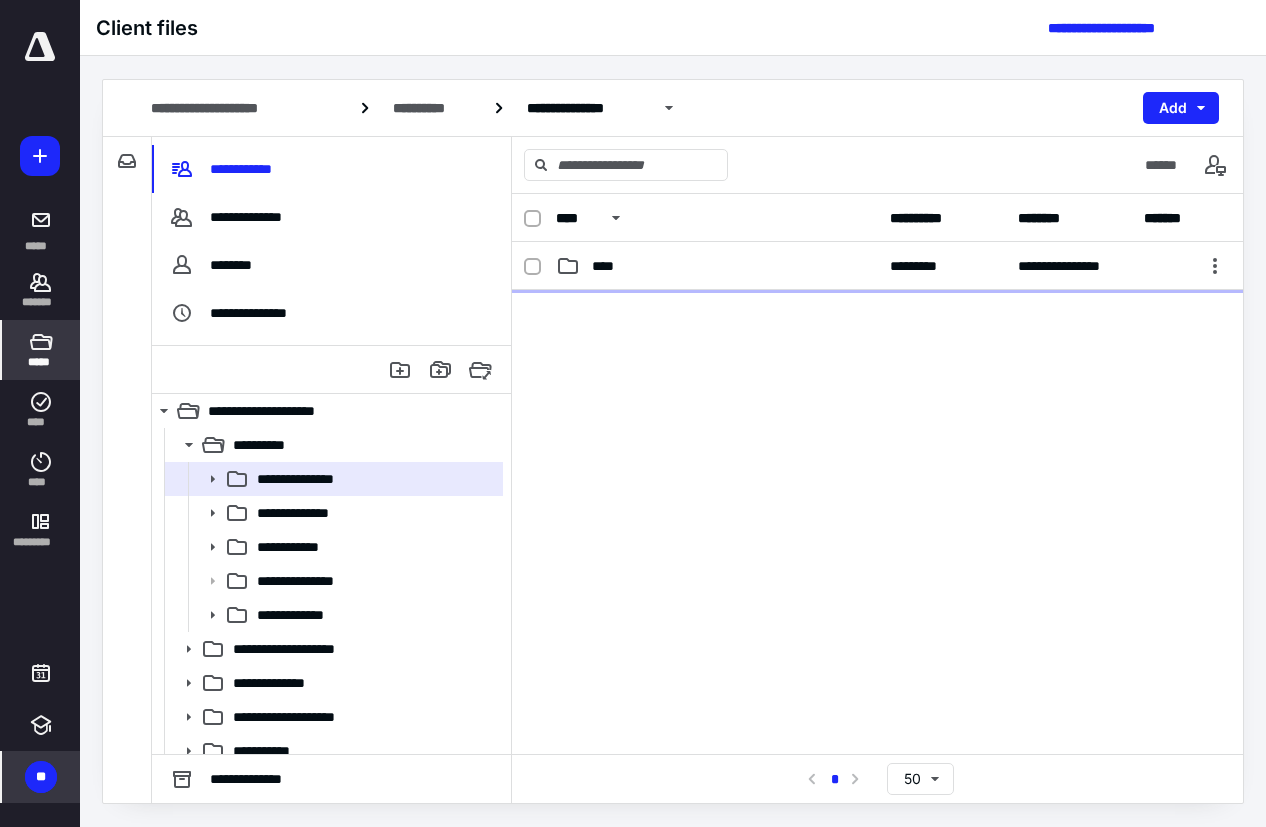 click on "****" at bounding box center [717, 266] 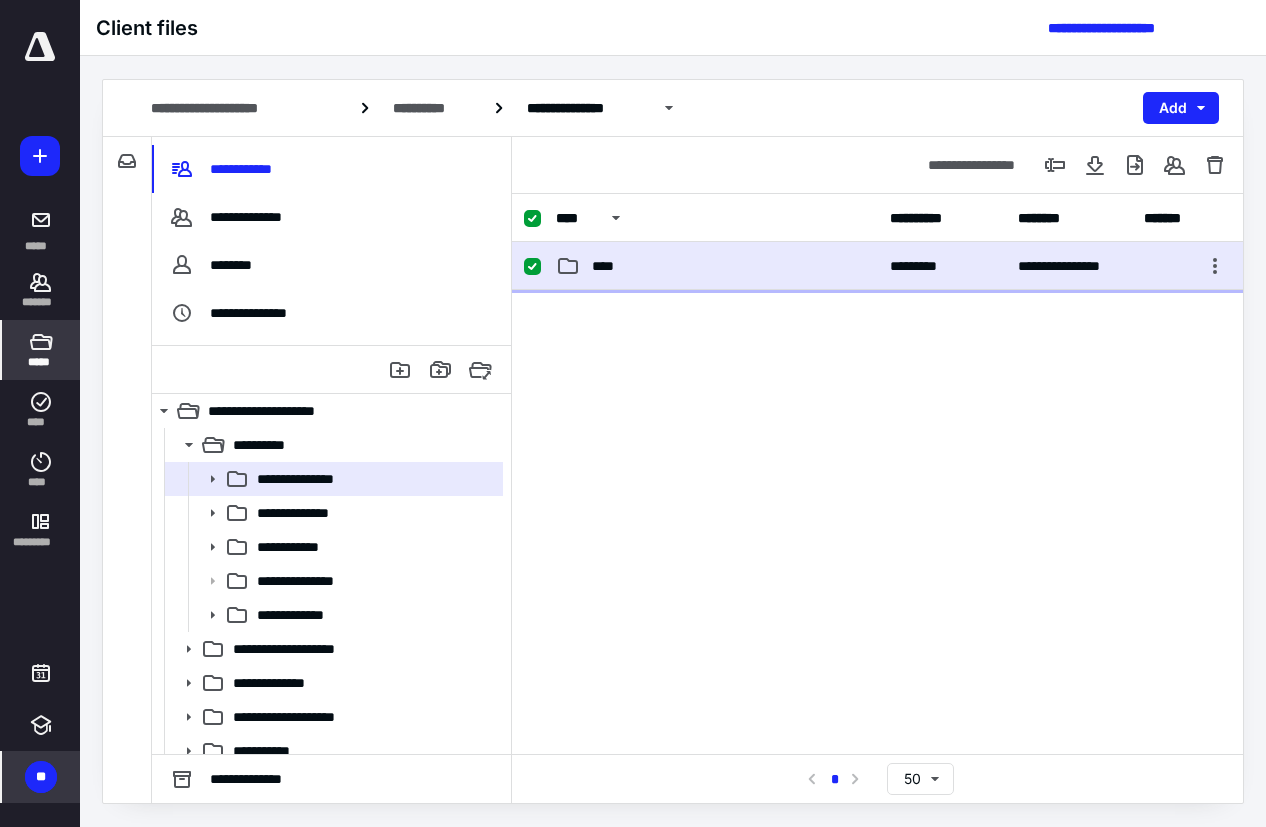 click on "****" at bounding box center (717, 266) 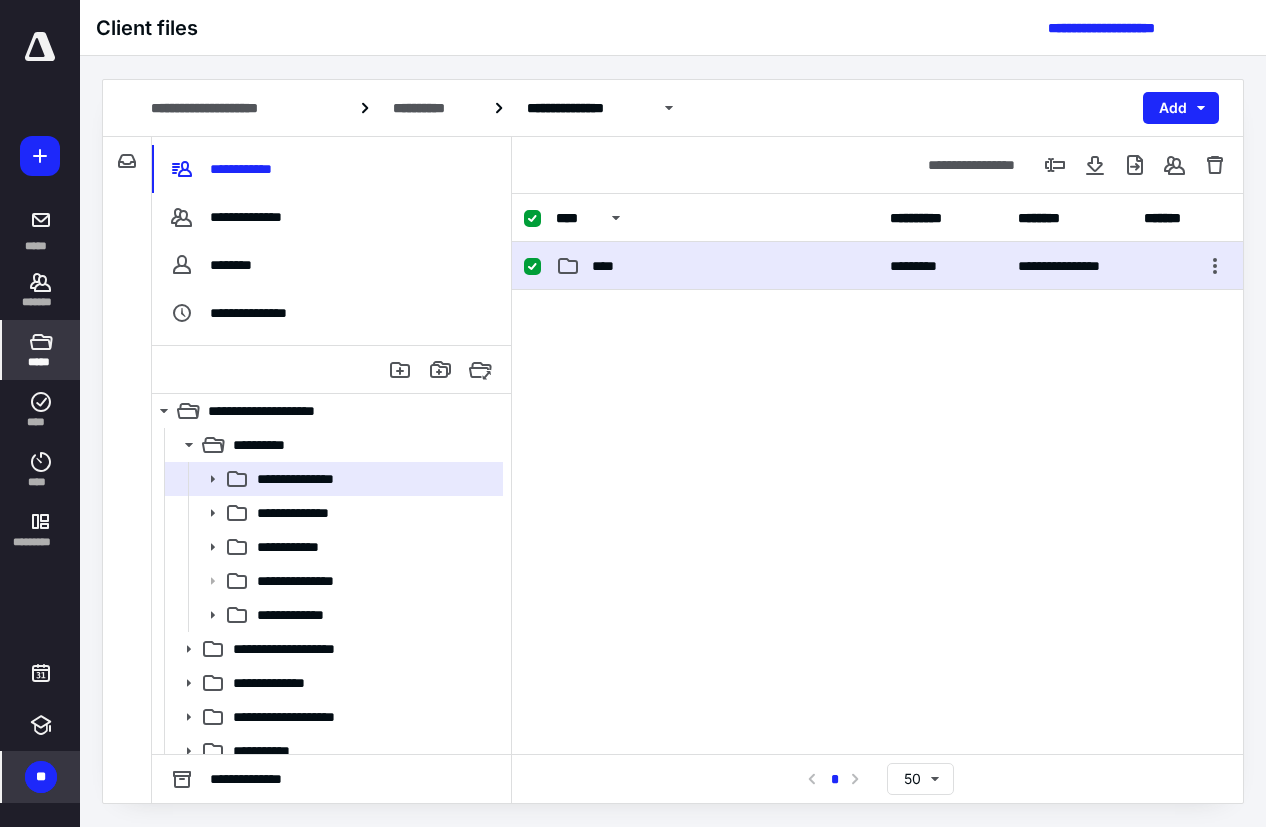 checkbox on "false" 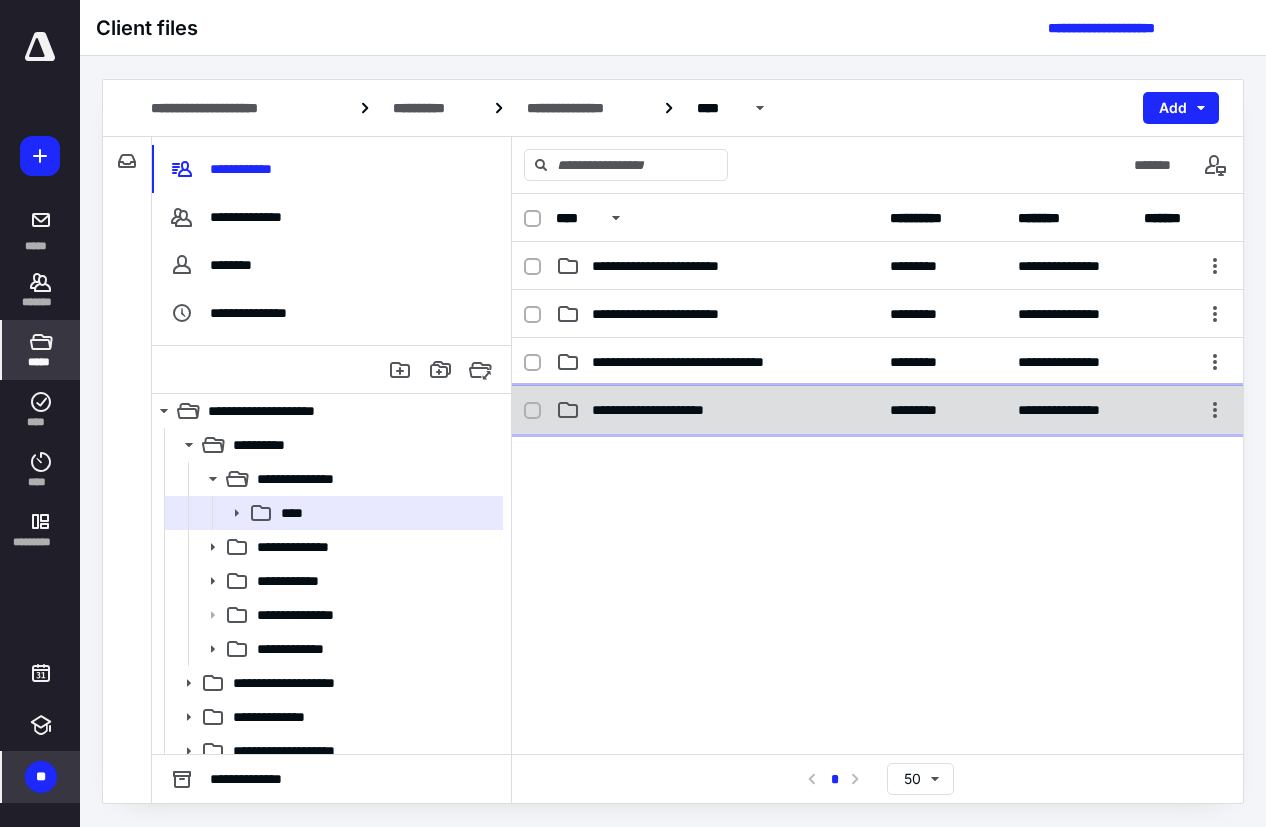 click on "**********" at bounding box center (672, 410) 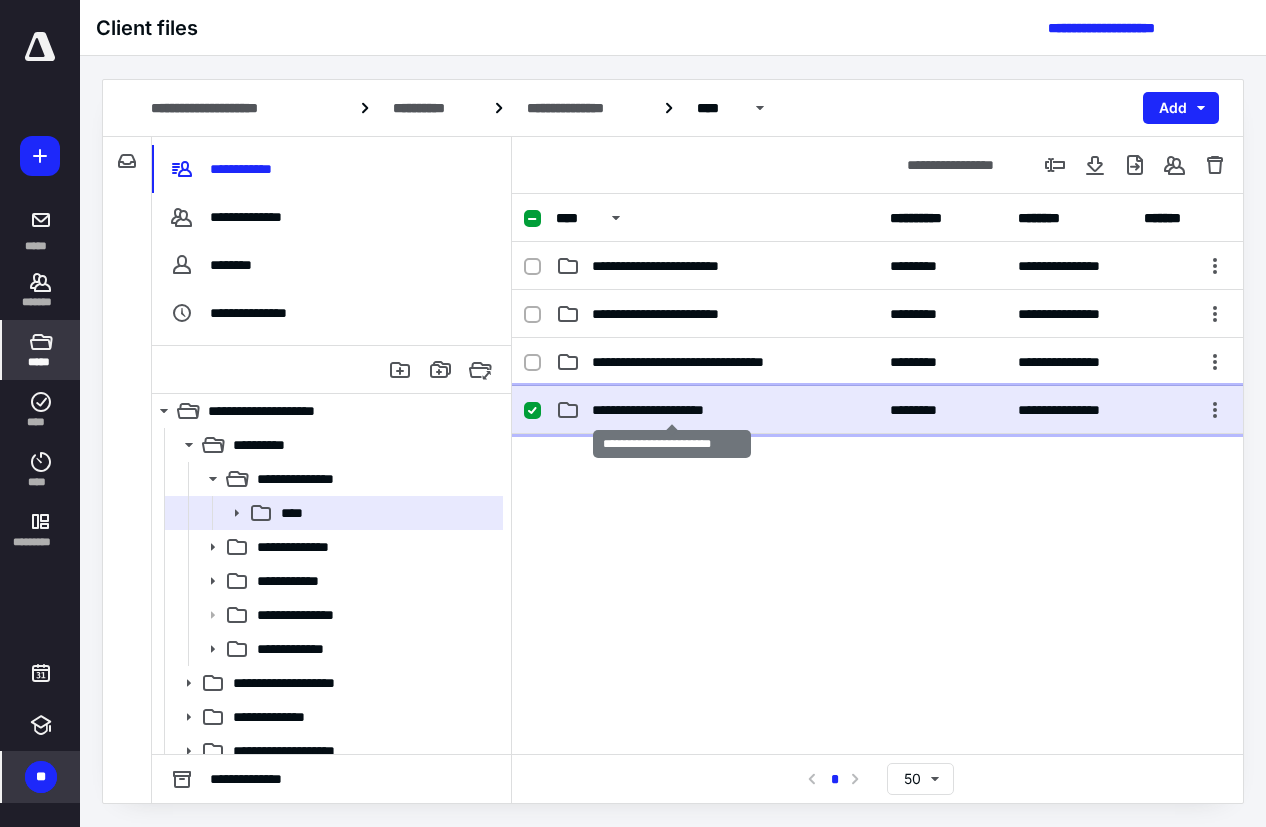 click on "**********" at bounding box center (672, 410) 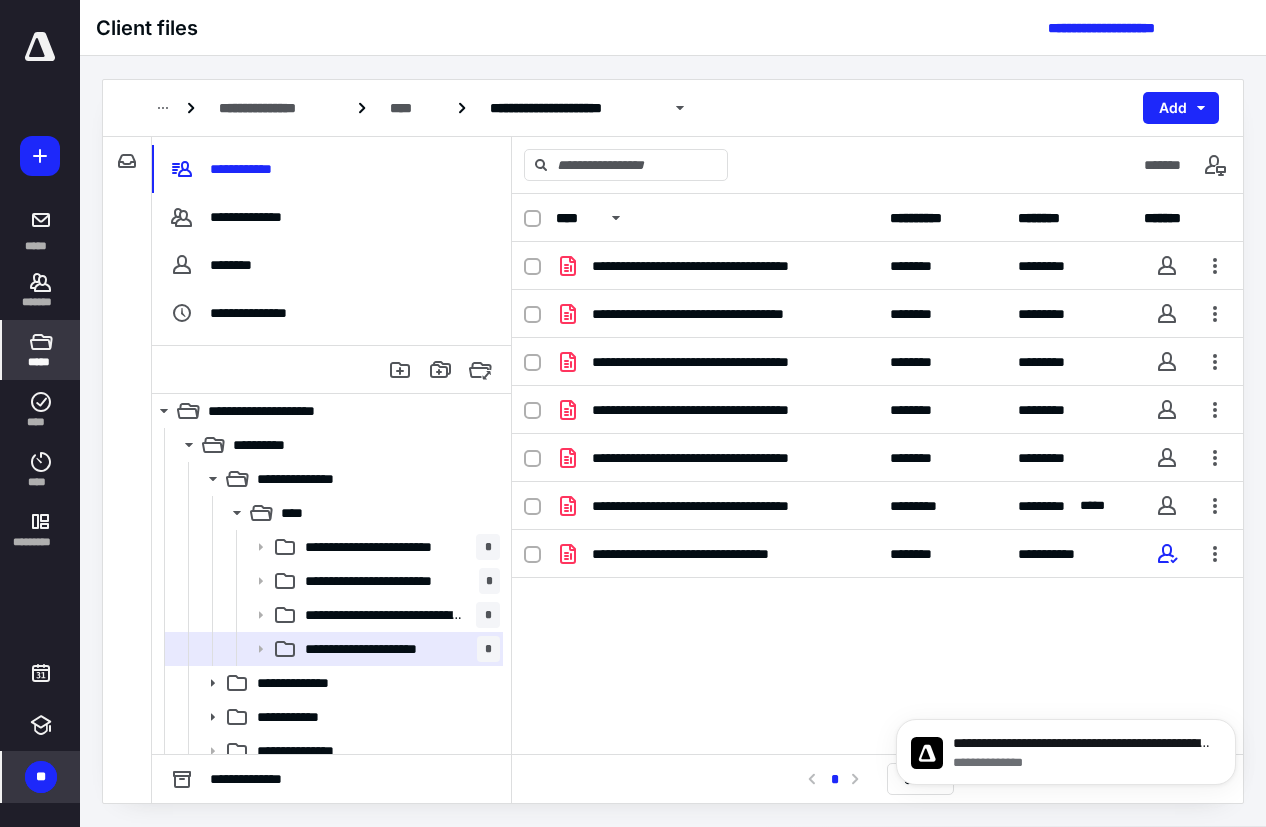 scroll, scrollTop: 0, scrollLeft: 0, axis: both 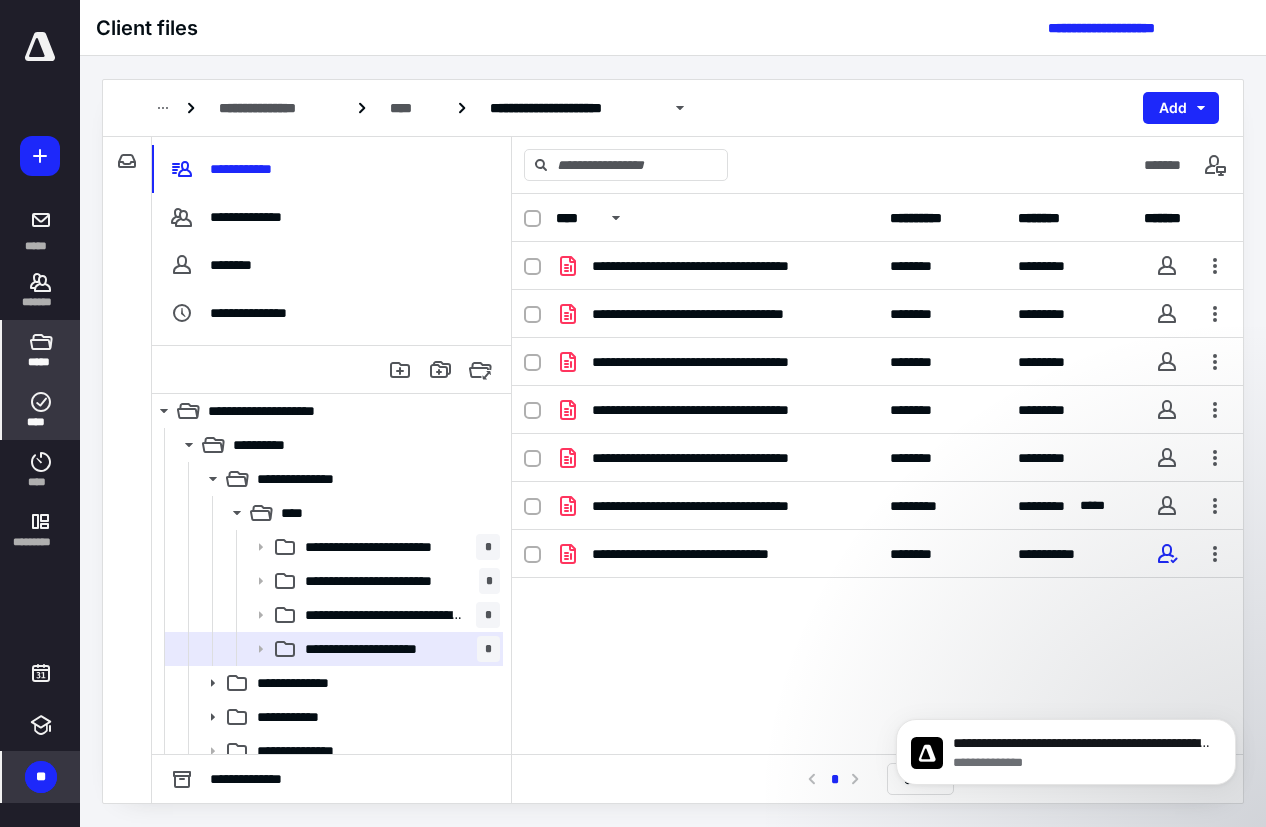 click on "****" at bounding box center (41, 422) 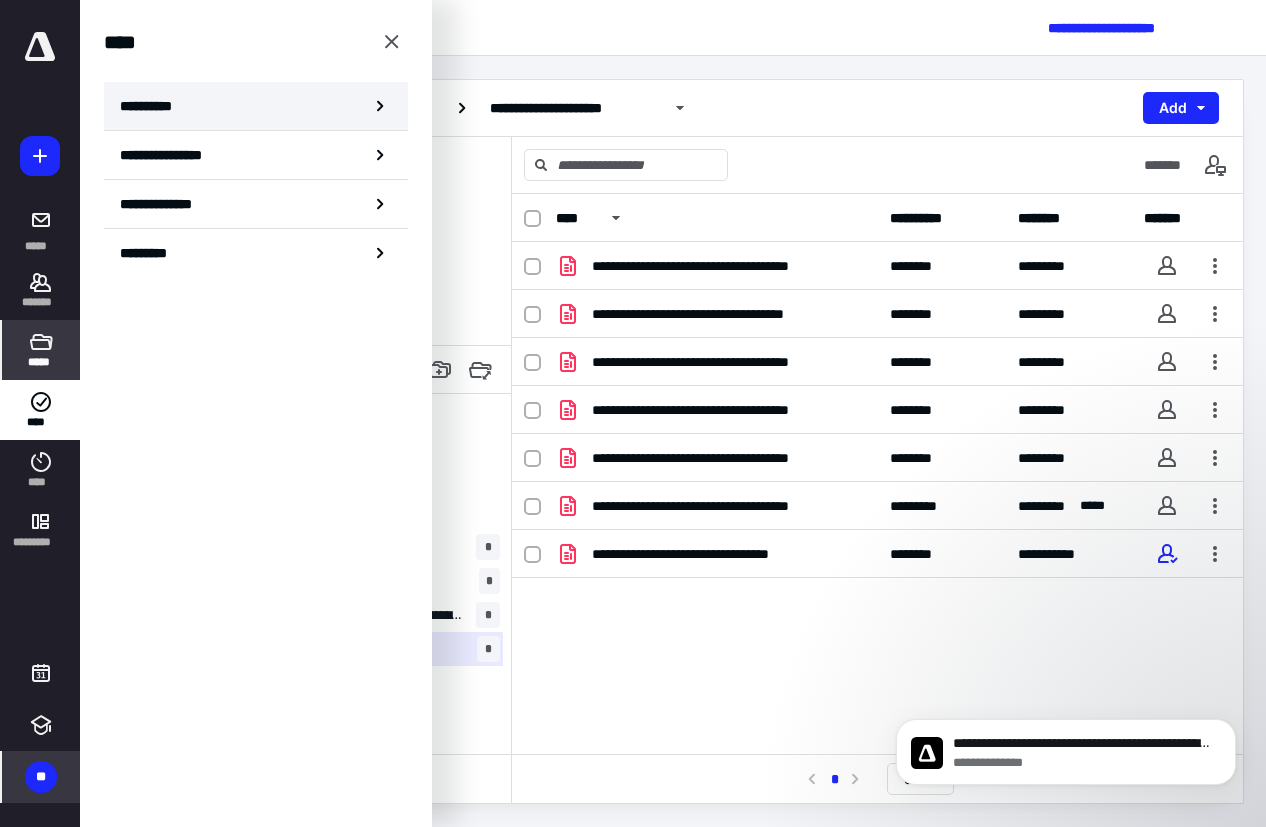 click on "**********" at bounding box center (256, 106) 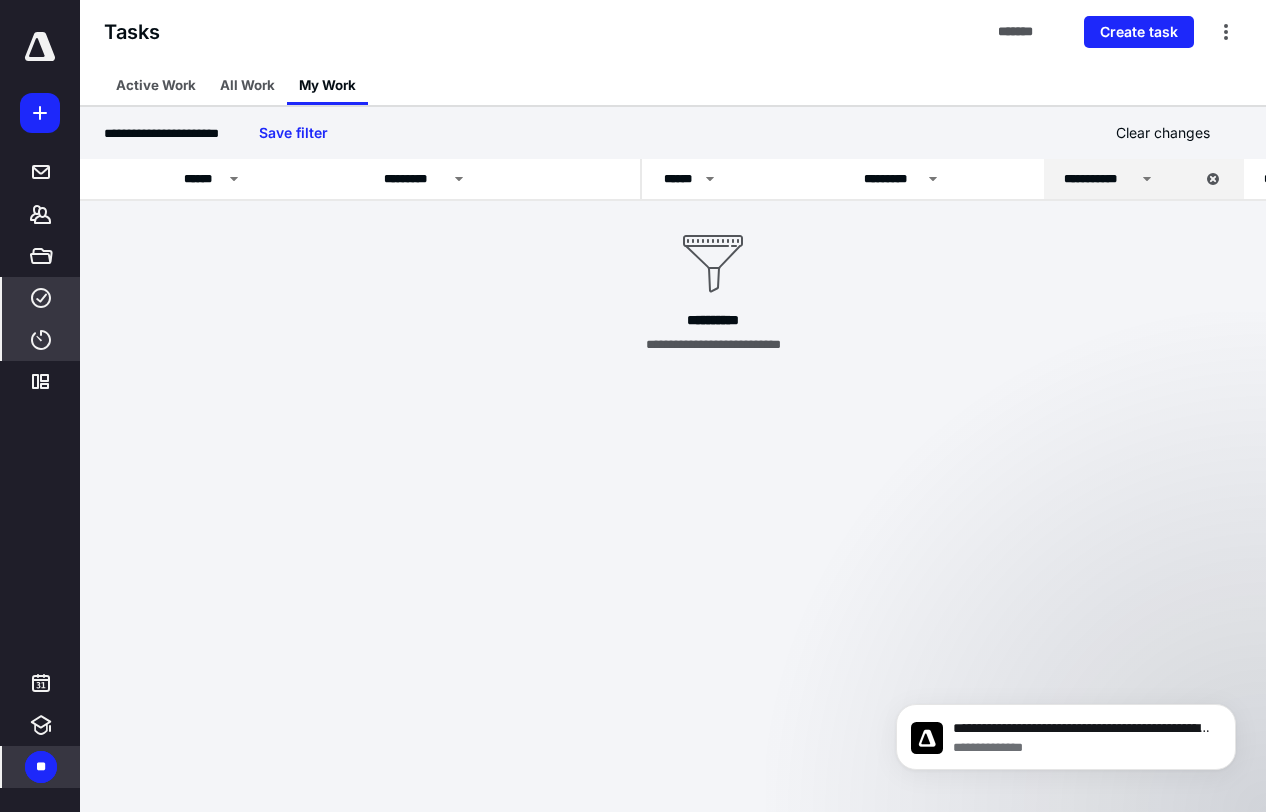 click on "****" at bounding box center [41, 340] 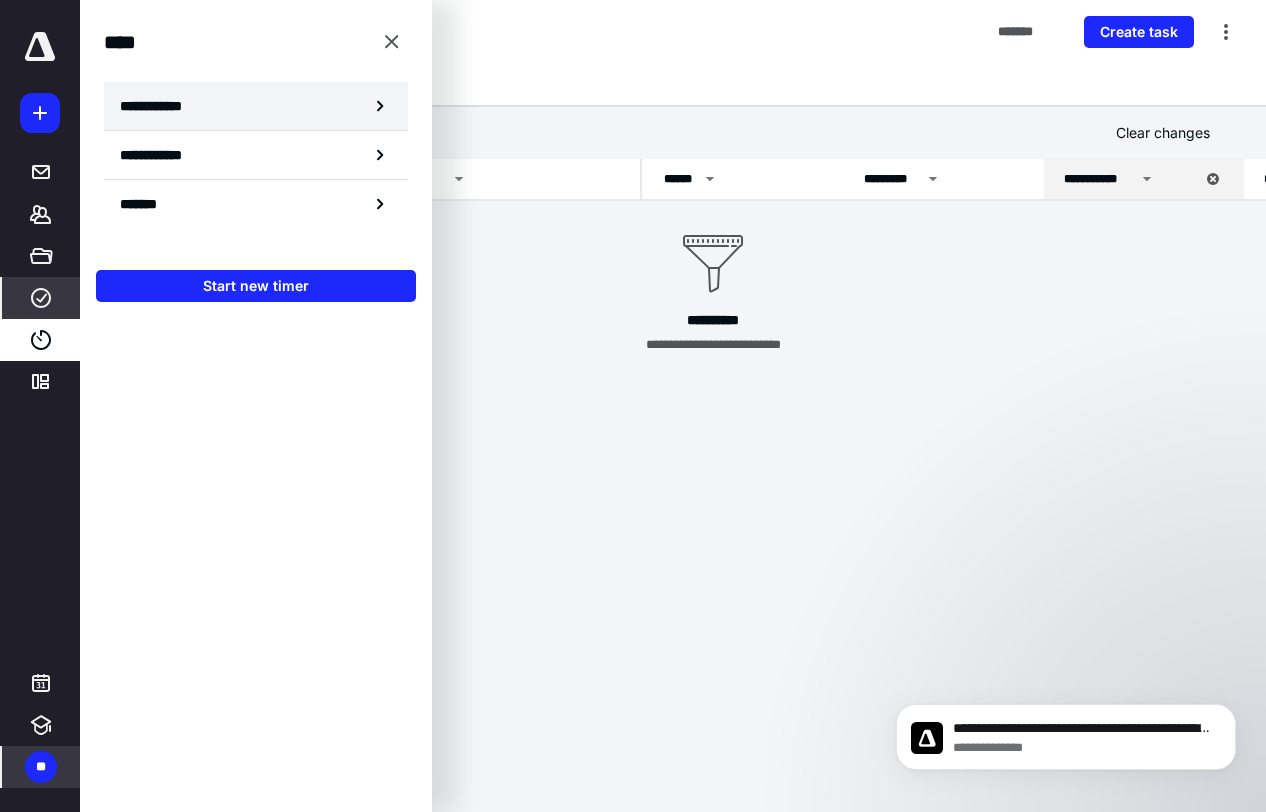 click on "**********" at bounding box center [256, 106] 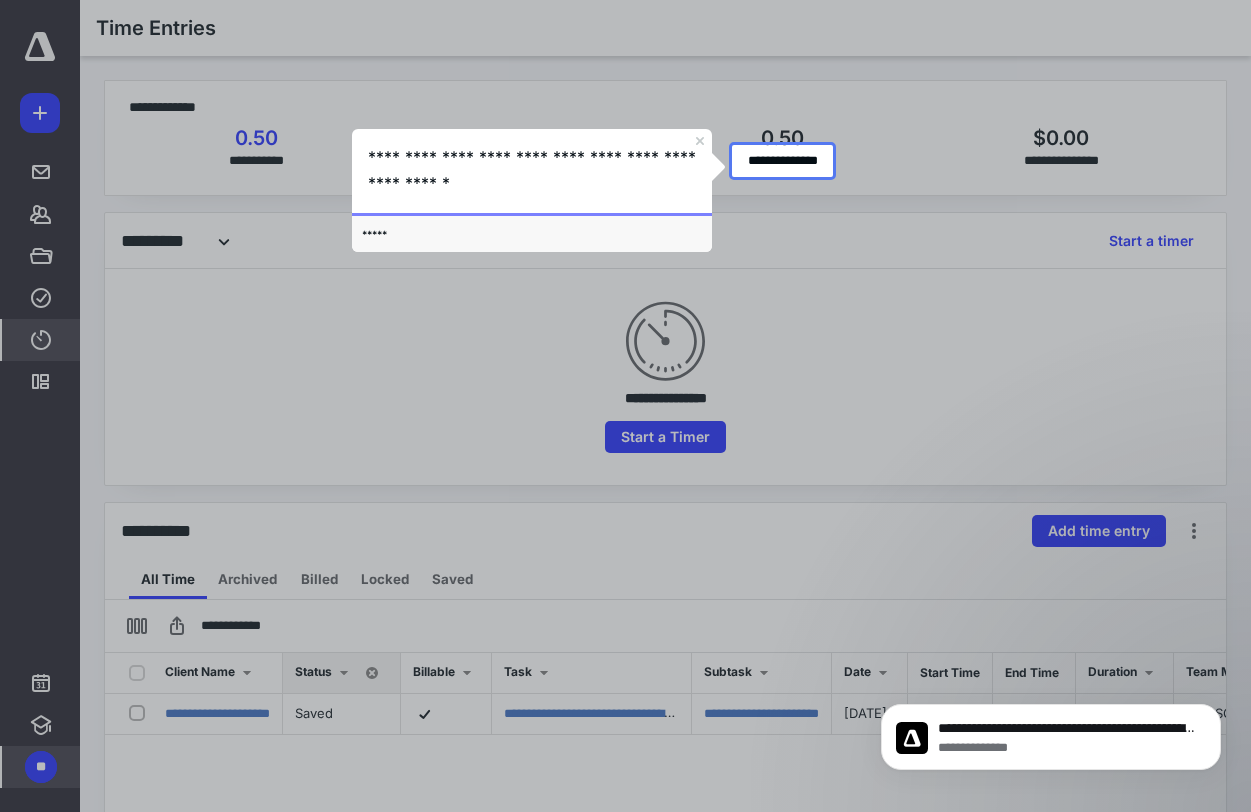 click on "**********" at bounding box center [532, 170] 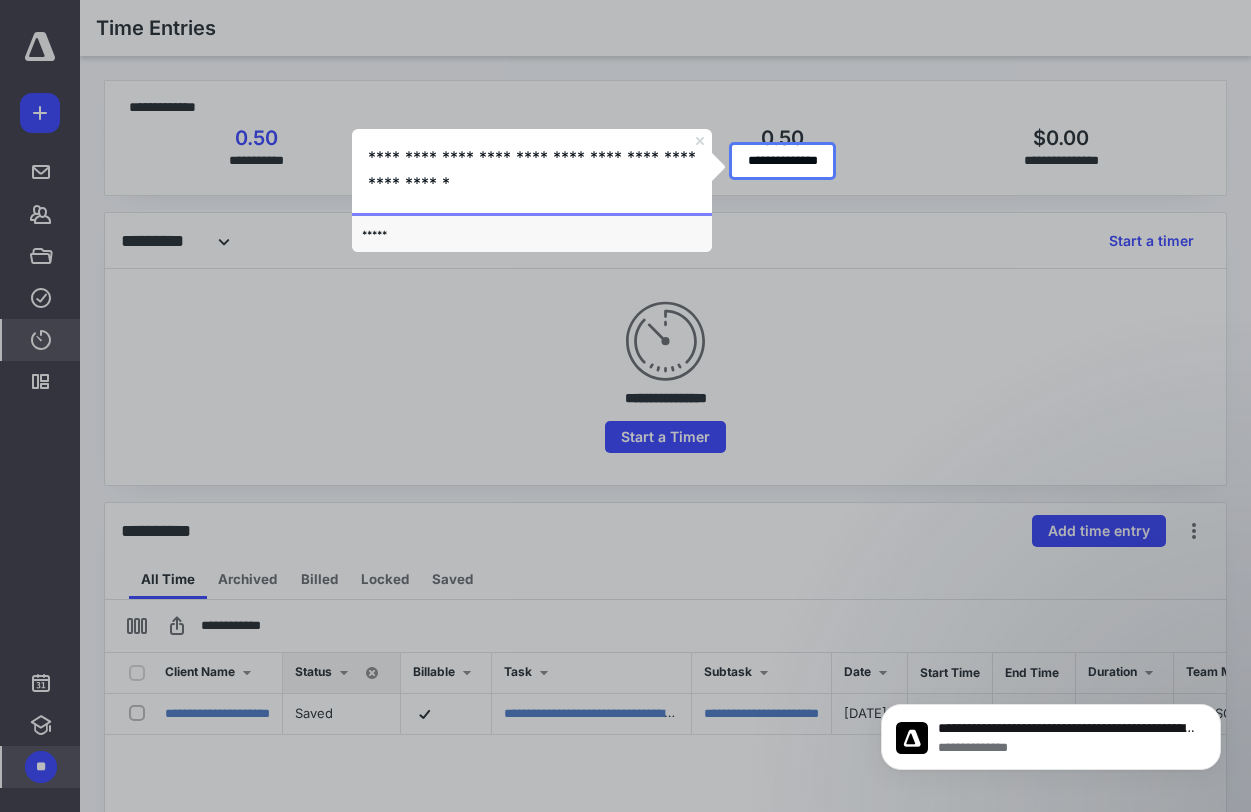 click 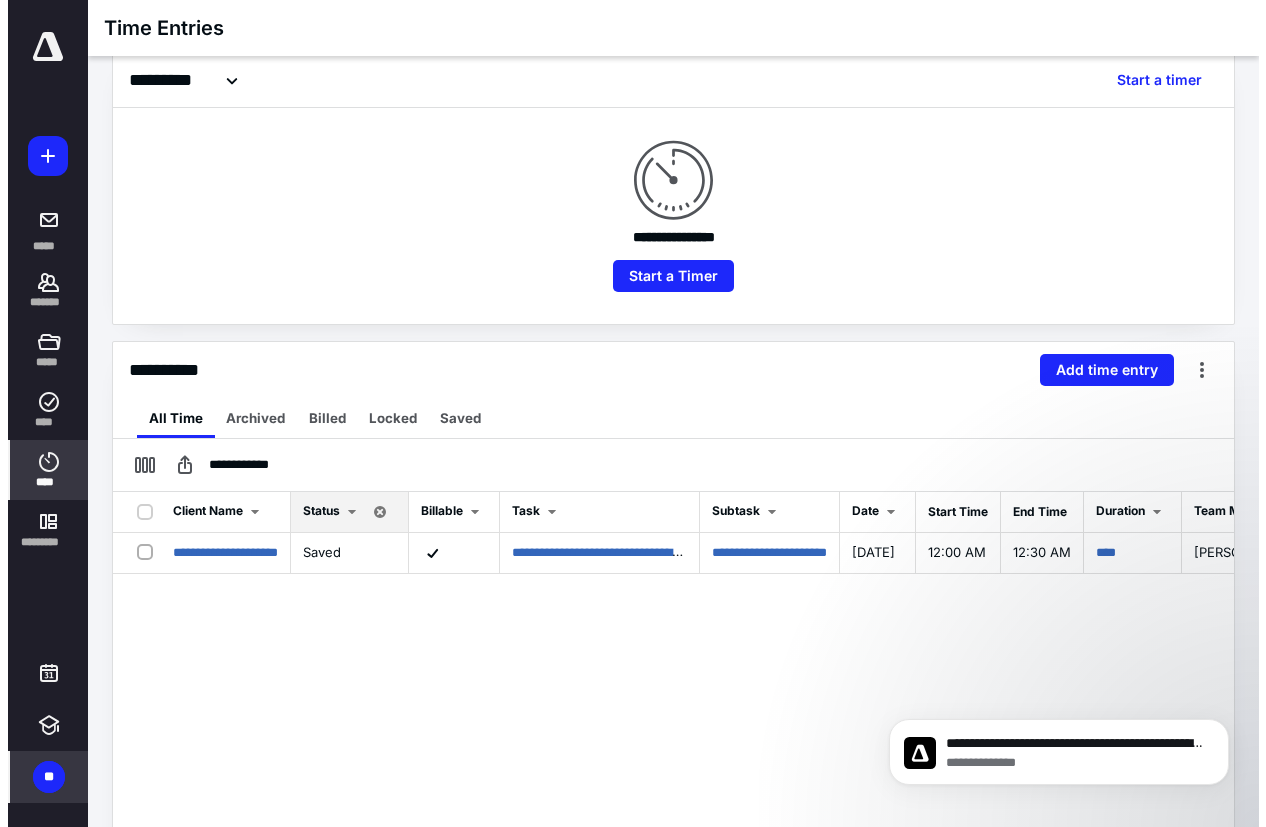 scroll, scrollTop: 0, scrollLeft: 0, axis: both 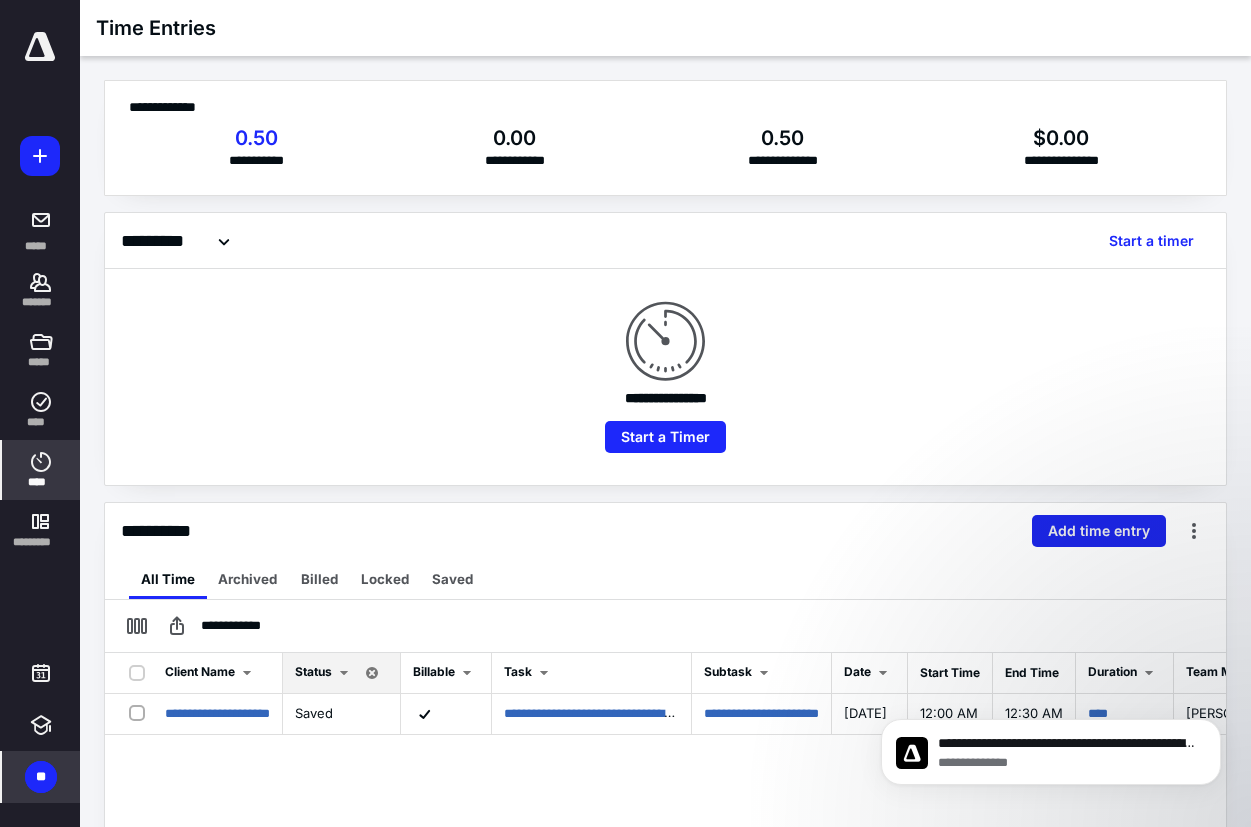 click on "Add time entry" at bounding box center [1099, 531] 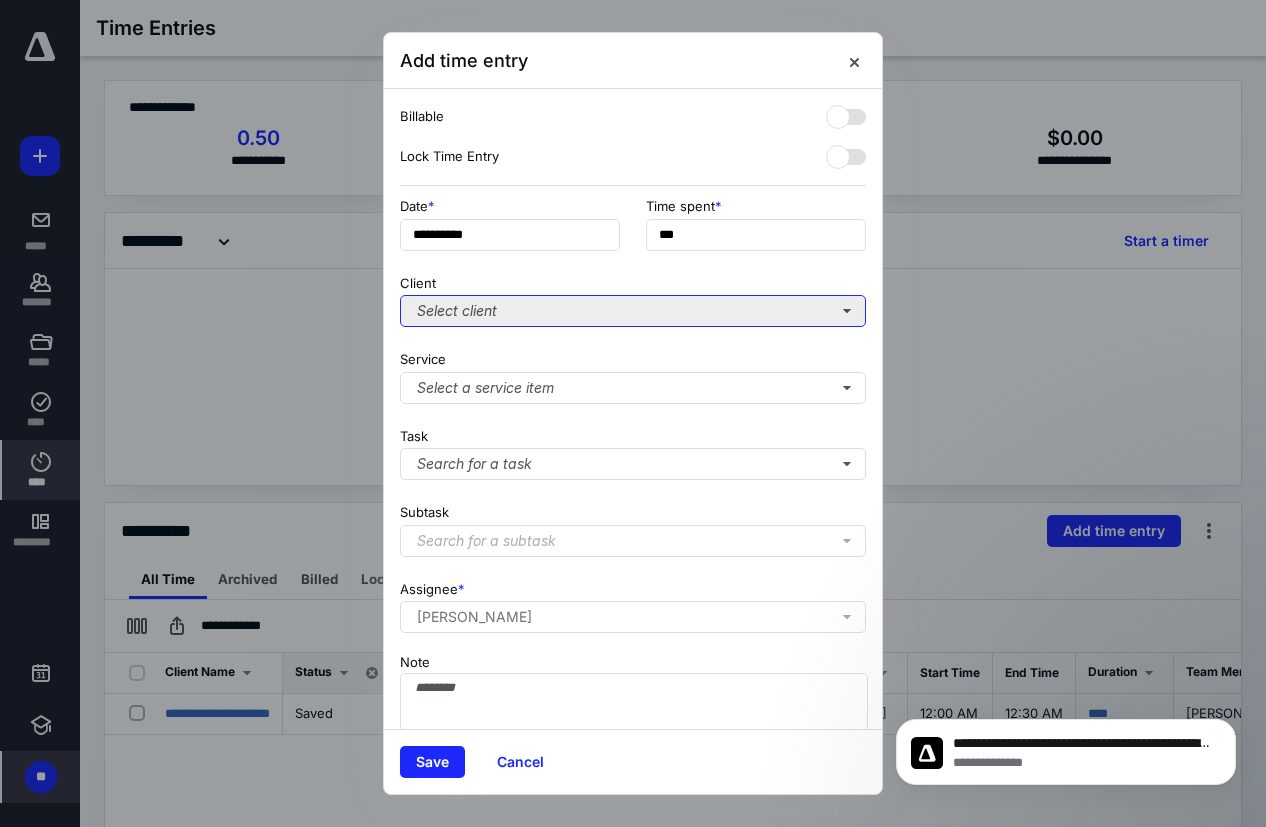 click on "Select client" at bounding box center (633, 311) 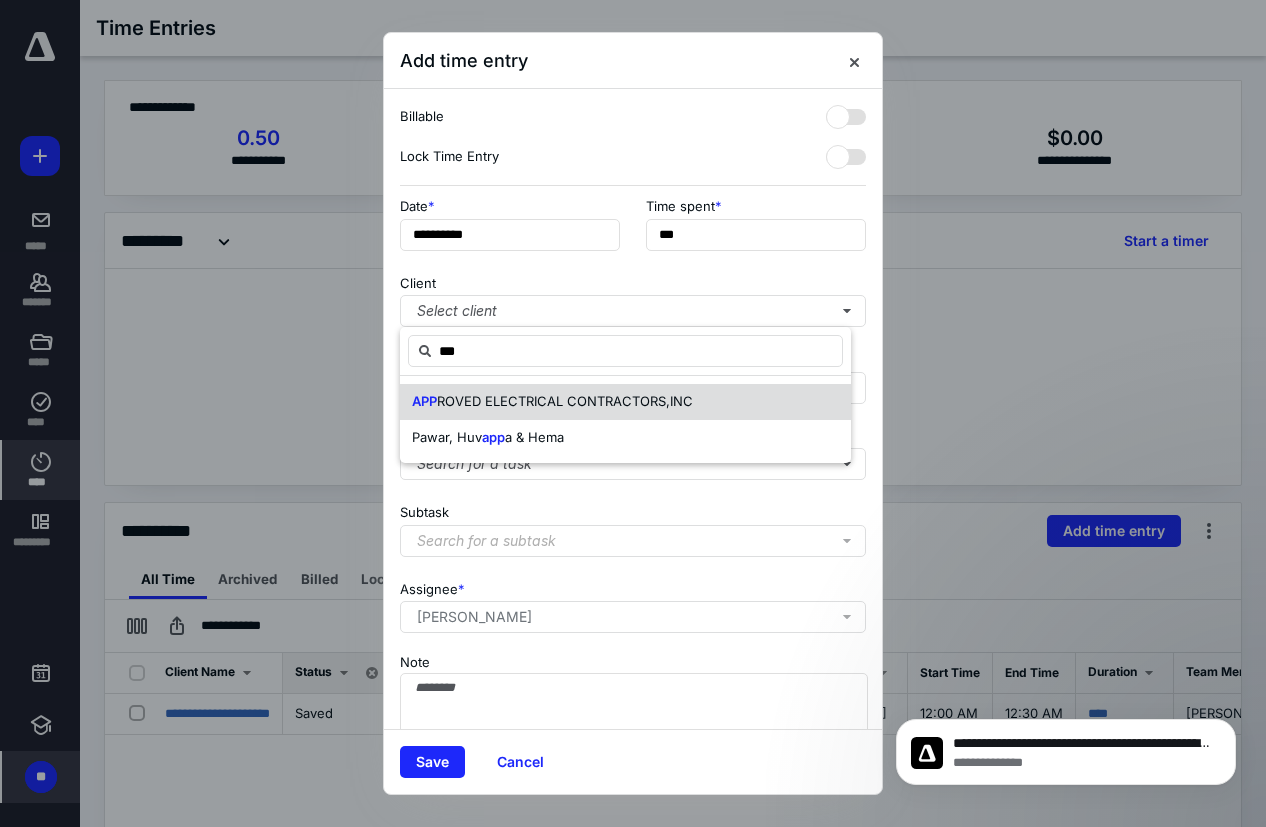 click on "APP ROVED ELECTRICAL CONTRACTORS,INC" at bounding box center [625, 402] 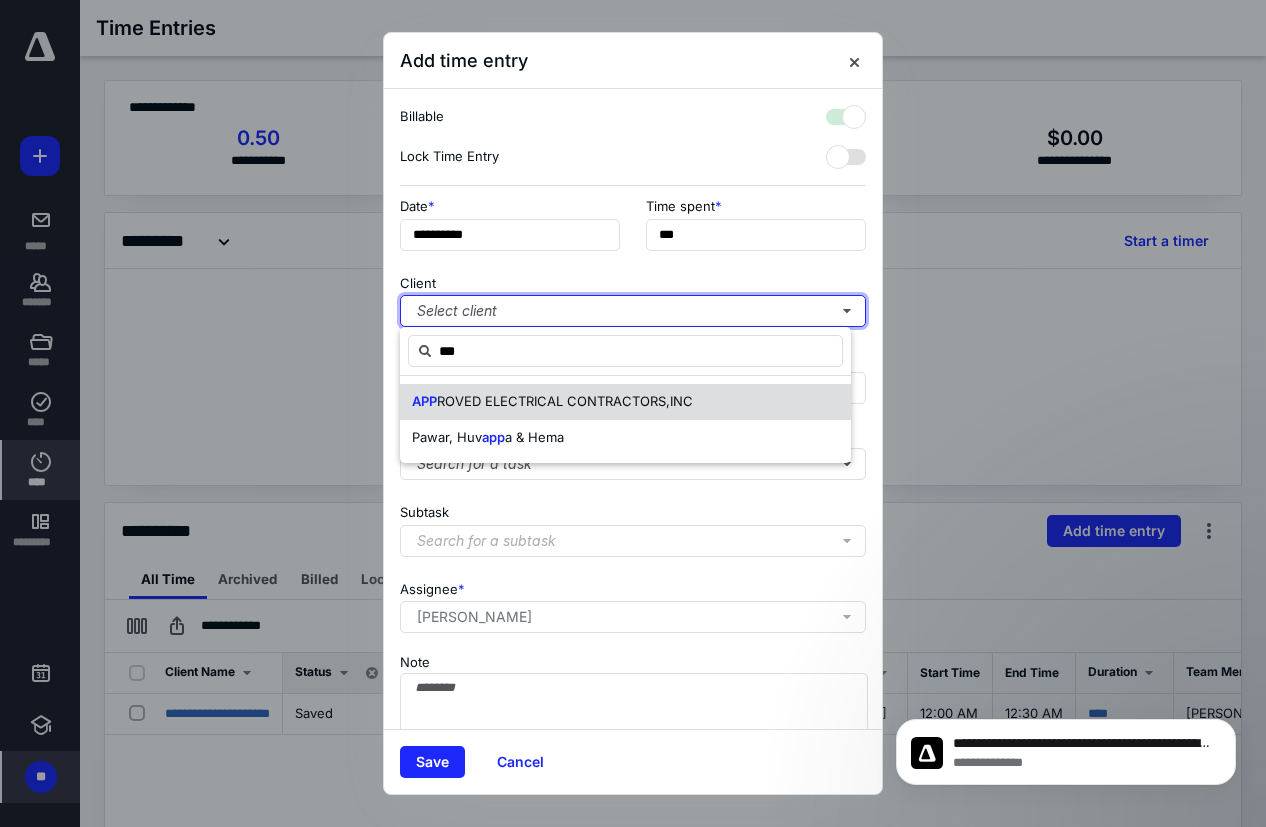 checkbox on "true" 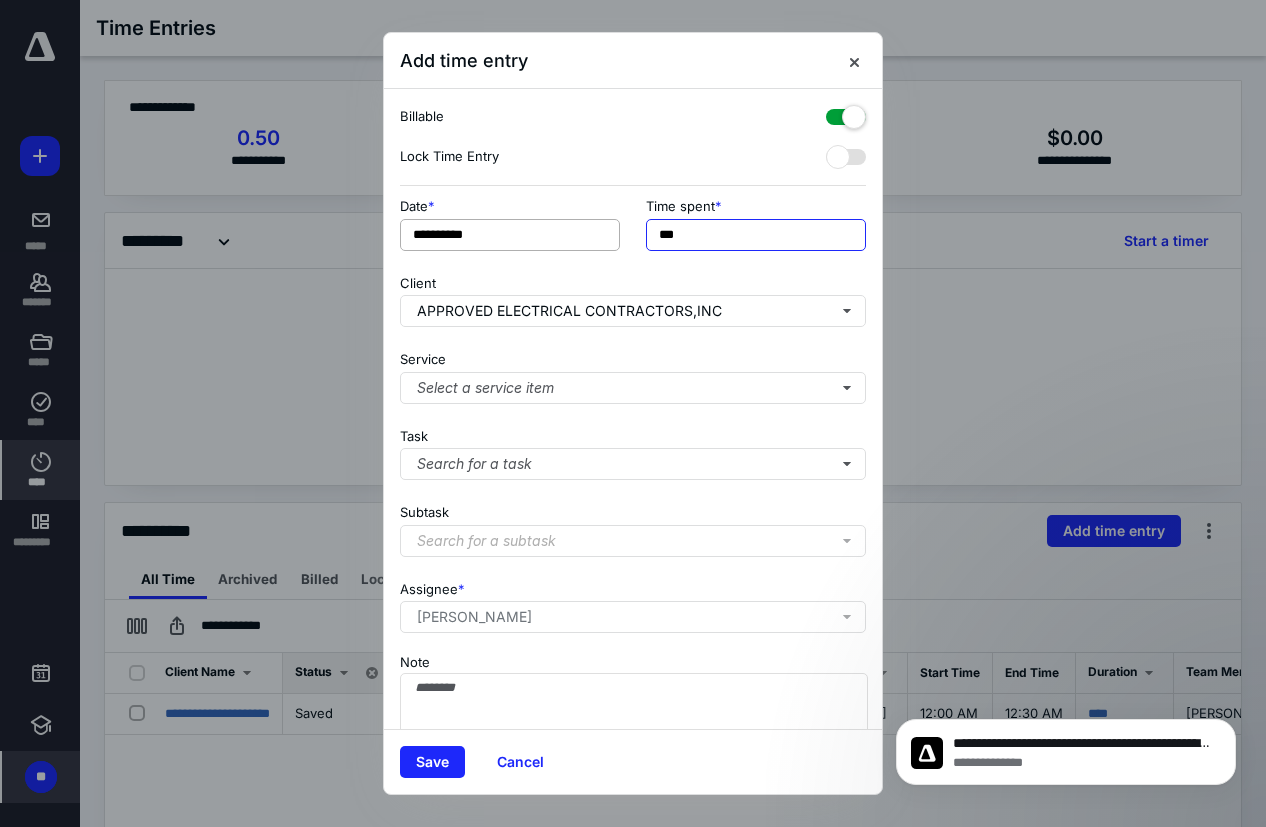 drag, startPoint x: 697, startPoint y: 233, endPoint x: 568, endPoint y: 234, distance: 129.00388 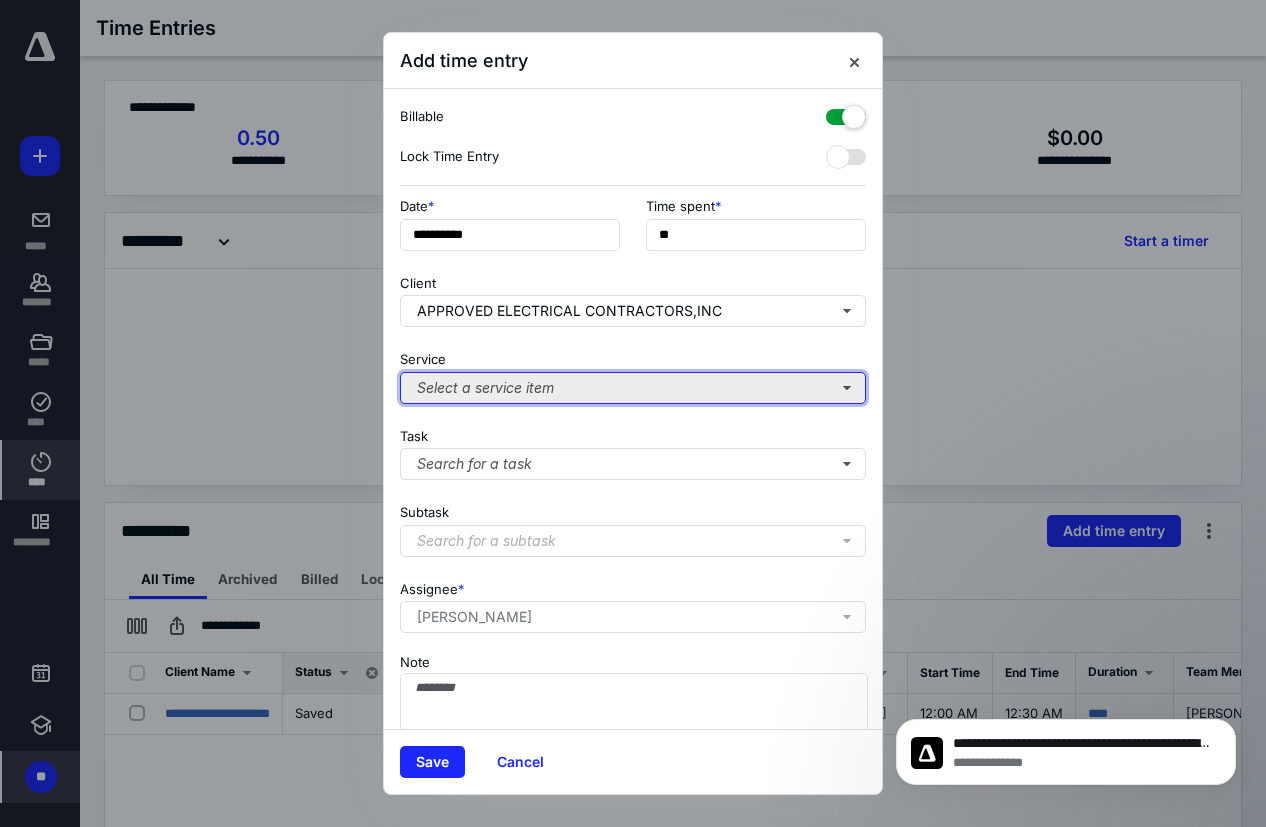type on "***" 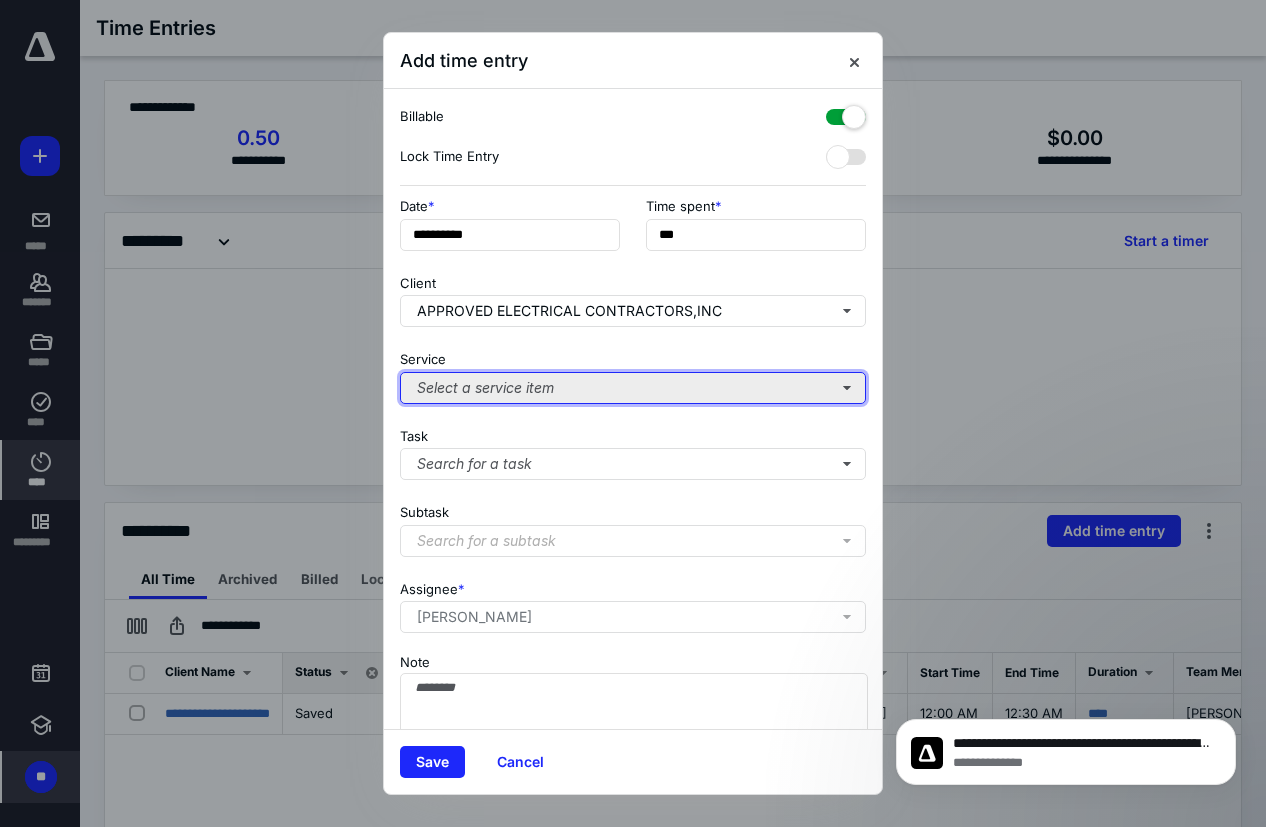 click on "Select a service item" at bounding box center [633, 388] 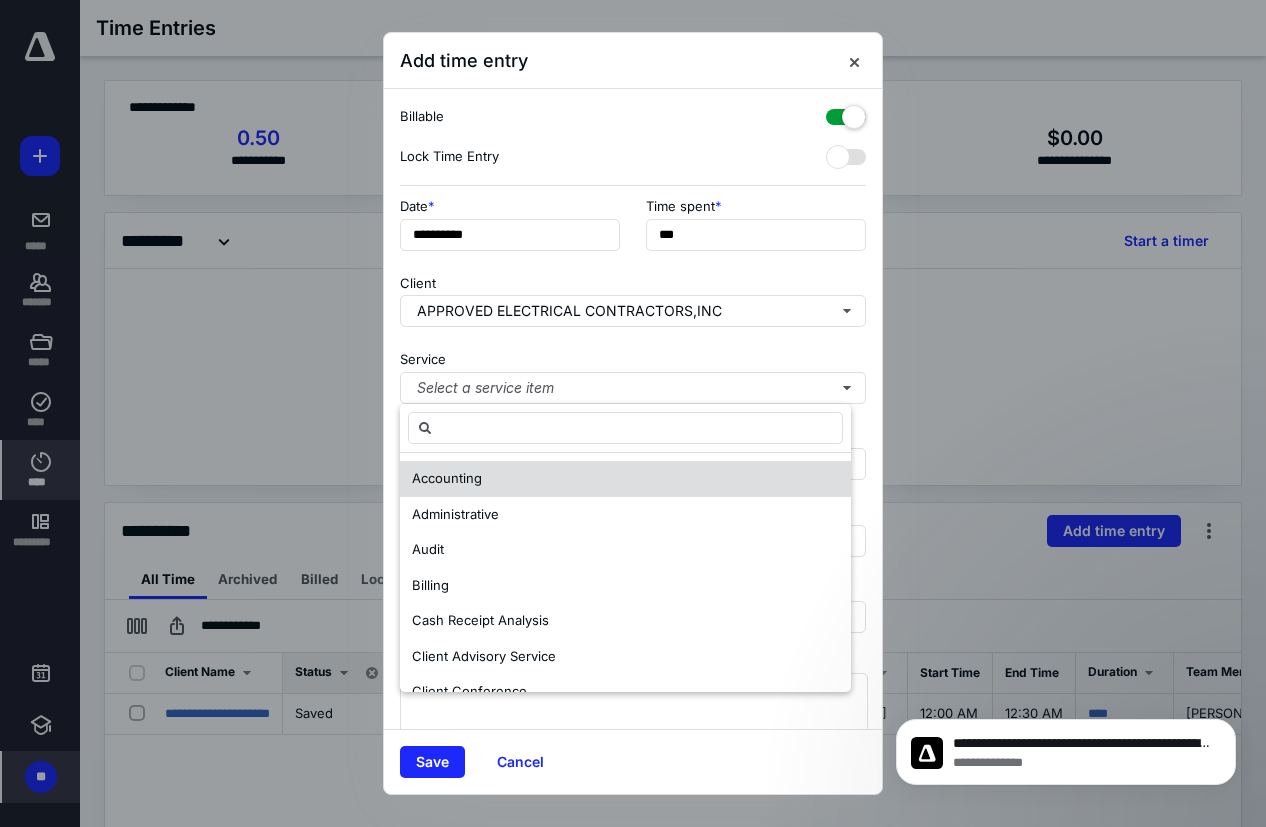 click on "Accounting" at bounding box center (625, 479) 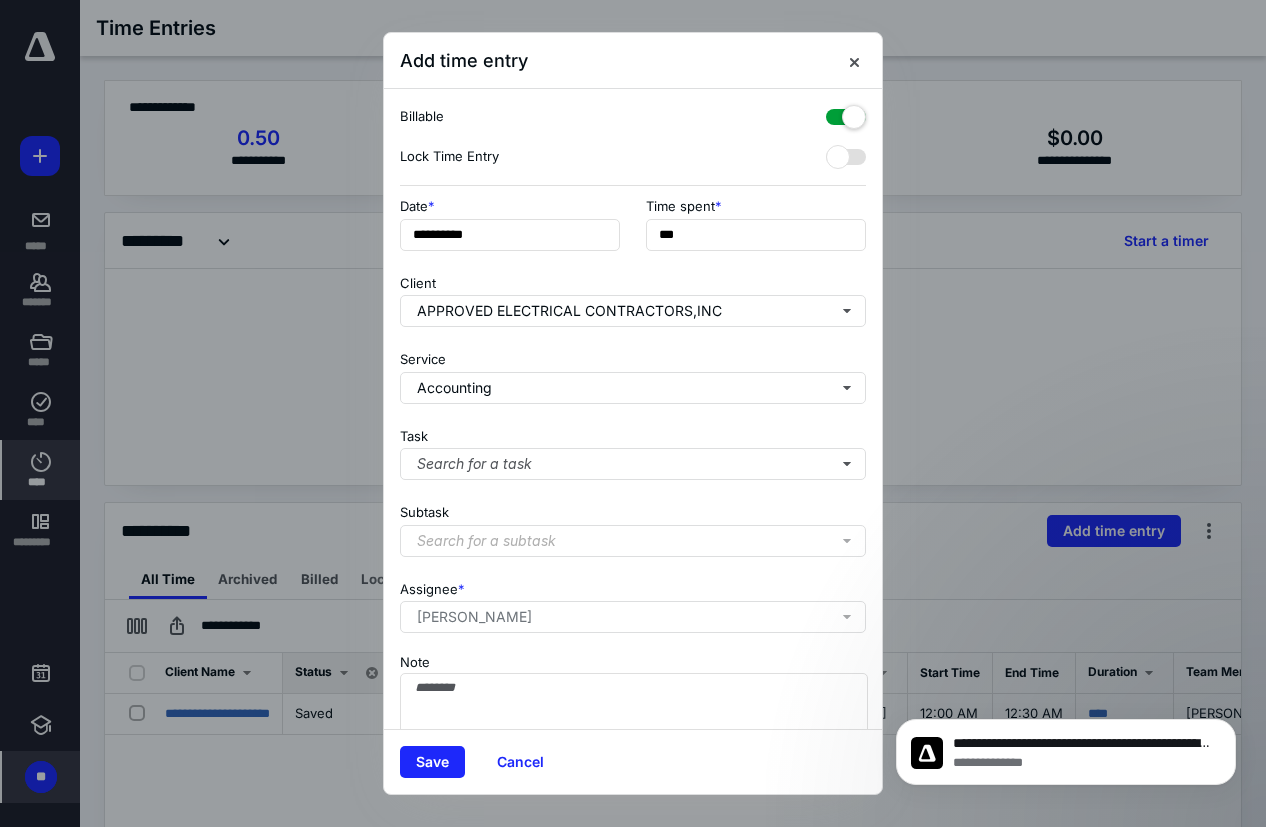 click on "**********" at bounding box center [633, 409] 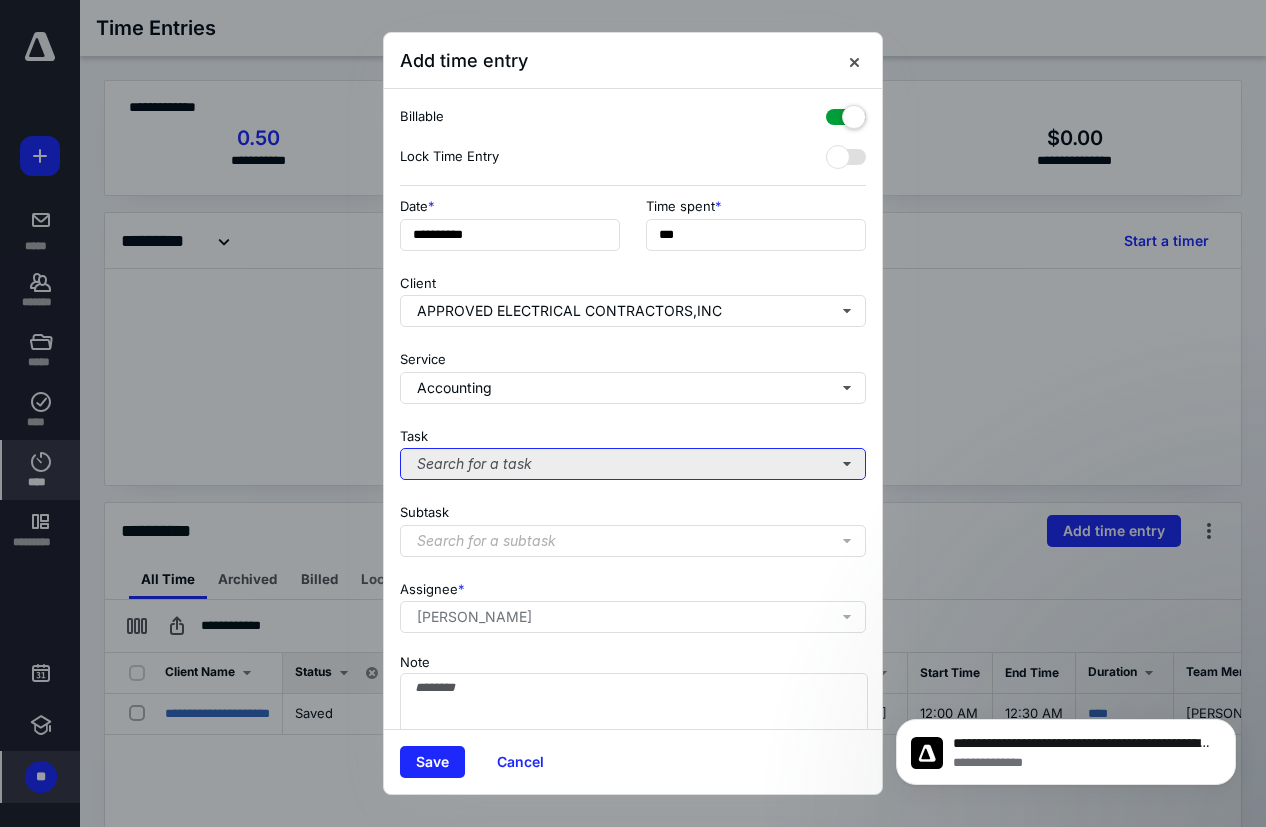 click on "Search for a task" at bounding box center [633, 464] 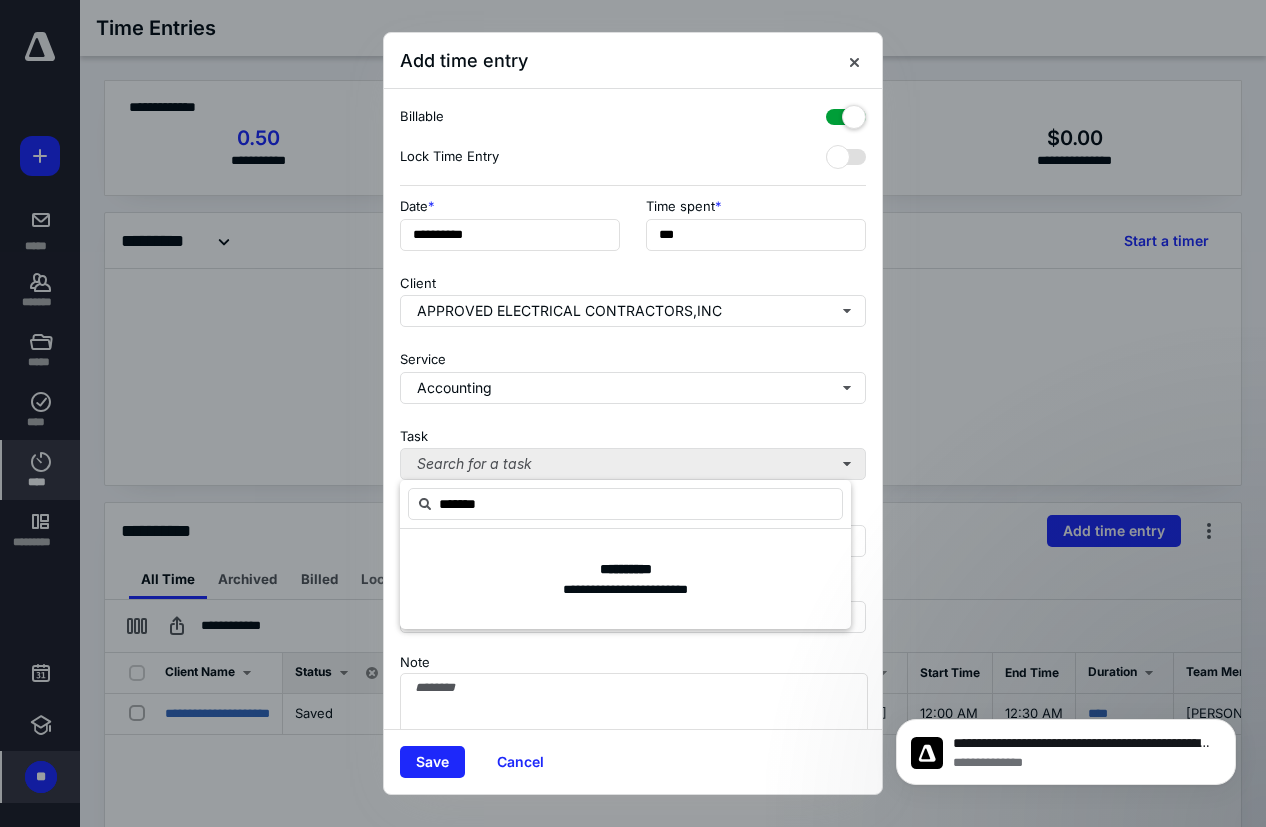 type on "*******" 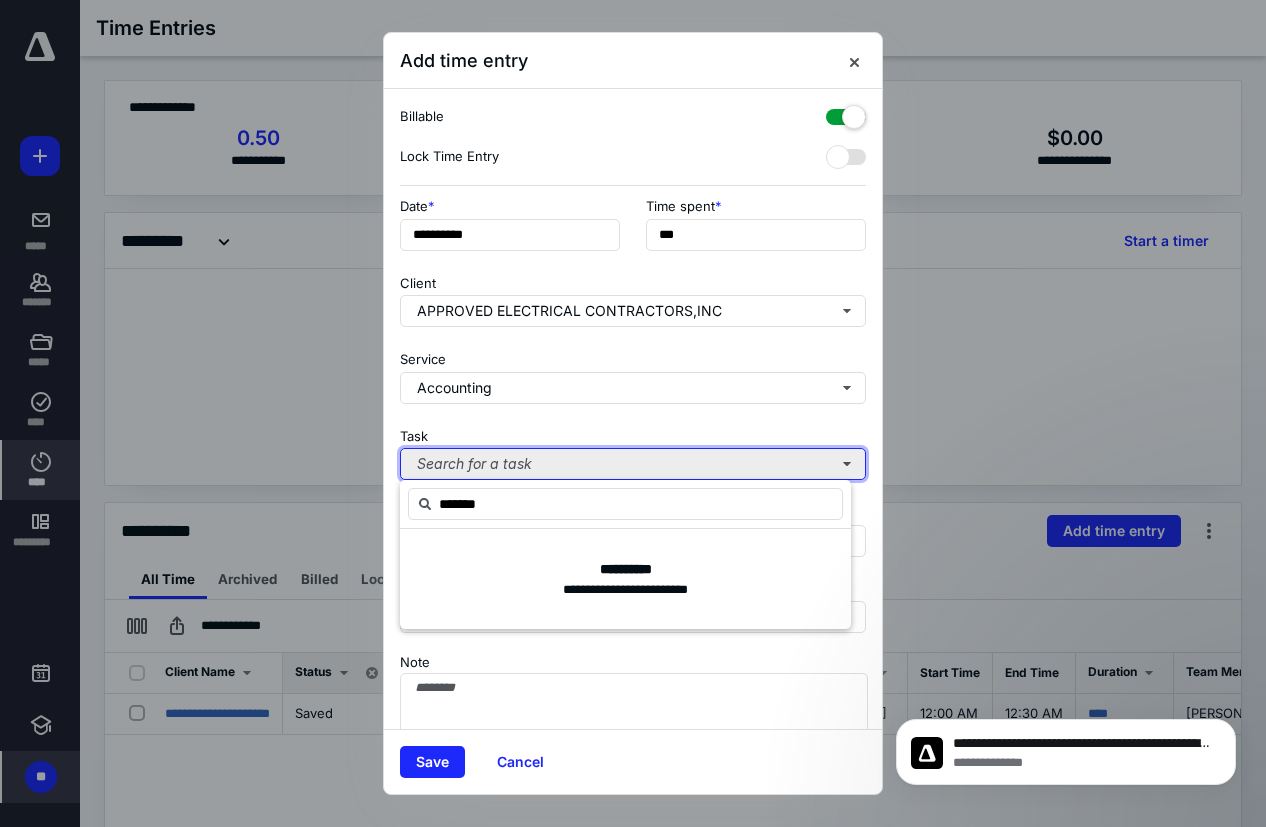 type 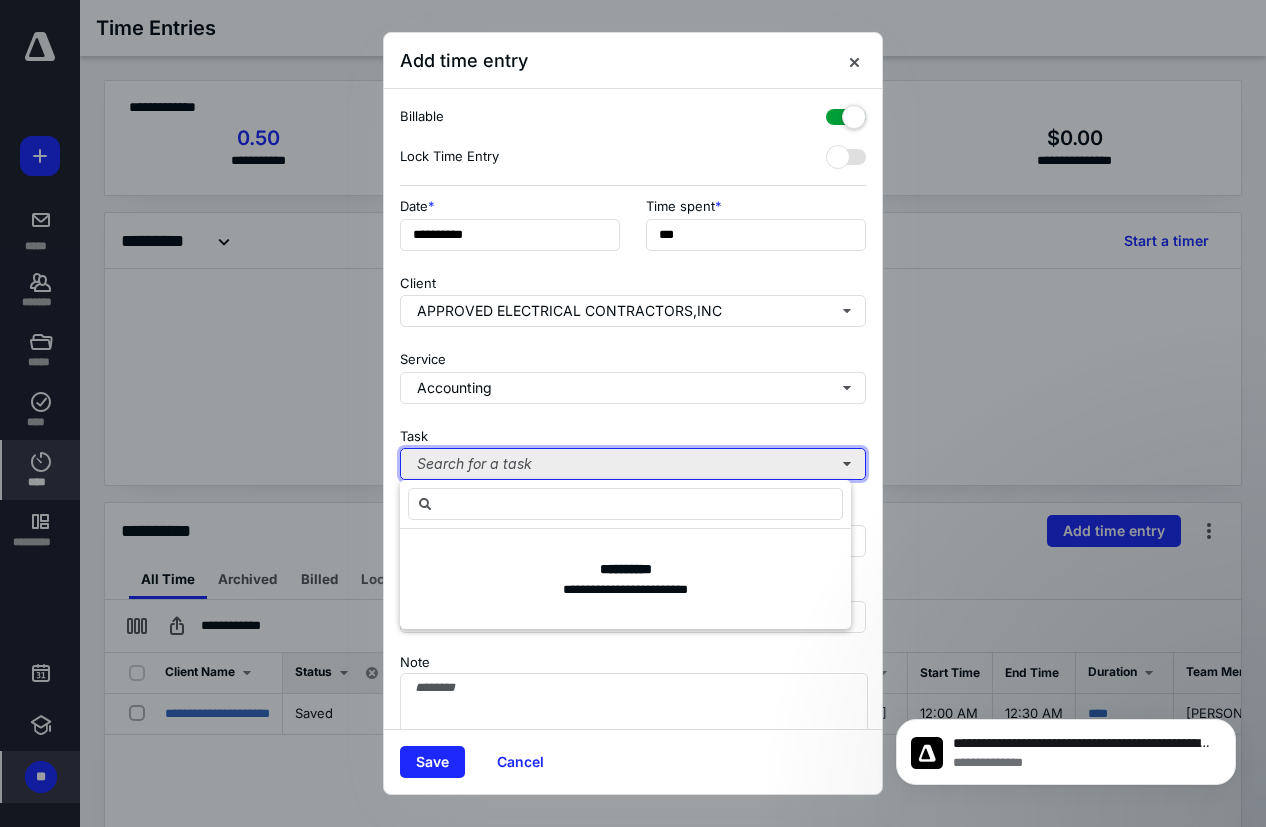 type 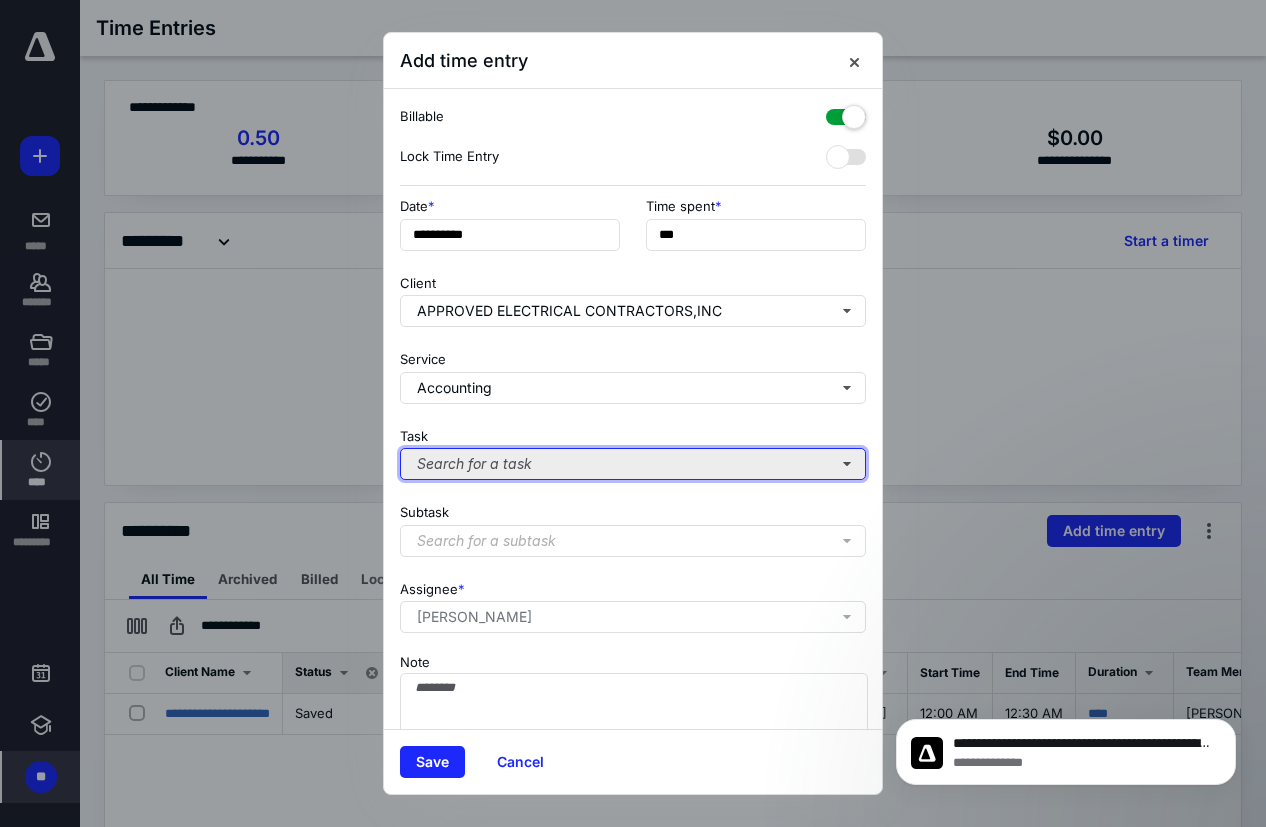 click on "Search for a task" at bounding box center [633, 464] 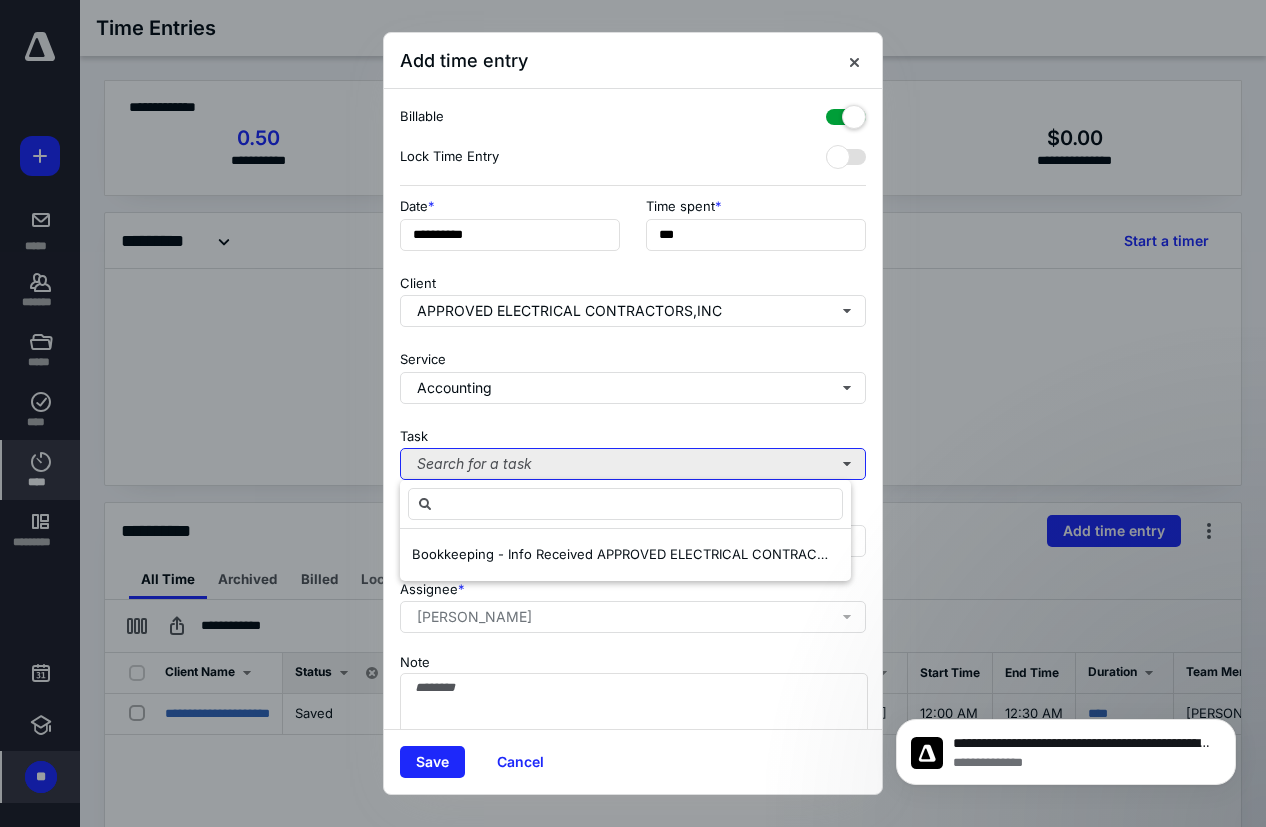click on "Search for a task" at bounding box center (633, 464) 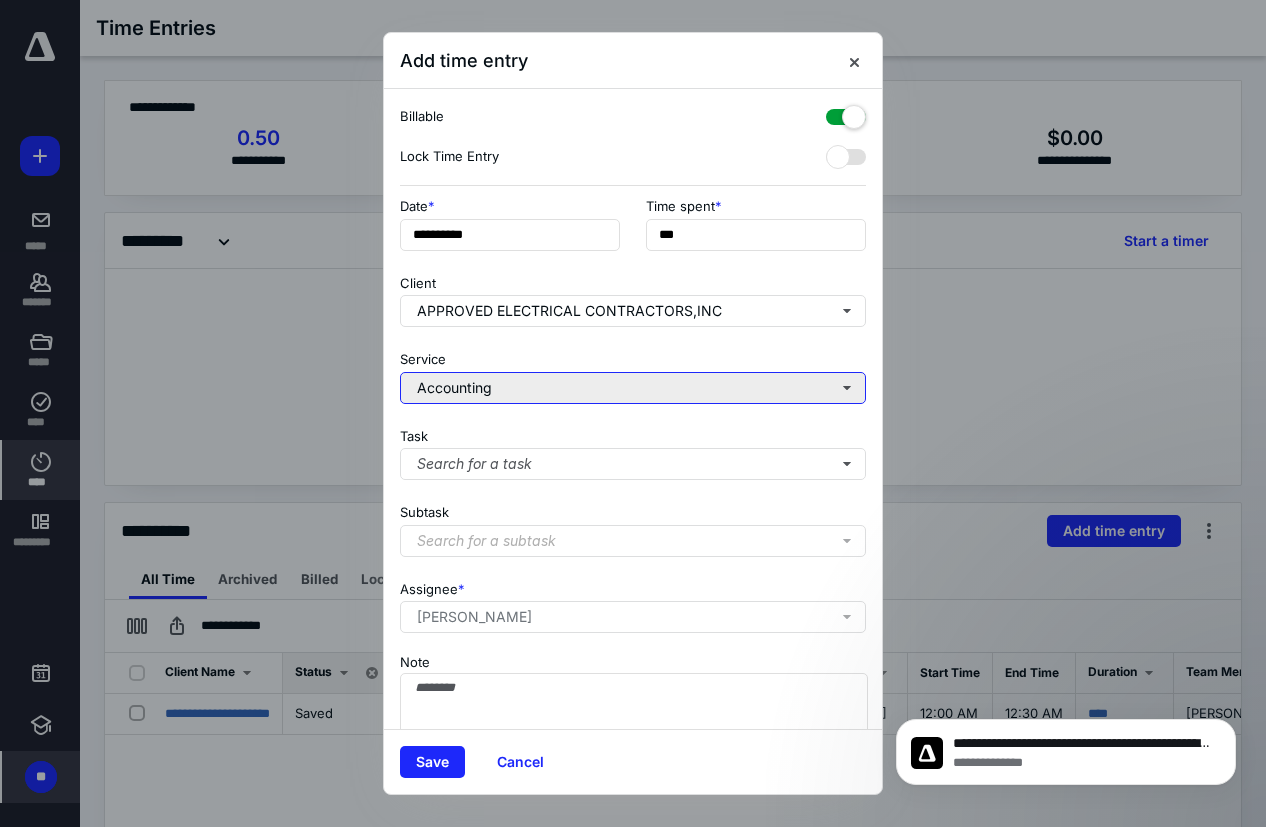 click on "Accounting" at bounding box center (633, 388) 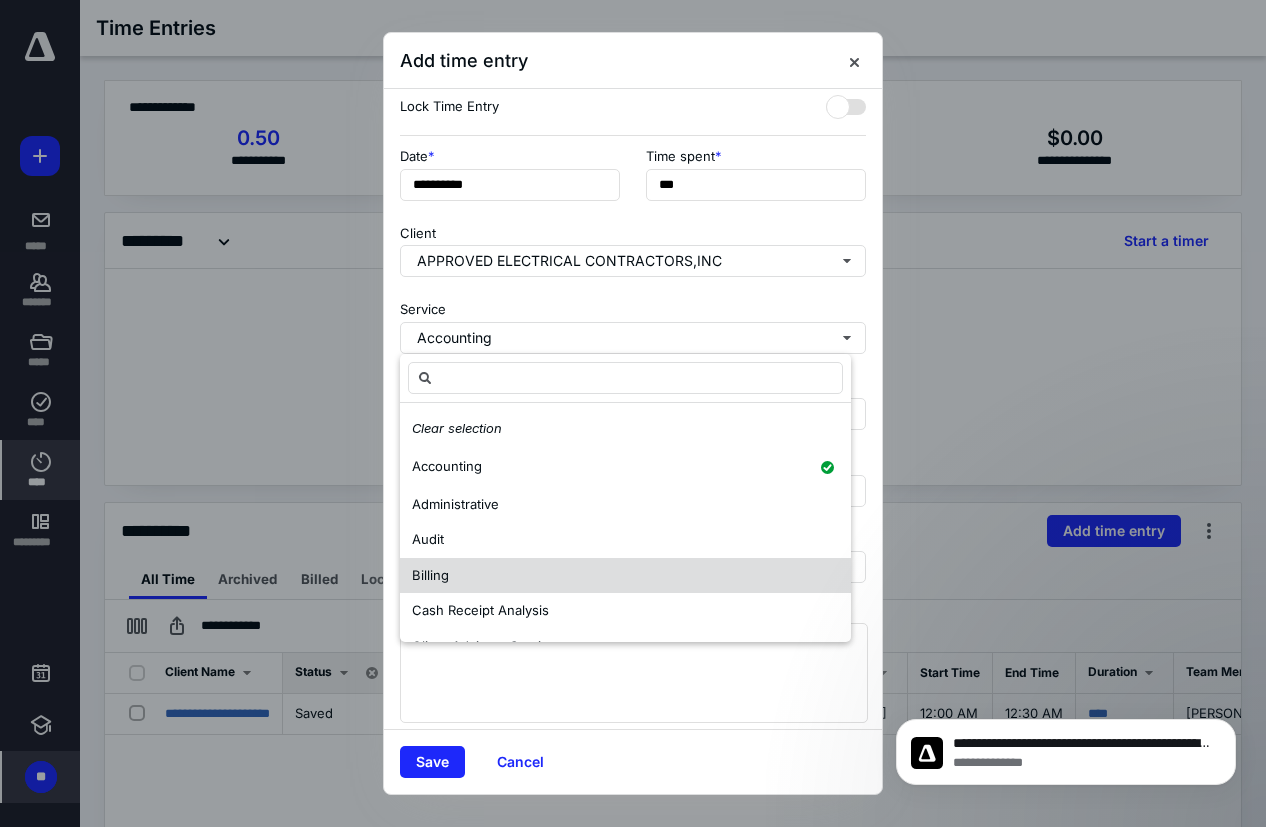 scroll, scrollTop: 75, scrollLeft: 0, axis: vertical 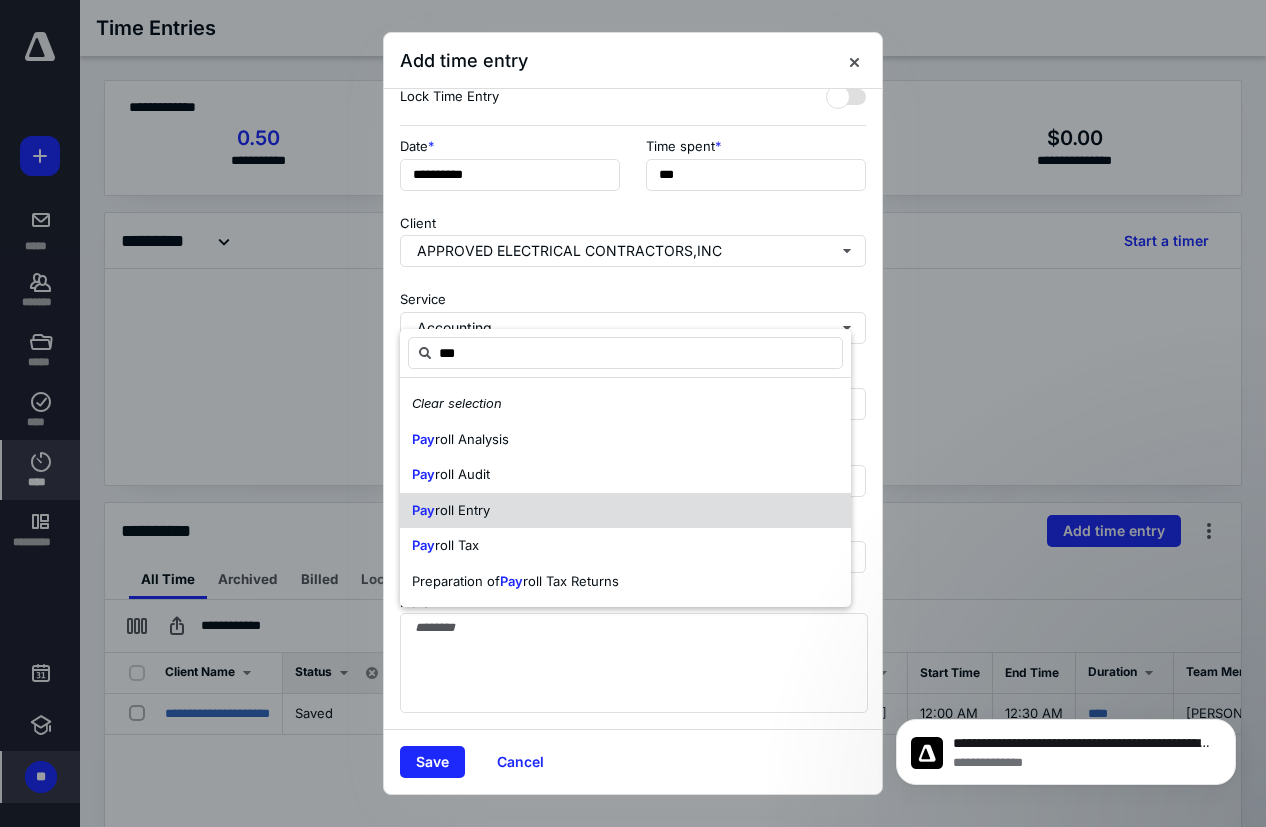 click on "Pay roll Entry" at bounding box center [625, 511] 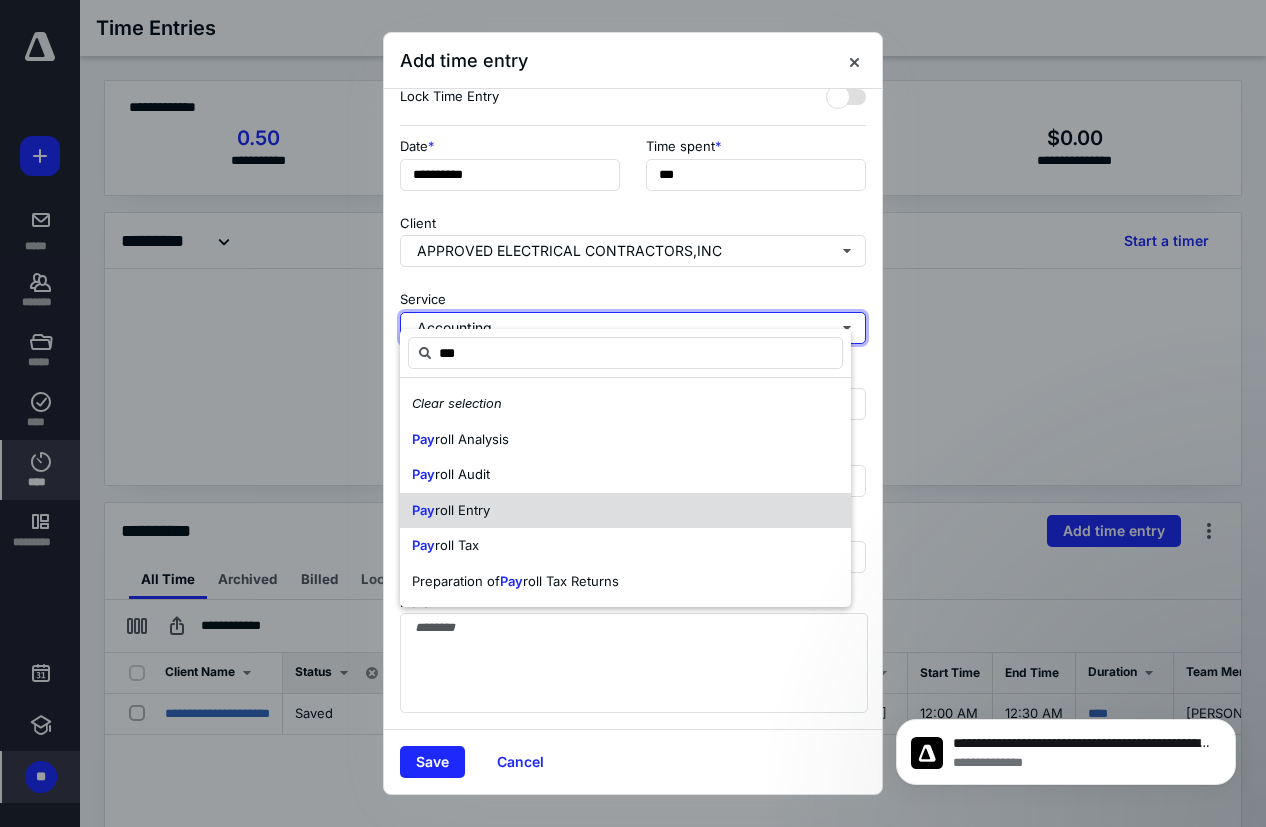 type 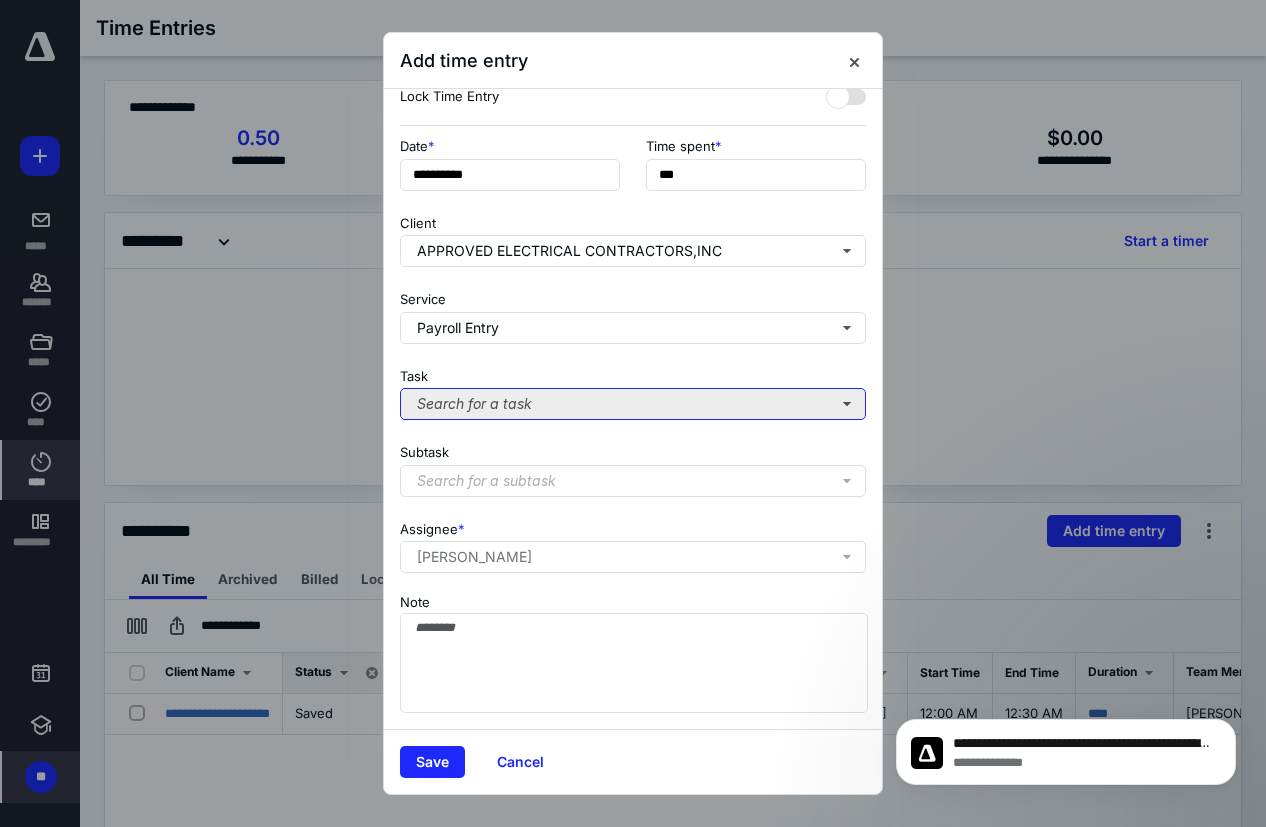 click on "Search for a task" at bounding box center (633, 404) 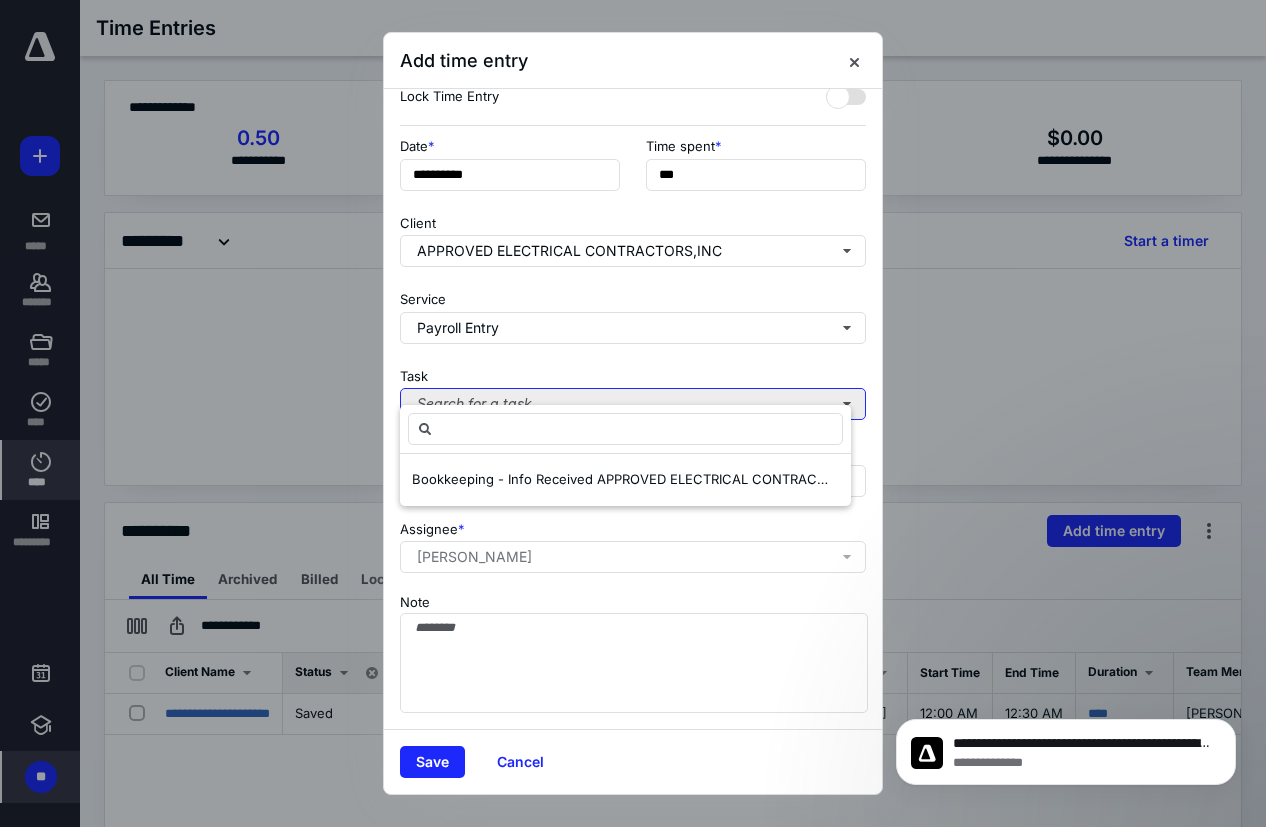 click on "Search for a task" at bounding box center (633, 404) 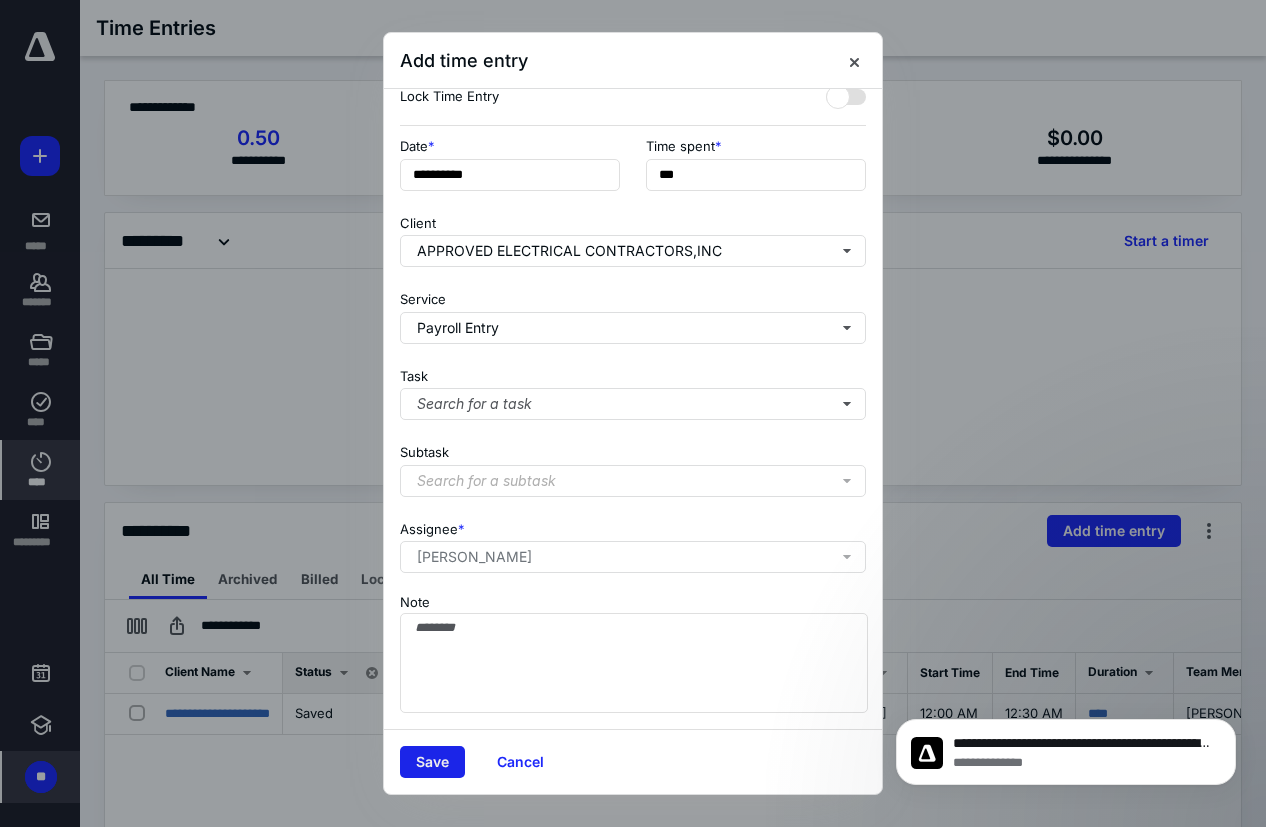 click on "Save" at bounding box center [432, 762] 